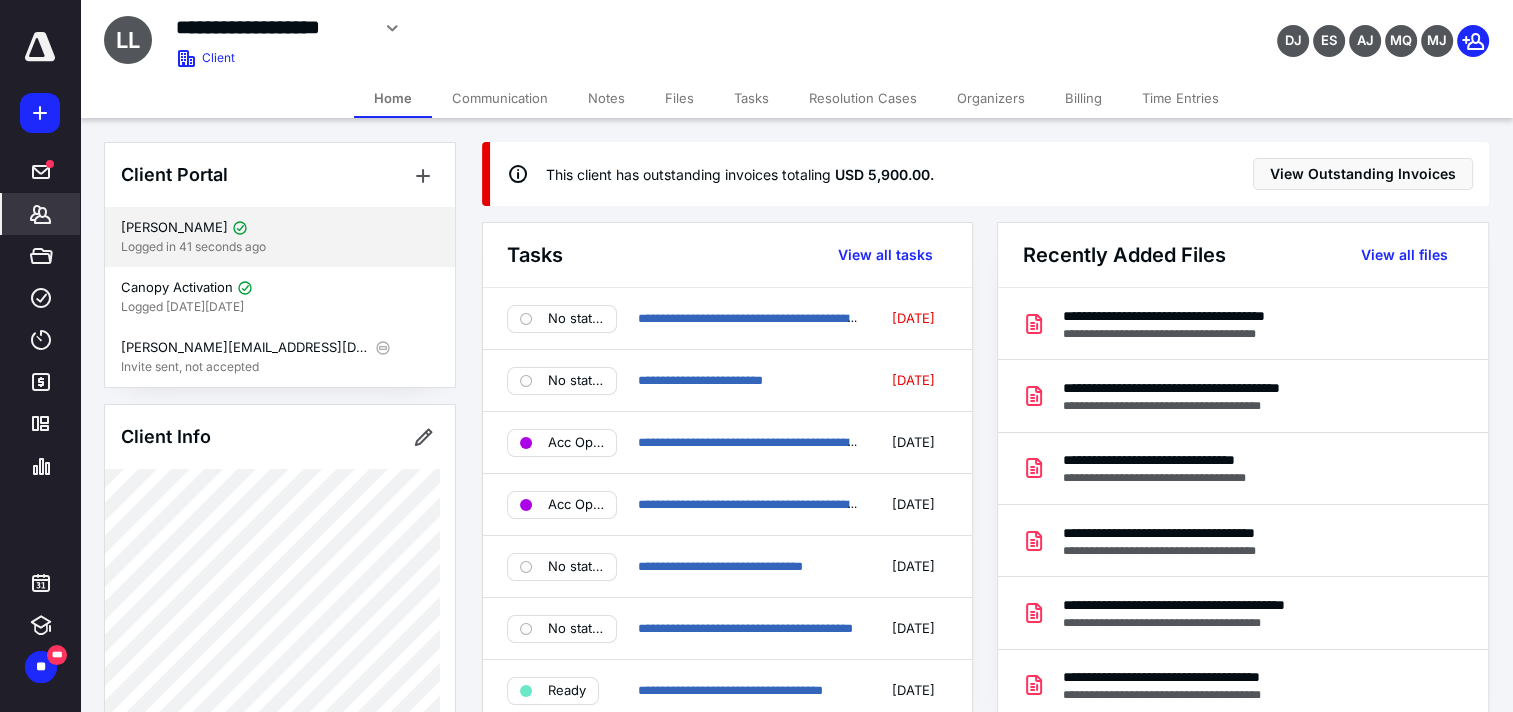 scroll, scrollTop: 0, scrollLeft: 0, axis: both 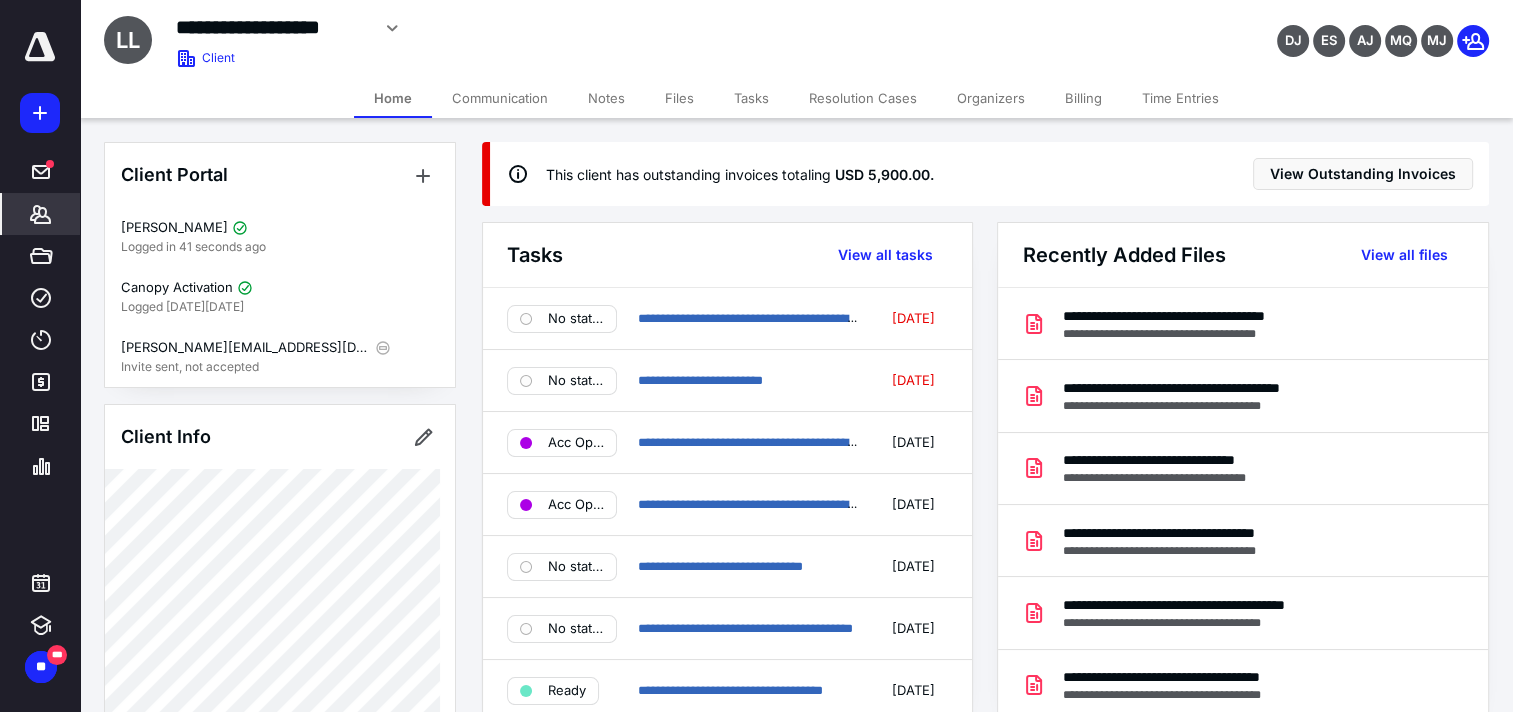 click on "Billing" at bounding box center [1083, 98] 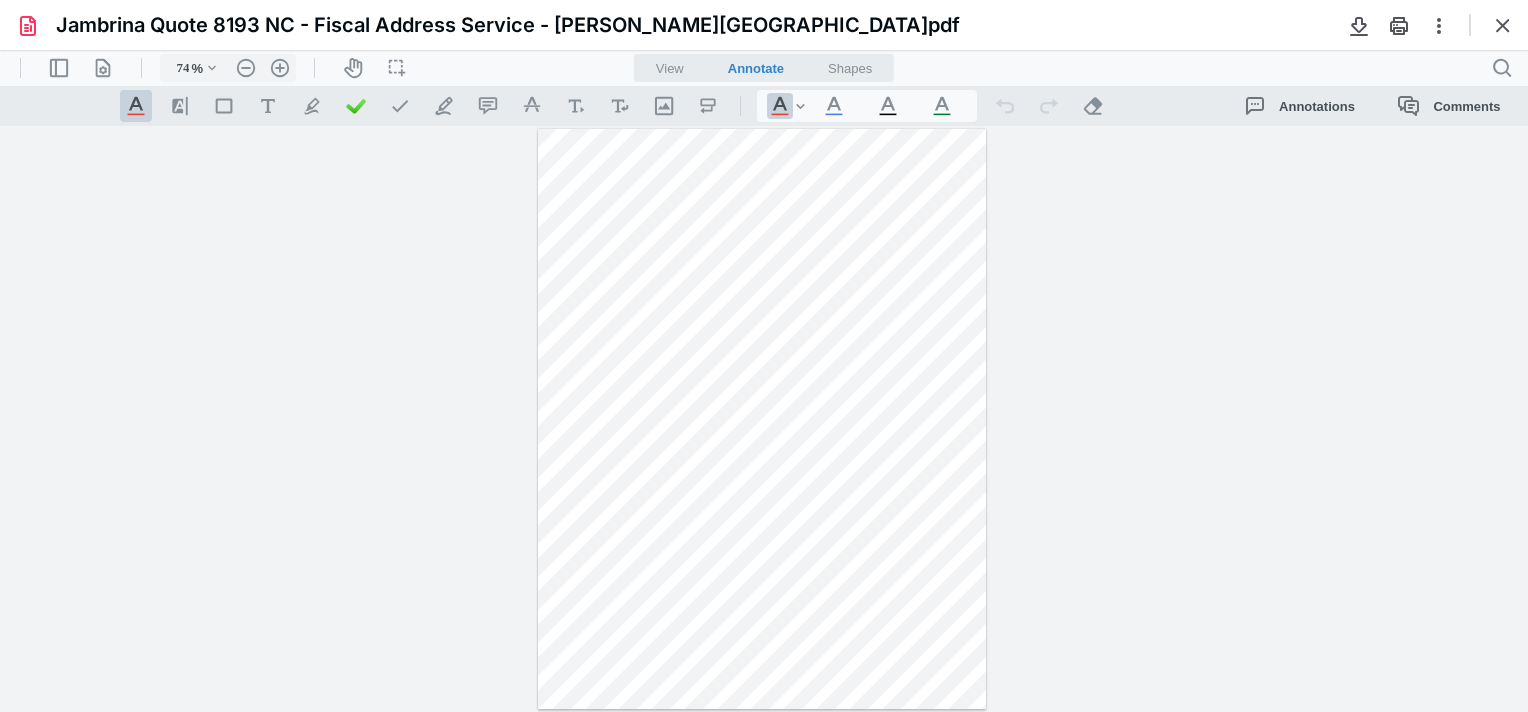scroll, scrollTop: 0, scrollLeft: 0, axis: both 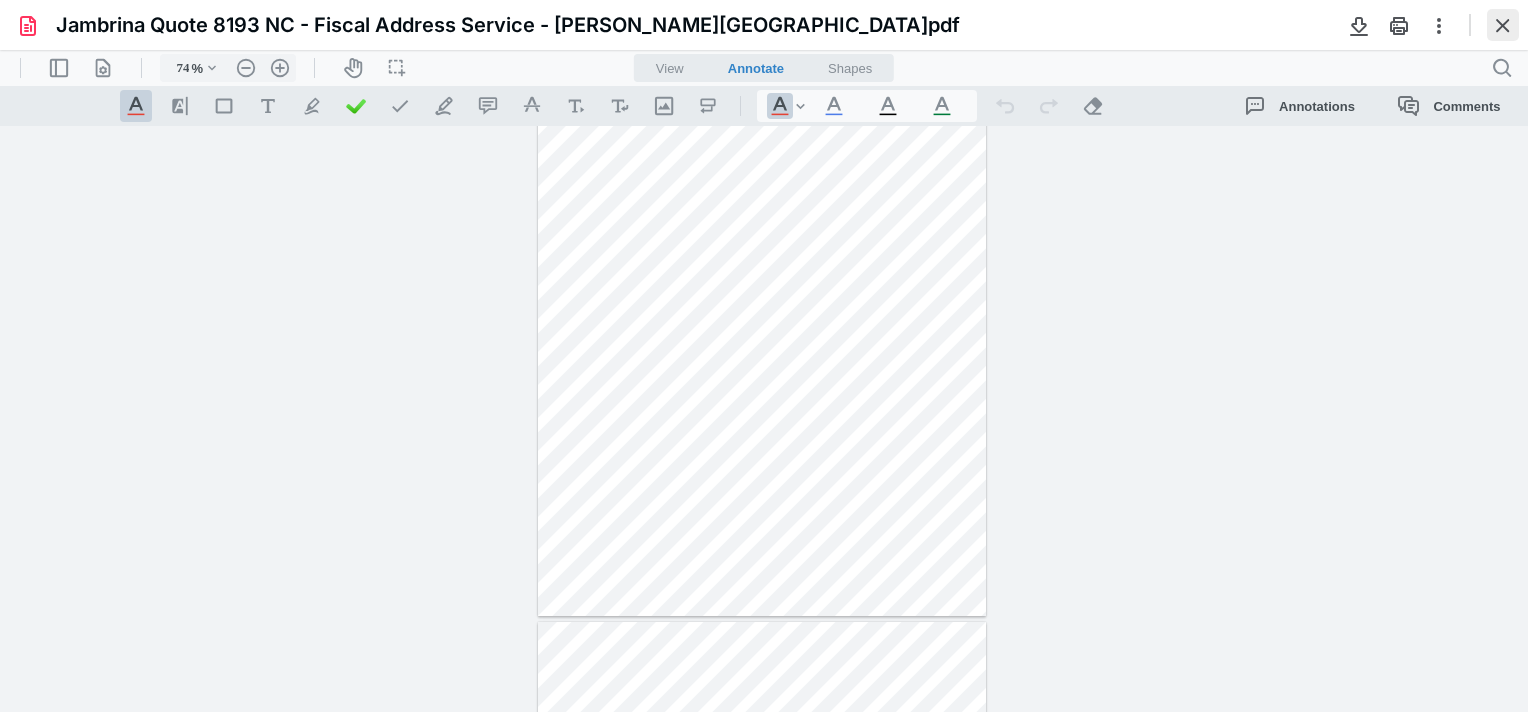 click at bounding box center [1503, 25] 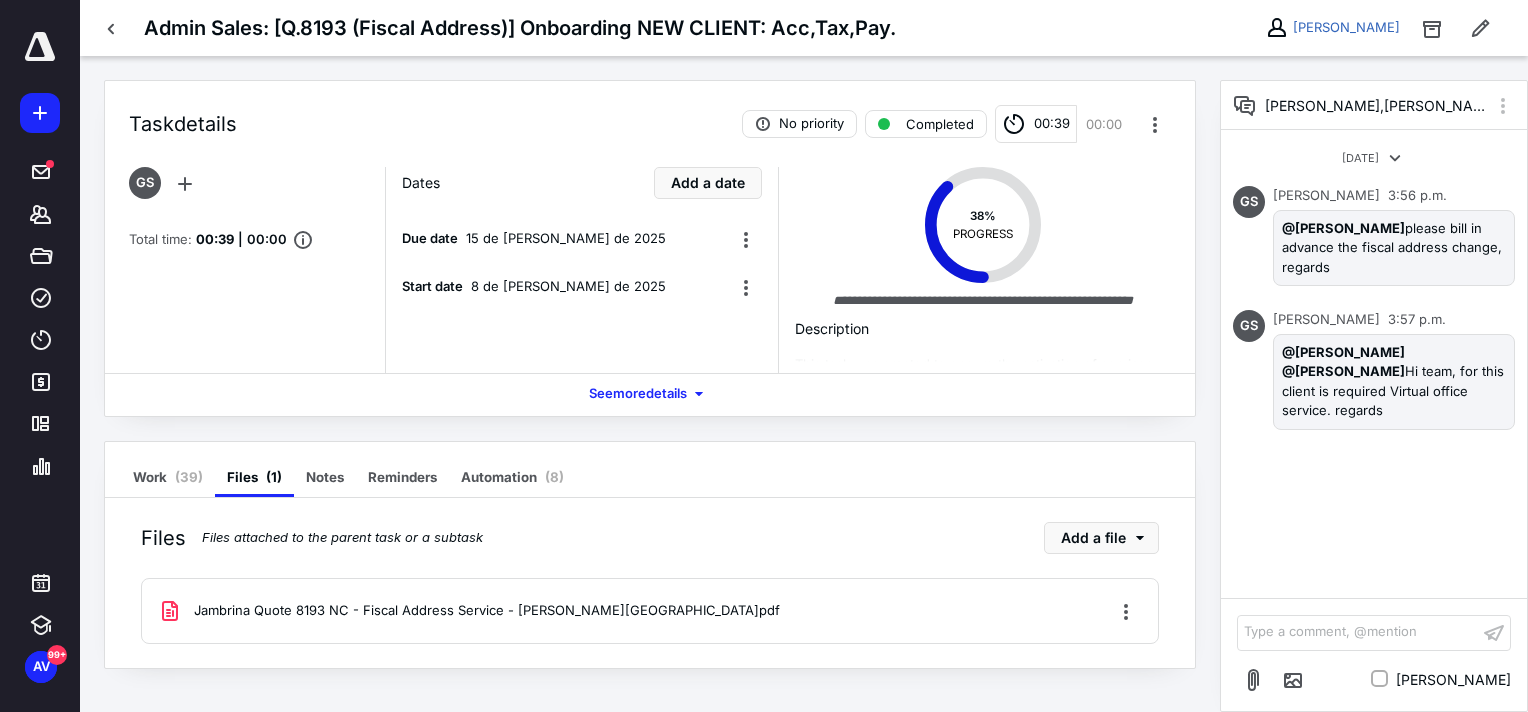 click on "Jambrina Quote 8193 NC - Fiscal Address Service - Garza Ga.pdf" at bounding box center (469, 611) 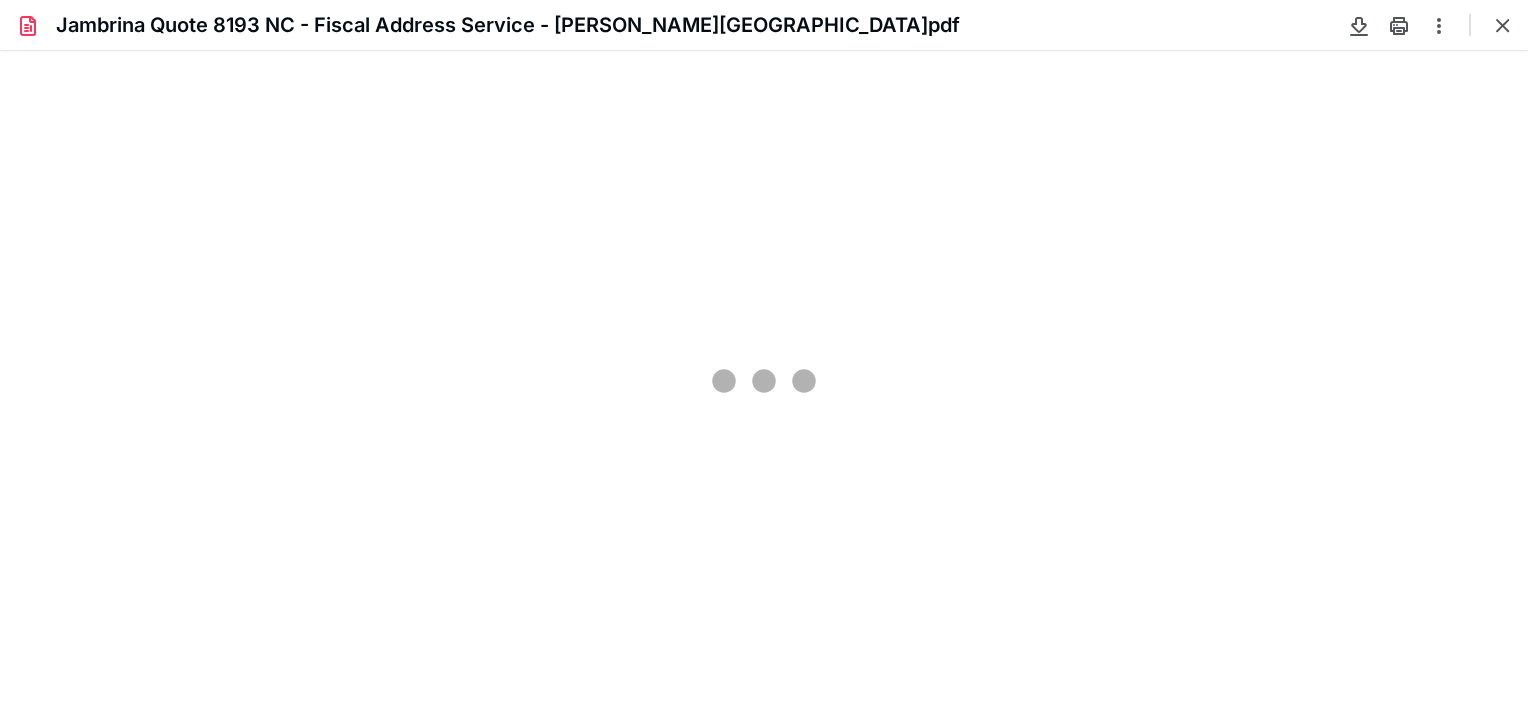 scroll, scrollTop: 0, scrollLeft: 0, axis: both 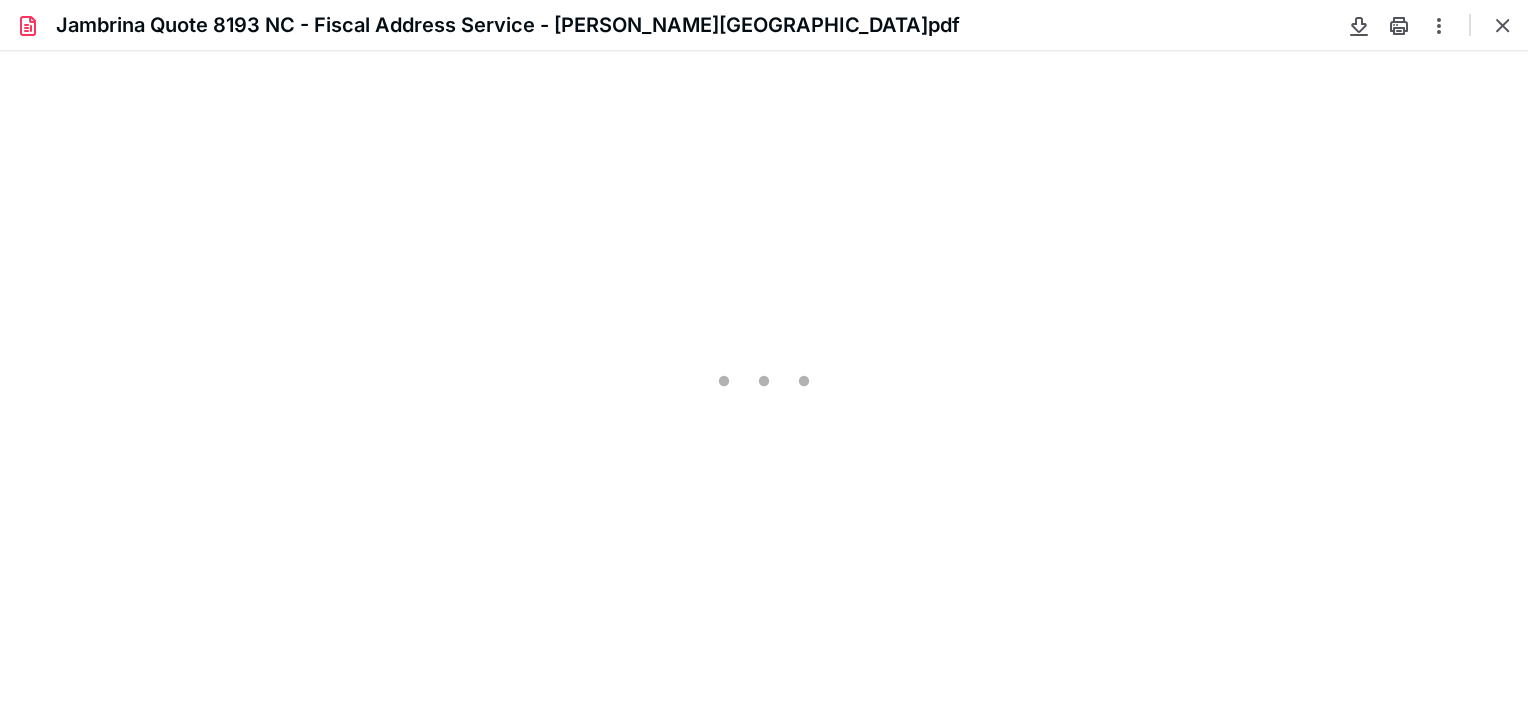 type on "74" 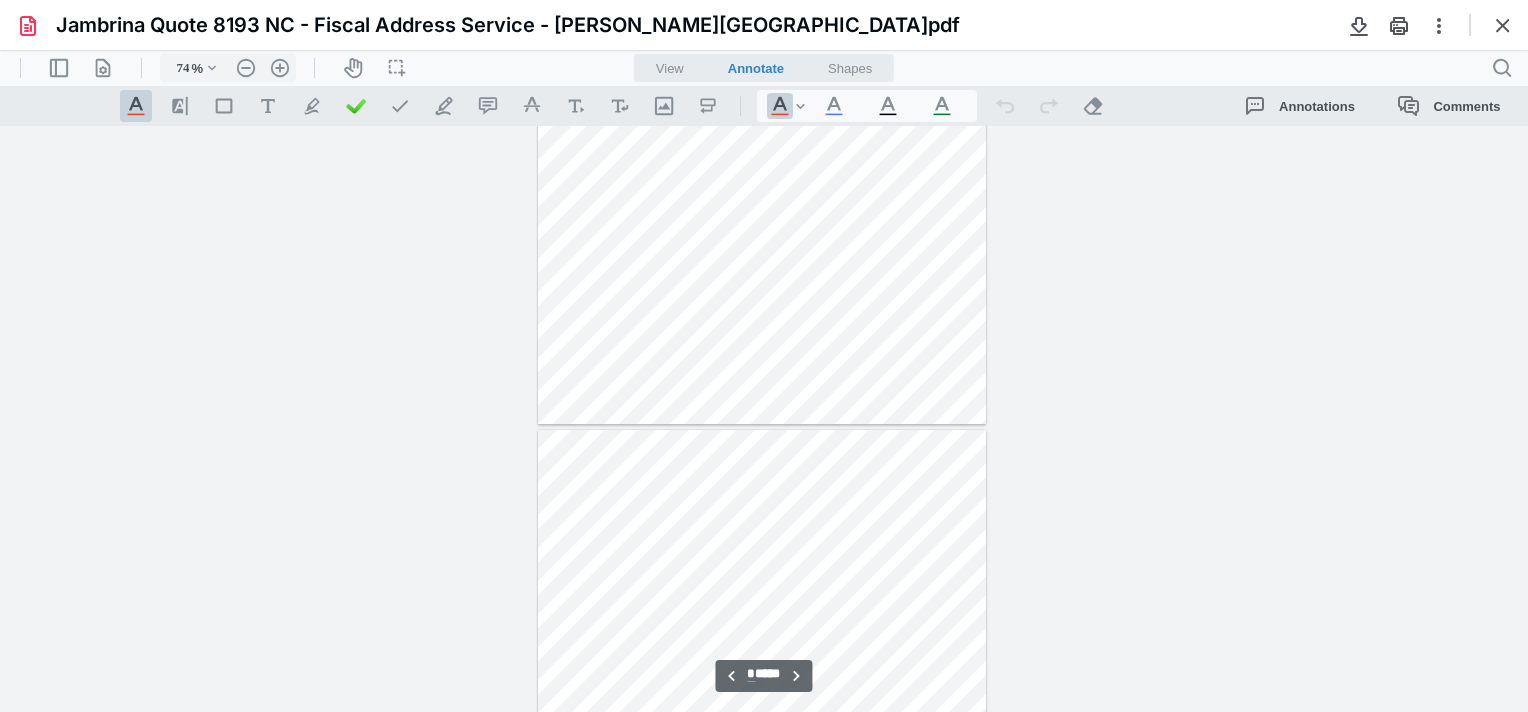 scroll, scrollTop: 879, scrollLeft: 0, axis: vertical 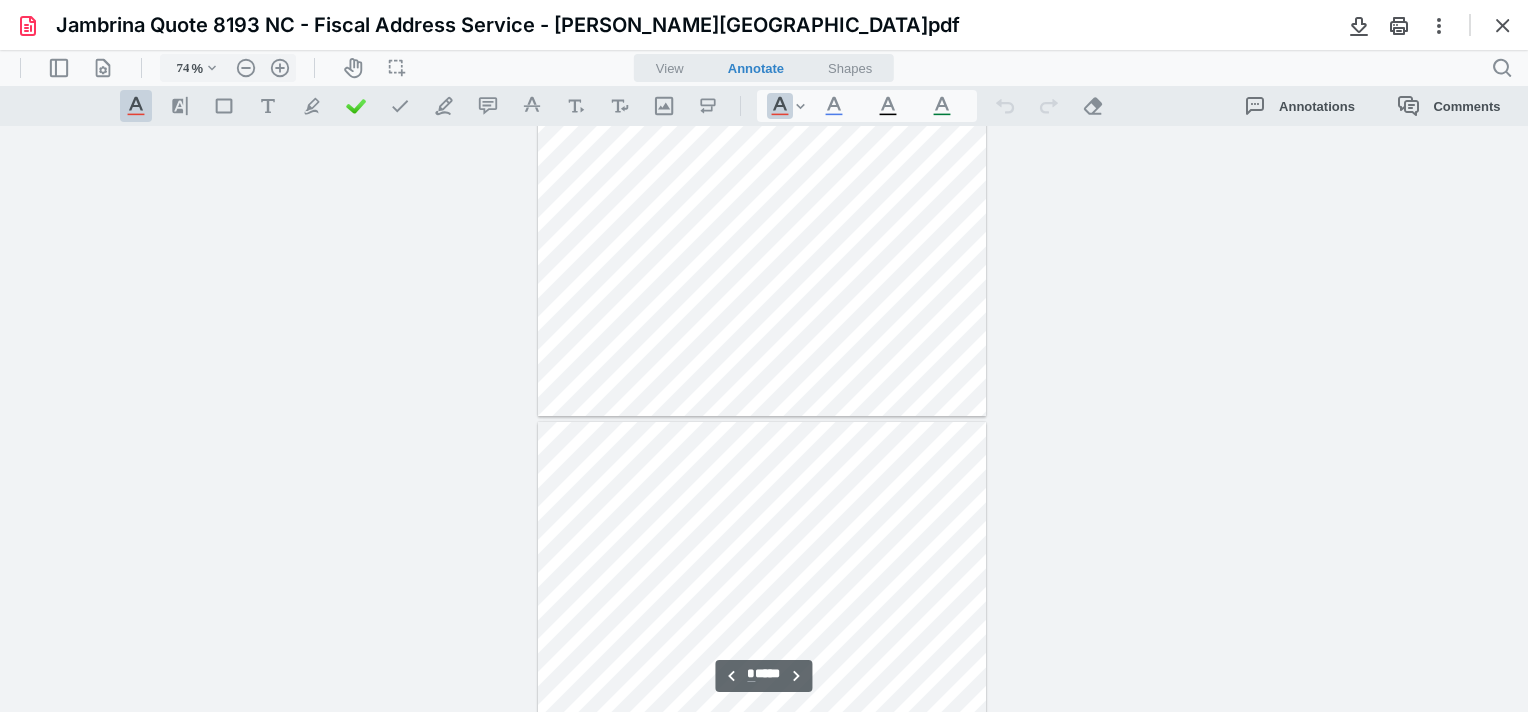 type on "*" 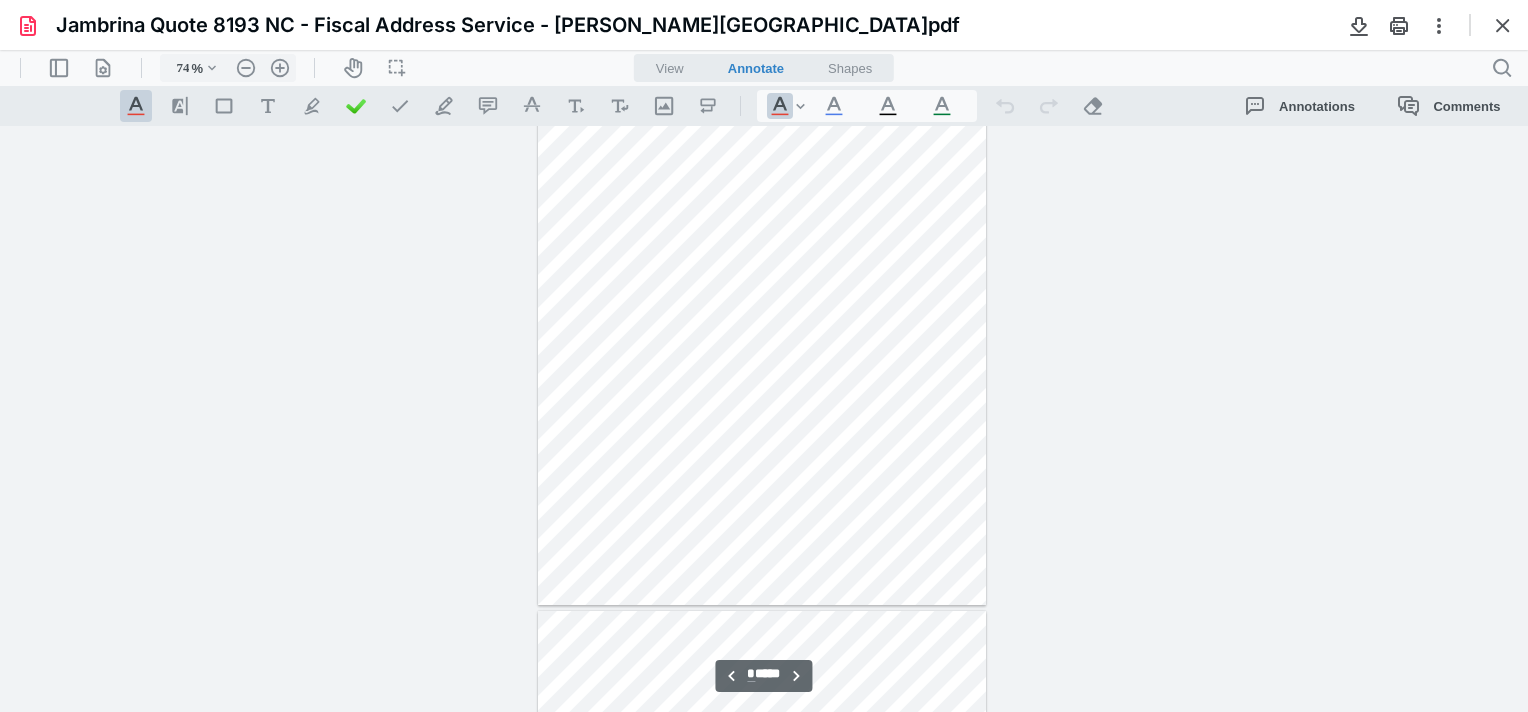 scroll, scrollTop: 679, scrollLeft: 0, axis: vertical 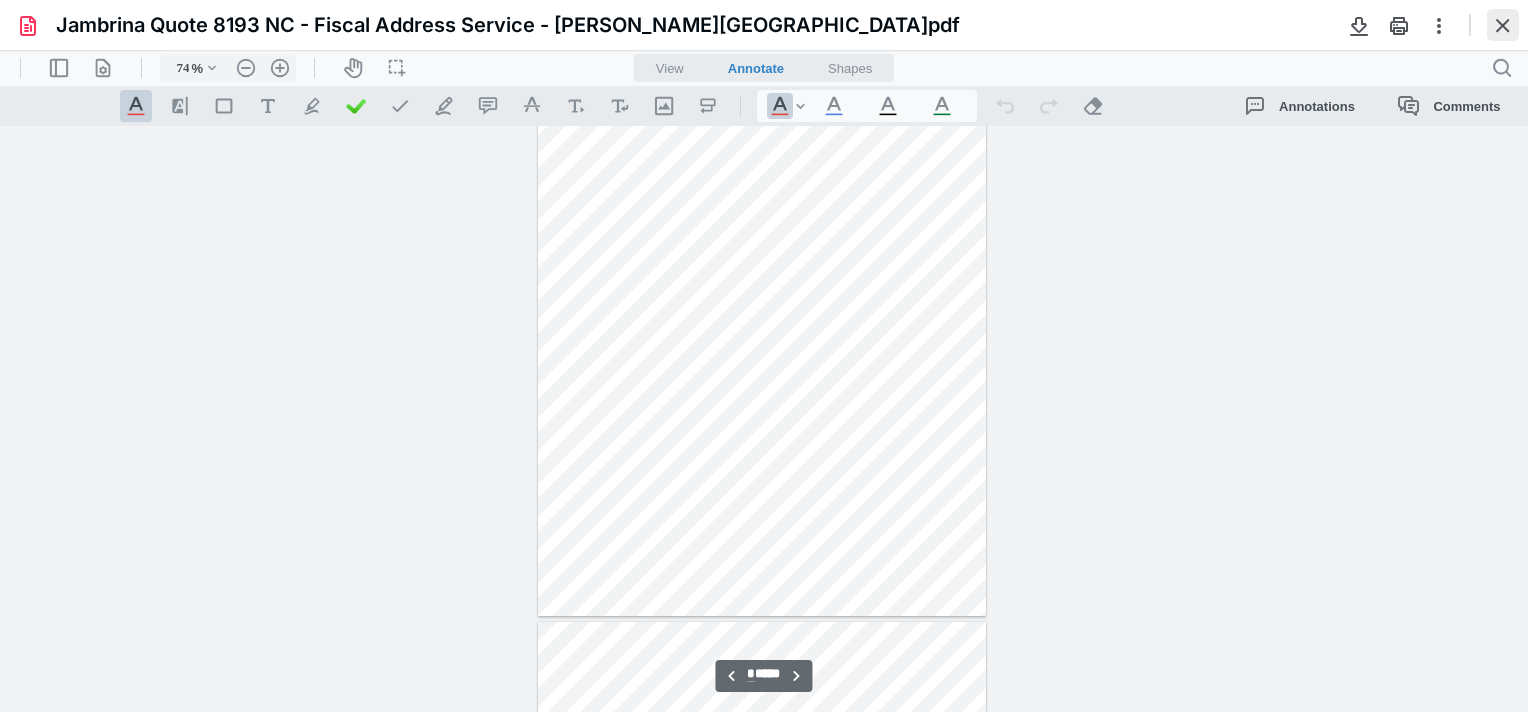 click at bounding box center (1503, 25) 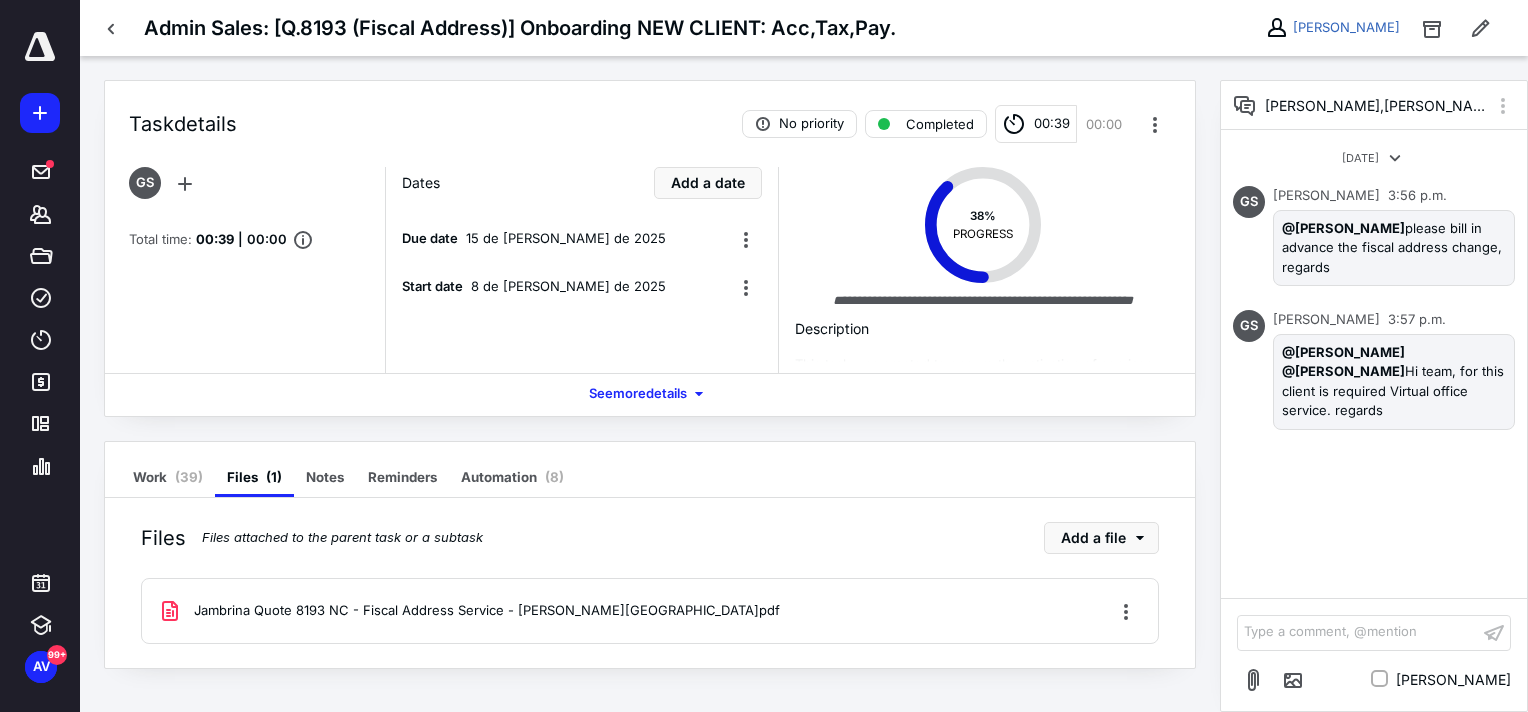 click on "Jambrina Quote 8193 NC - Fiscal Address Service - Garza Ga.pdf" at bounding box center (487, 611) 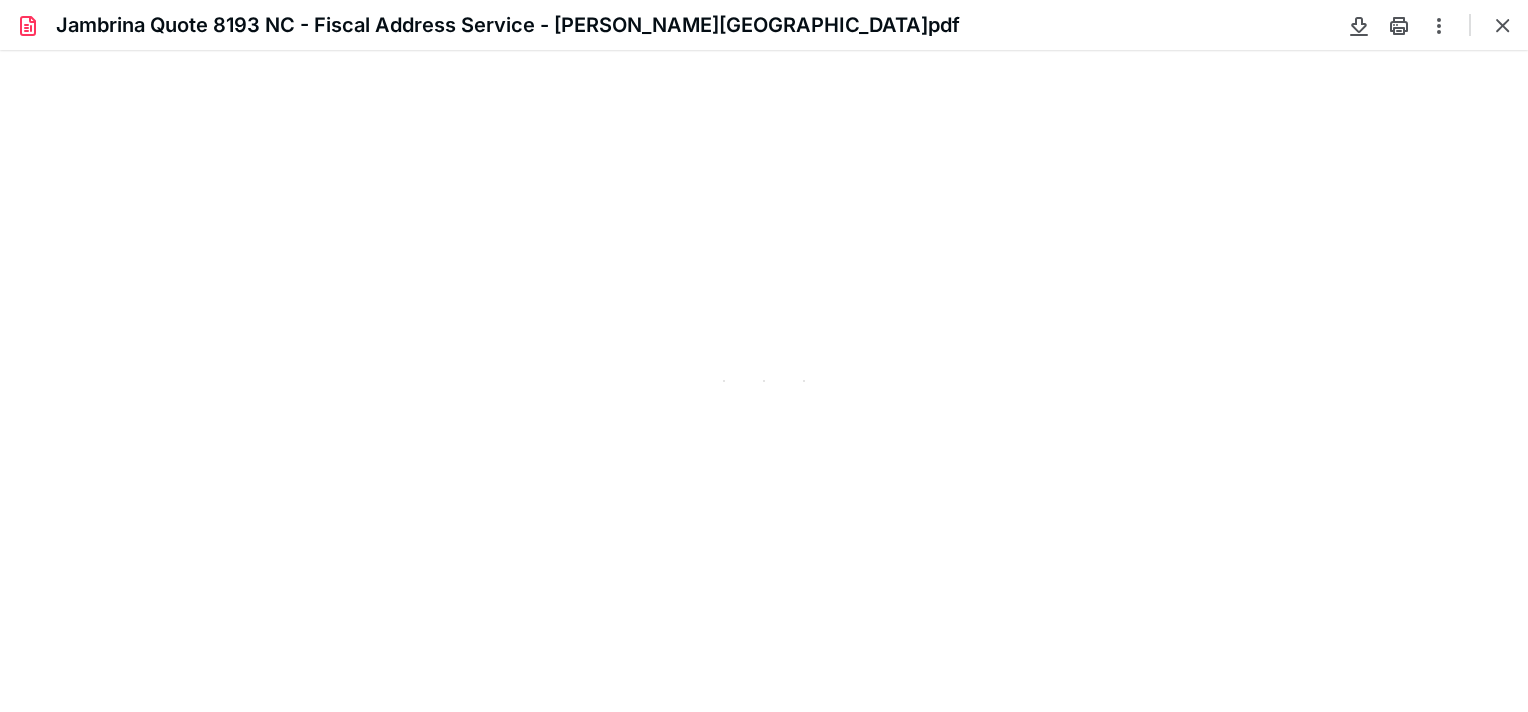 scroll, scrollTop: 0, scrollLeft: 0, axis: both 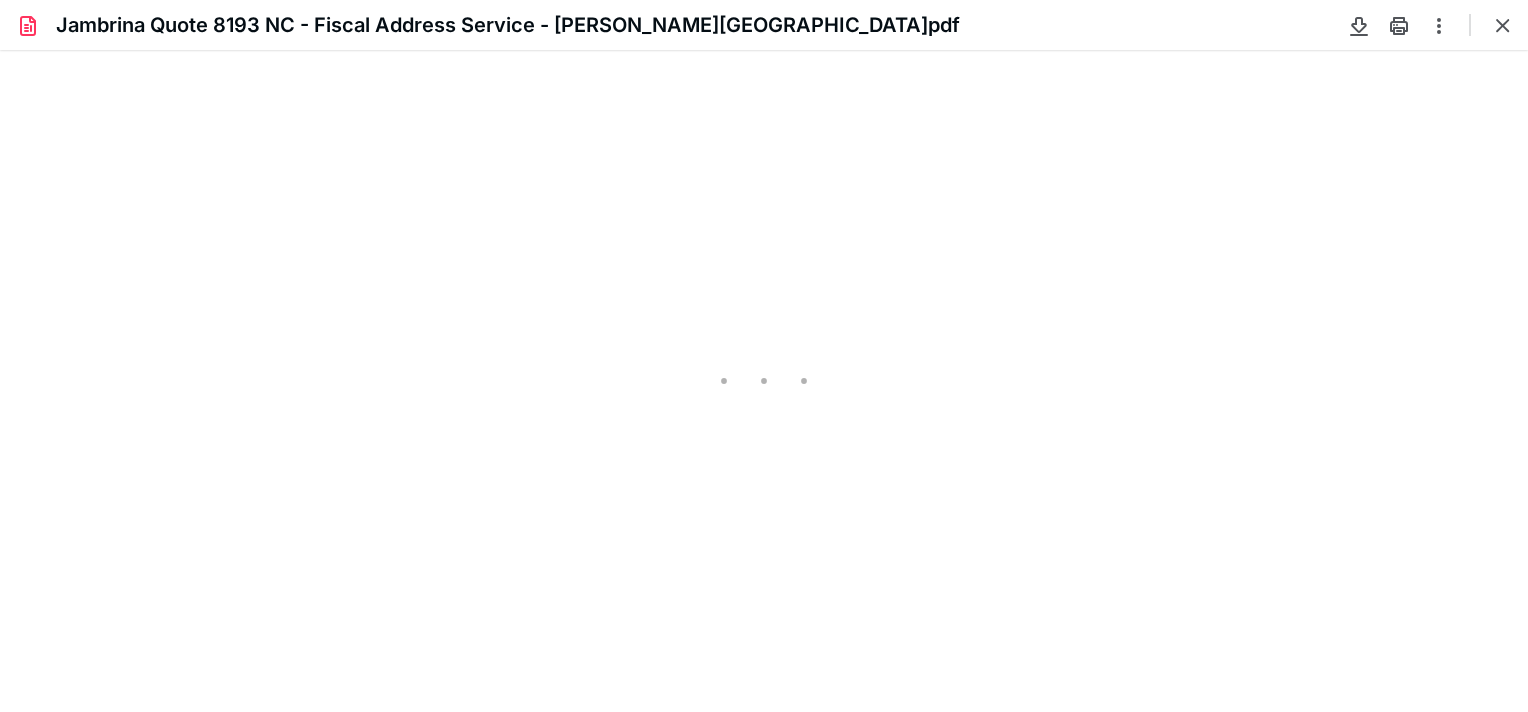 type on "74" 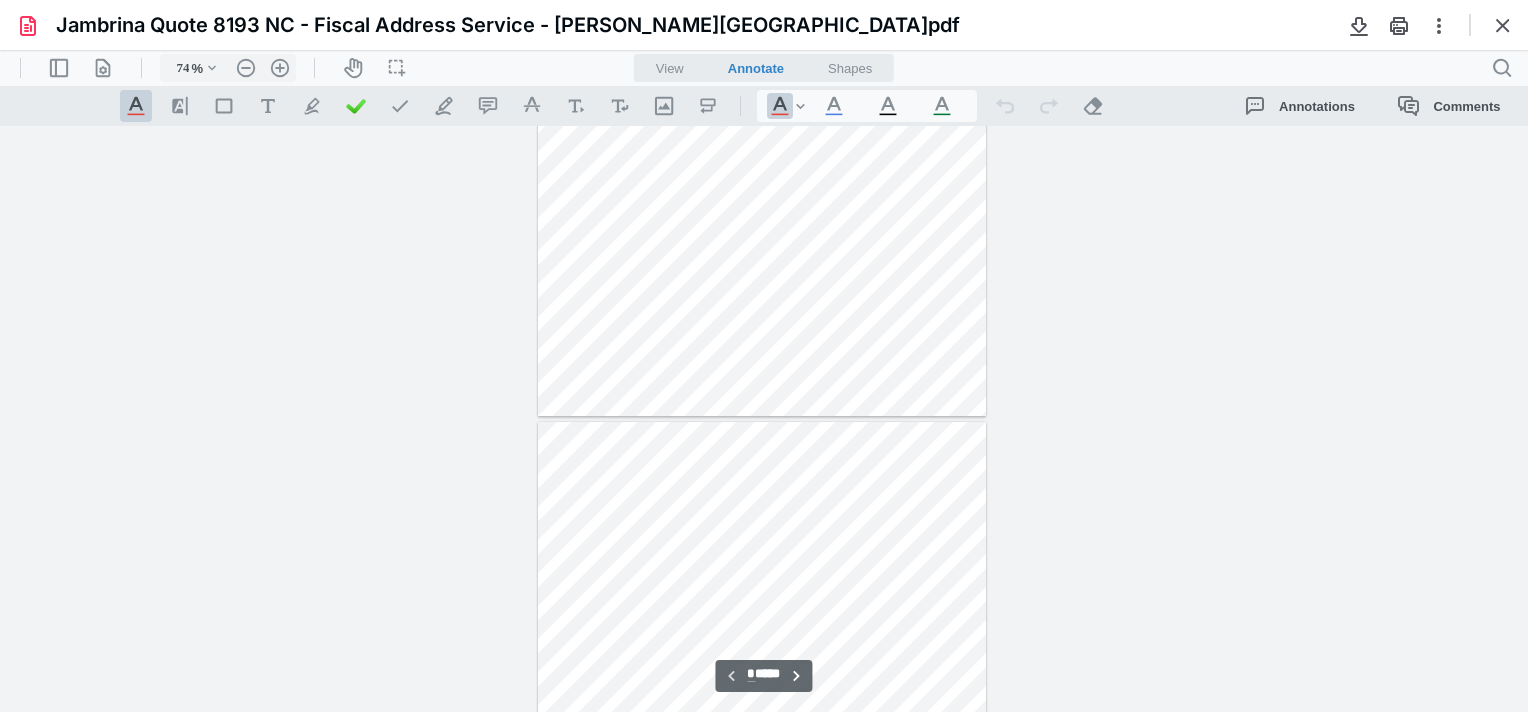 scroll, scrollTop: 279, scrollLeft: 0, axis: vertical 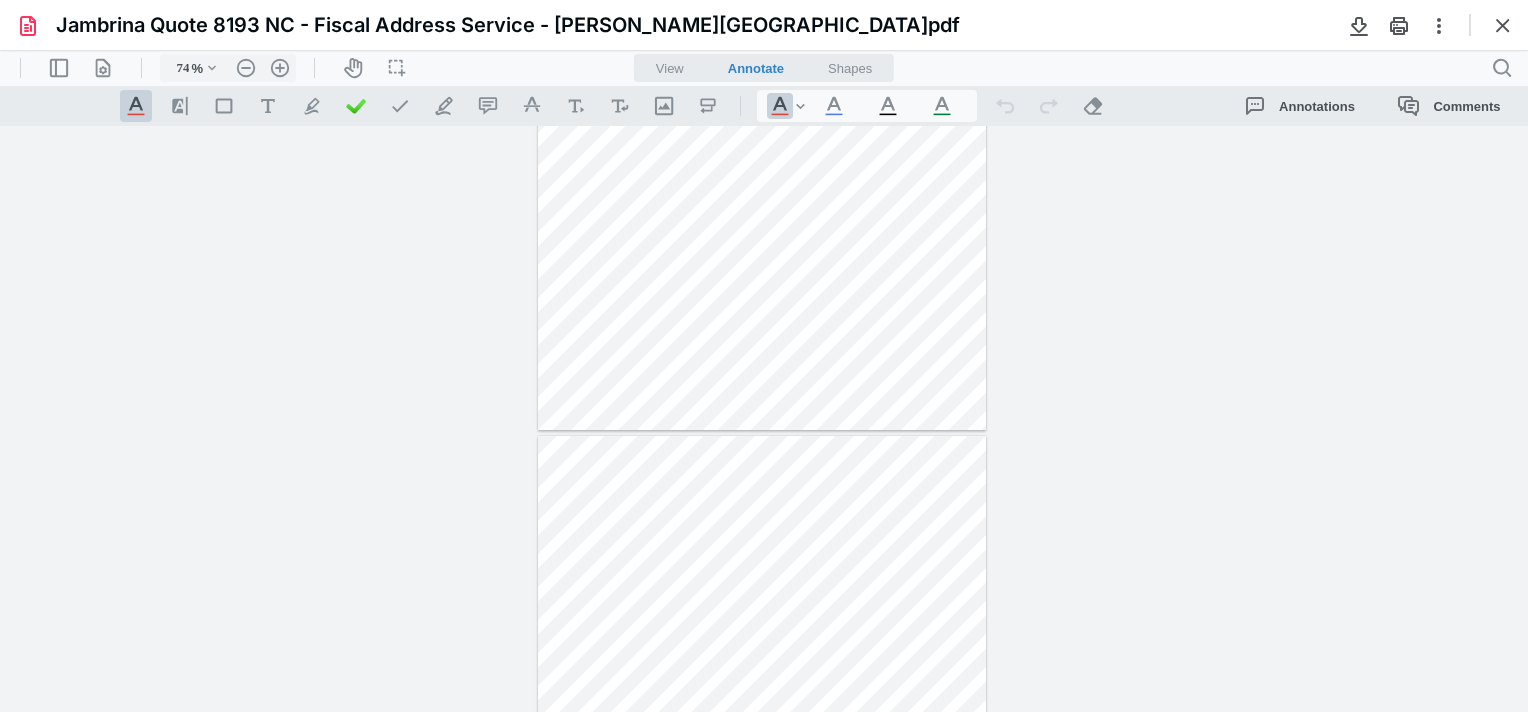 type on "*" 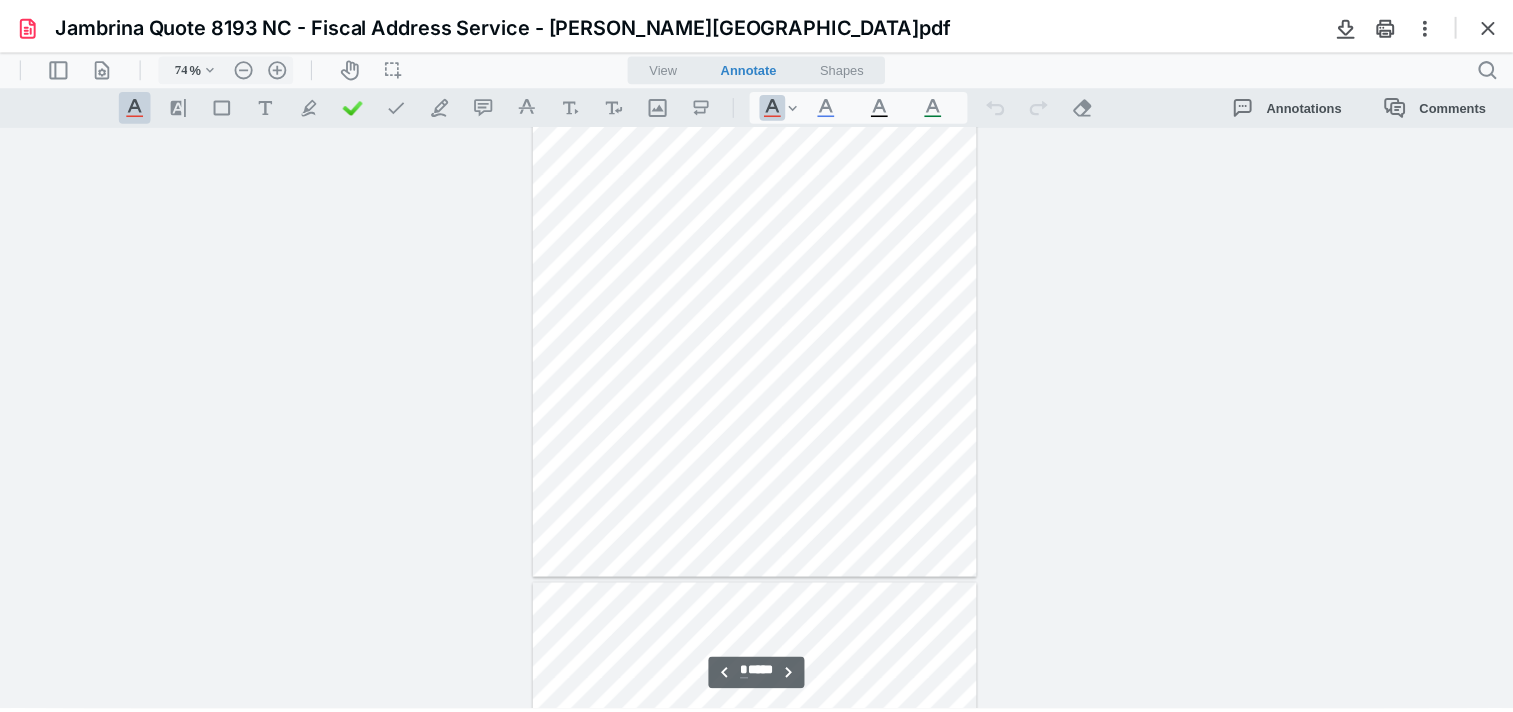 scroll, scrollTop: 779, scrollLeft: 0, axis: vertical 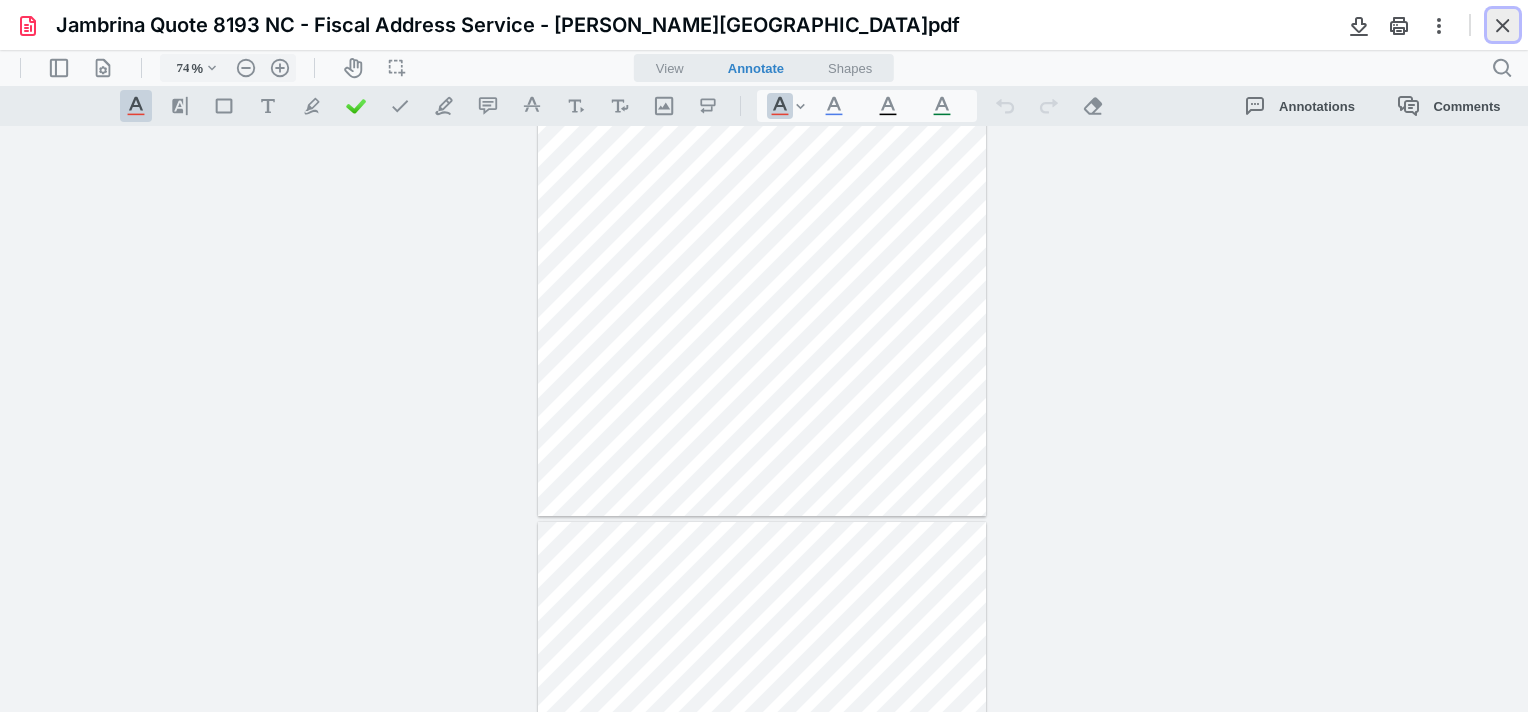 click at bounding box center (1503, 25) 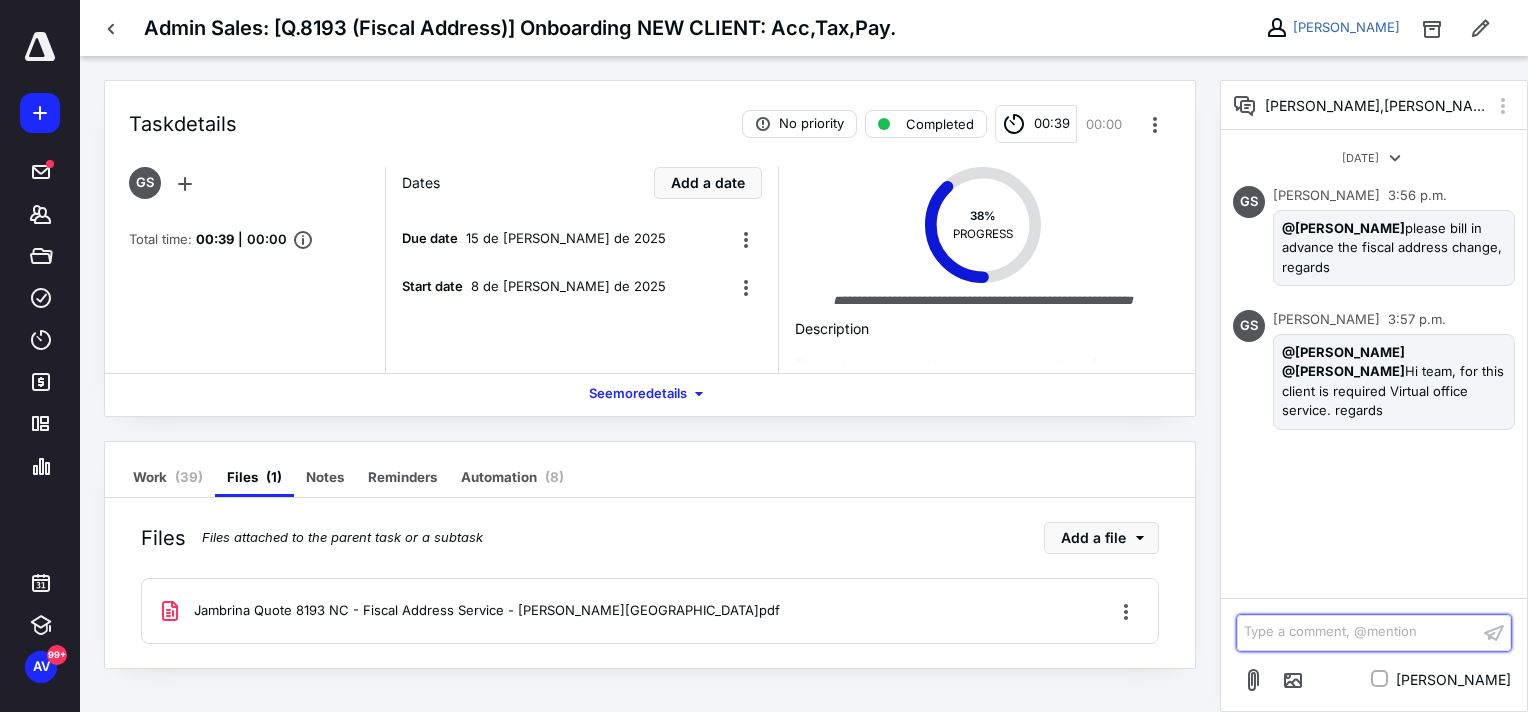 click on "Type a comment, @mention ﻿" at bounding box center [1358, 632] 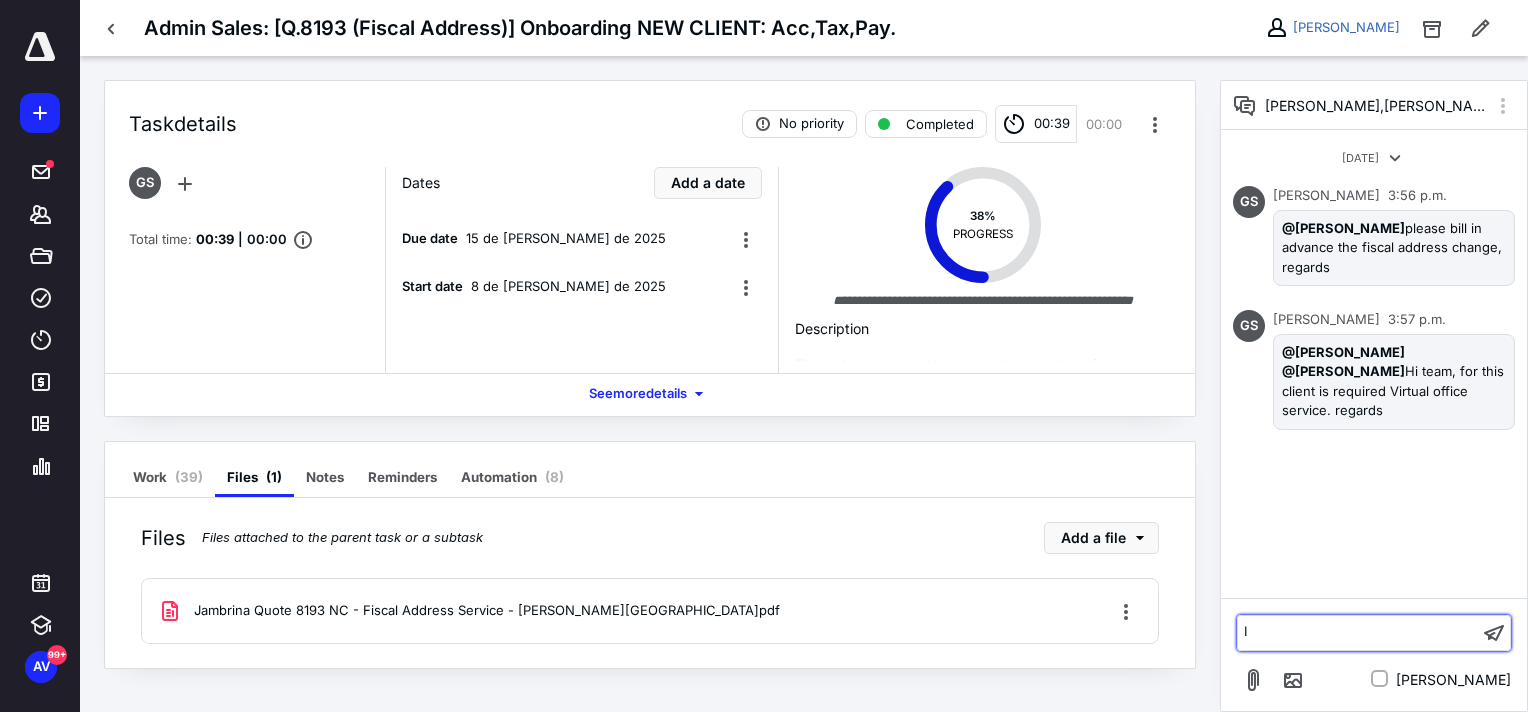 type 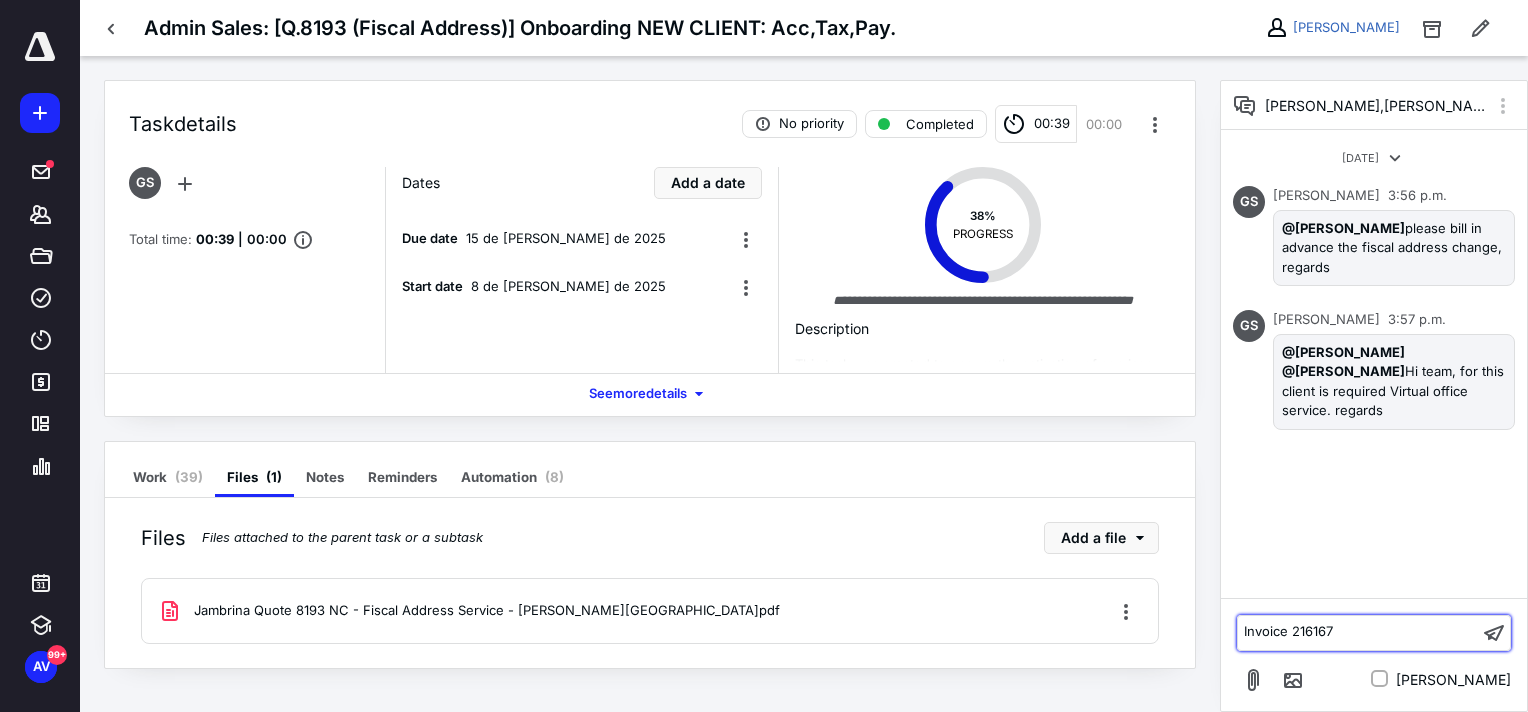 click on "Invoice 216167" at bounding box center (1288, 631) 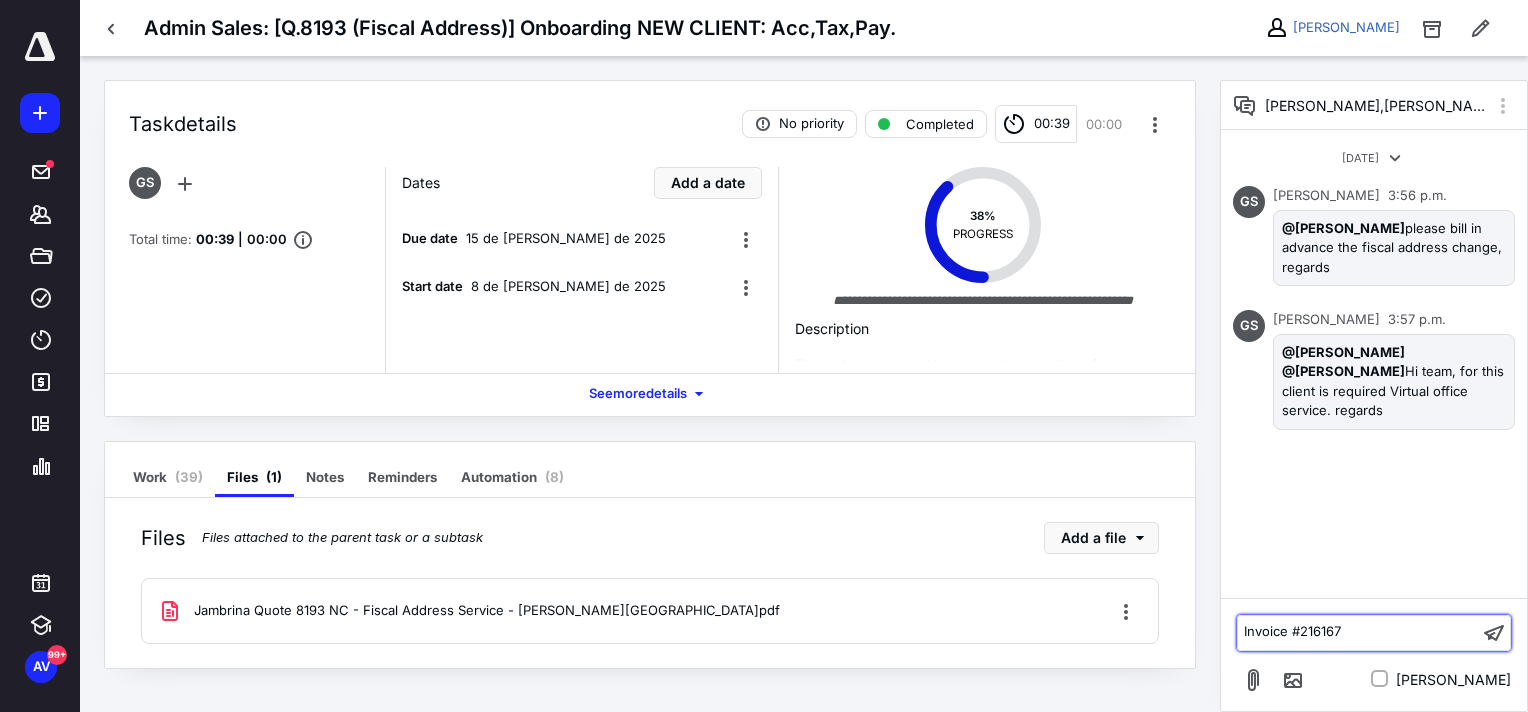 click on "Invoice #216167" at bounding box center [1358, 632] 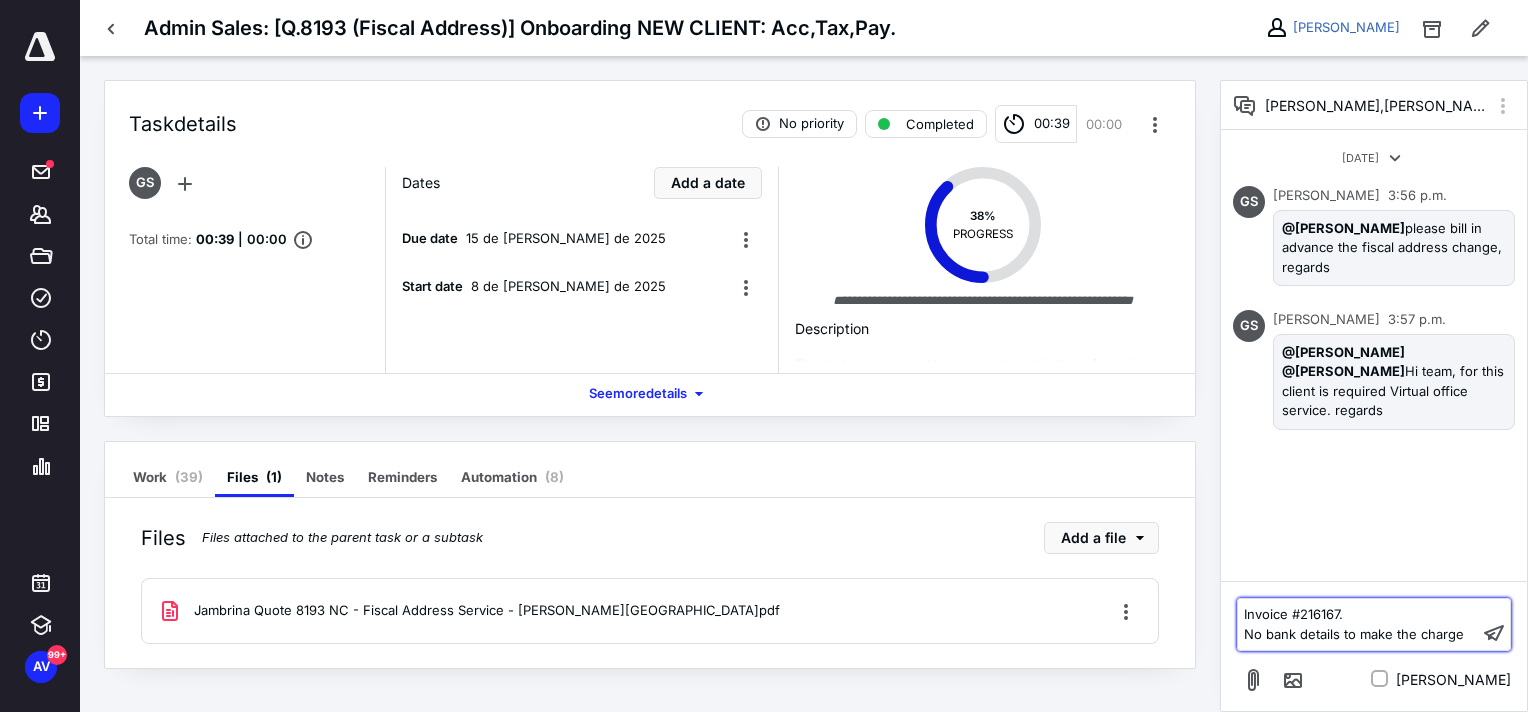 click on "Invoice #216167." at bounding box center [1358, 615] 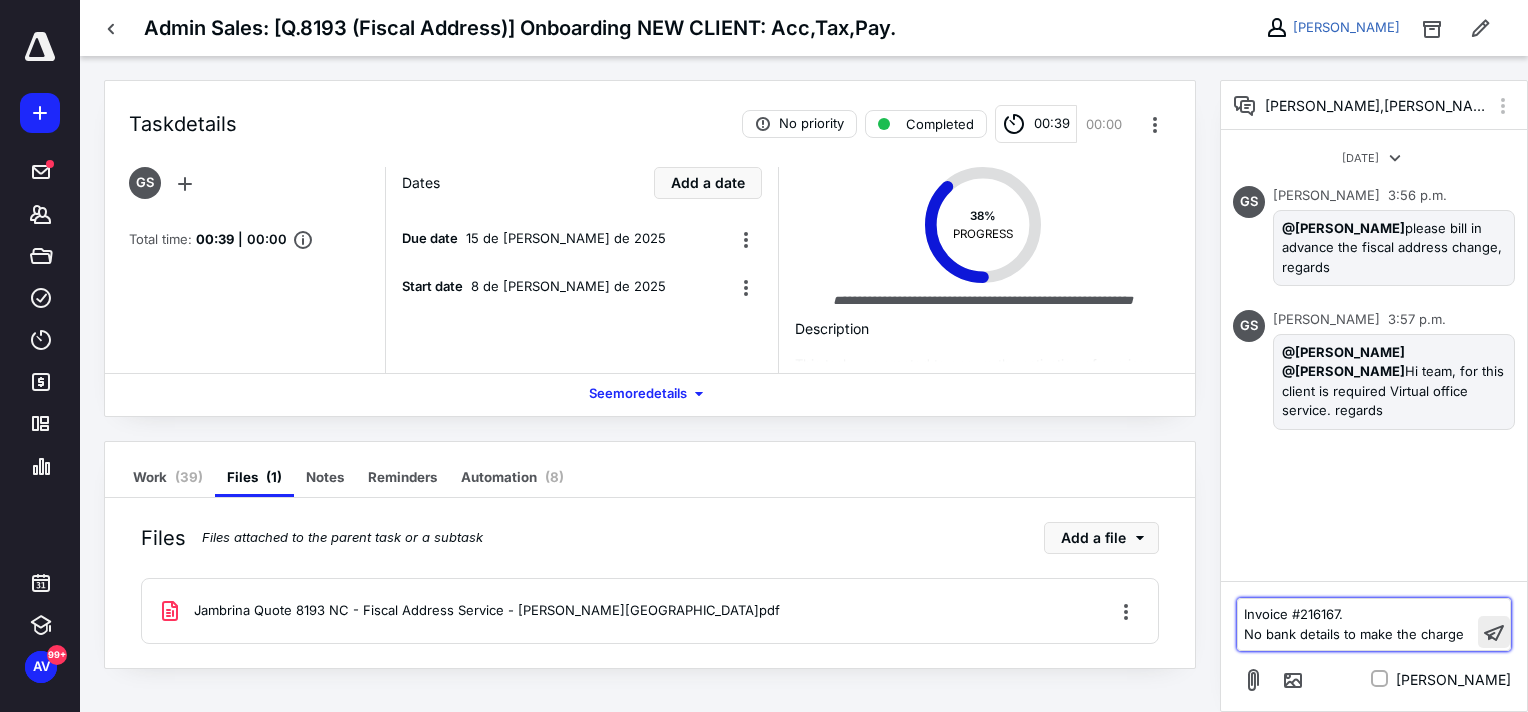 click at bounding box center (1494, 632) 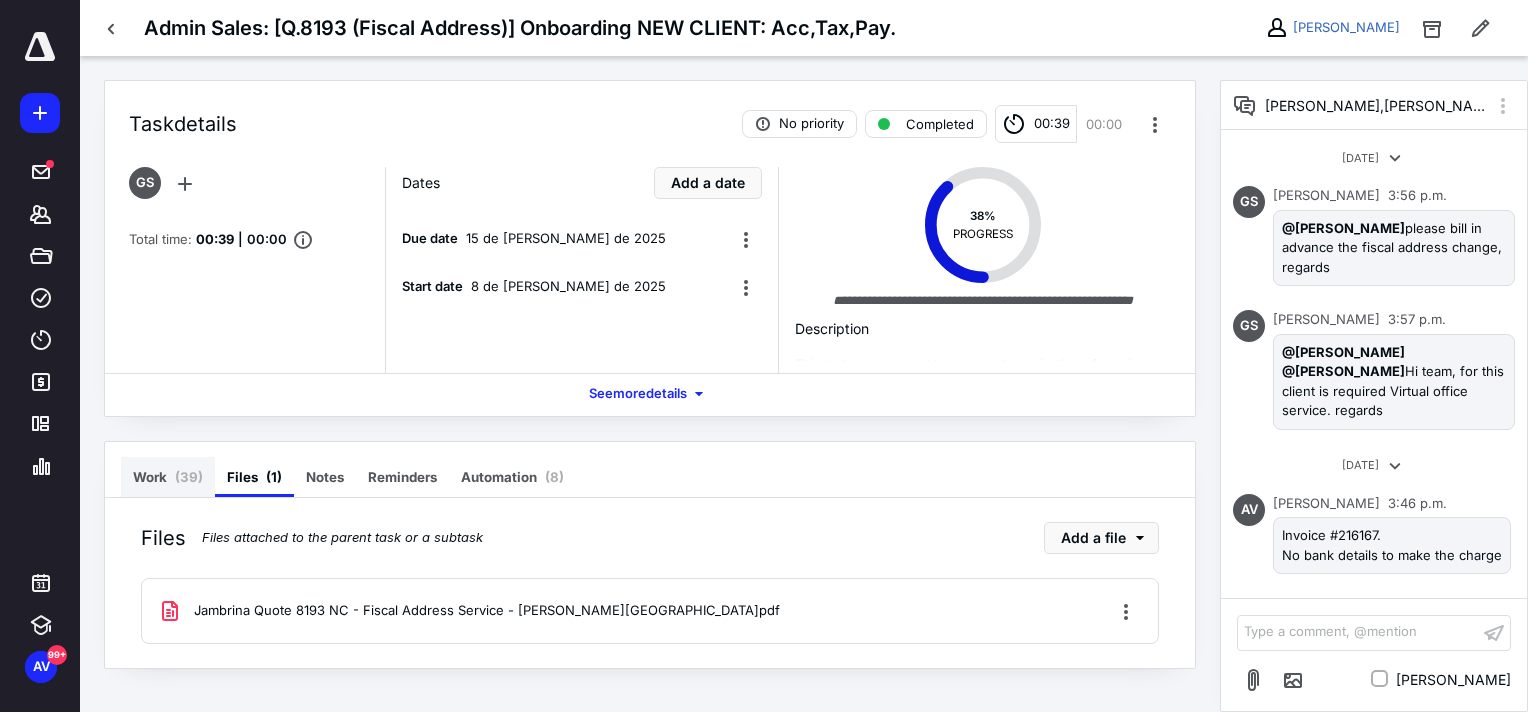 click on "Work ( 39 )" at bounding box center [168, 477] 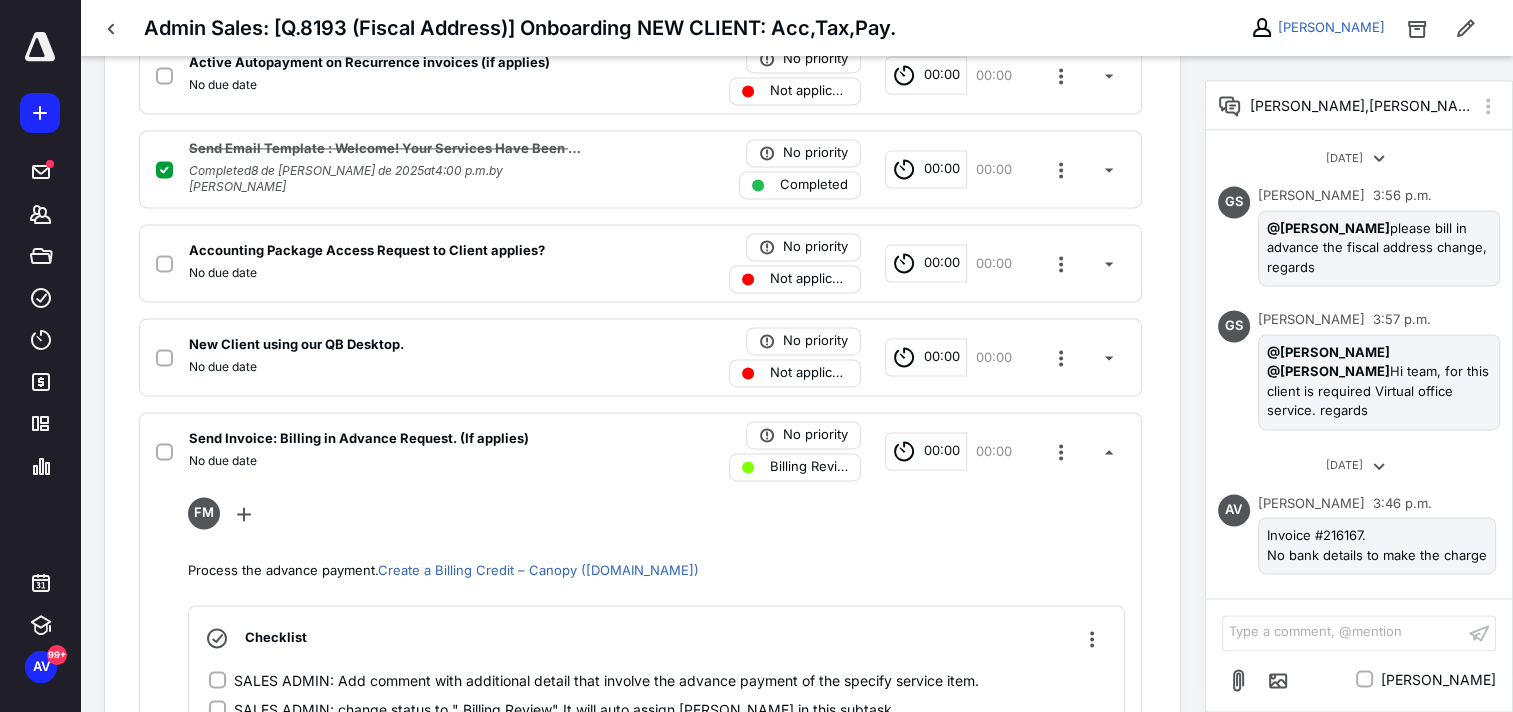 scroll, scrollTop: 2900, scrollLeft: 0, axis: vertical 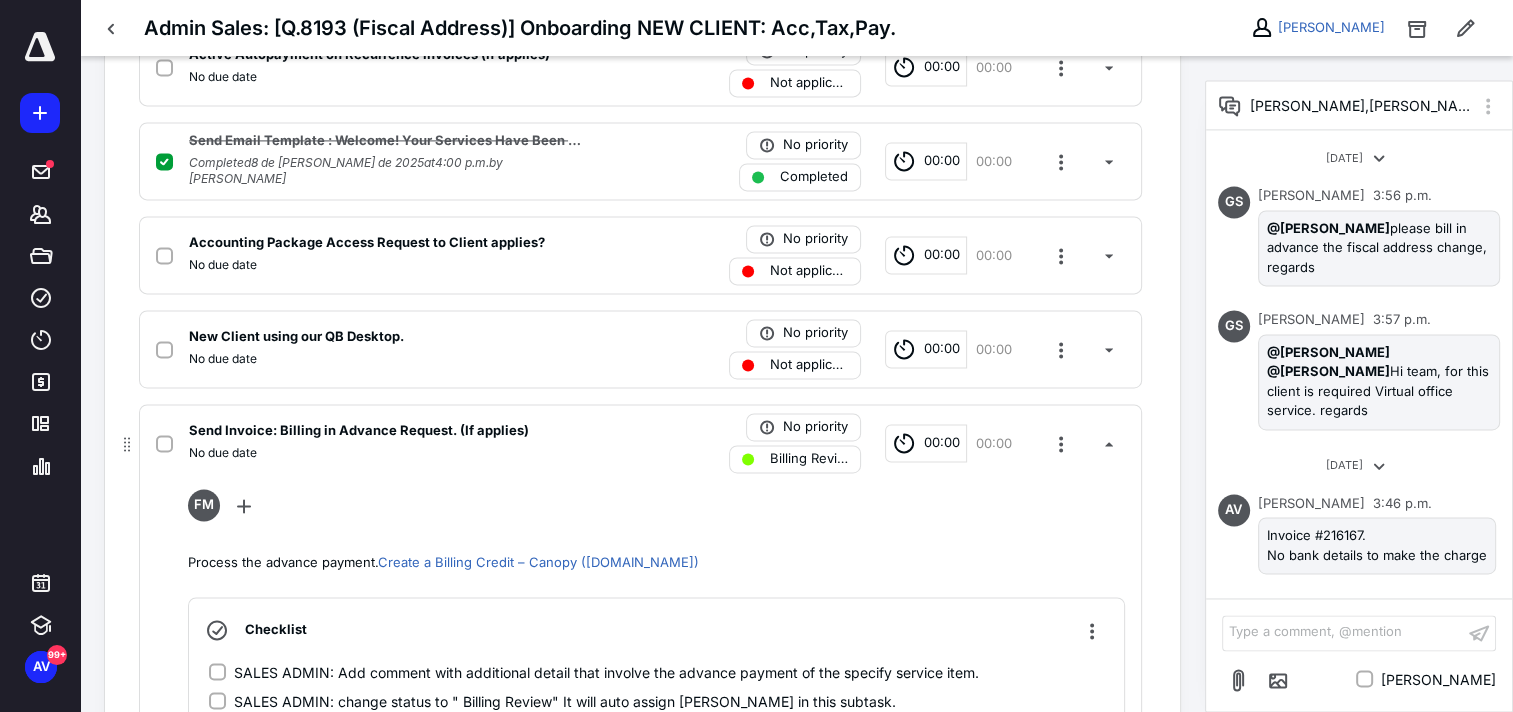 click at bounding box center [164, 444] 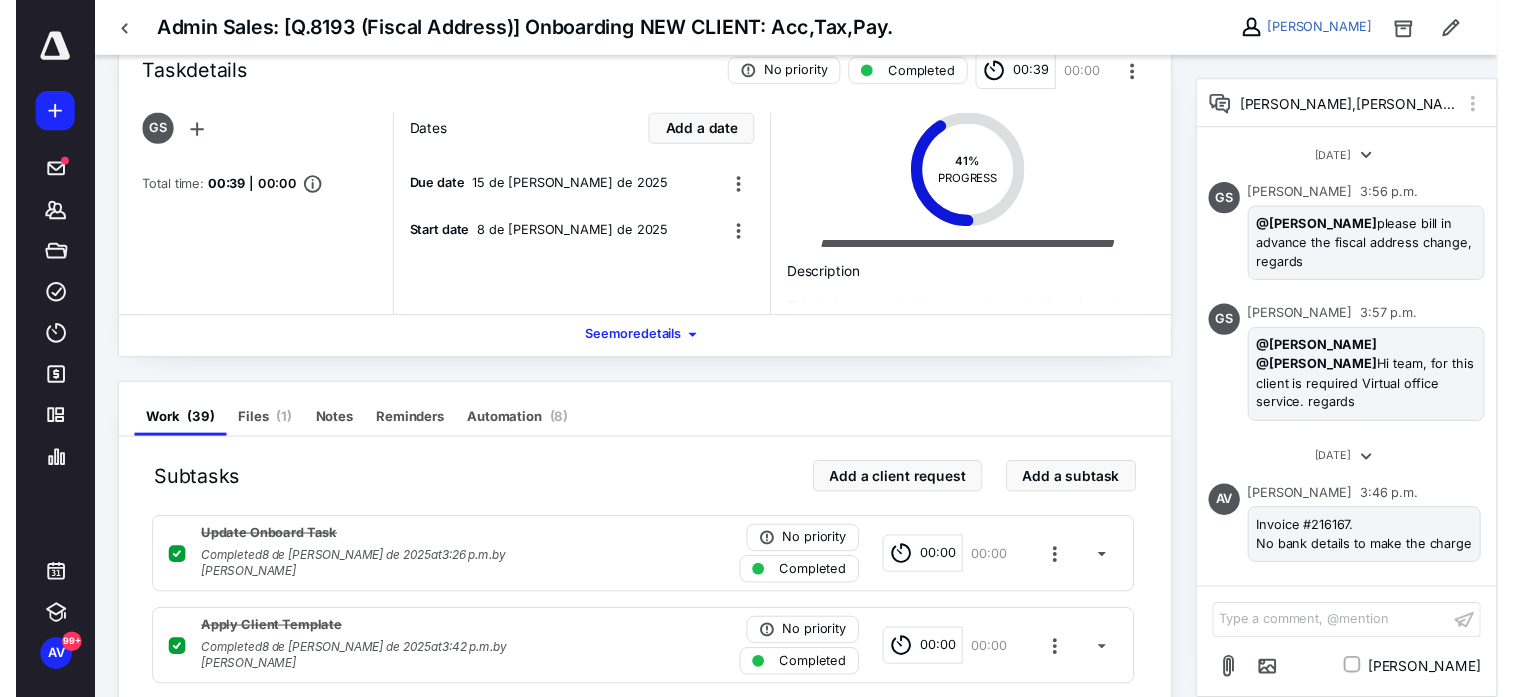 scroll, scrollTop: 0, scrollLeft: 0, axis: both 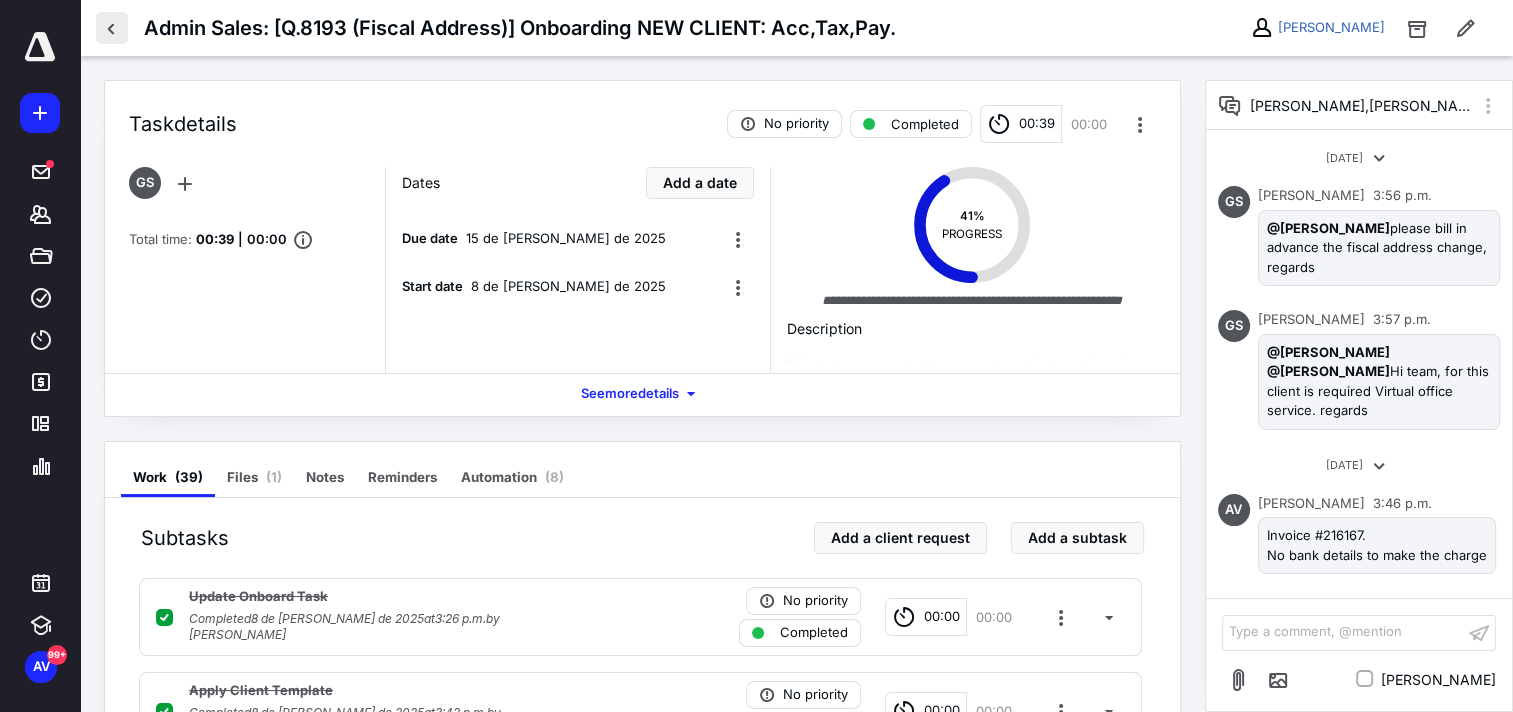 click at bounding box center (112, 28) 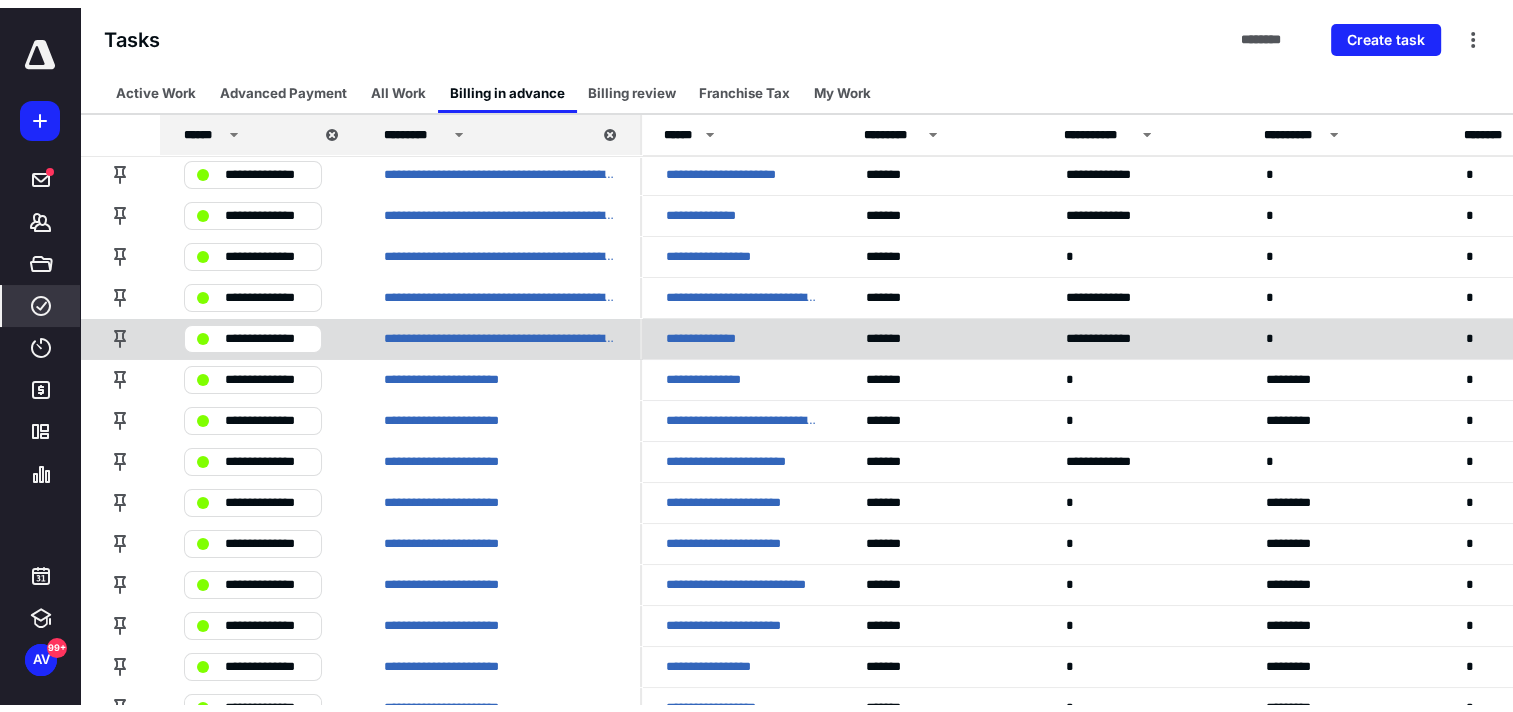 scroll, scrollTop: 0, scrollLeft: 0, axis: both 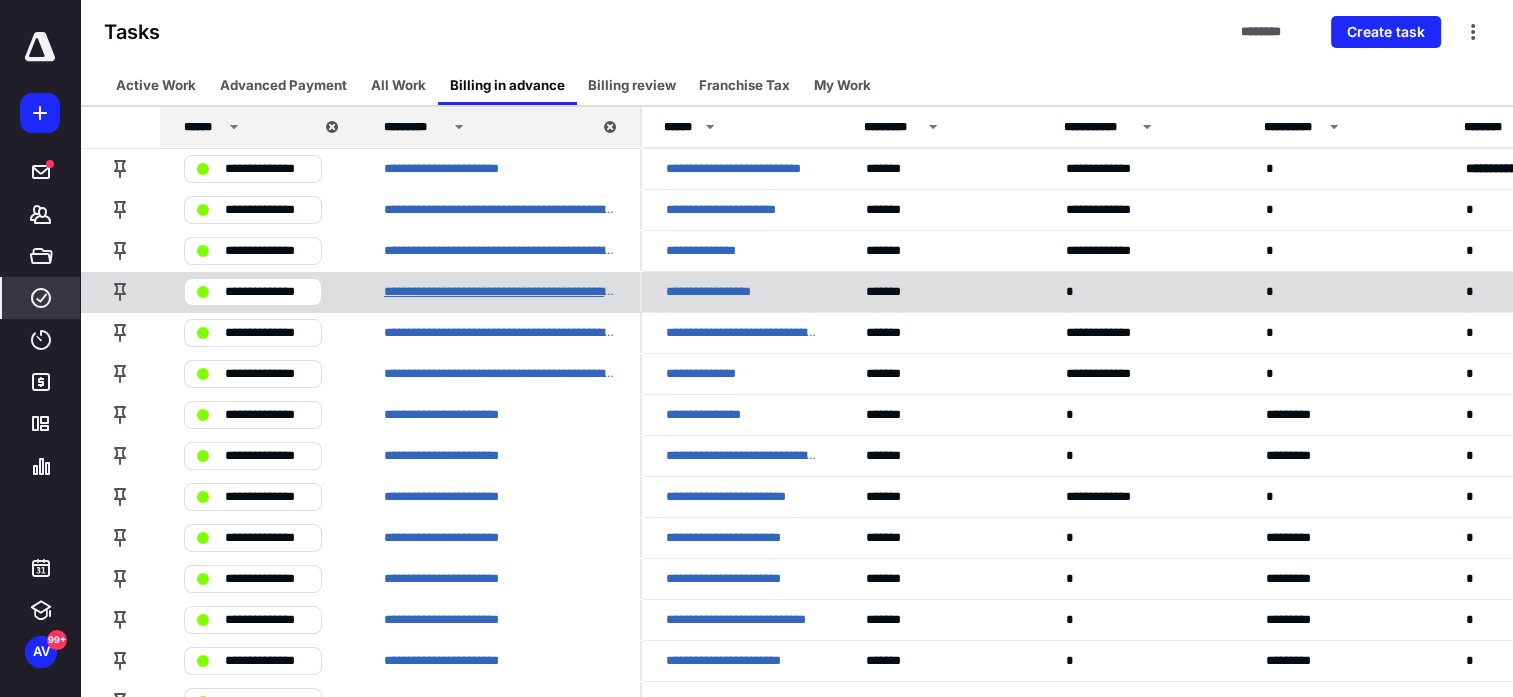 click on "**********" at bounding box center [500, 292] 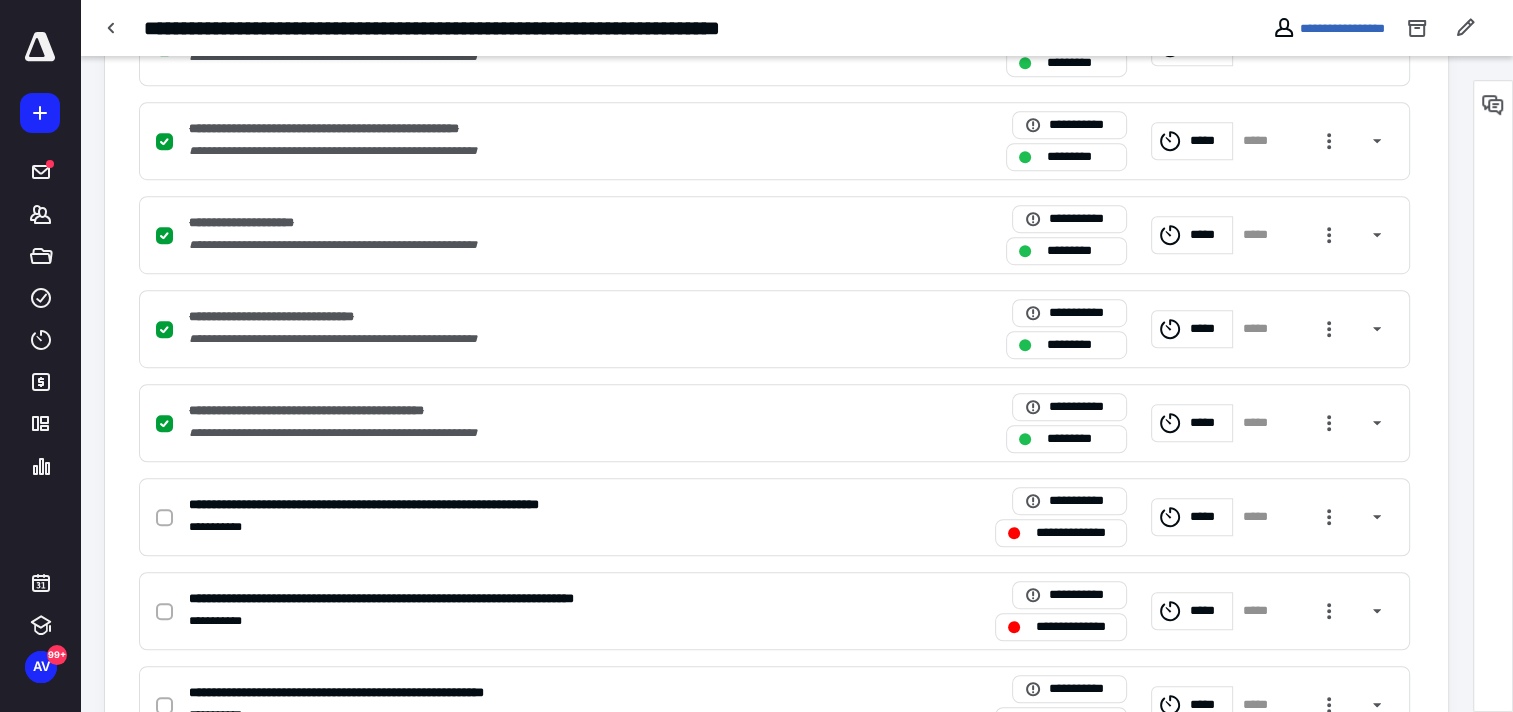 scroll, scrollTop: 900, scrollLeft: 0, axis: vertical 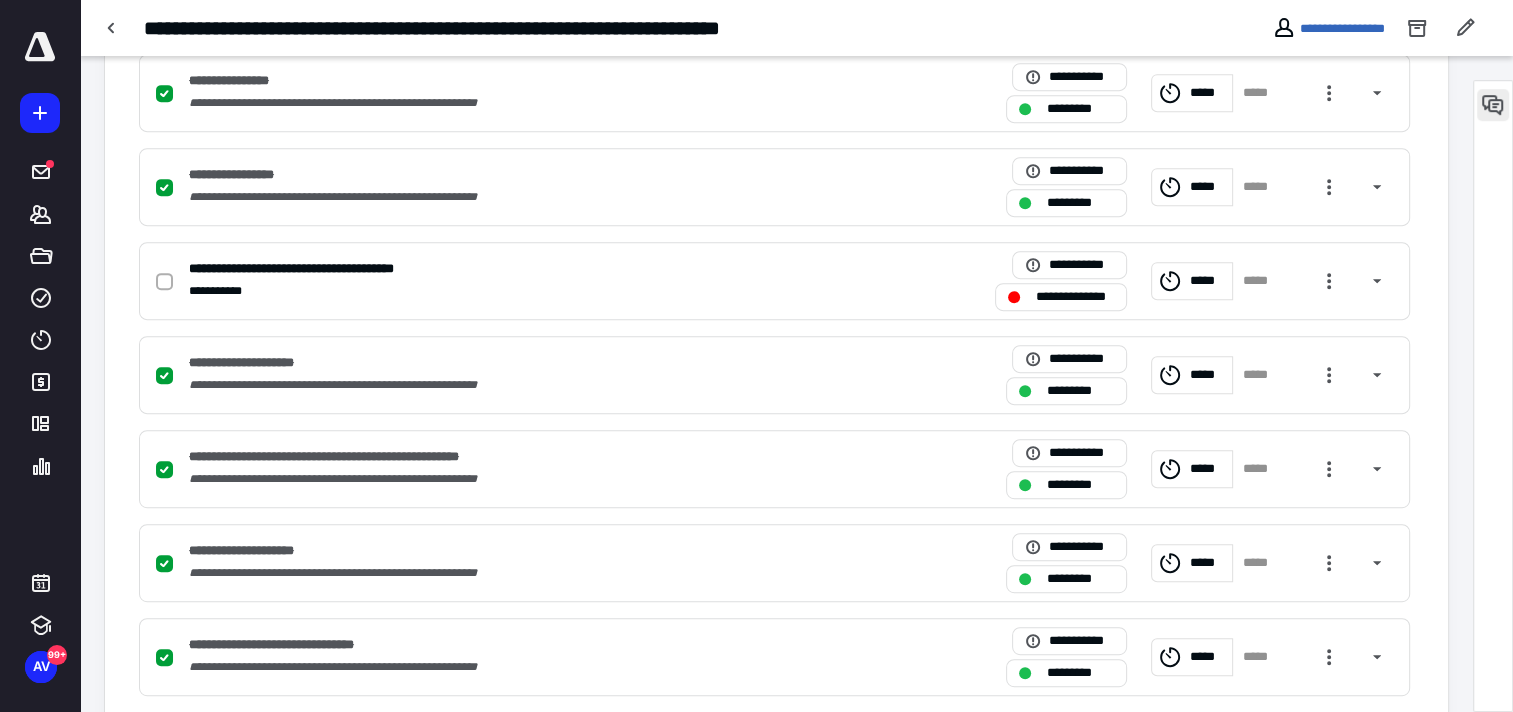 click at bounding box center [1493, 105] 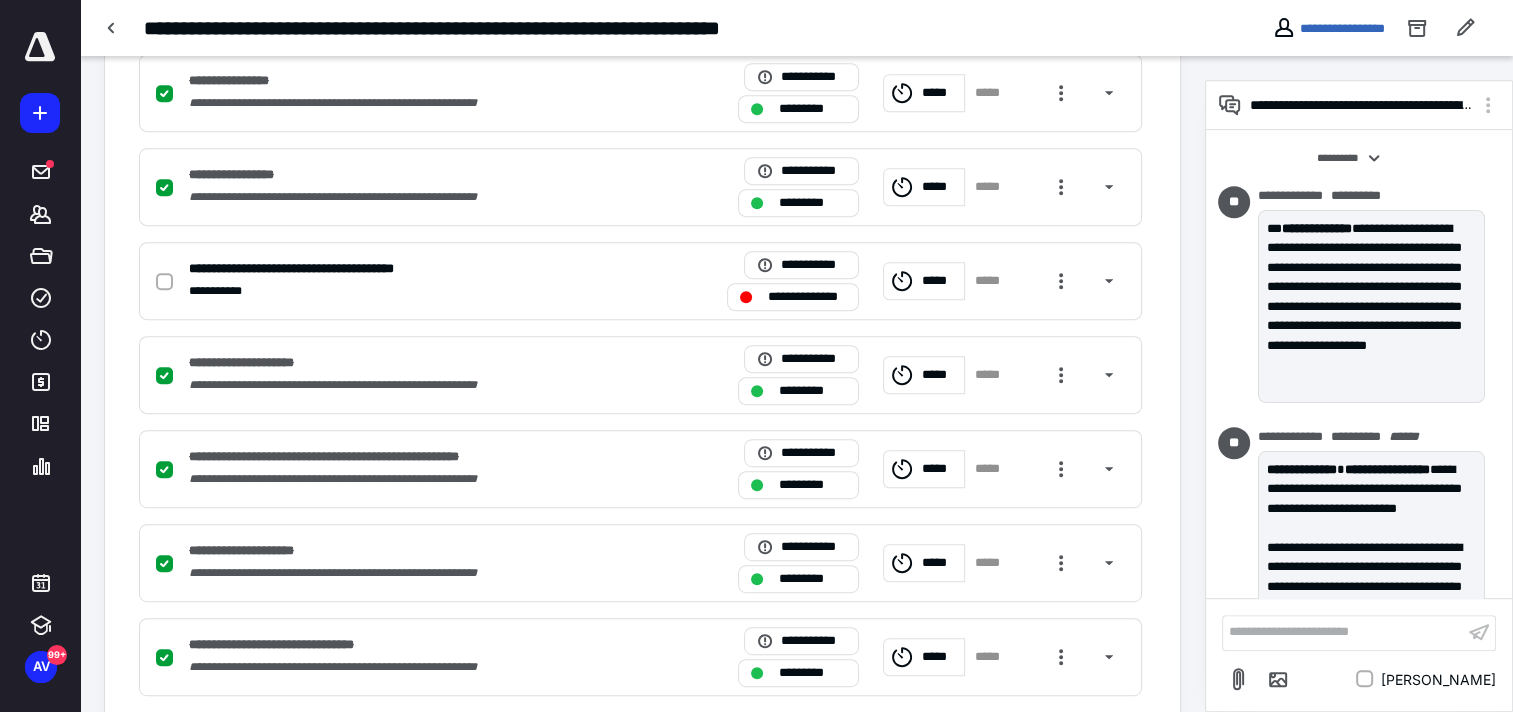 scroll, scrollTop: 1792, scrollLeft: 0, axis: vertical 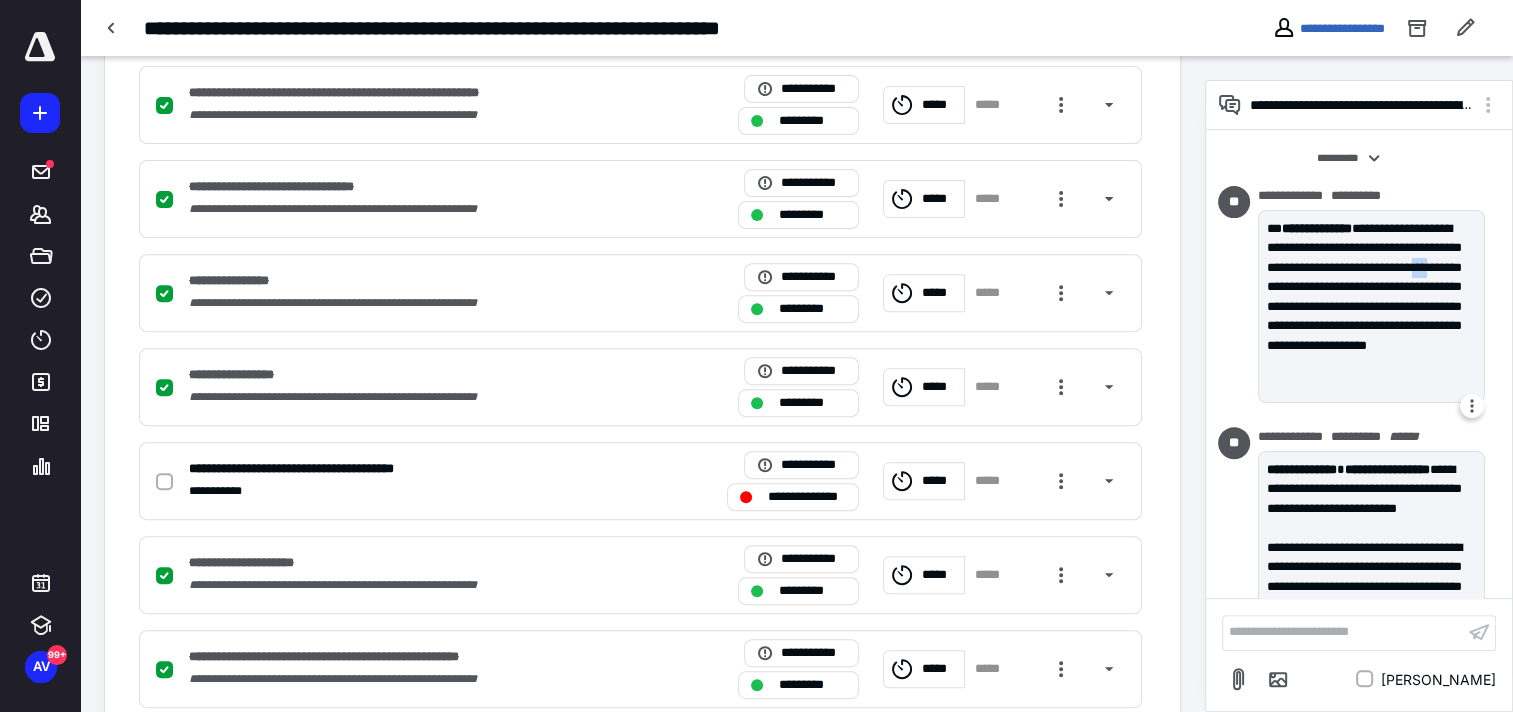 drag, startPoint x: 1380, startPoint y: 287, endPoint x: 1404, endPoint y: 285, distance: 24.083189 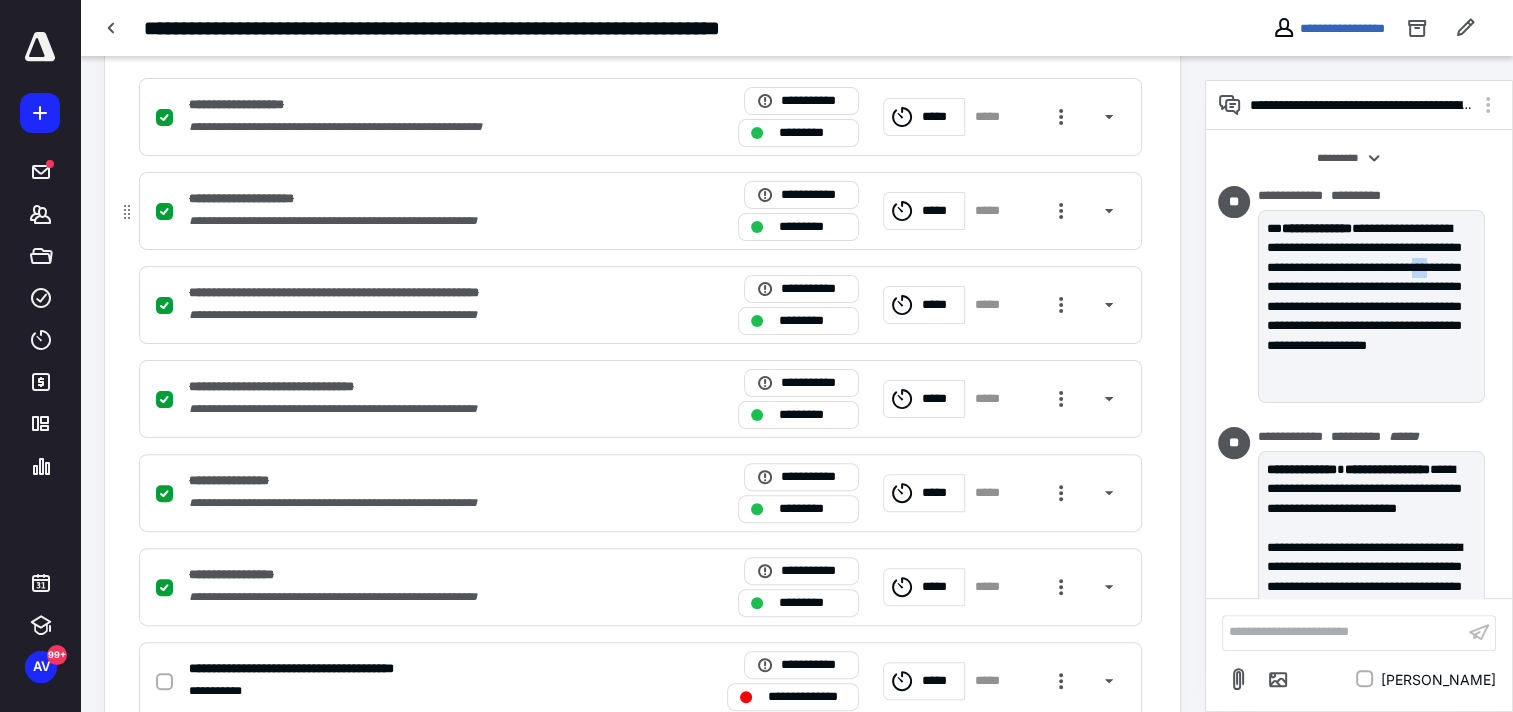scroll, scrollTop: 100, scrollLeft: 0, axis: vertical 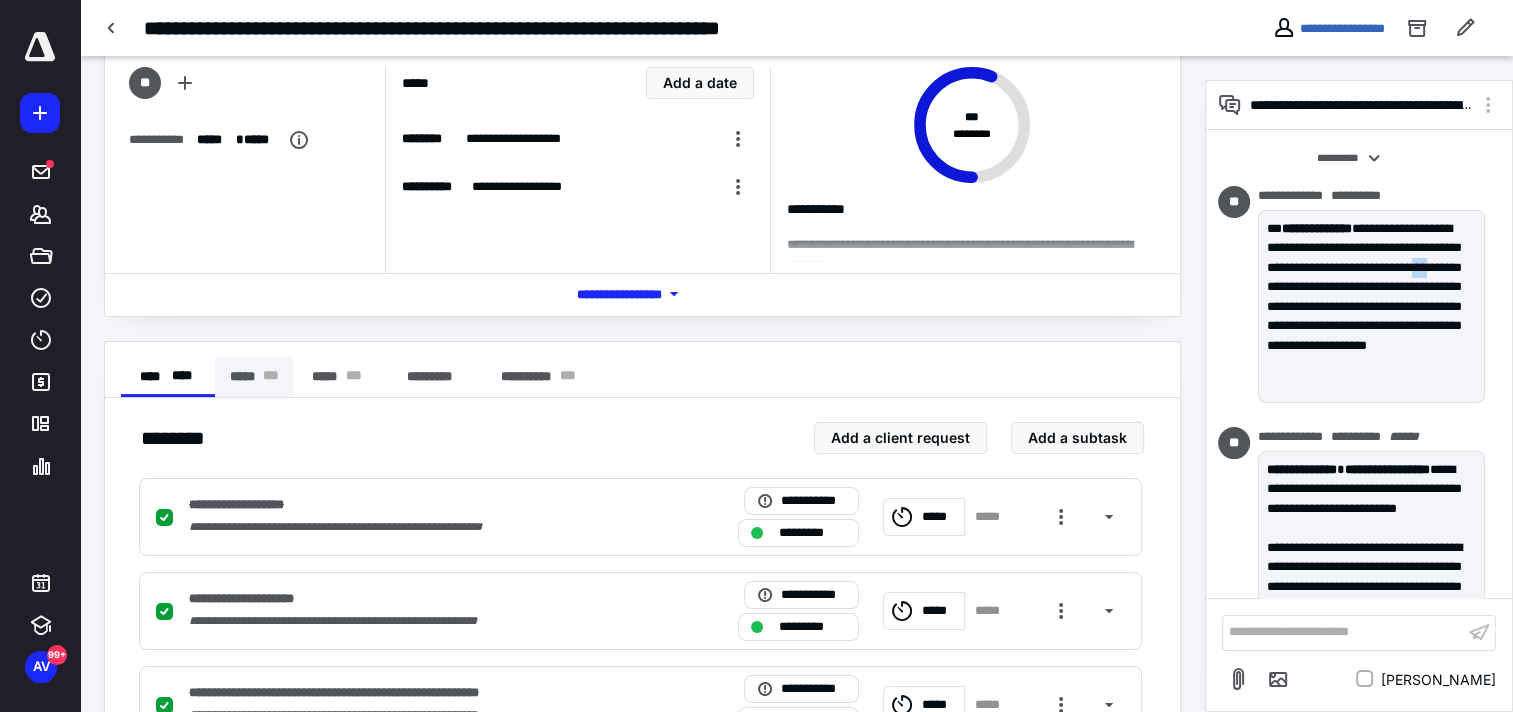 click on "***** * * *" at bounding box center [254, 377] 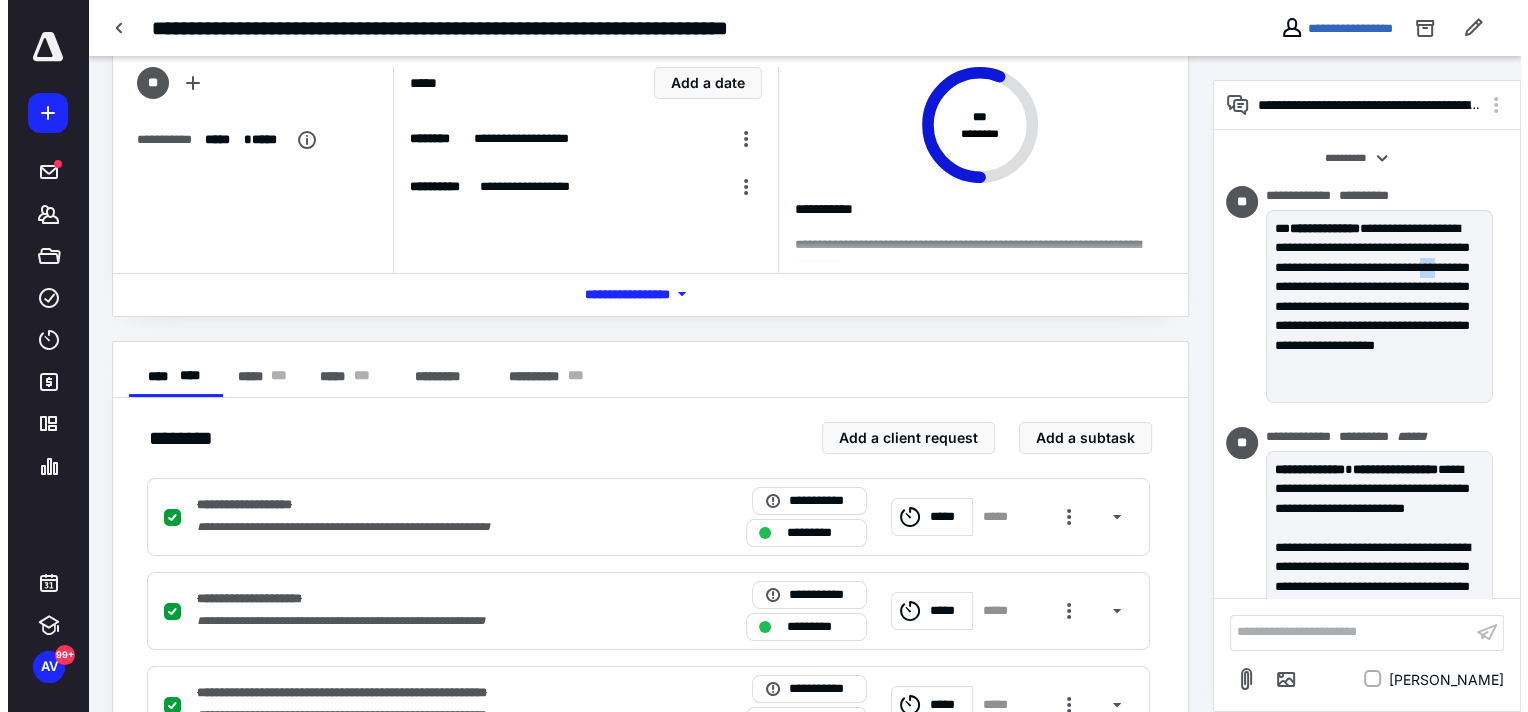 scroll, scrollTop: 0, scrollLeft: 0, axis: both 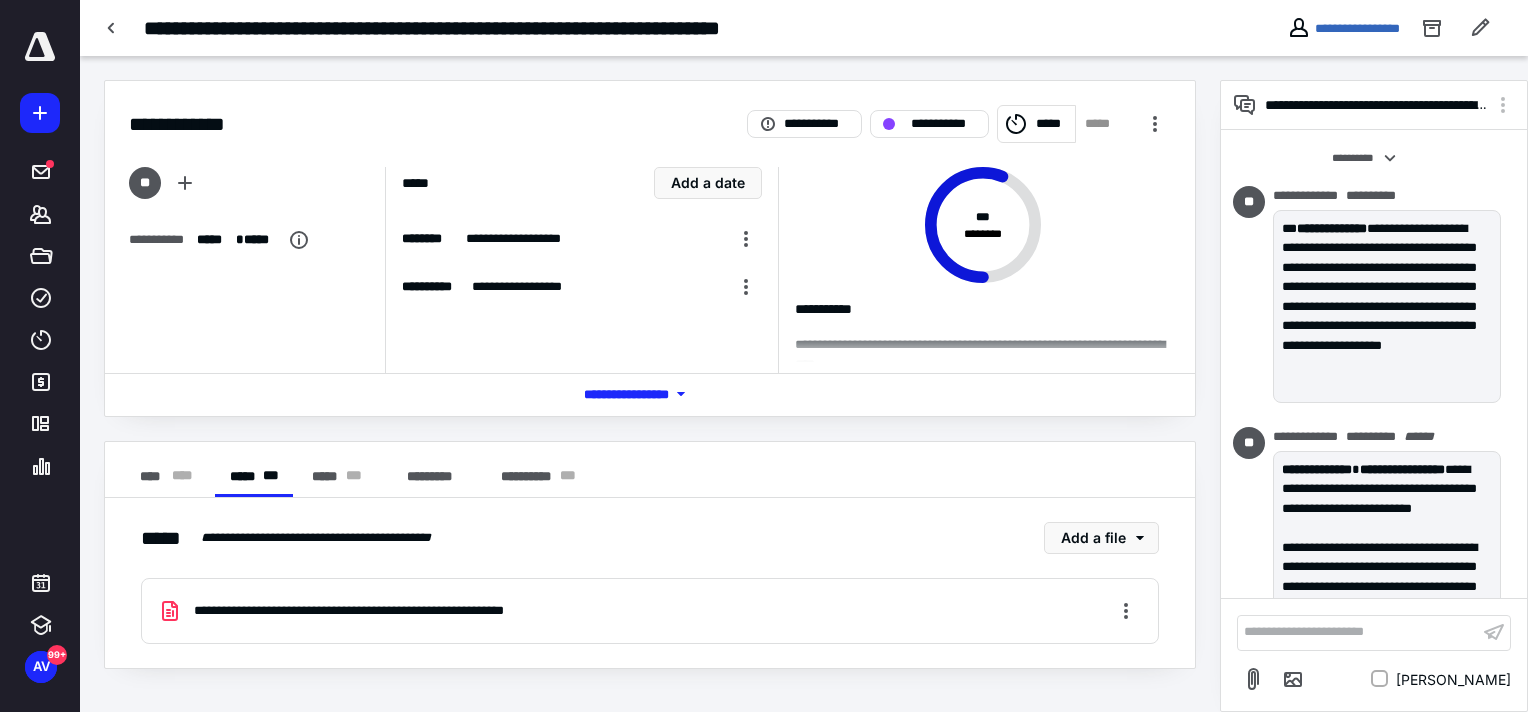 click on "**********" at bounding box center [393, 611] 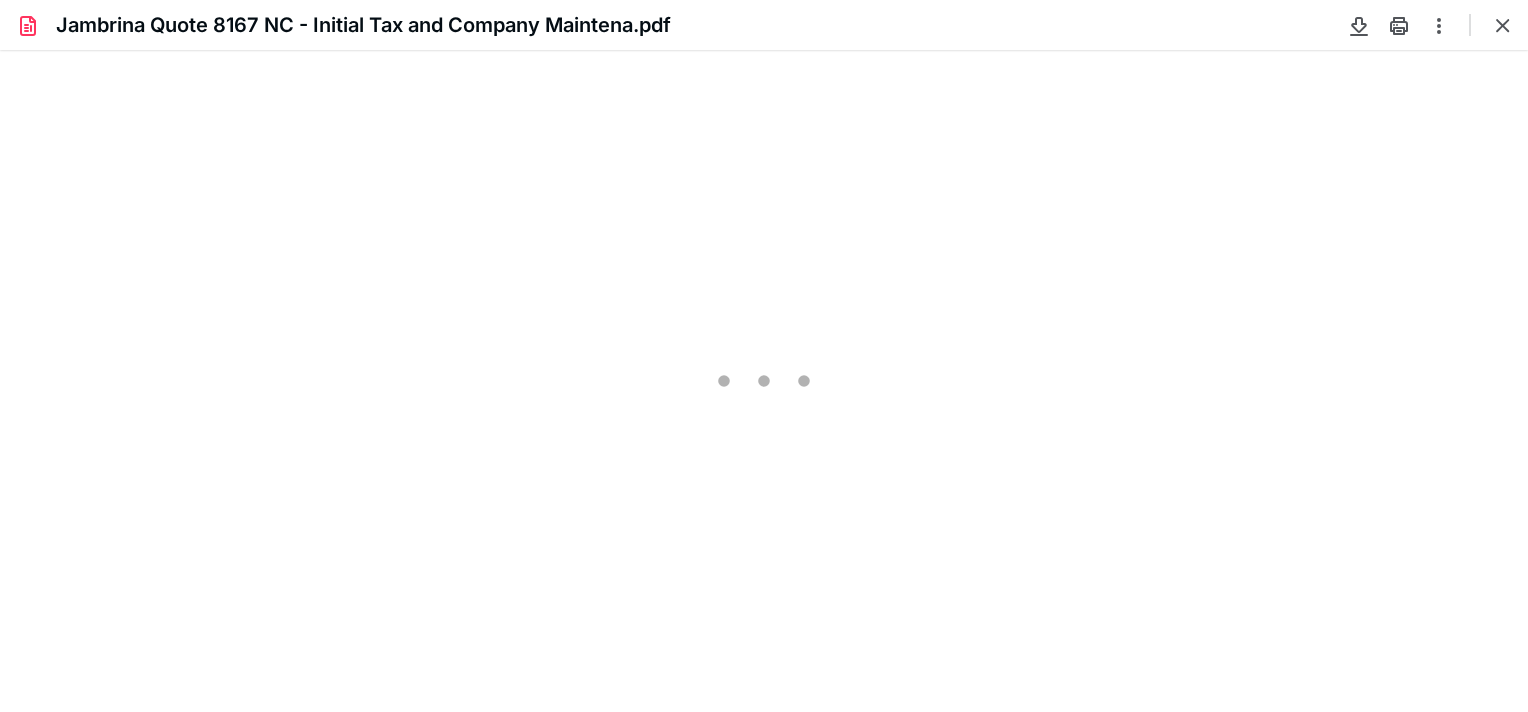 scroll, scrollTop: 0, scrollLeft: 0, axis: both 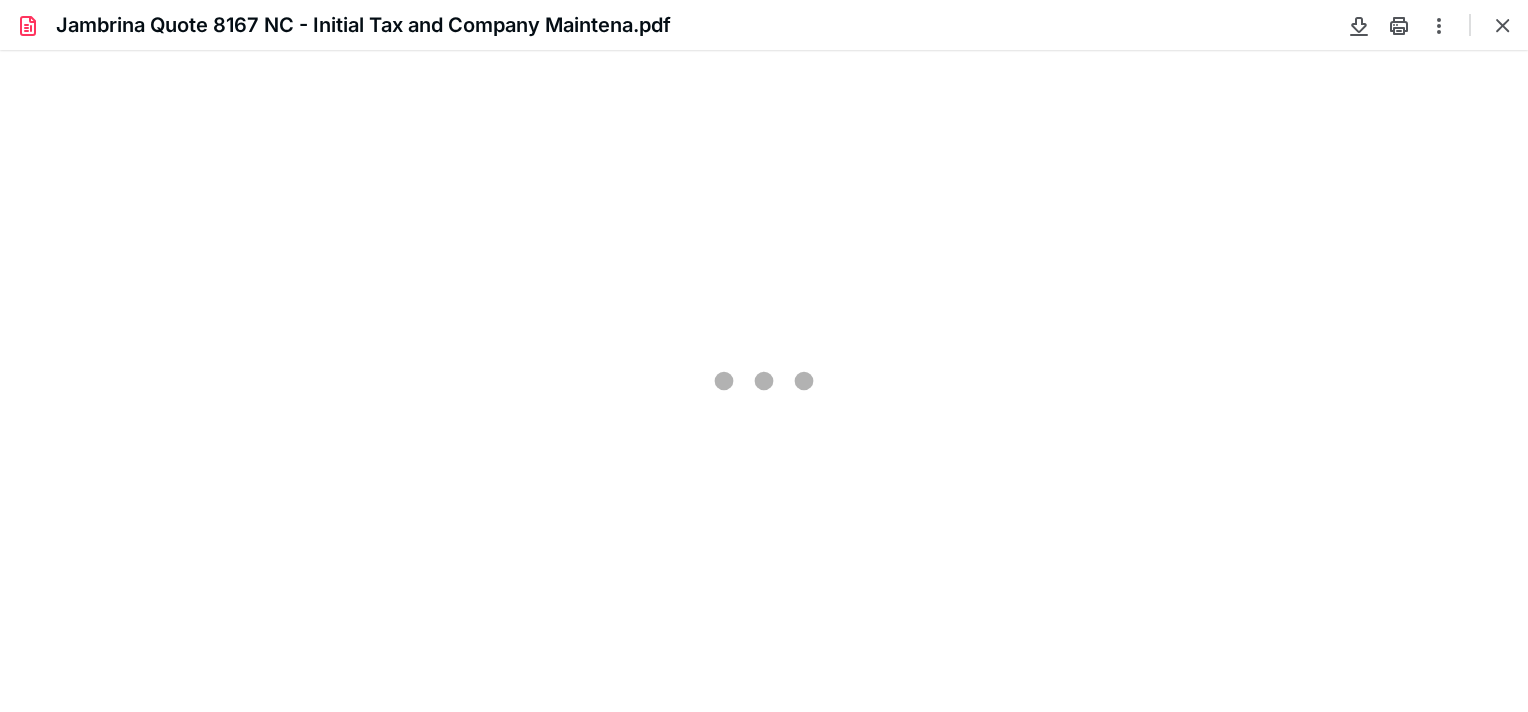 type on "74" 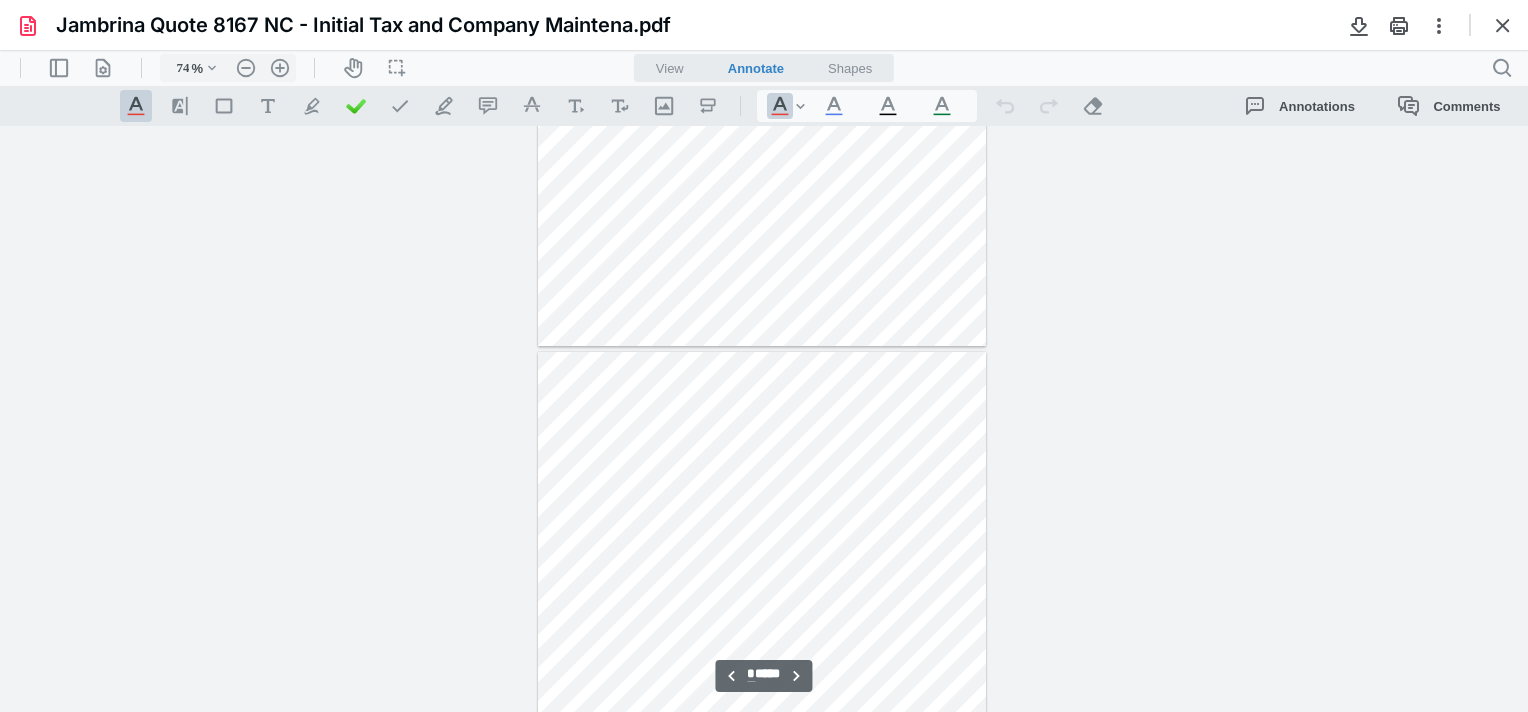 scroll, scrollTop: 979, scrollLeft: 0, axis: vertical 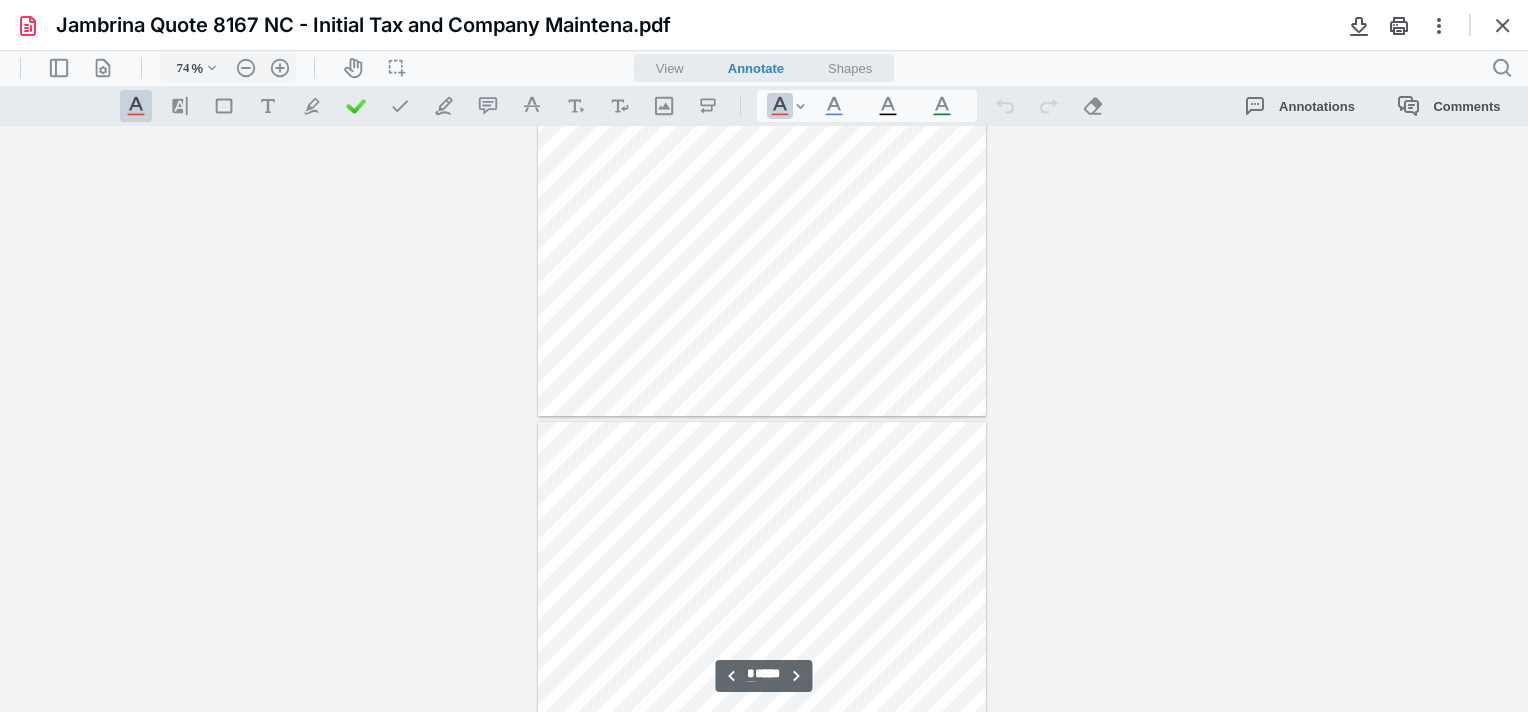 type on "*" 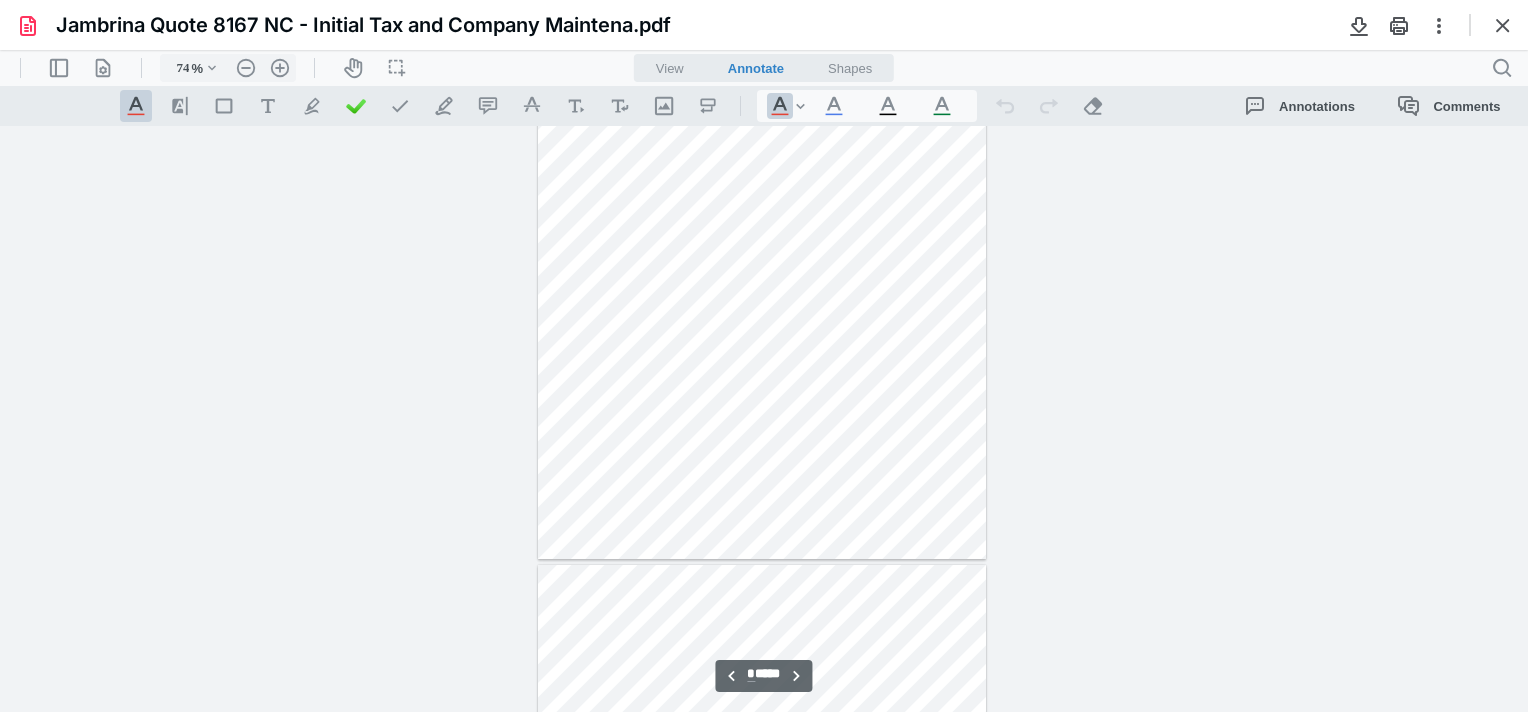 scroll, scrollTop: 679, scrollLeft: 0, axis: vertical 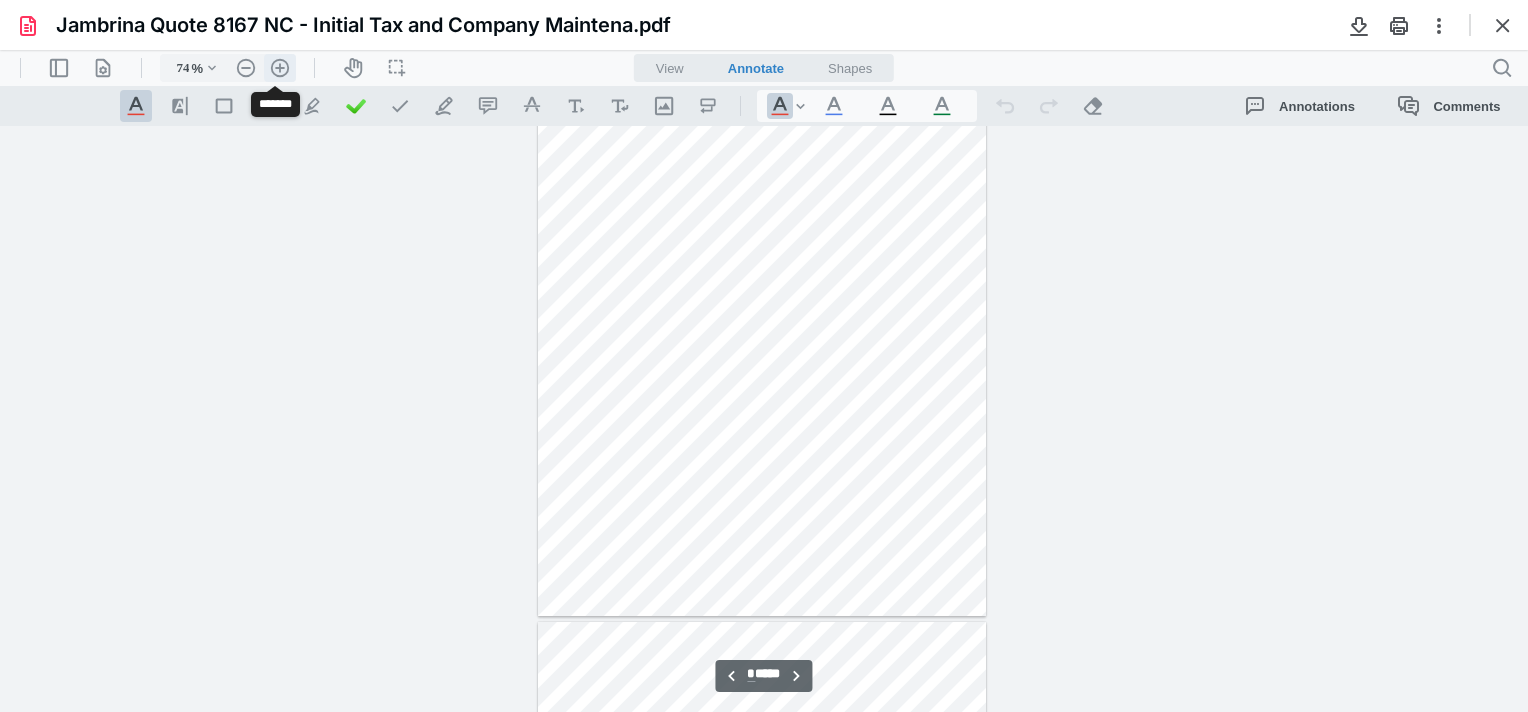 click on ".cls-1{fill:#abb0c4;} icon - header - zoom - in - line" at bounding box center [280, 68] 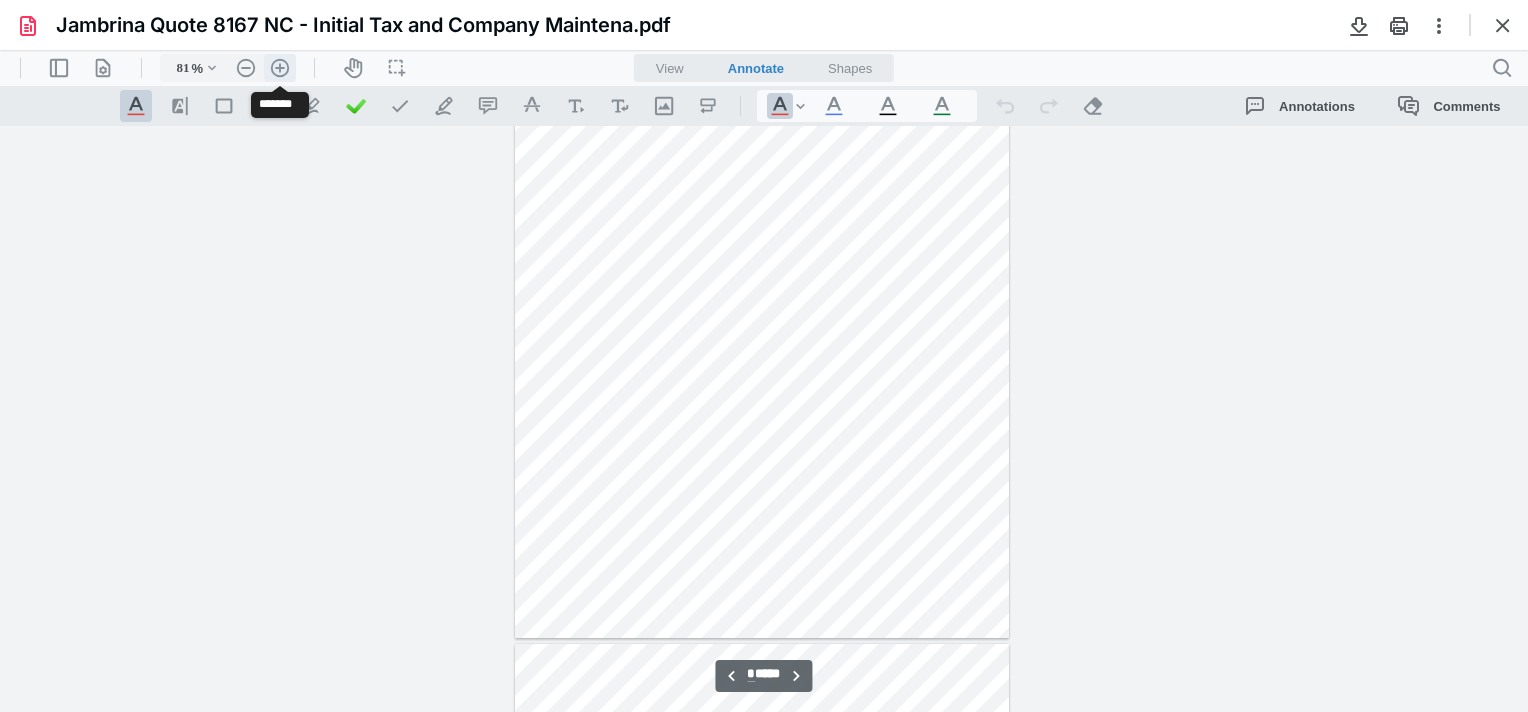 click on ".cls-1{fill:#abb0c4;} icon - header - zoom - in - line" at bounding box center [280, 68] 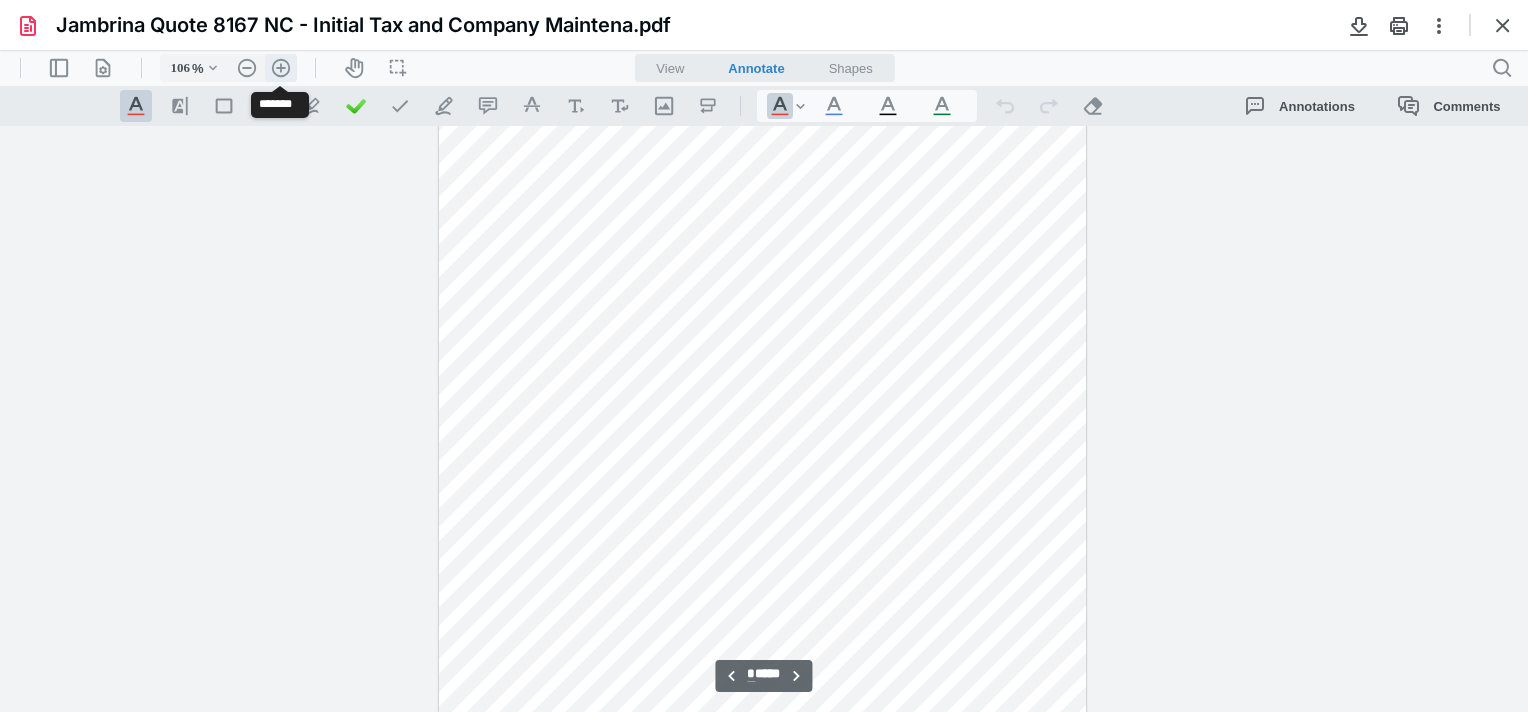 click on ".cls-1{fill:#abb0c4;} icon - header - zoom - in - line" at bounding box center (281, 68) 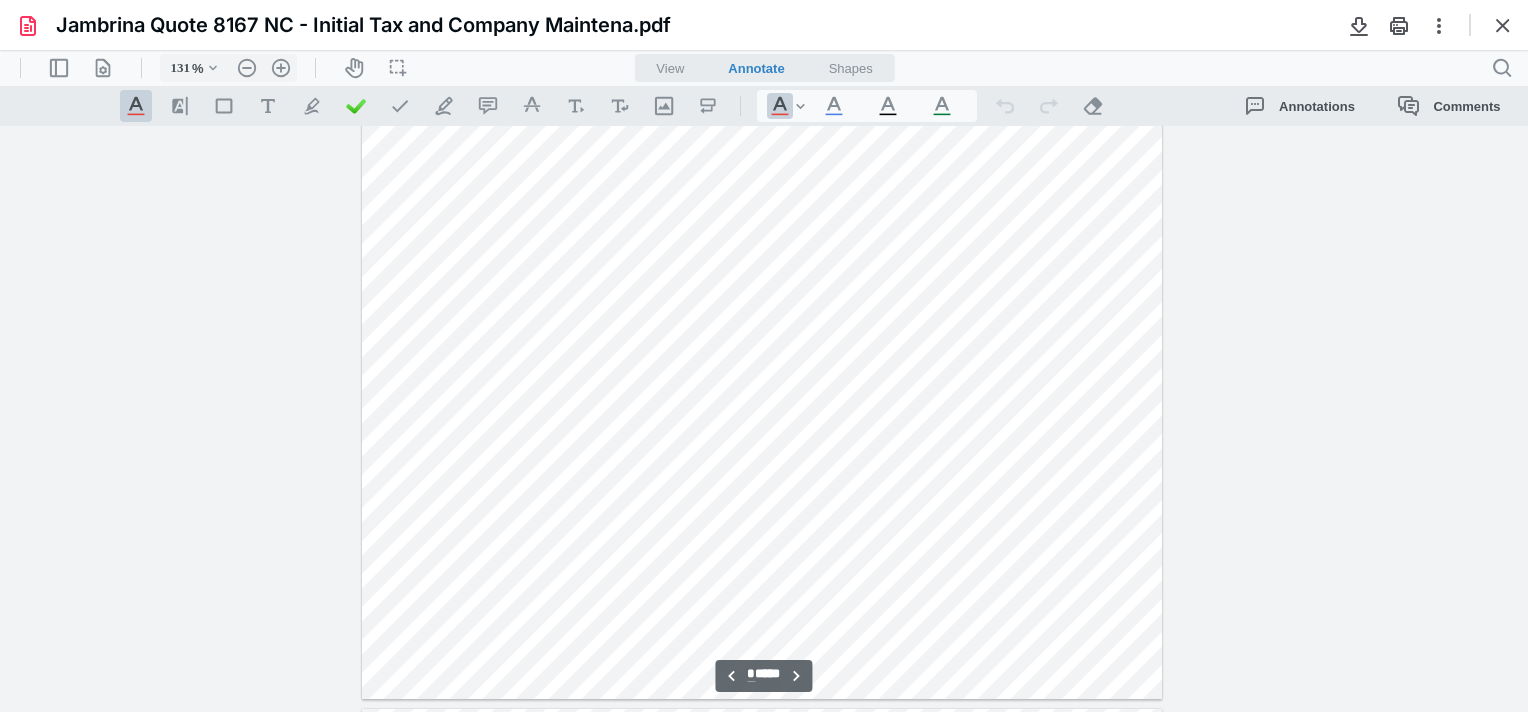 scroll, scrollTop: 1513, scrollLeft: 0, axis: vertical 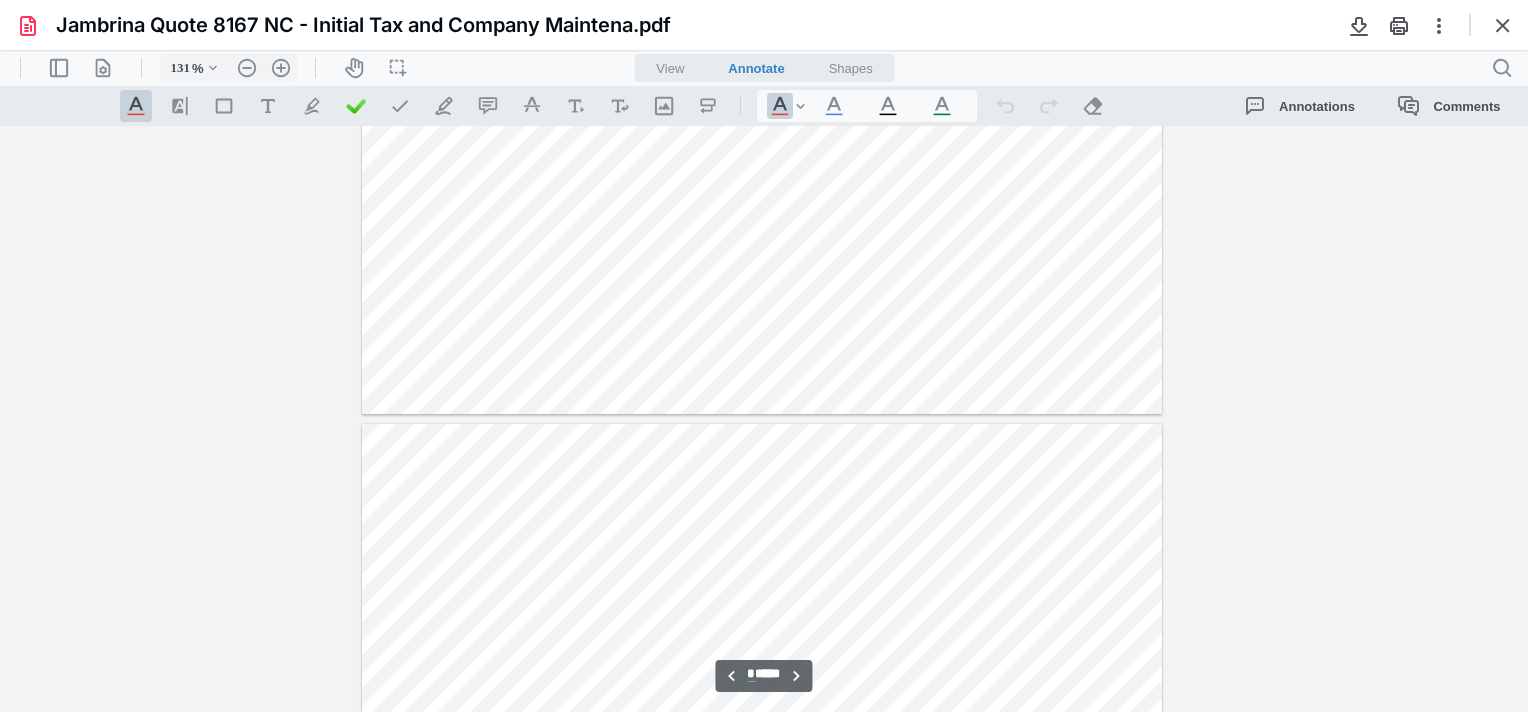 type on "*" 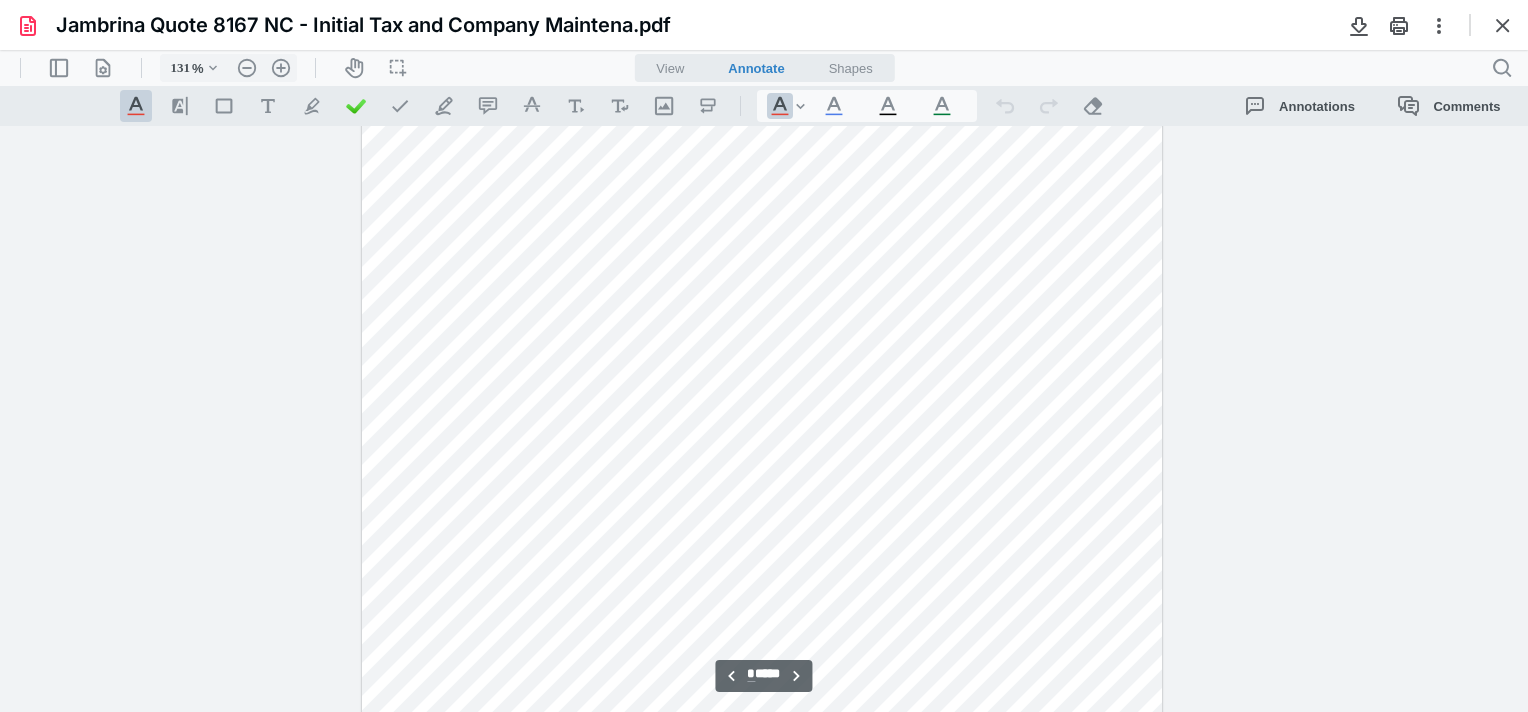 scroll, scrollTop: 2313, scrollLeft: 0, axis: vertical 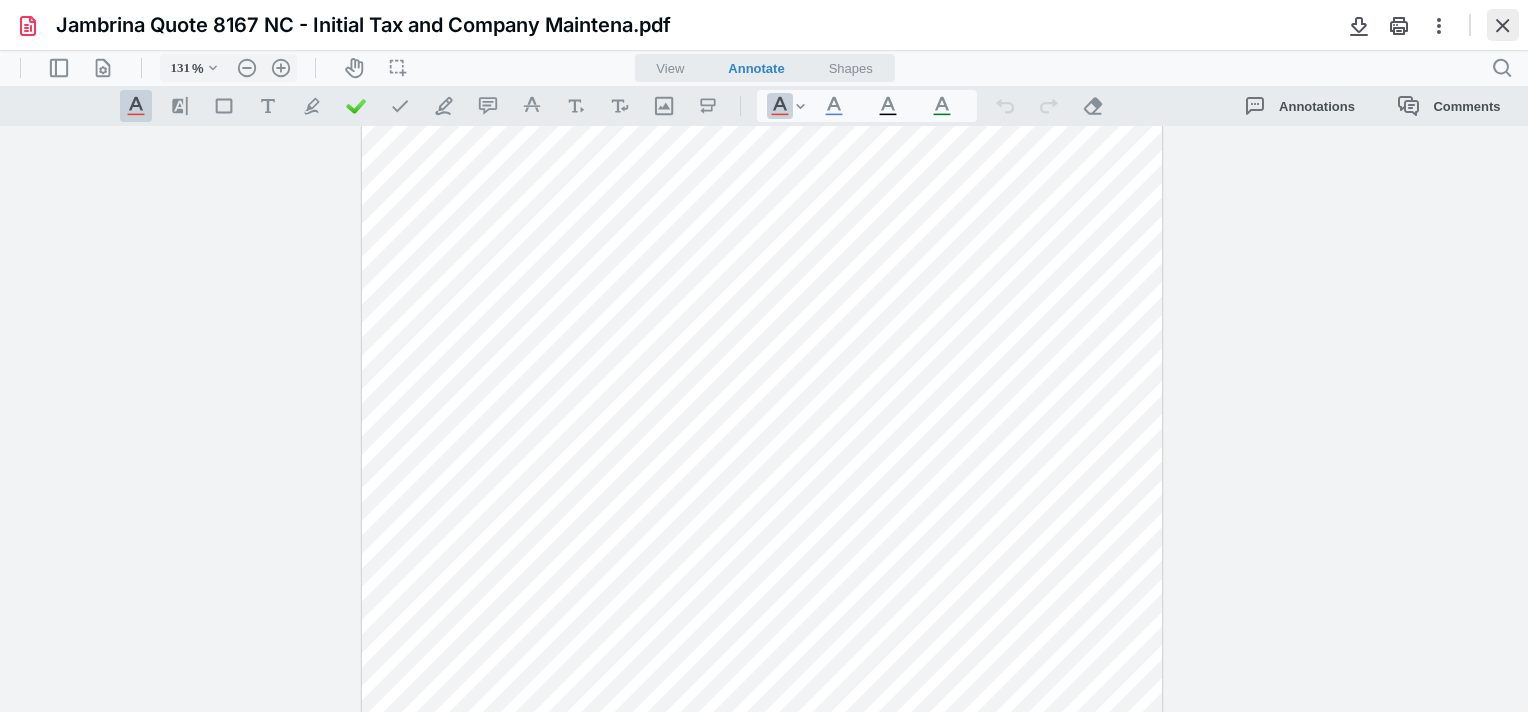click at bounding box center (1503, 25) 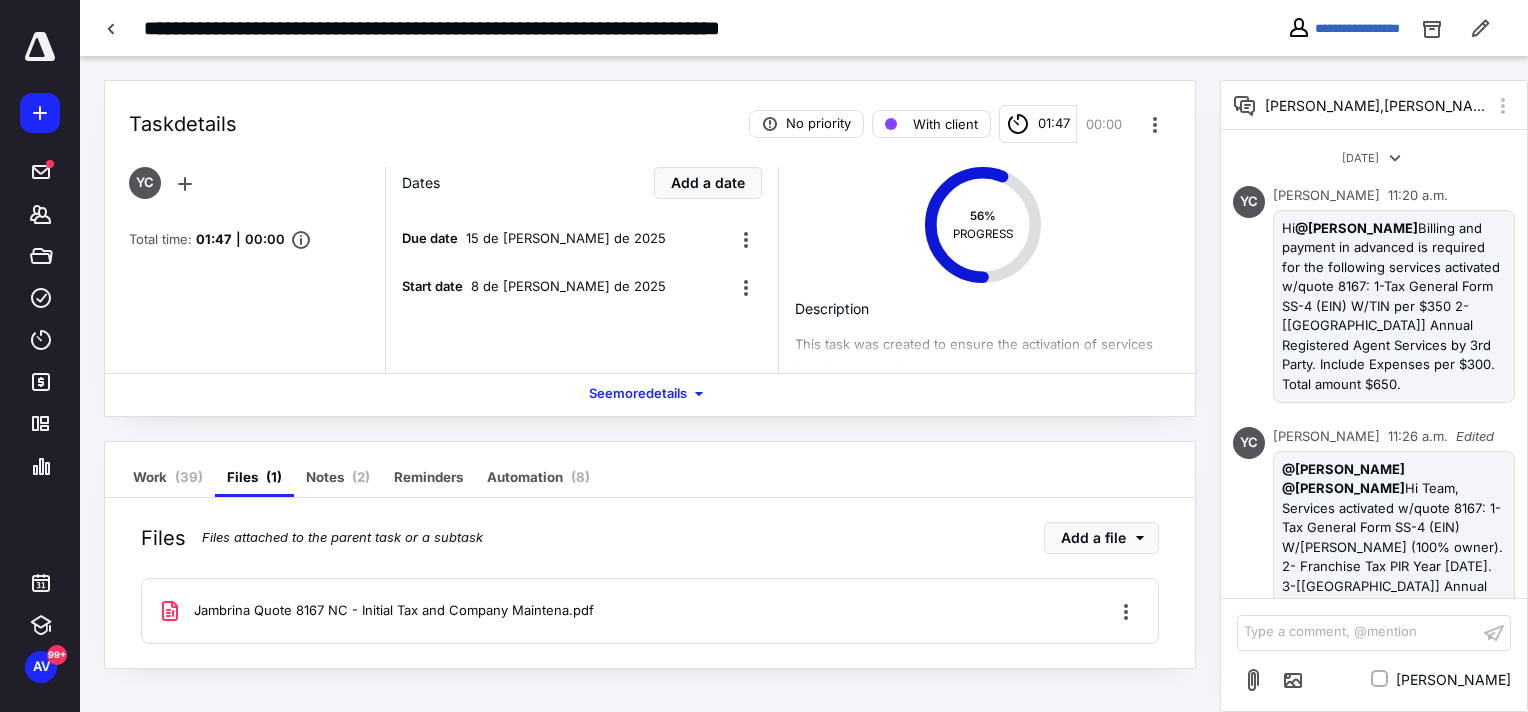 click on "Jambrina Quote 8167 NC  - Initial Tax and Company Maintena.pdf" at bounding box center [650, 611] 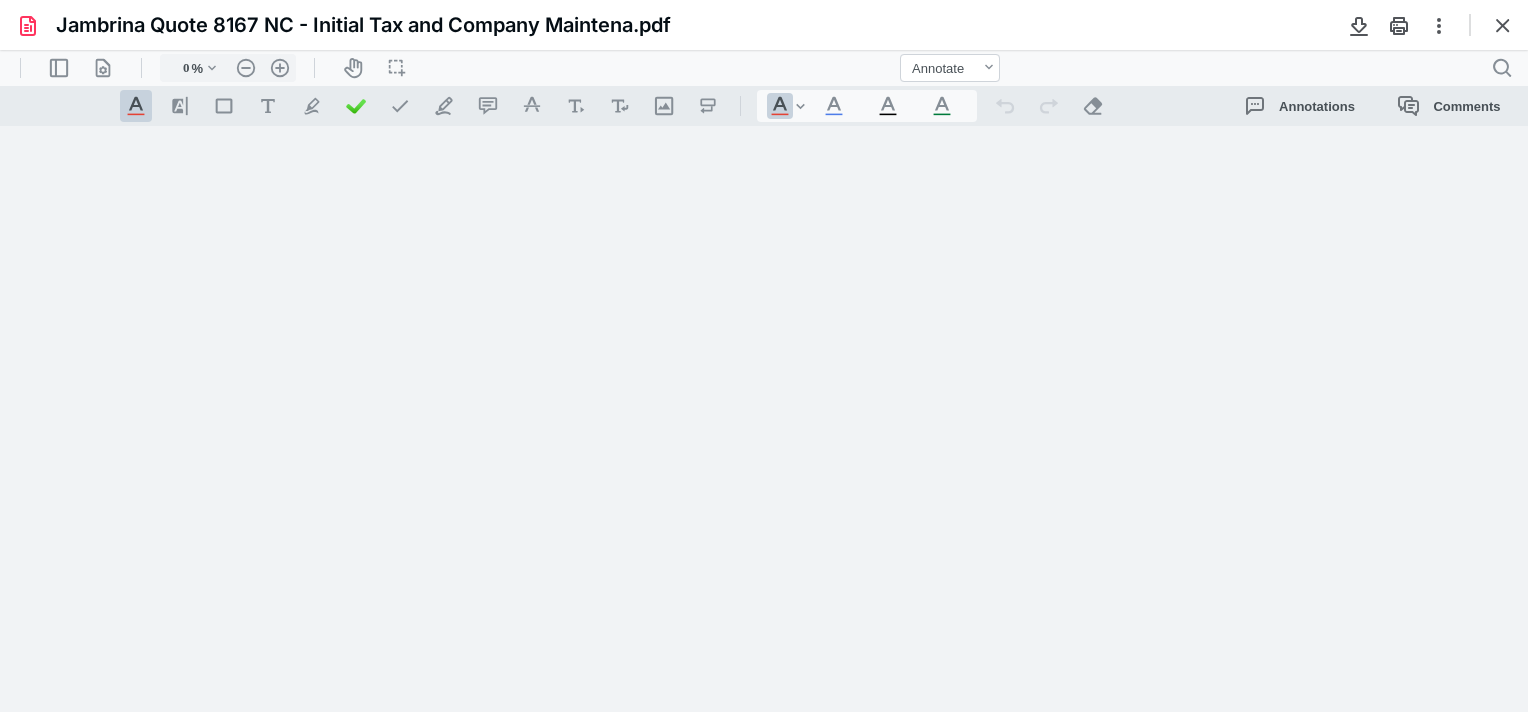 type on "74" 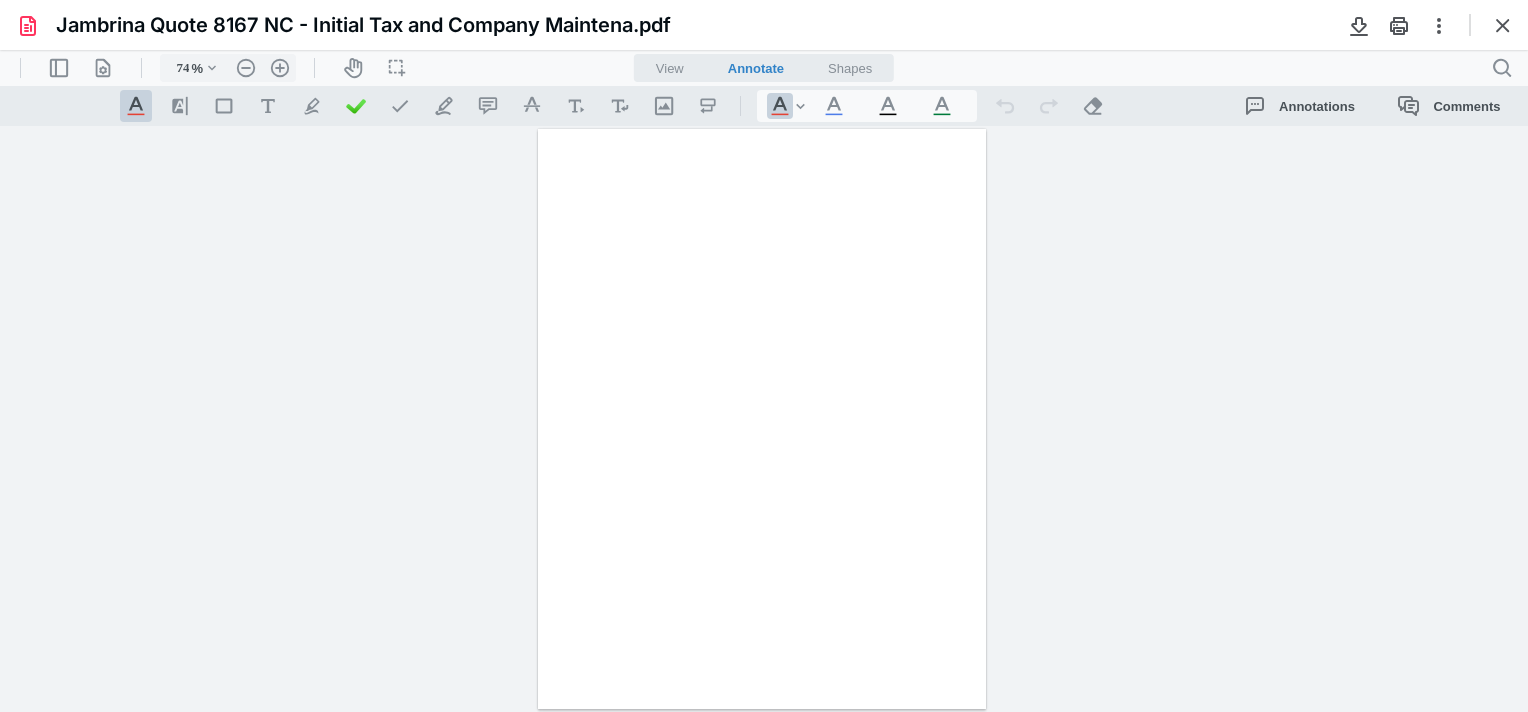 scroll, scrollTop: 0, scrollLeft: 0, axis: both 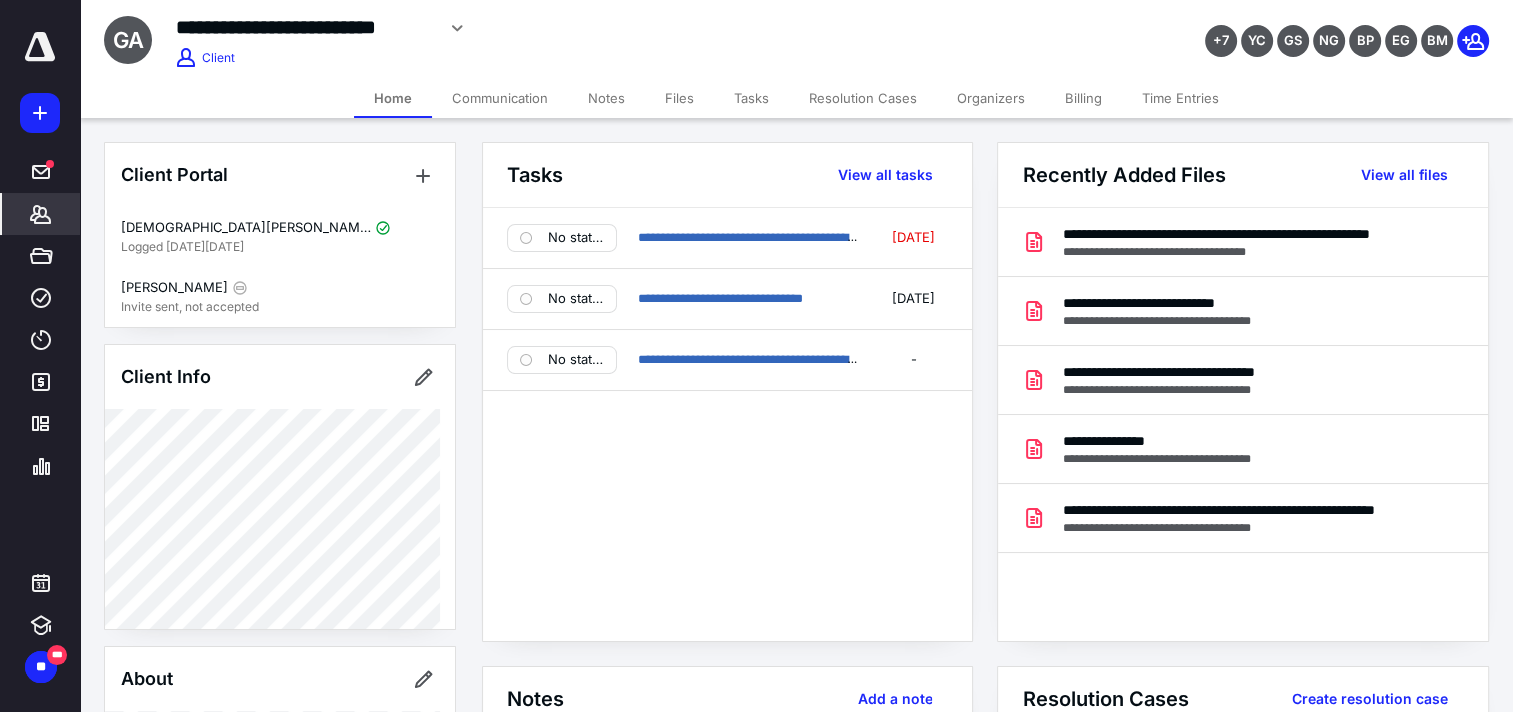 click on "Billing" at bounding box center (1083, 98) 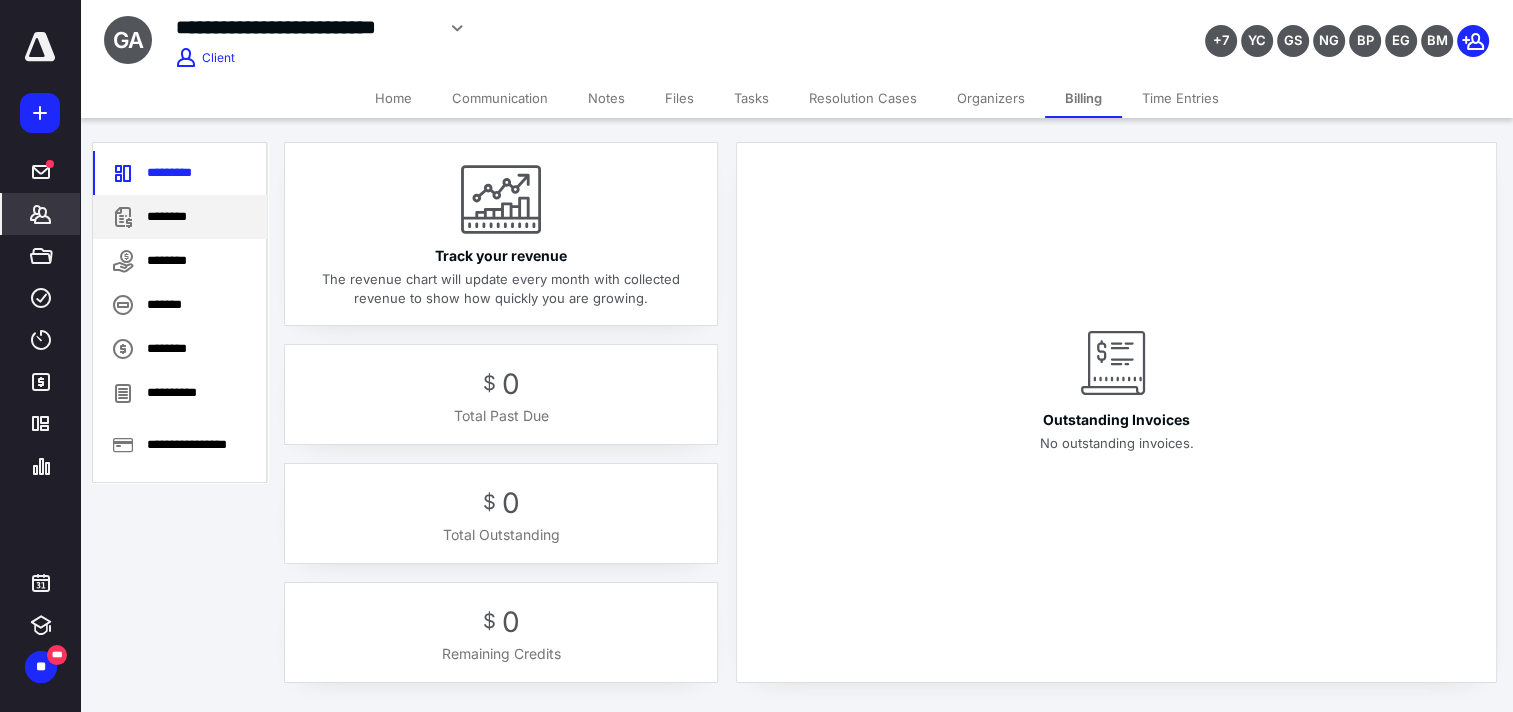 click on "********" at bounding box center (180, 217) 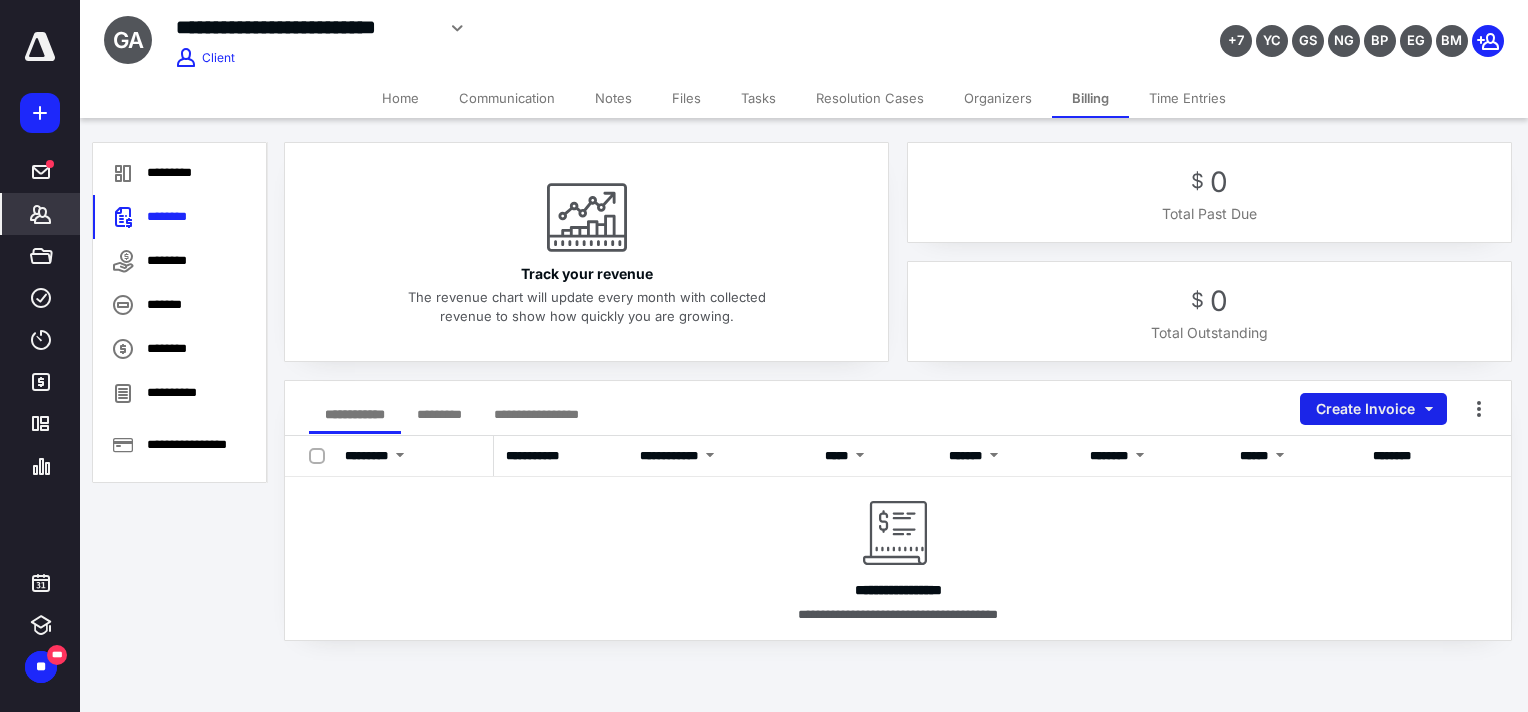 click on "Create Invoice" at bounding box center (1373, 409) 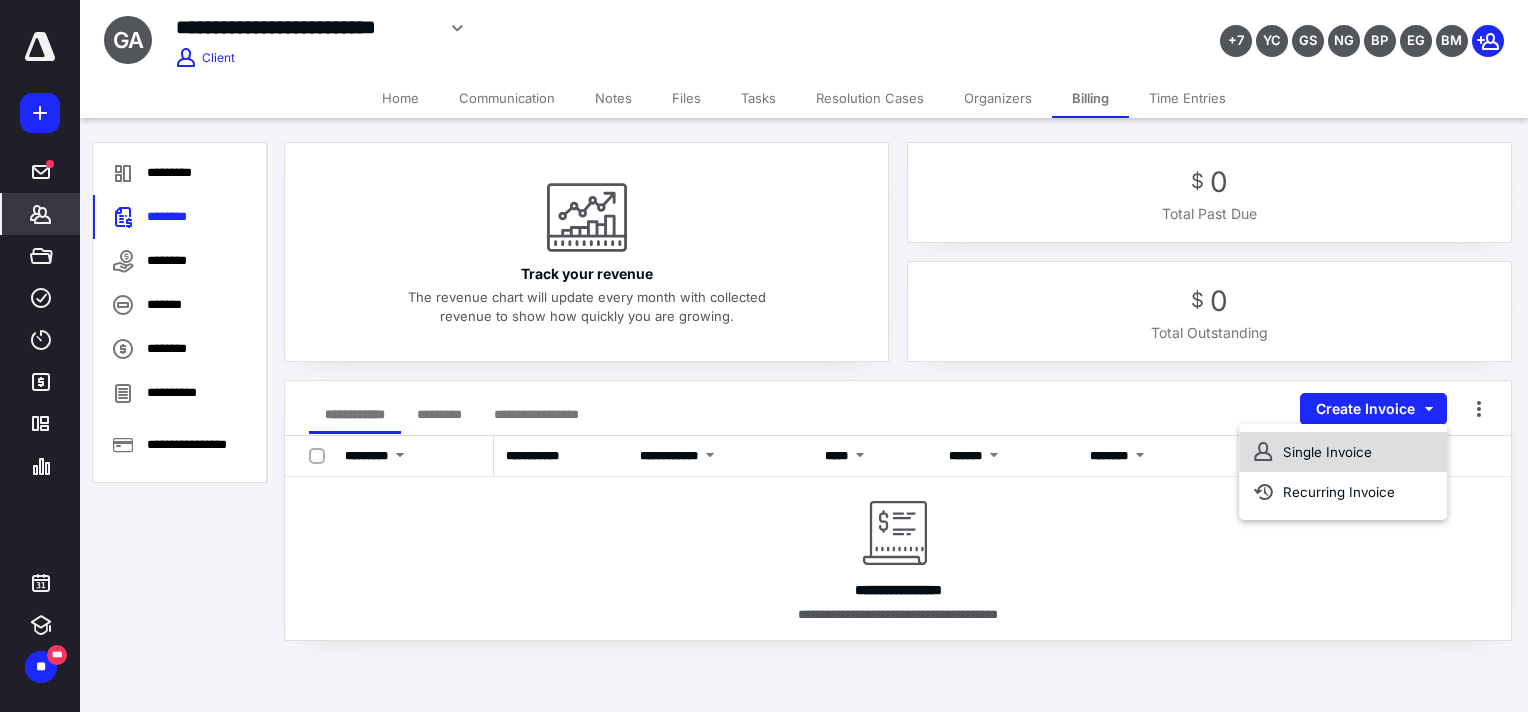 click on "Single Invoice" at bounding box center (1343, 452) 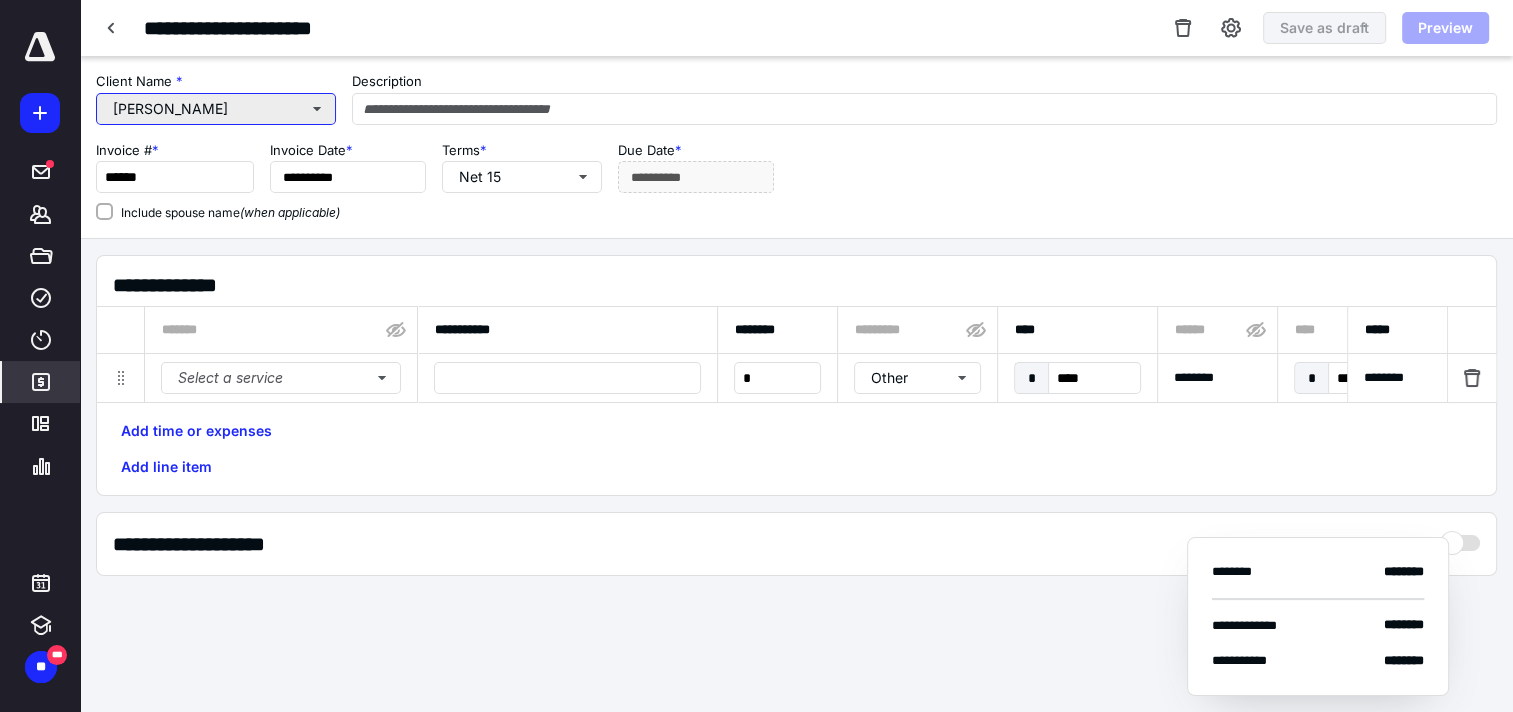 click on "Jose Garza Garza" at bounding box center (216, 109) 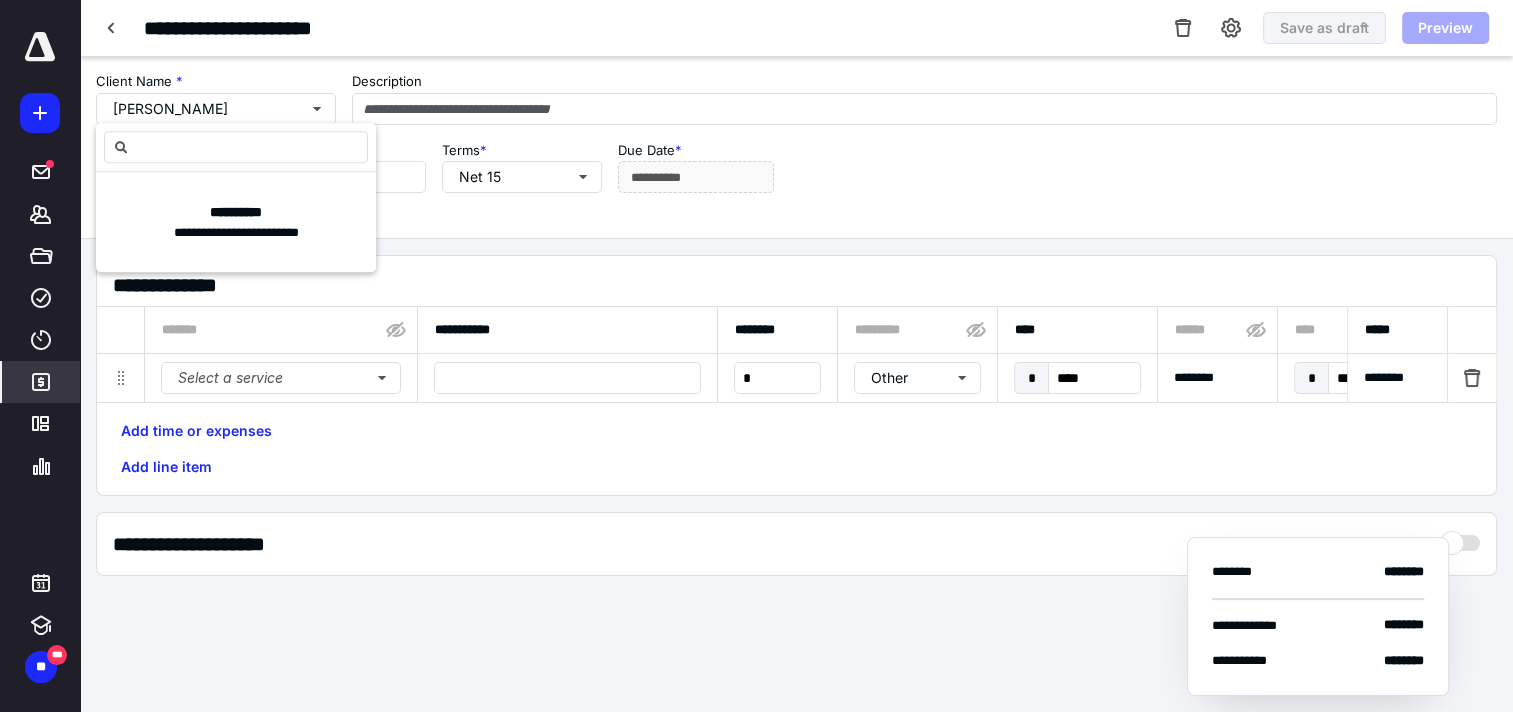 click on "**********" at bounding box center (796, 147) 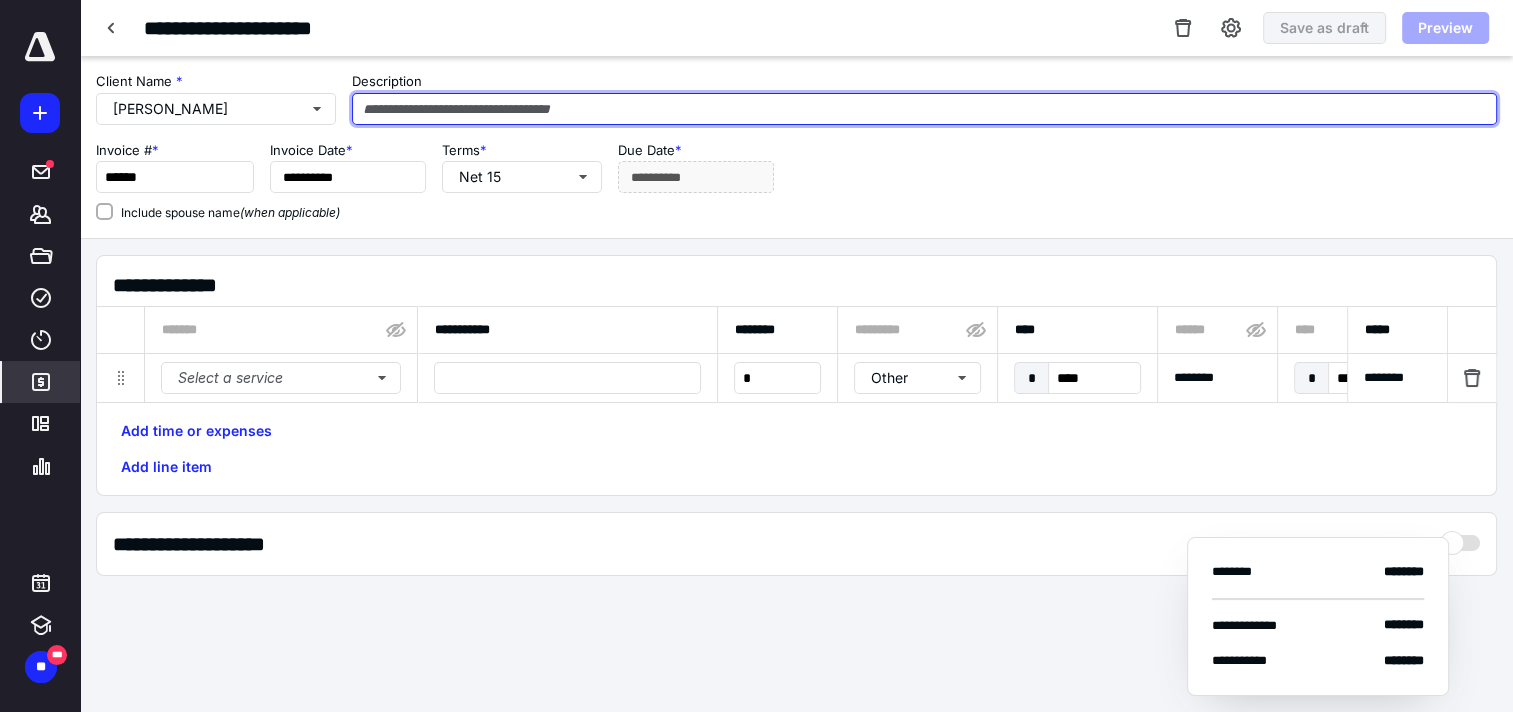 click at bounding box center (924, 109) 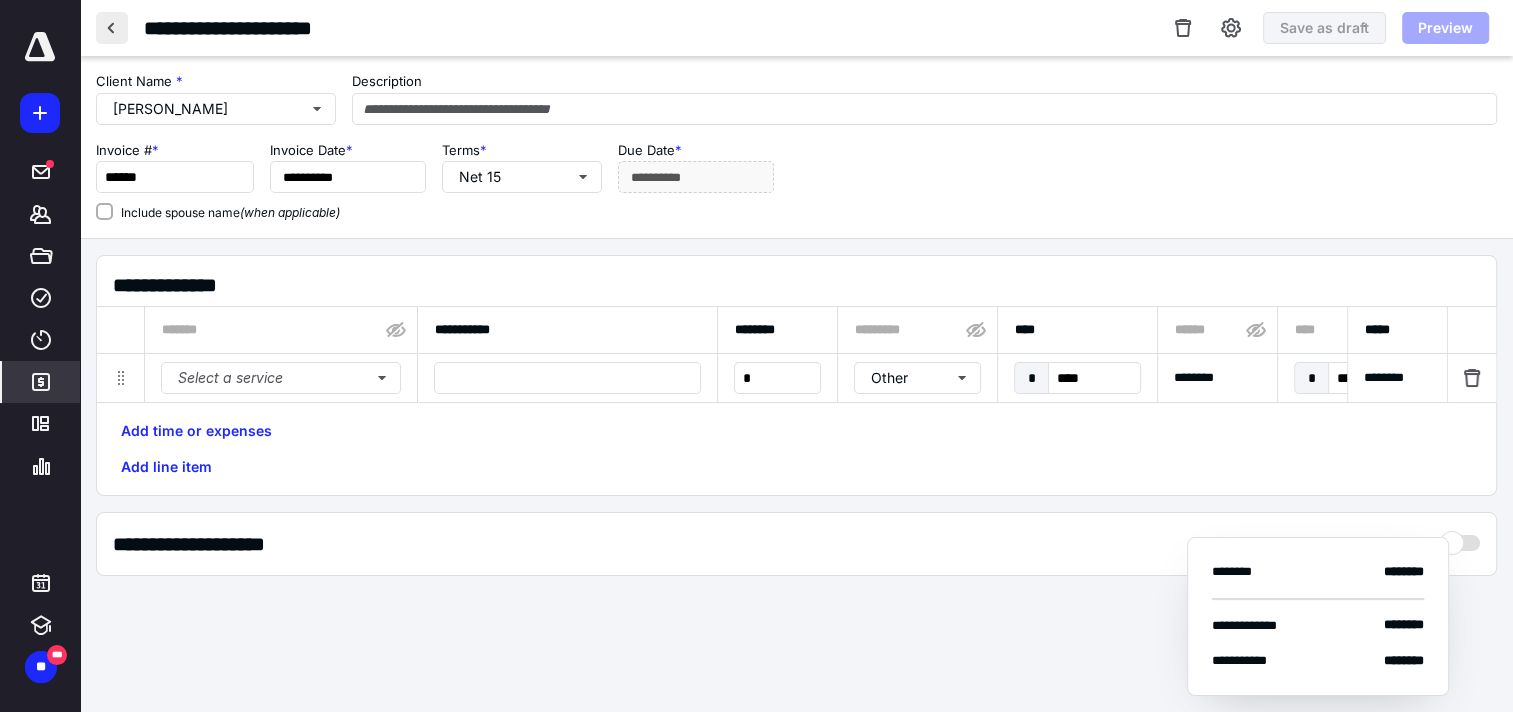 click at bounding box center (112, 28) 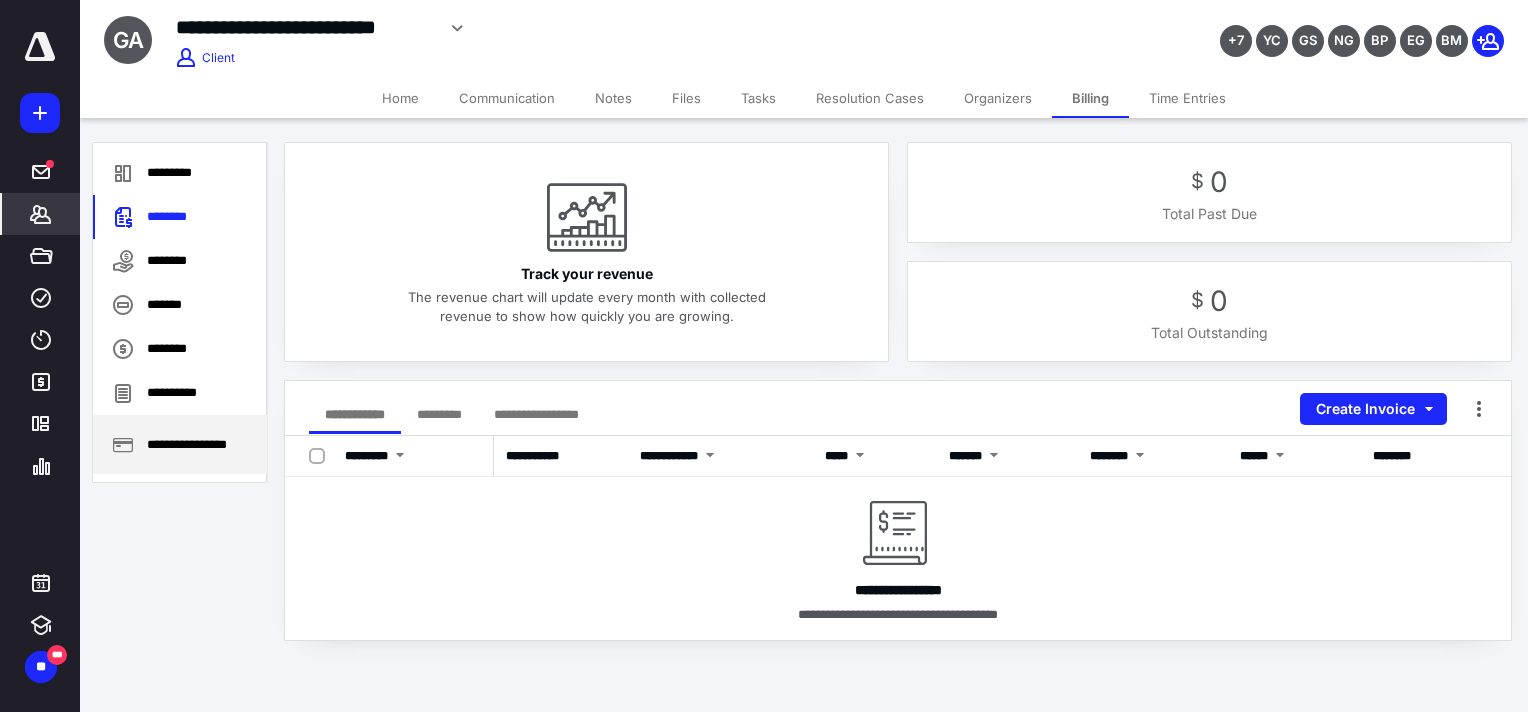click on "**********" at bounding box center [180, 444] 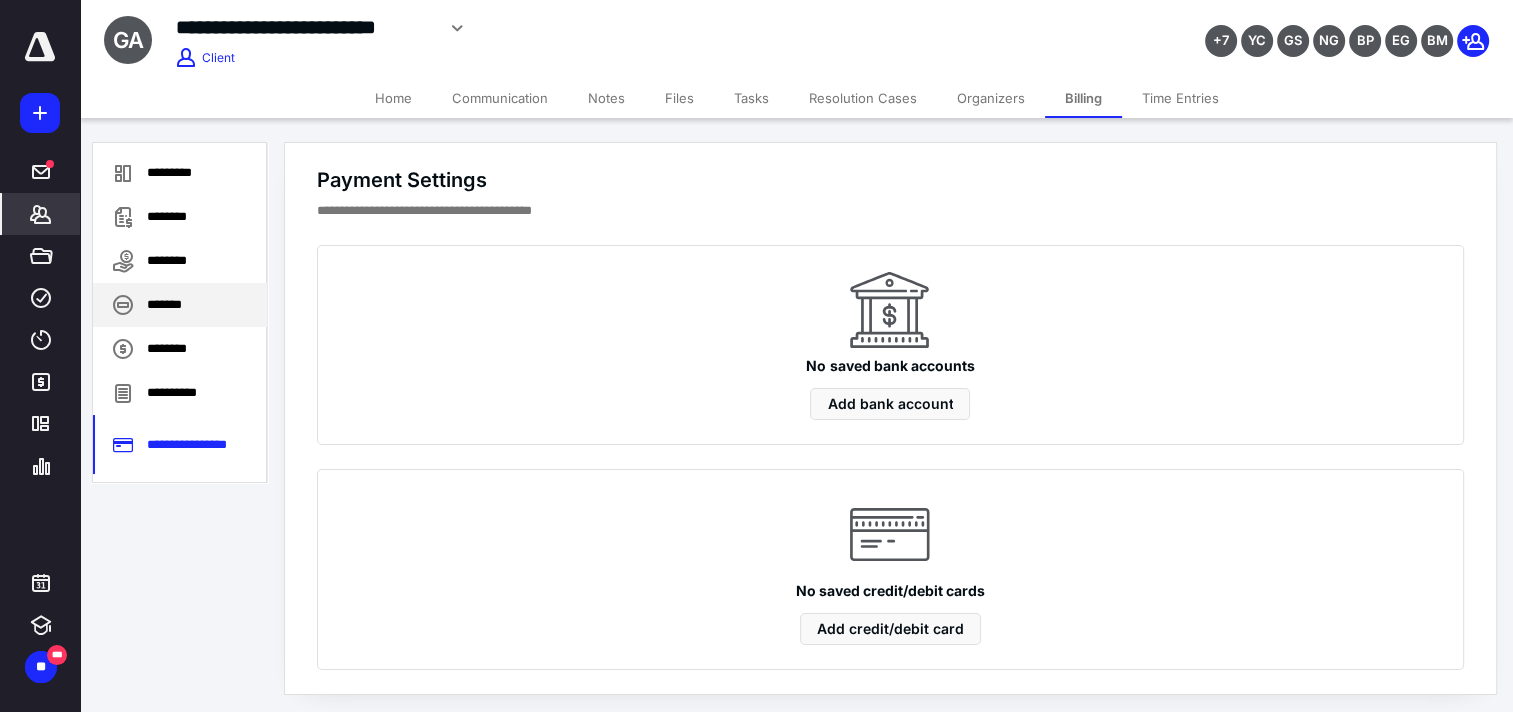 click on "*******" at bounding box center (180, 305) 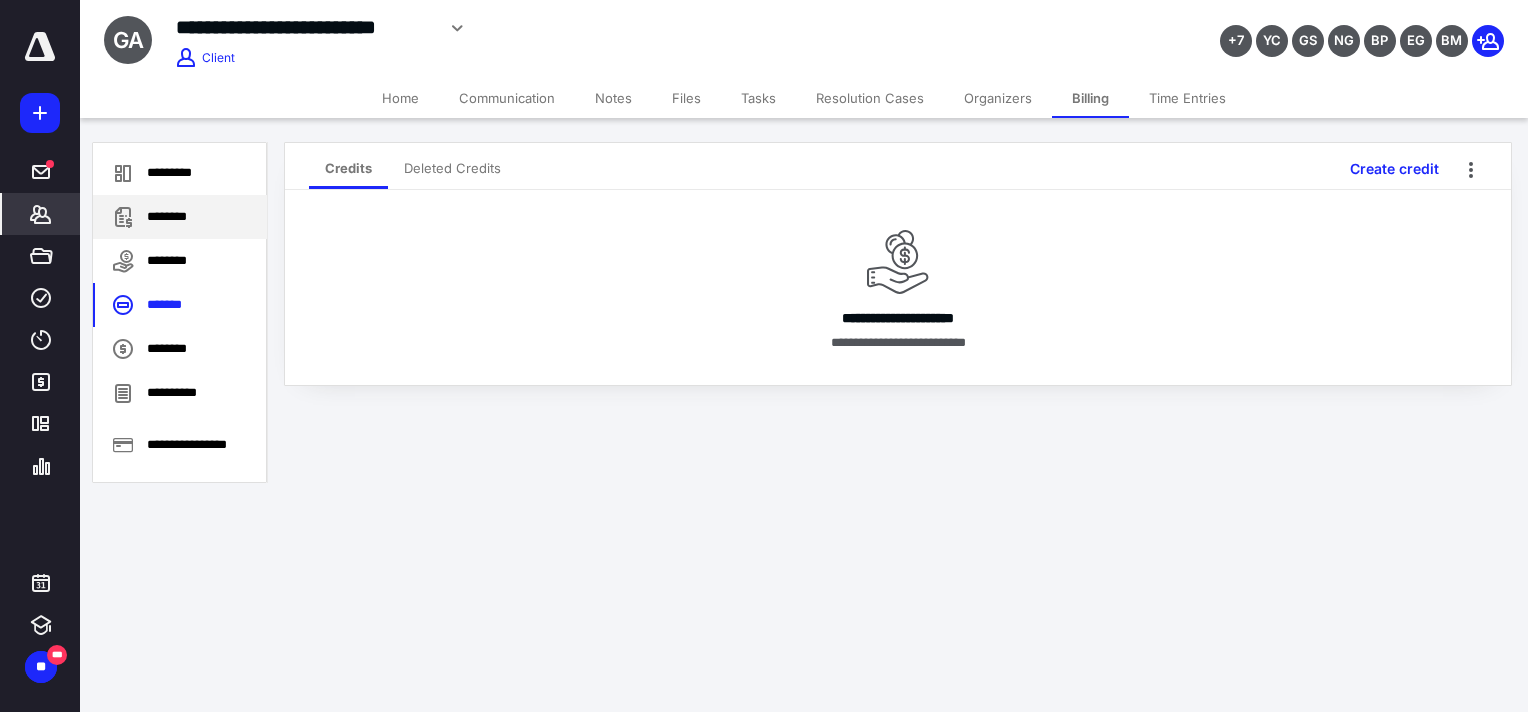 click on "********" at bounding box center (180, 217) 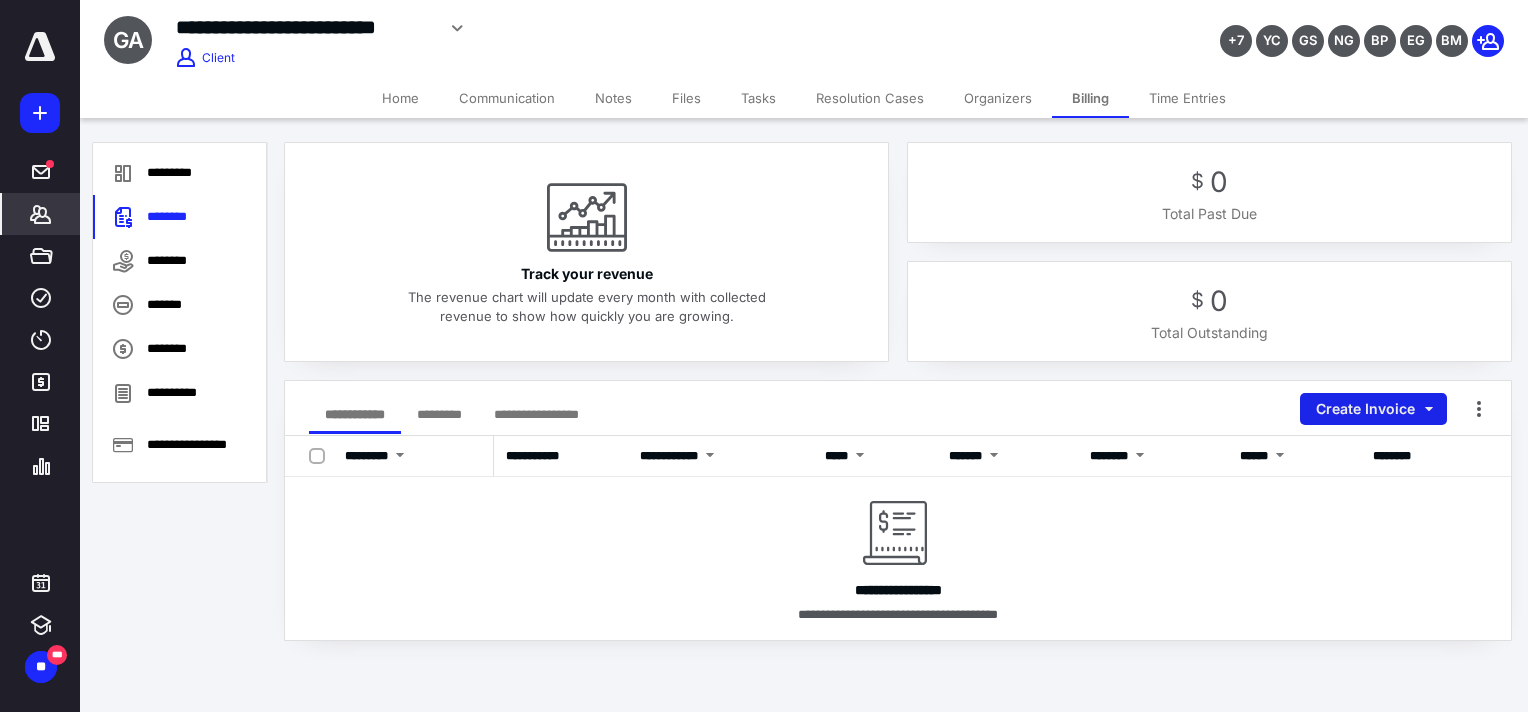 click on "Create Invoice" at bounding box center (1373, 409) 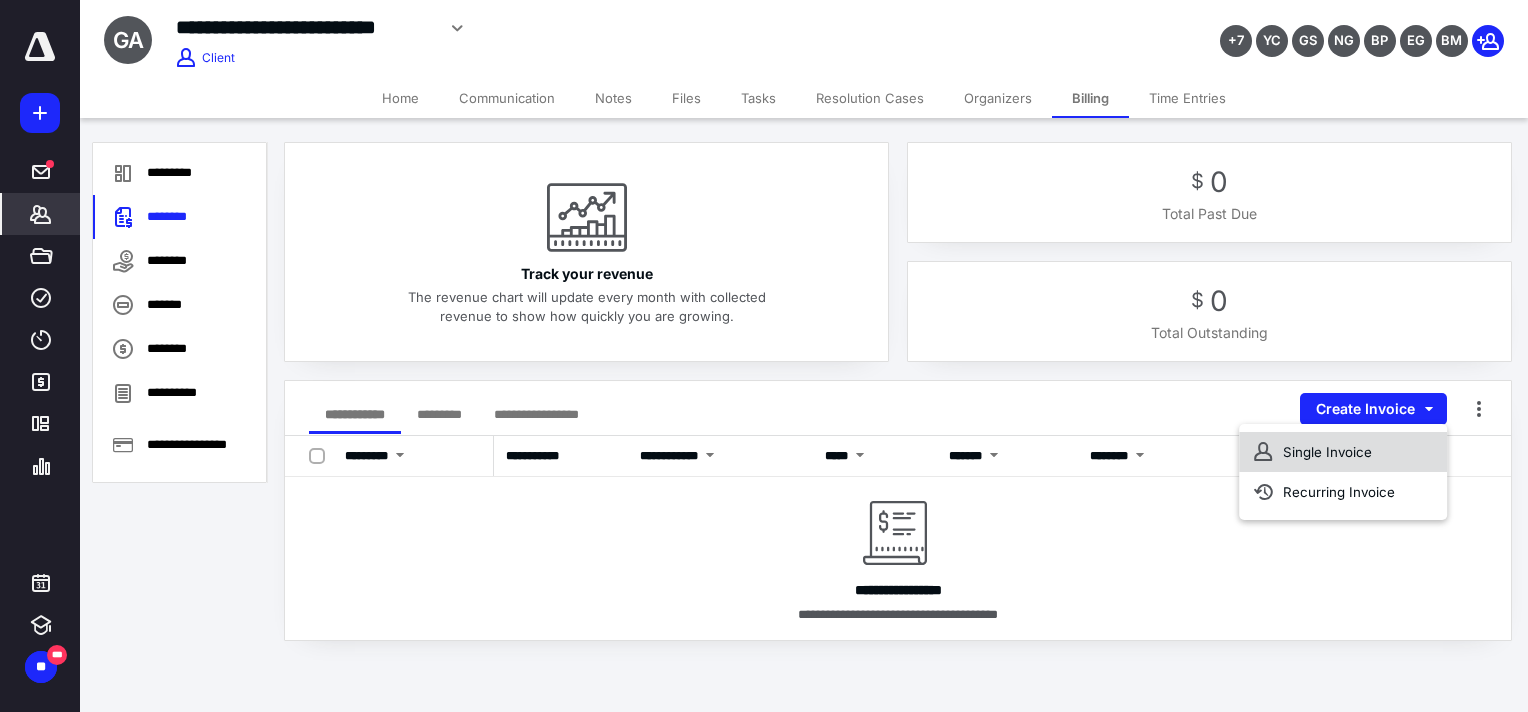 click on "Single Invoice" at bounding box center (1343, 452) 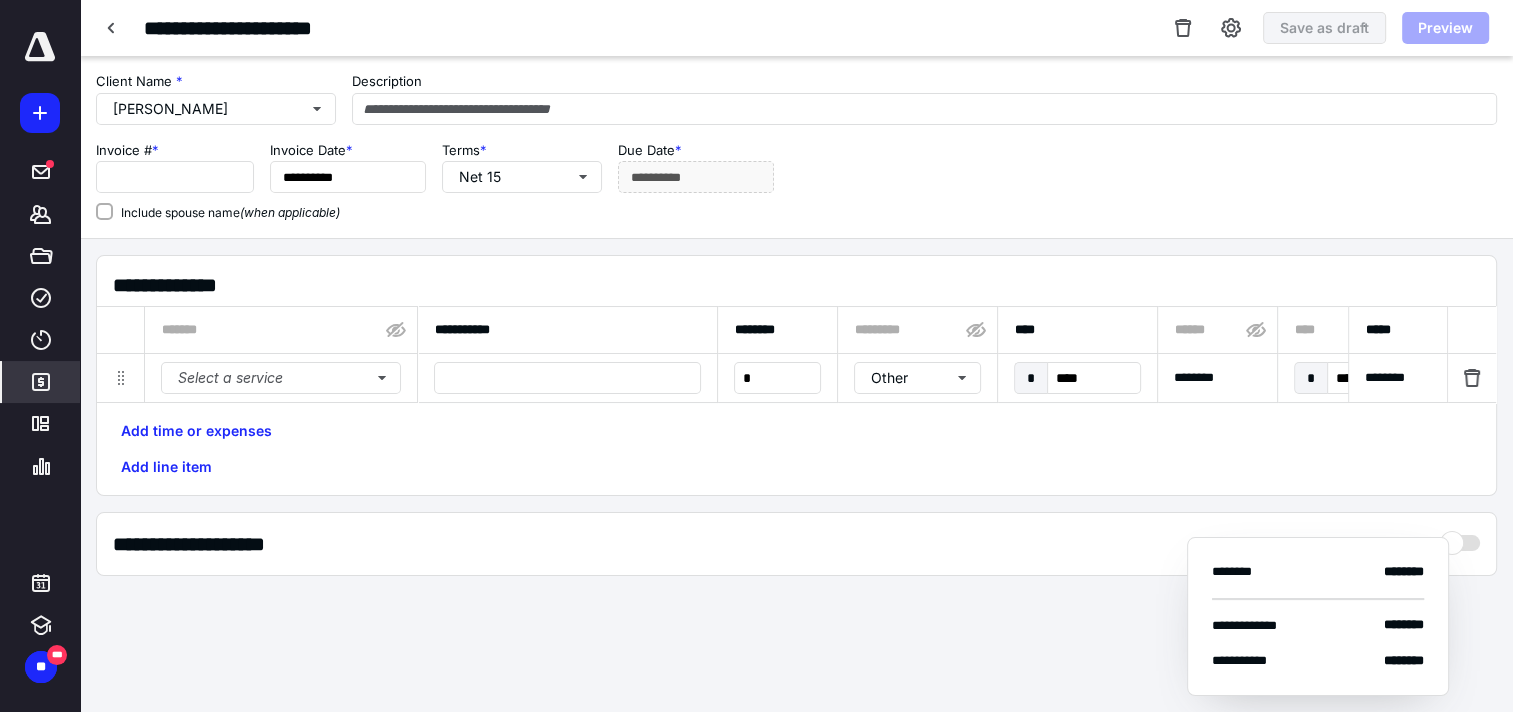 type on "******" 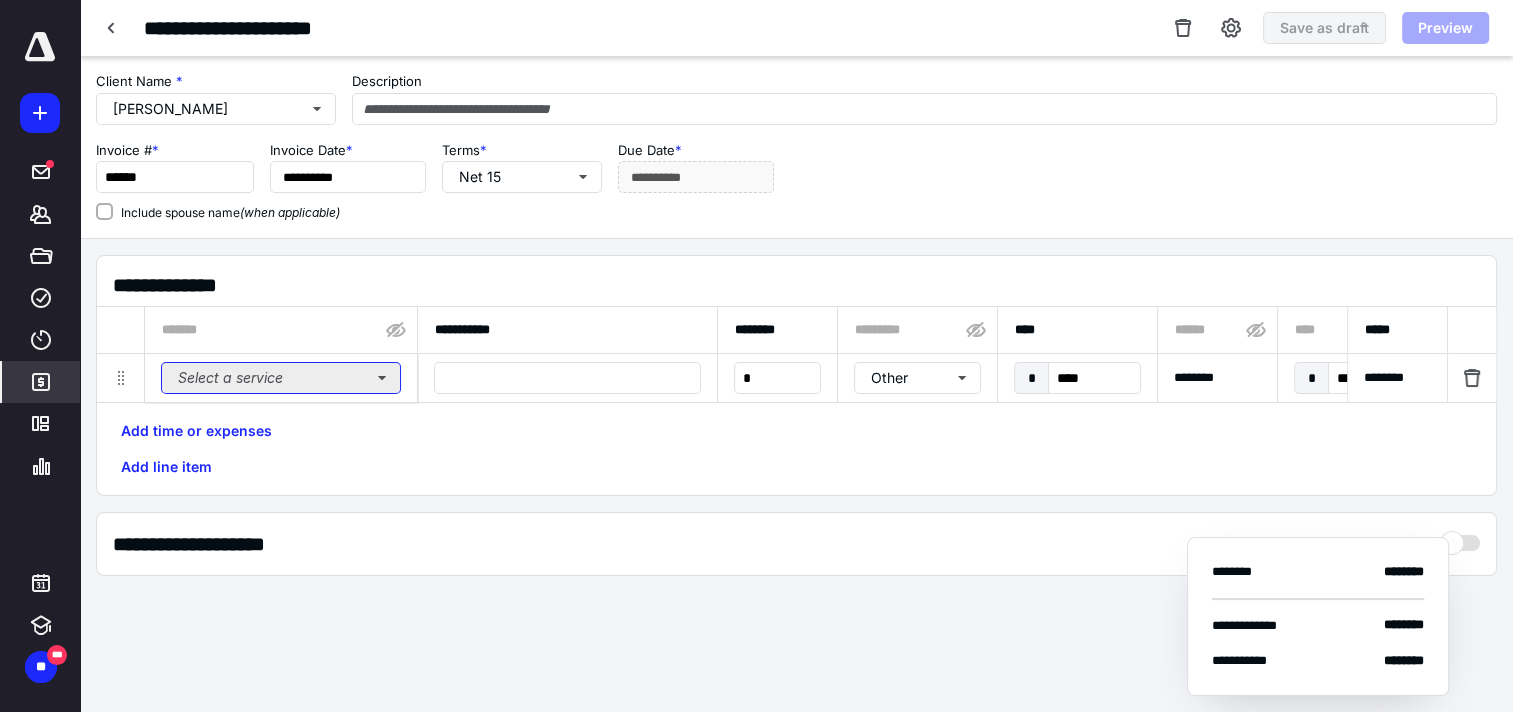 click on "Select a service" at bounding box center [281, 378] 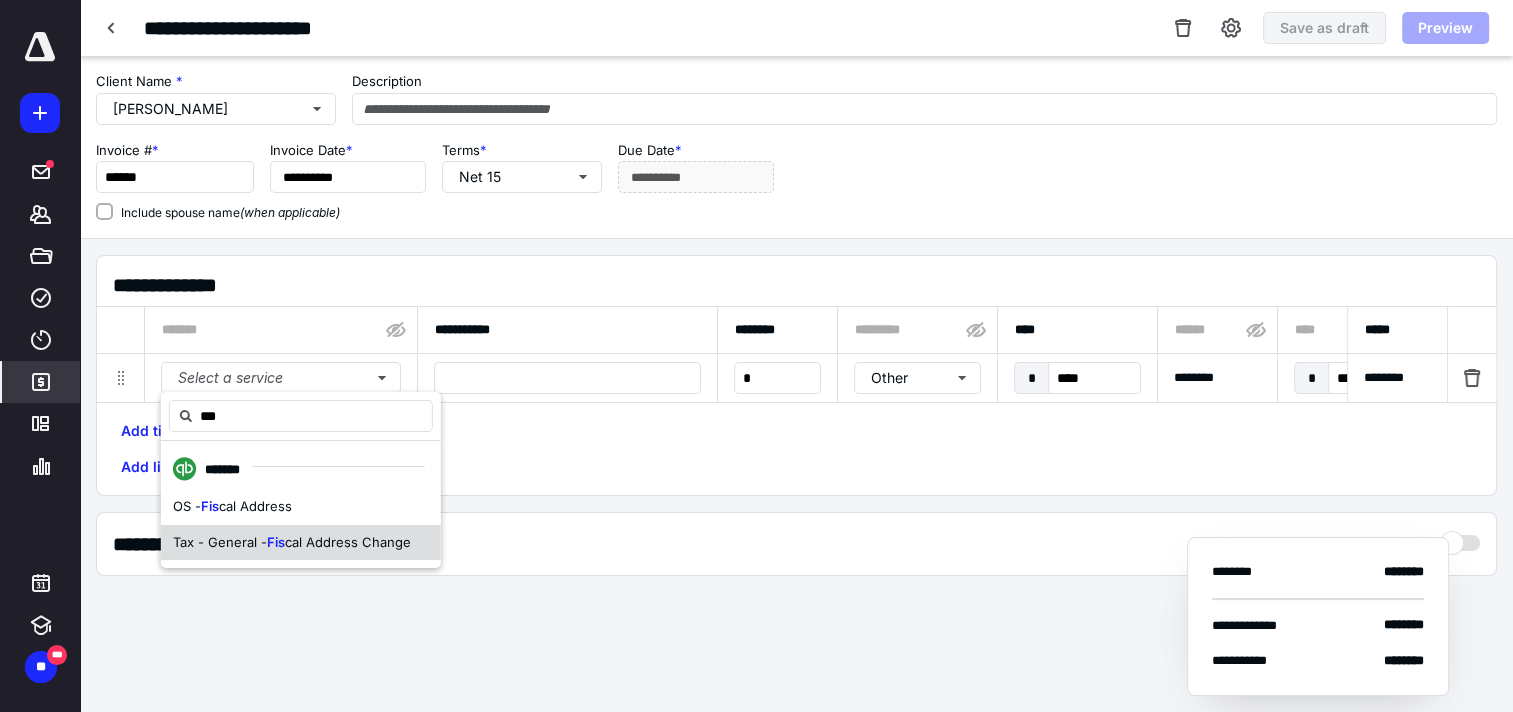 click on "cal Address Change" at bounding box center [348, 542] 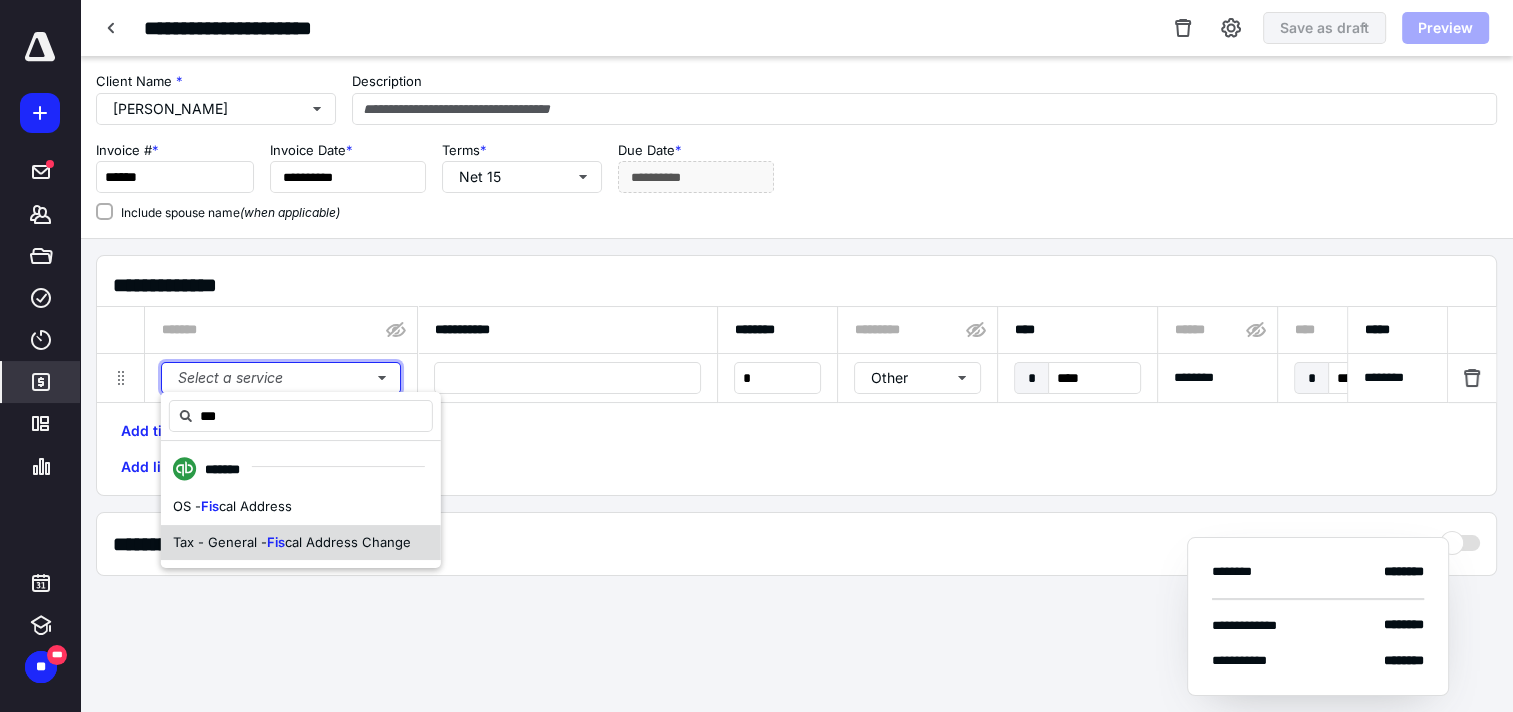 type 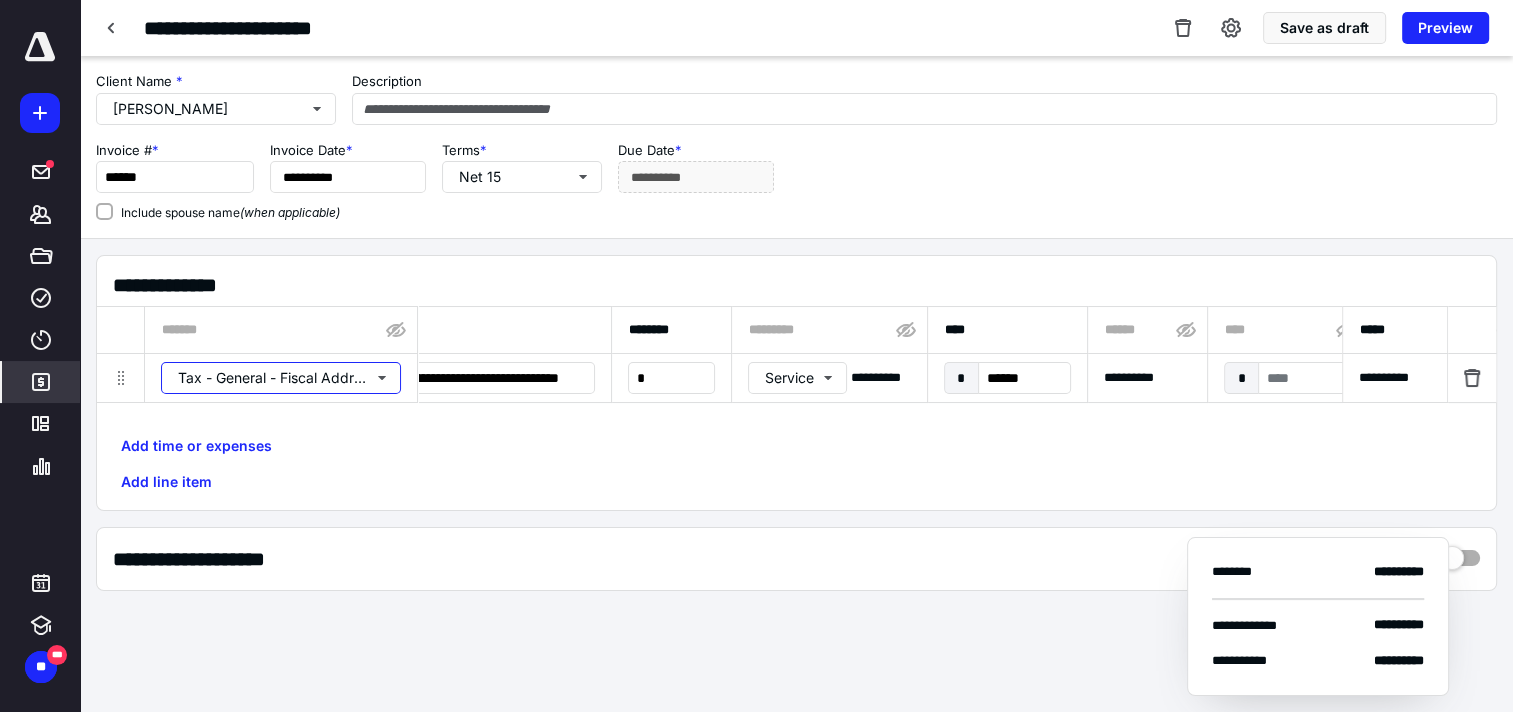 scroll, scrollTop: 0, scrollLeft: 119, axis: horizontal 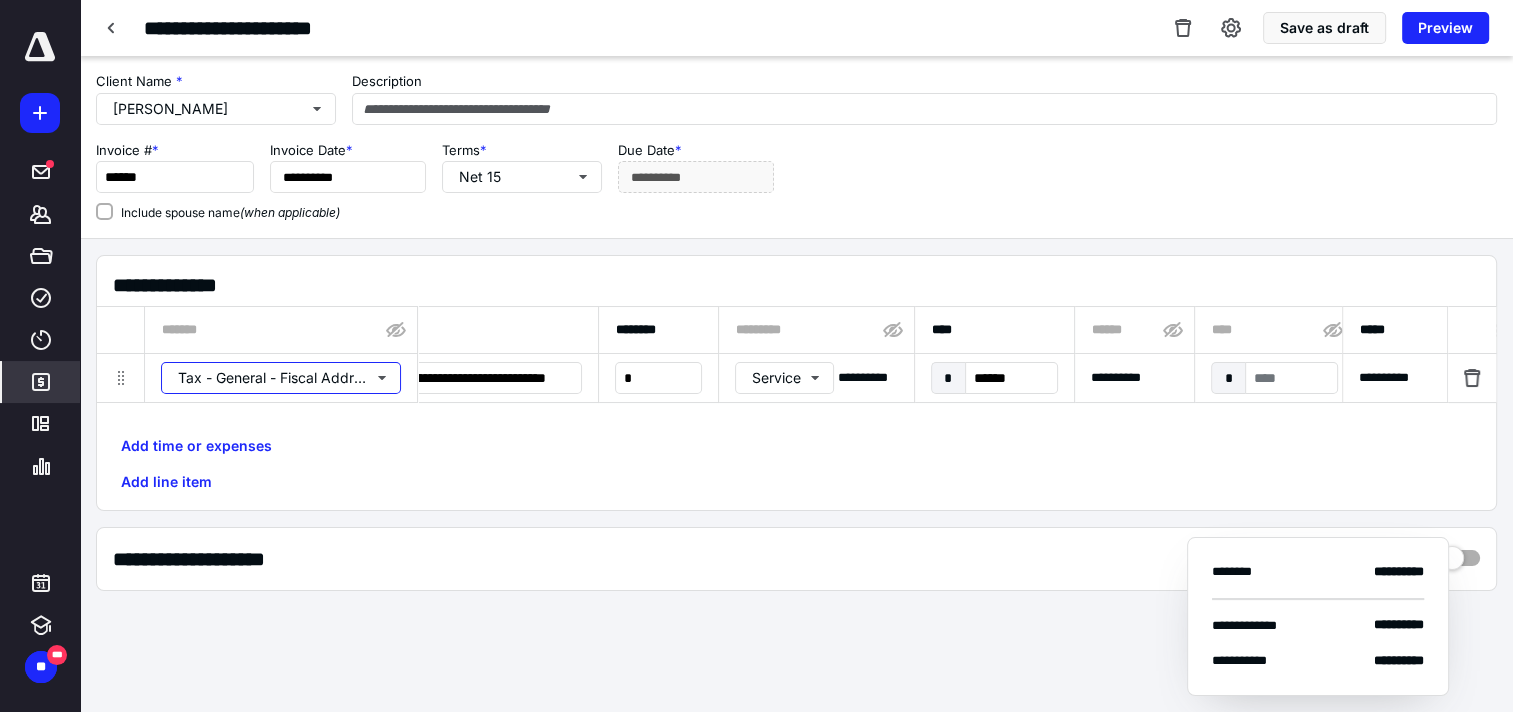 type 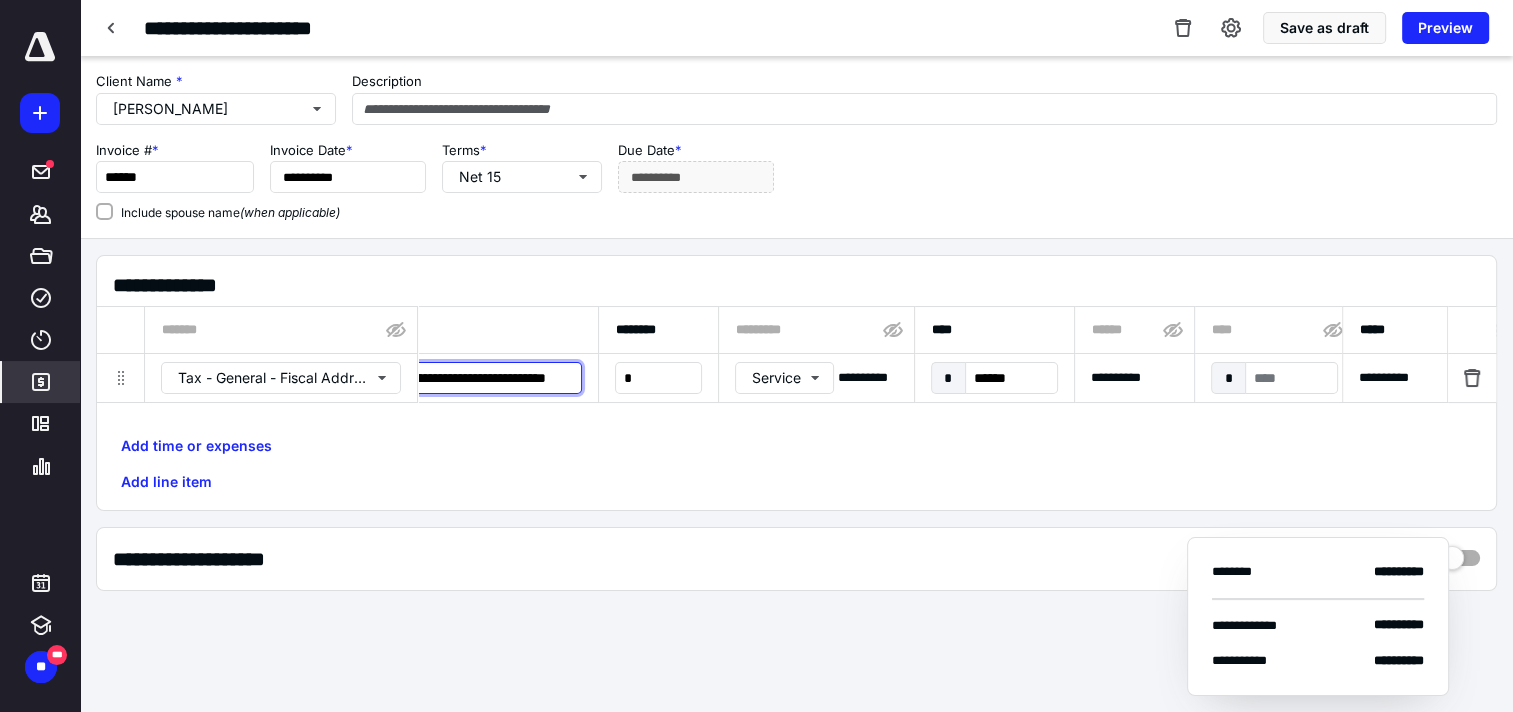 click on "**********" at bounding box center (448, 378) 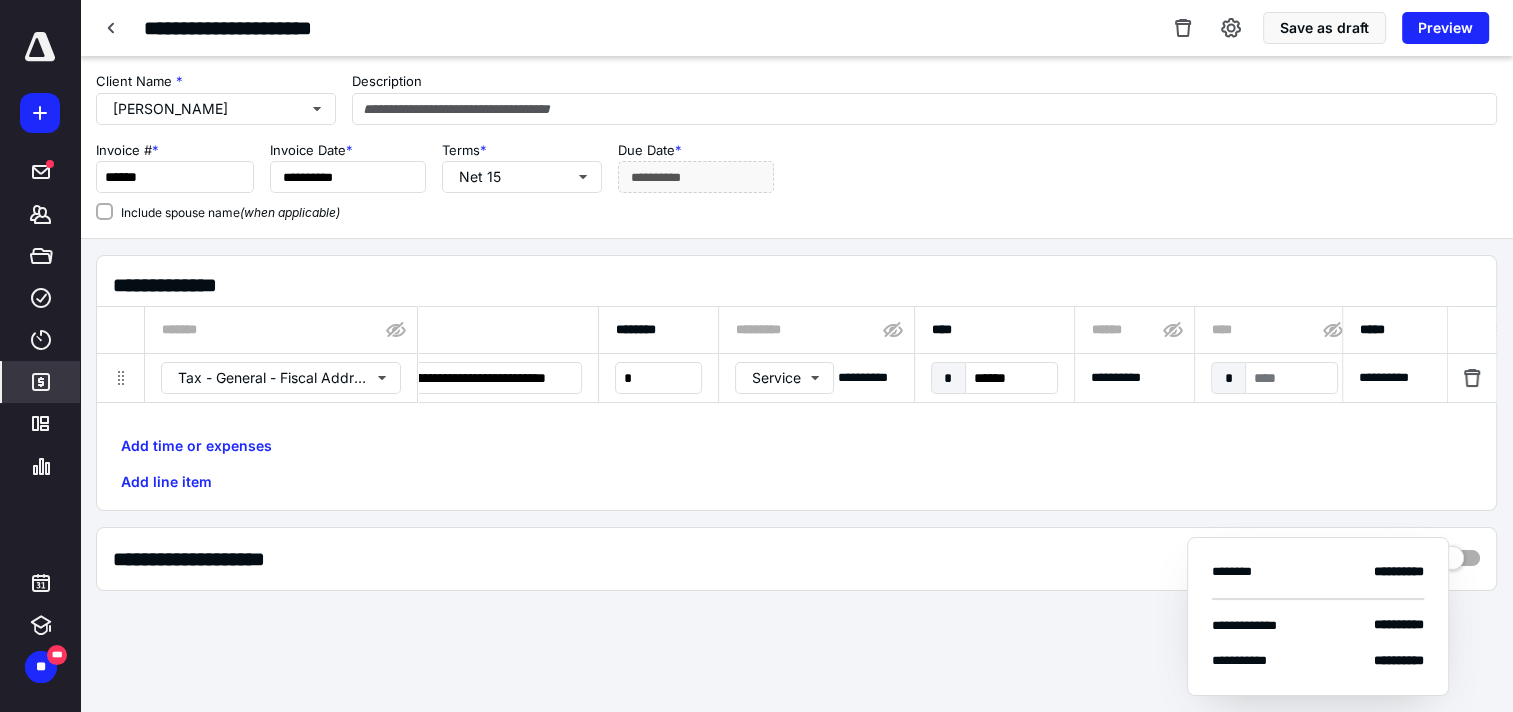 click on "Description" at bounding box center [924, 98] 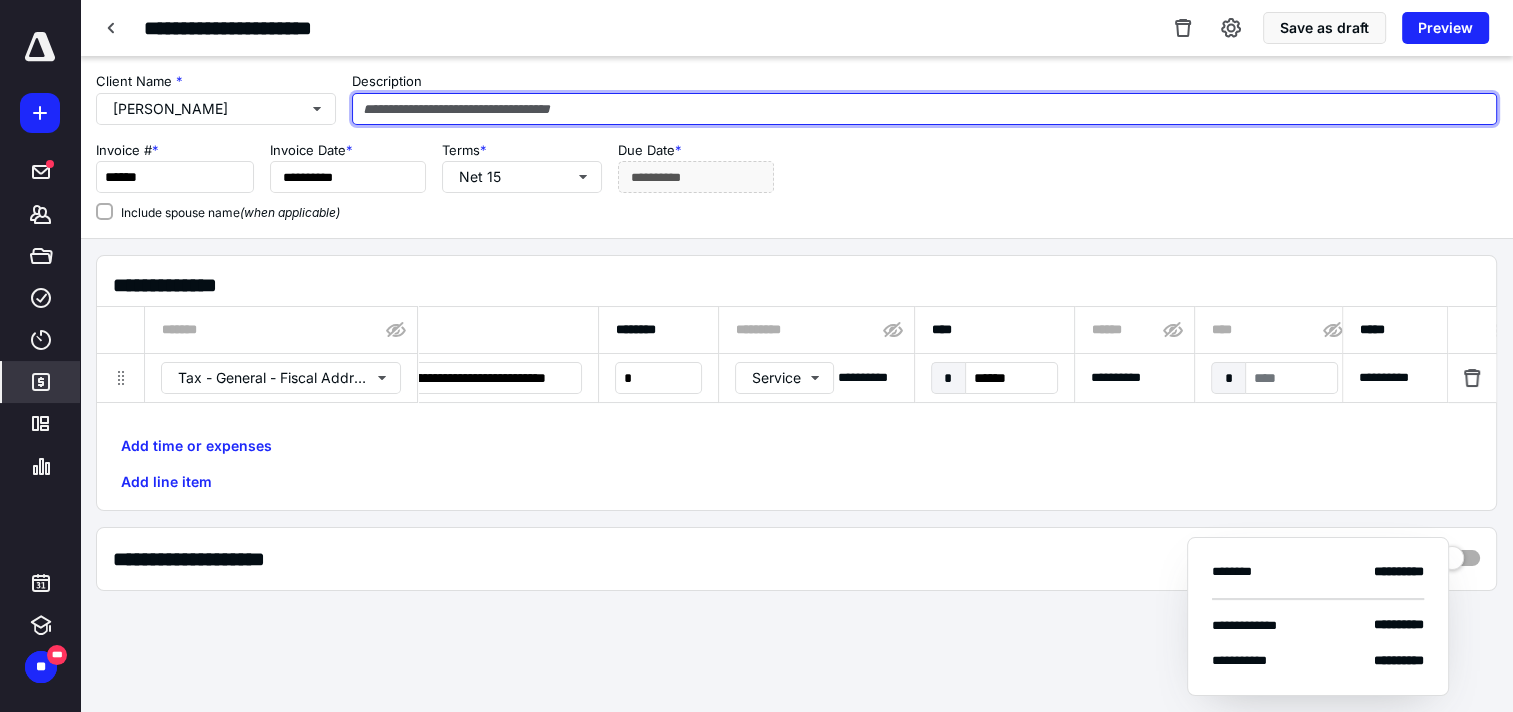 click at bounding box center [924, 109] 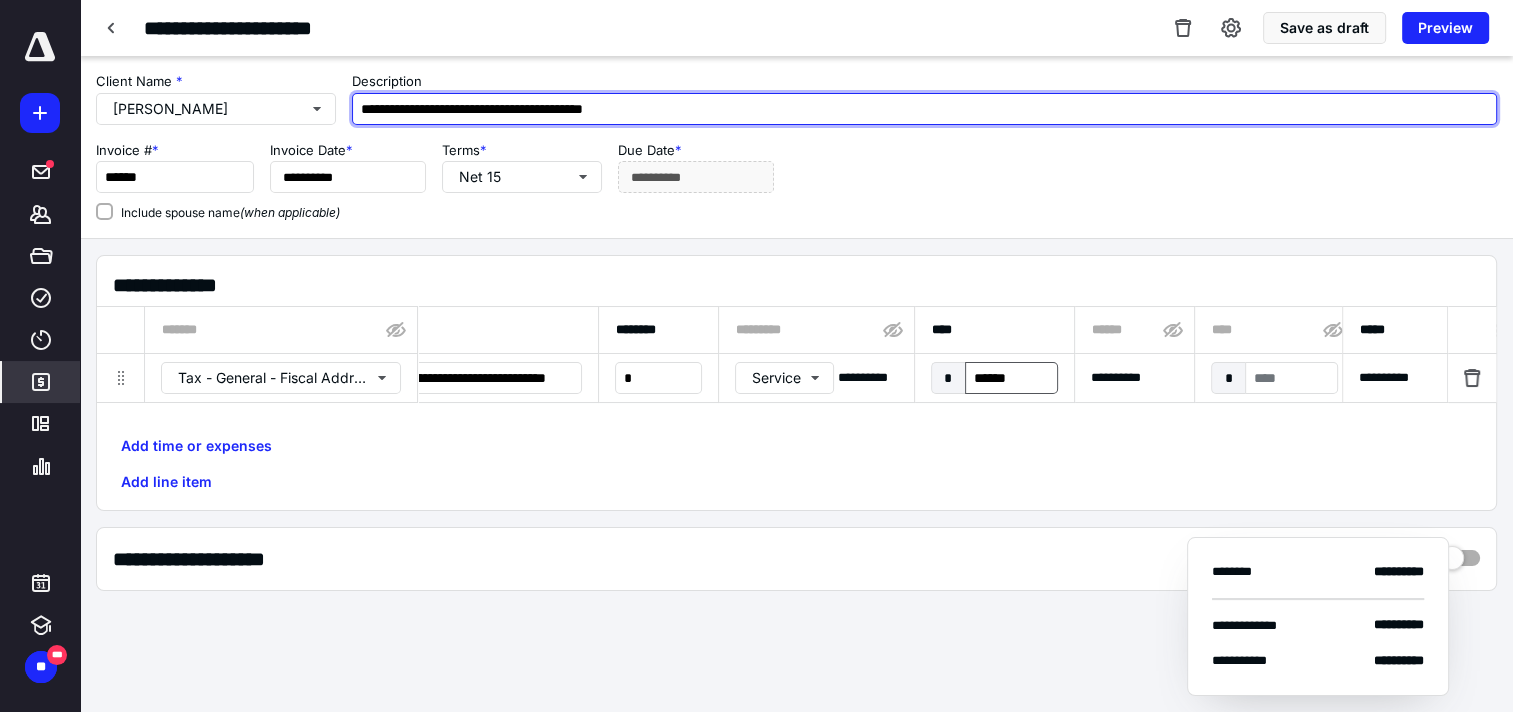type on "**********" 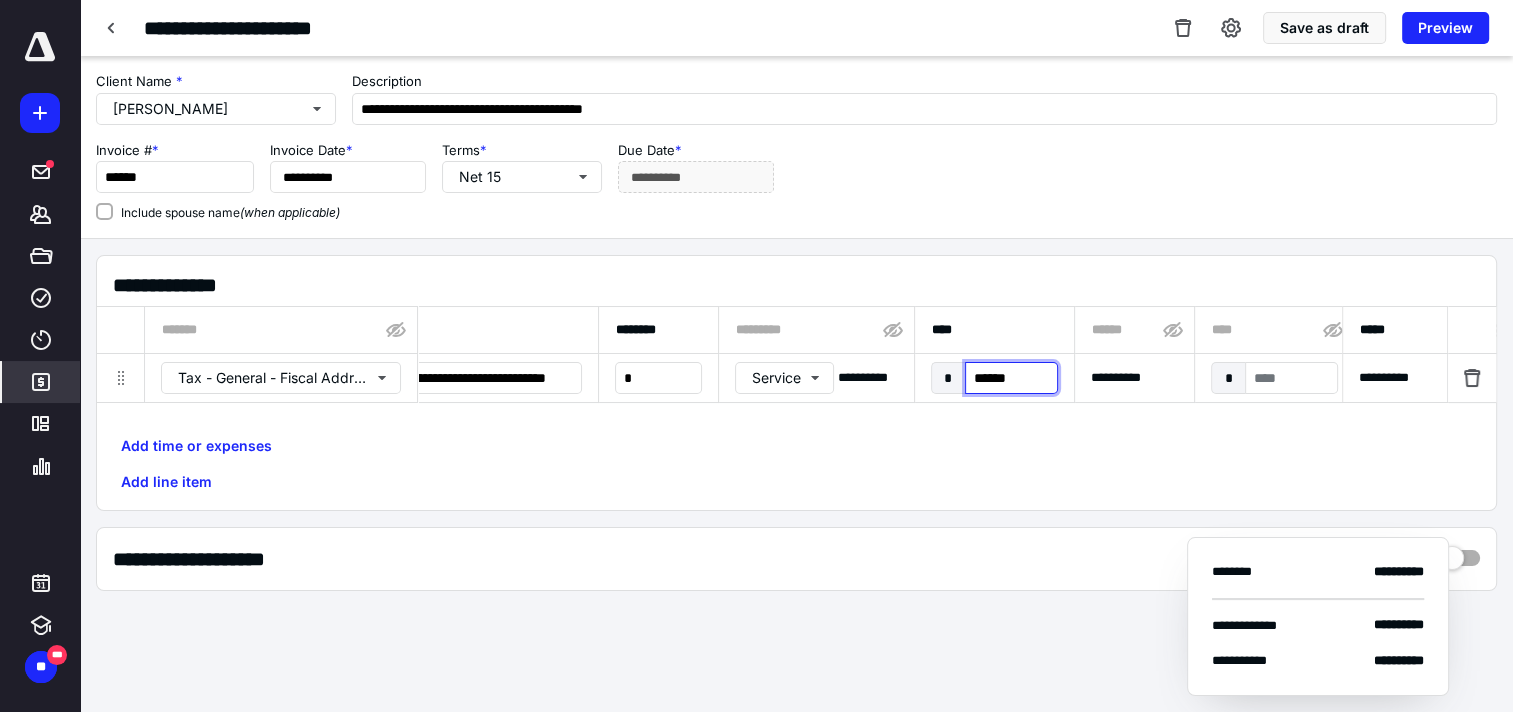 click on "******" at bounding box center (1011, 378) 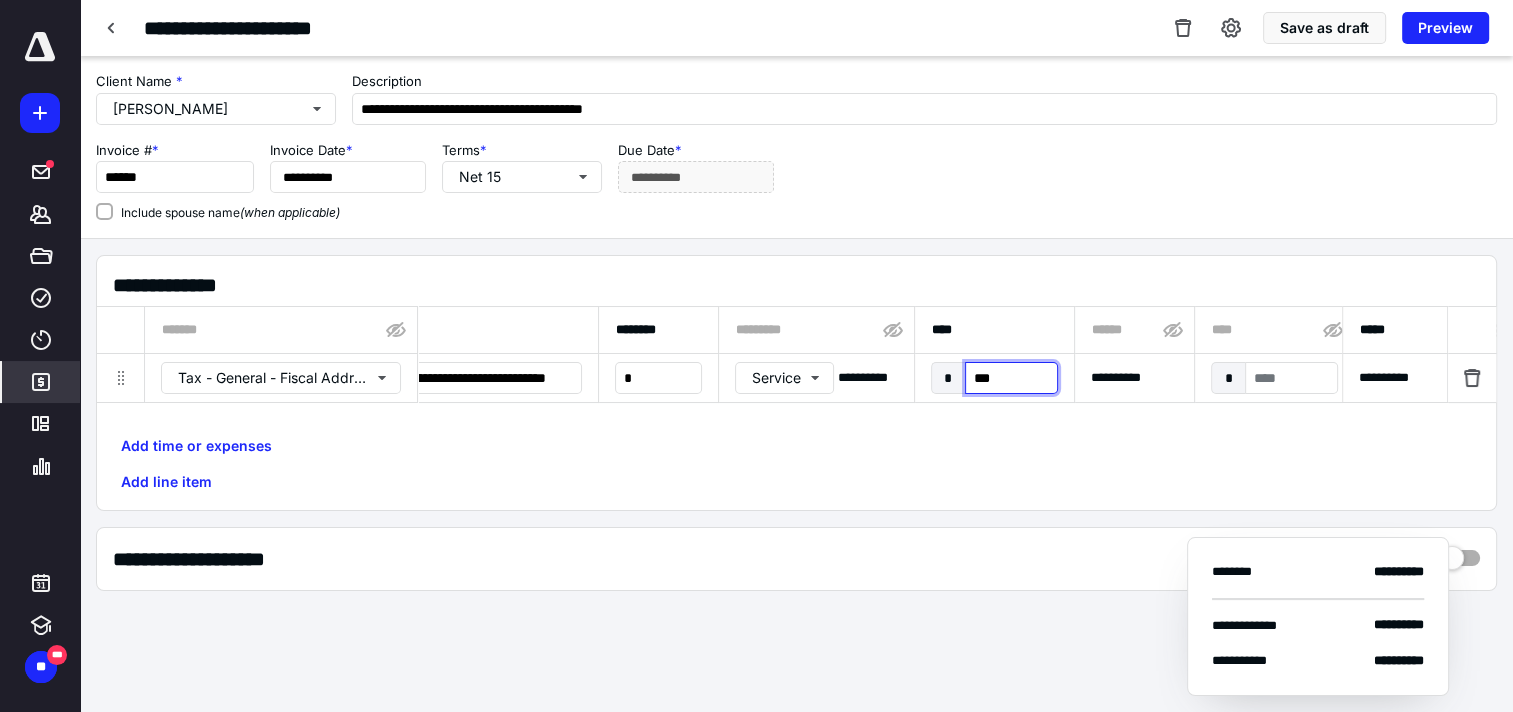 type on "***" 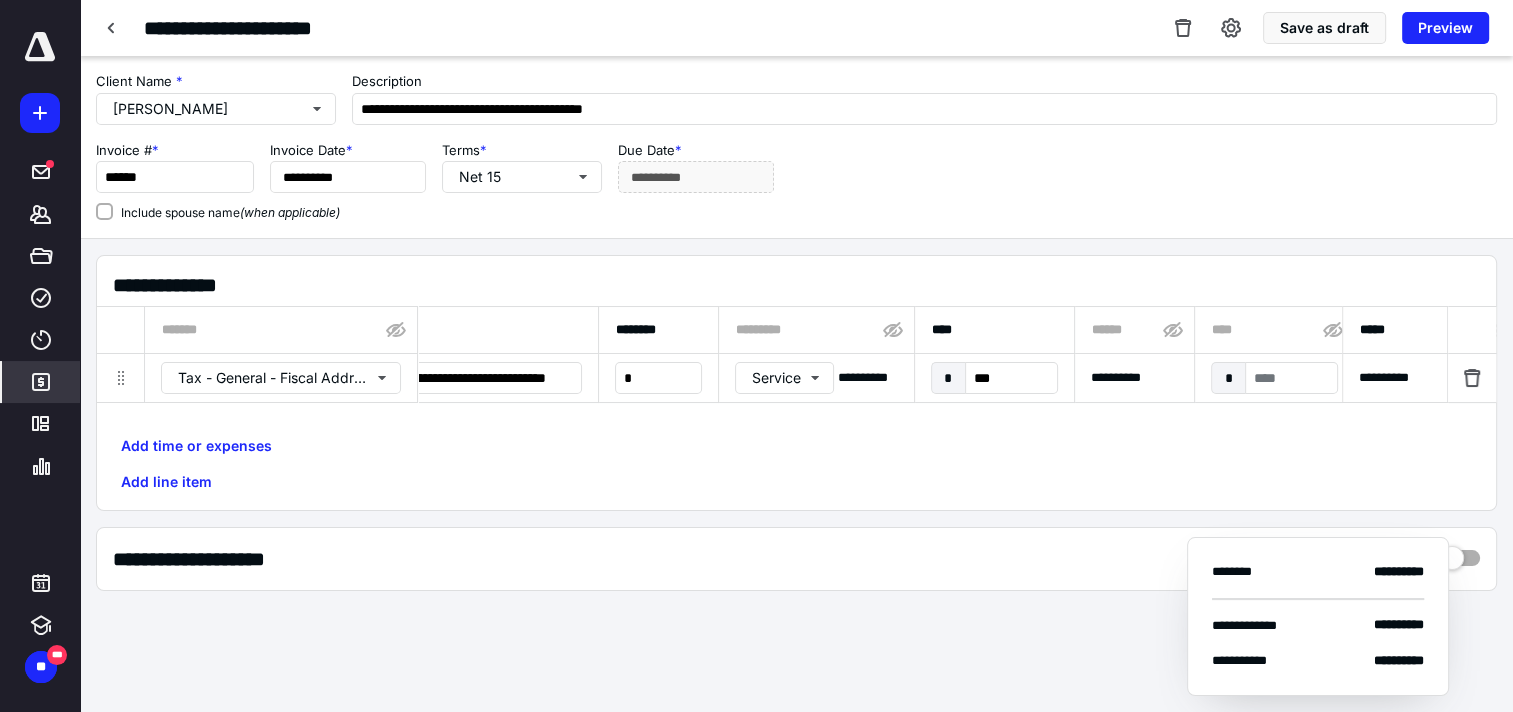 click on "Add time or expenses Add line item" at bounding box center [796, 464] 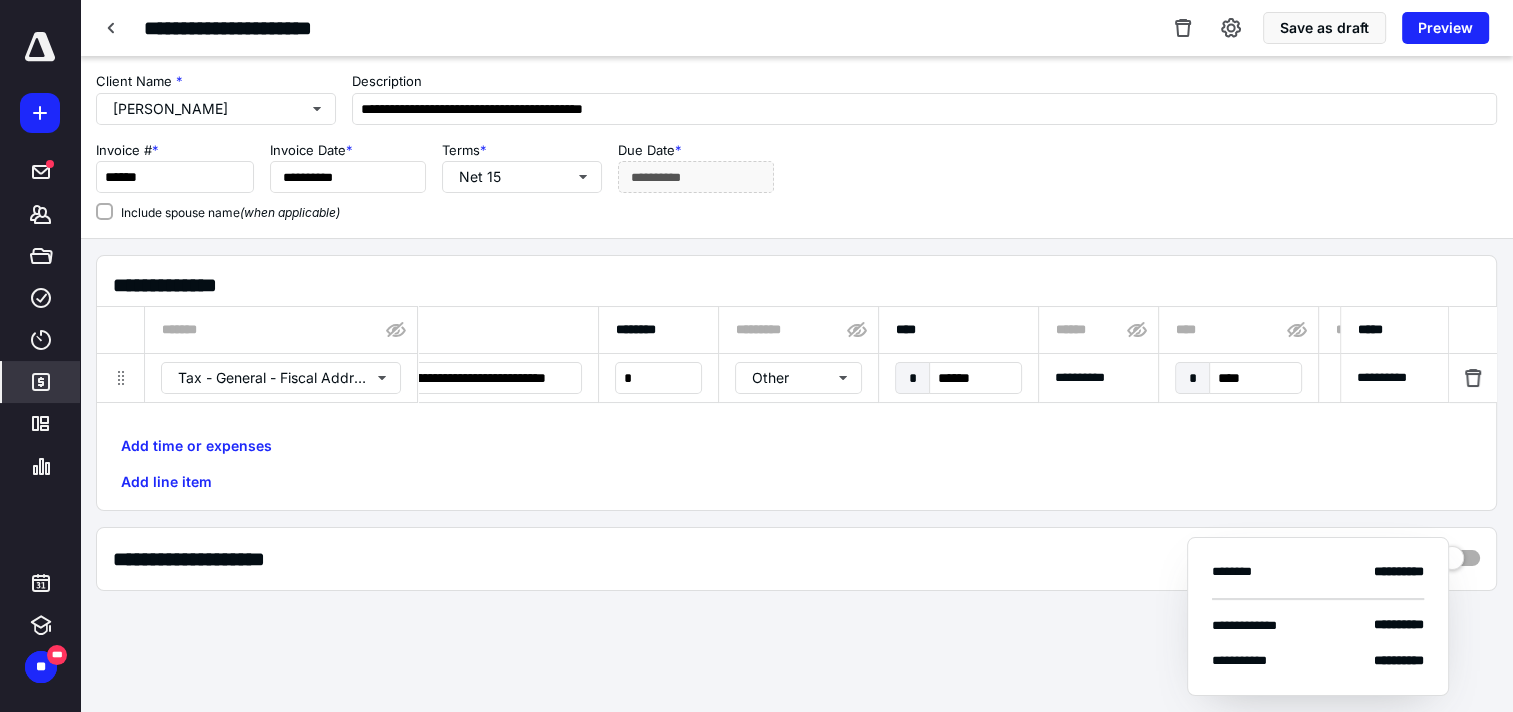 scroll, scrollTop: 0, scrollLeft: 0, axis: both 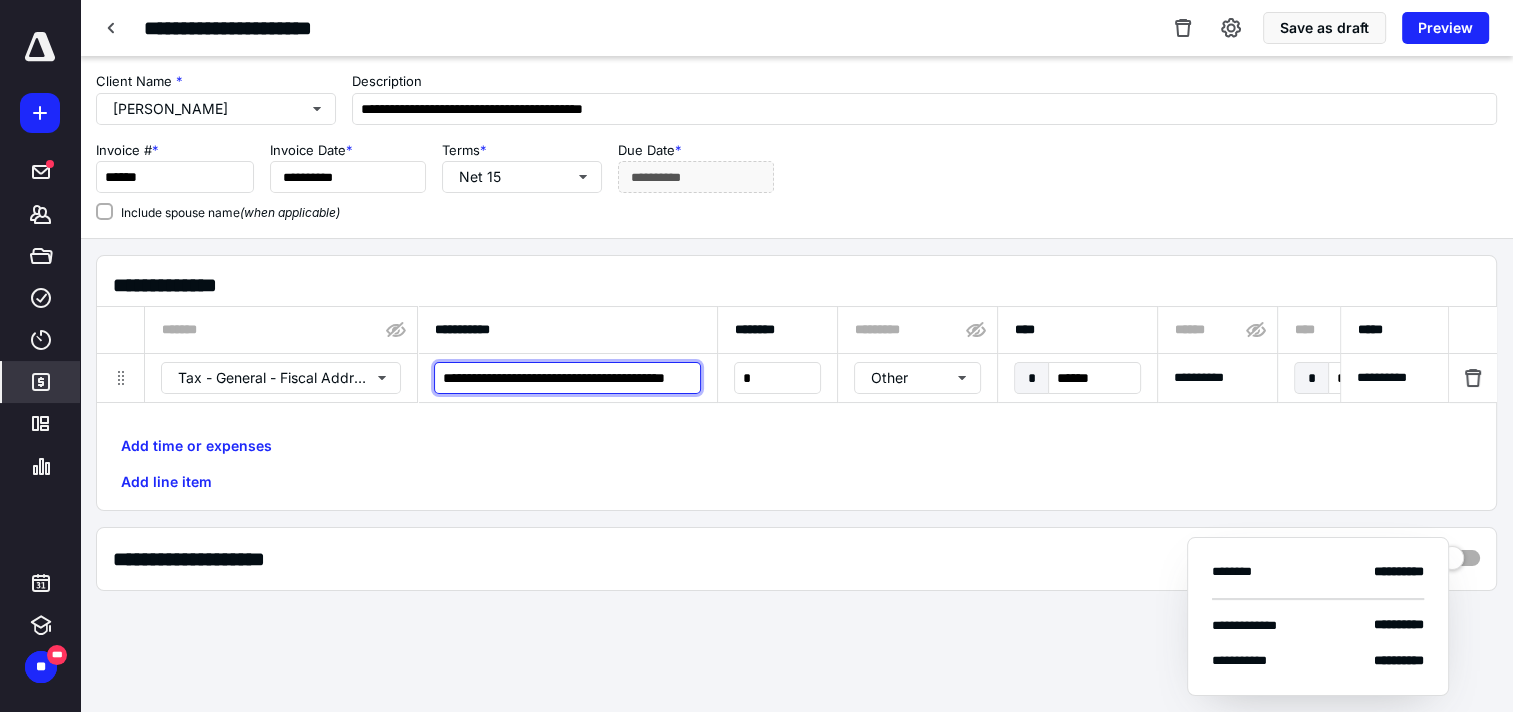 click on "**********" at bounding box center [567, 378] 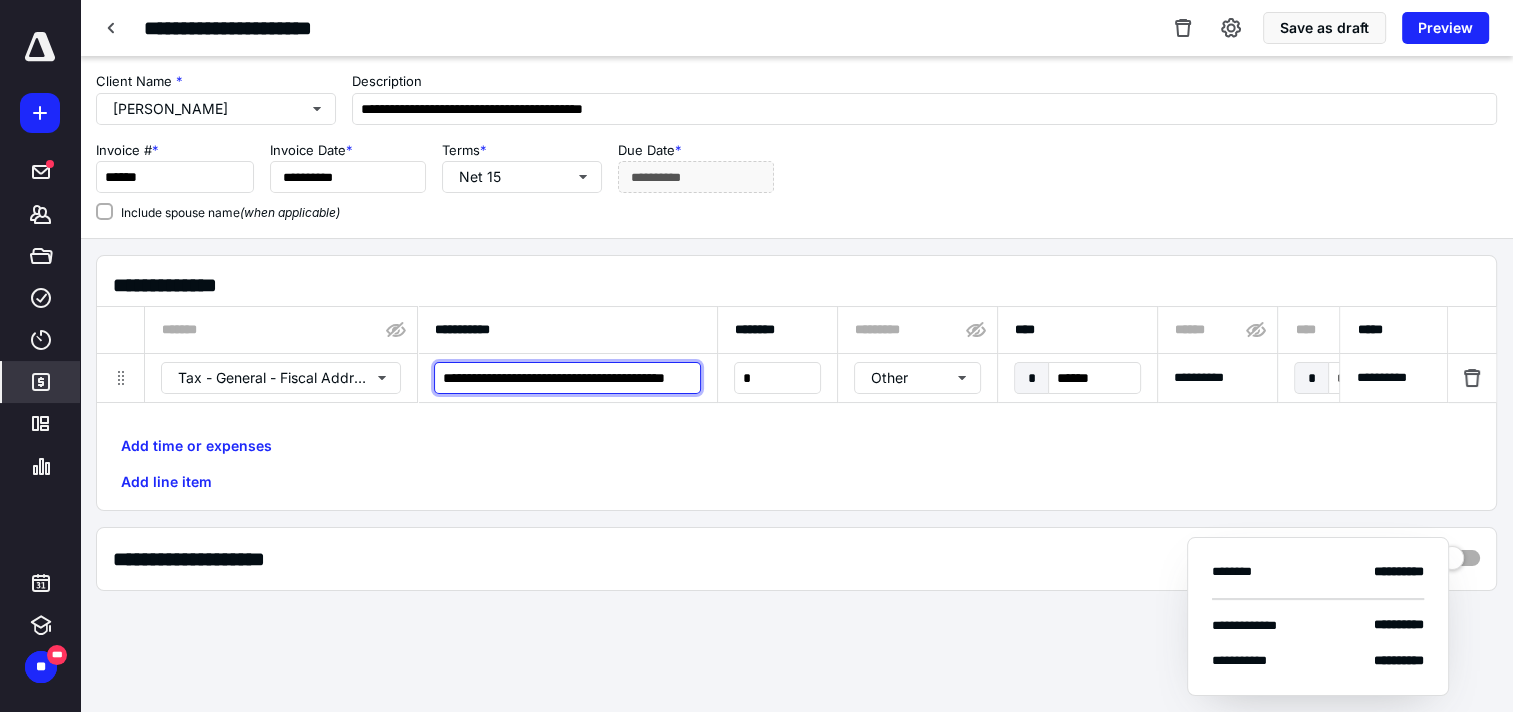 scroll, scrollTop: 0, scrollLeft: 0, axis: both 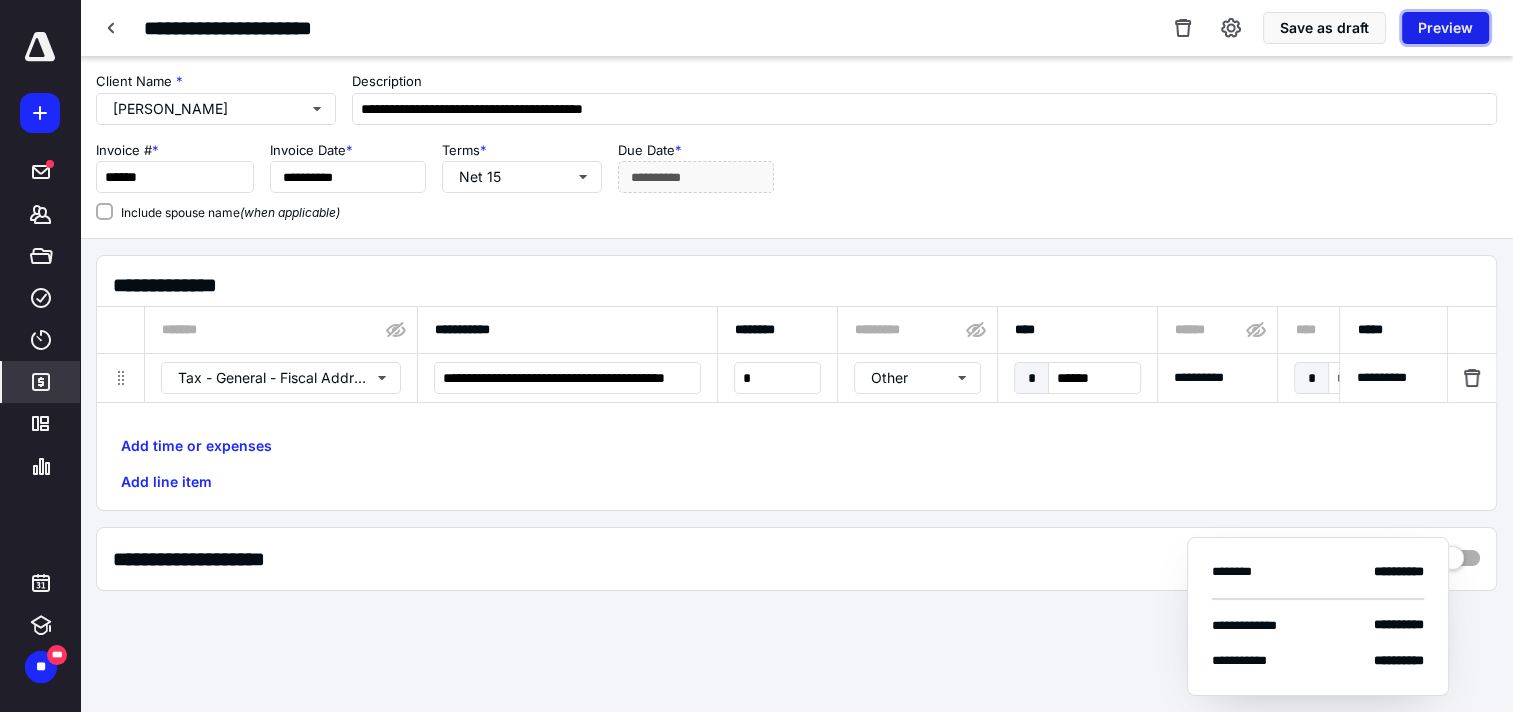 click on "Preview" at bounding box center (1445, 28) 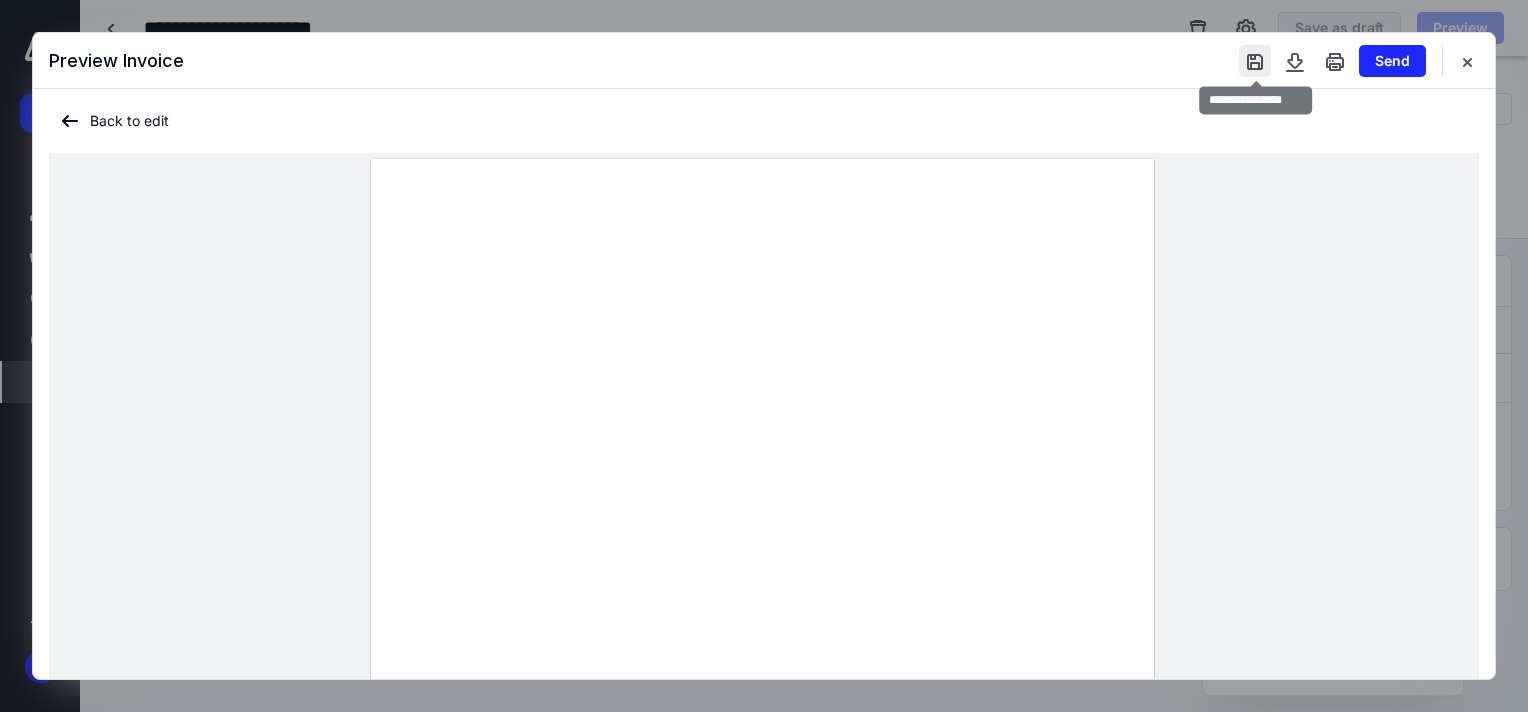 click at bounding box center (1255, 61) 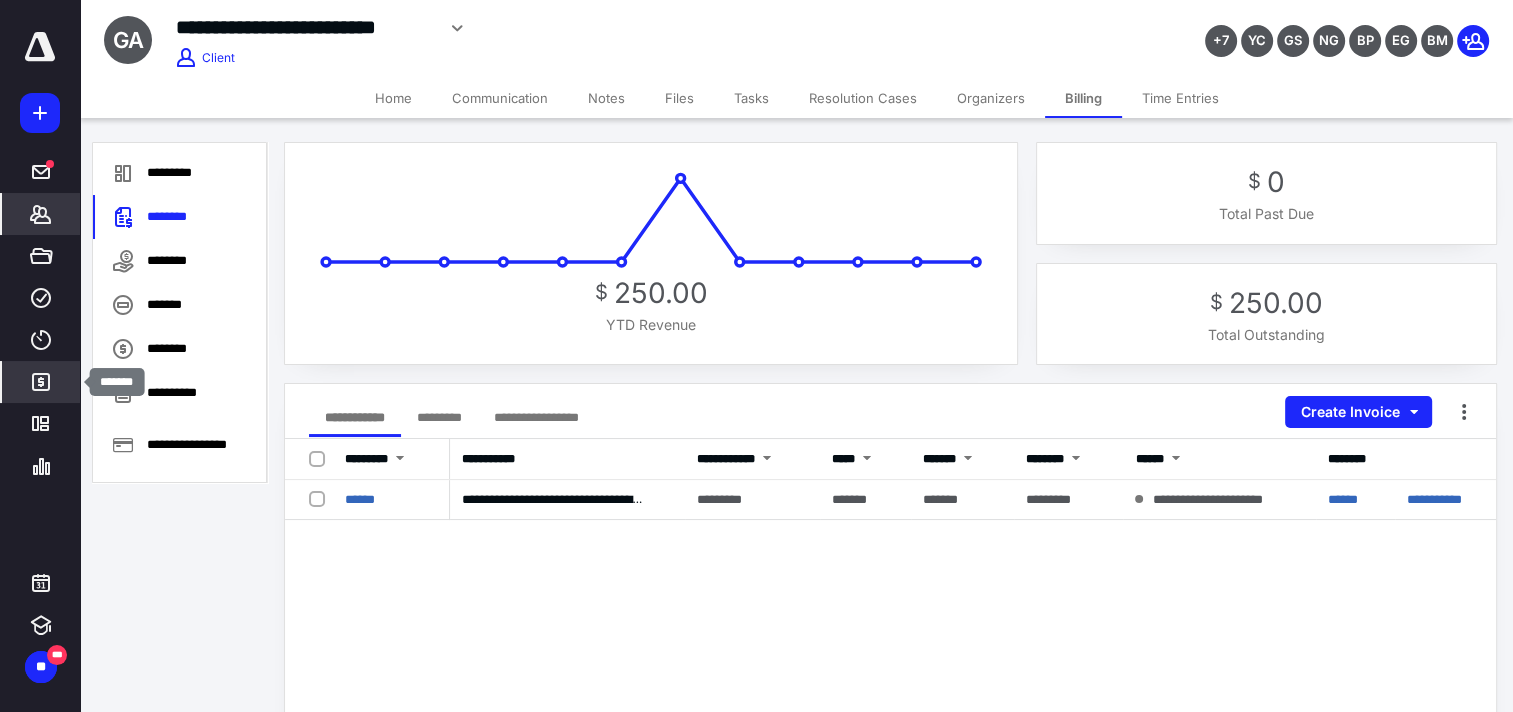 click 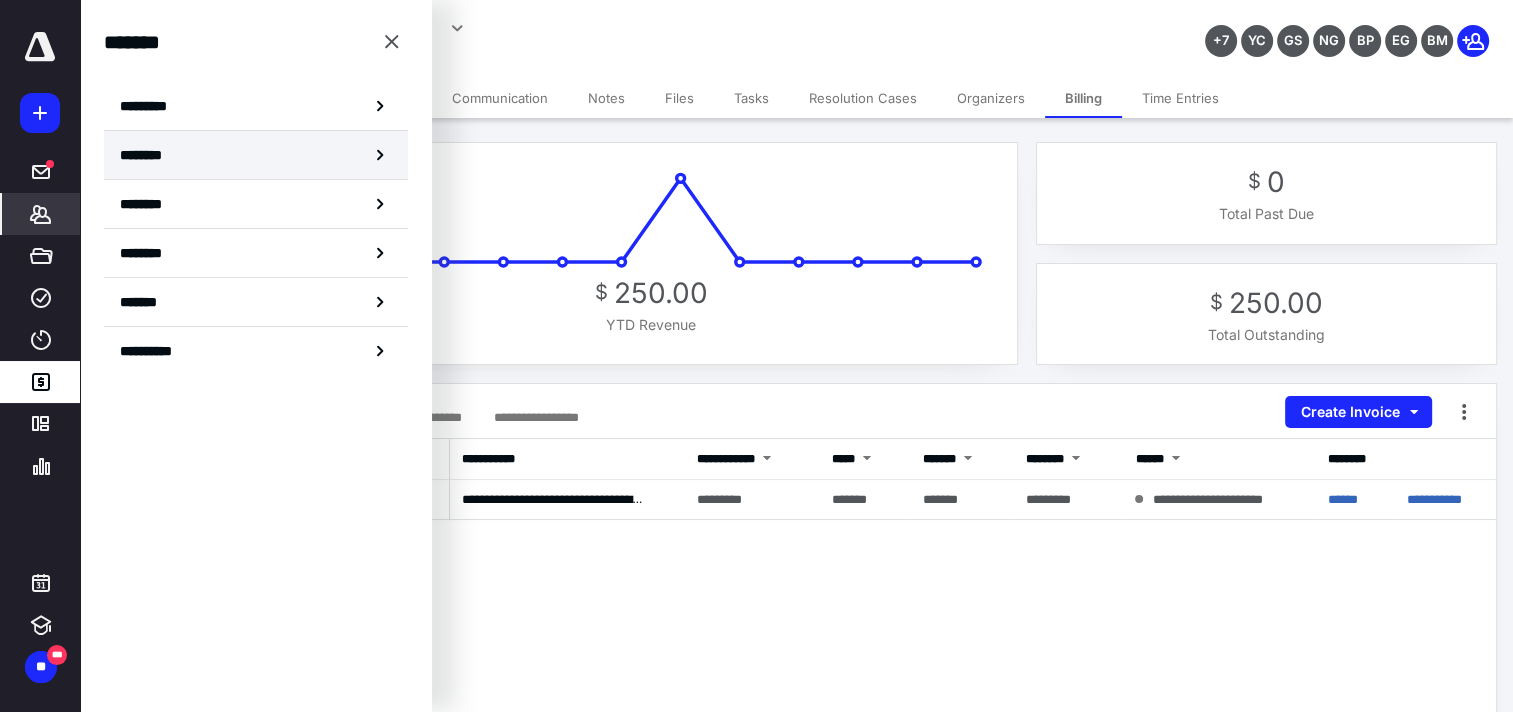 click on "********" at bounding box center (256, 155) 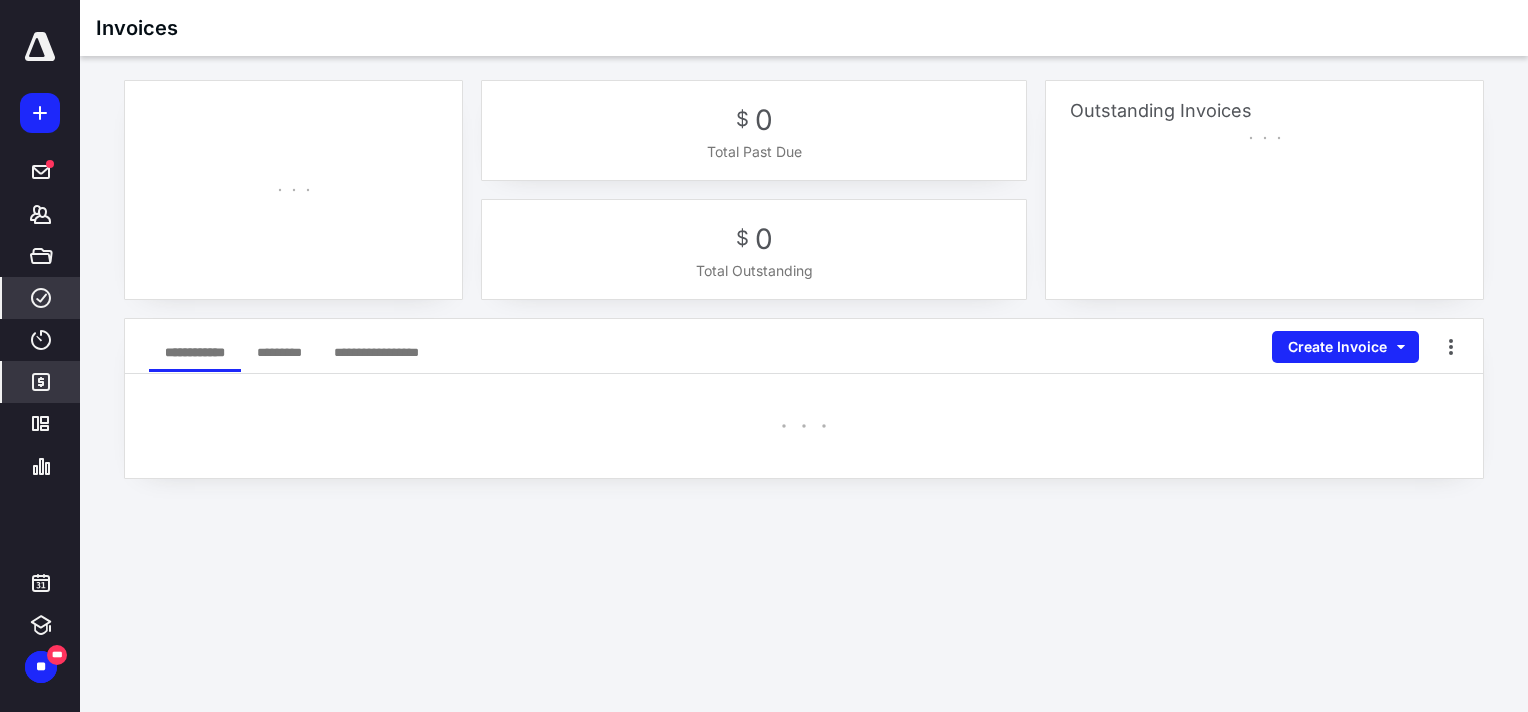click 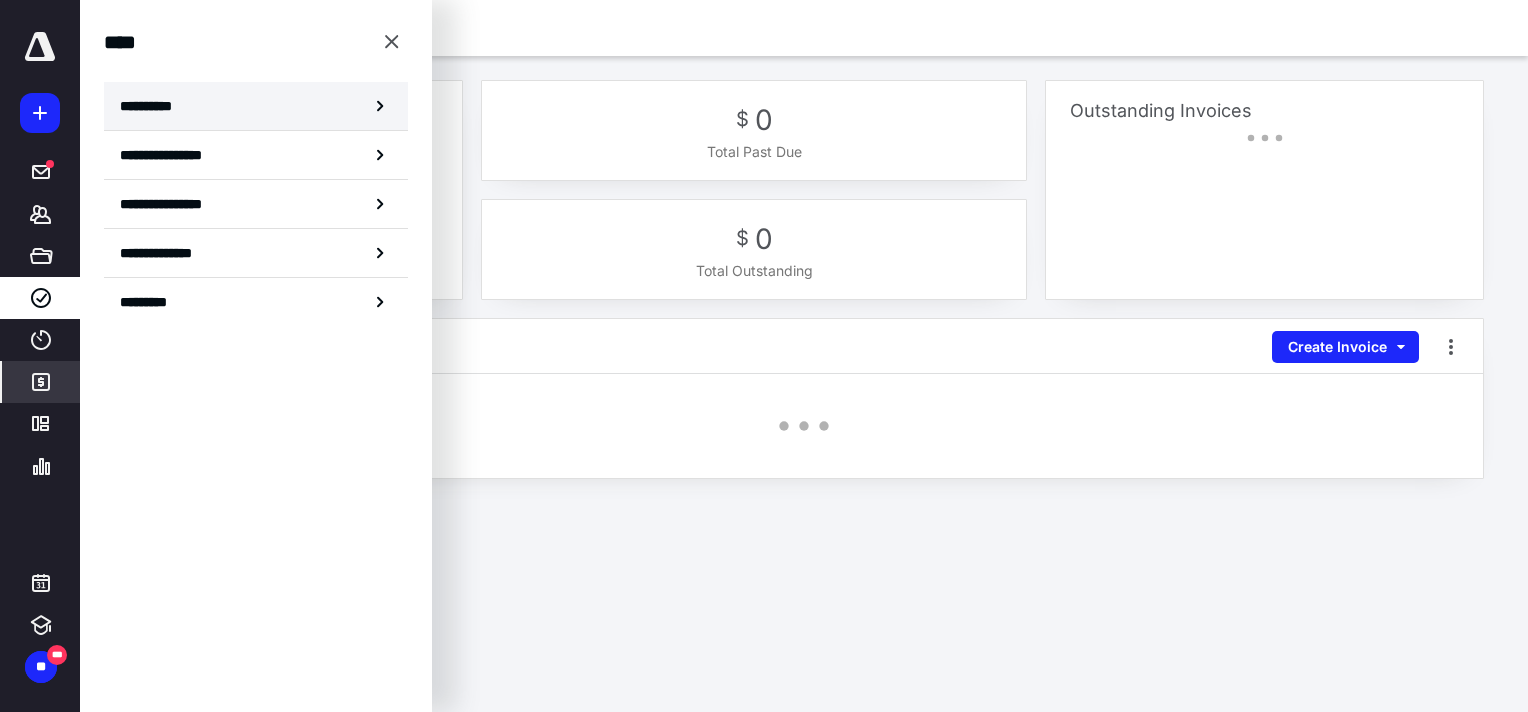 click on "**********" at bounding box center [256, 106] 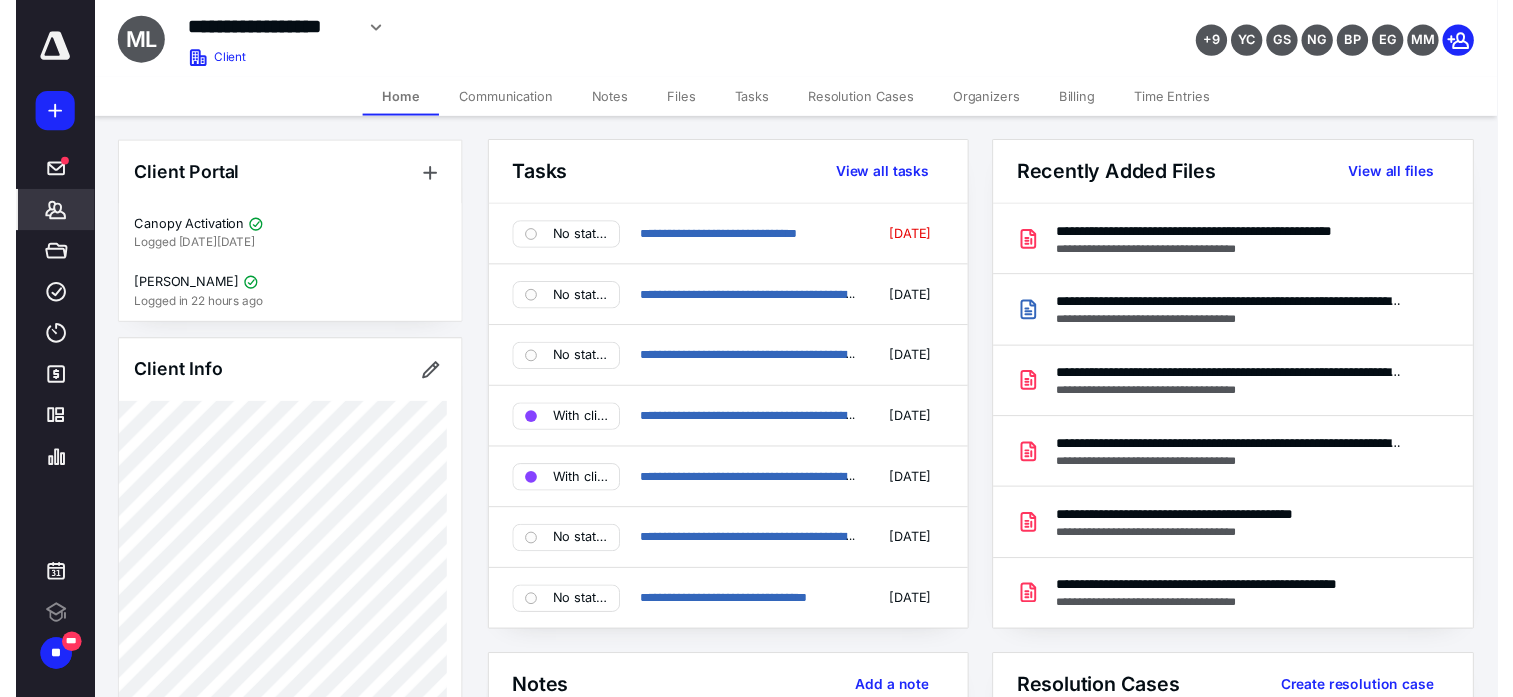 scroll, scrollTop: 0, scrollLeft: 0, axis: both 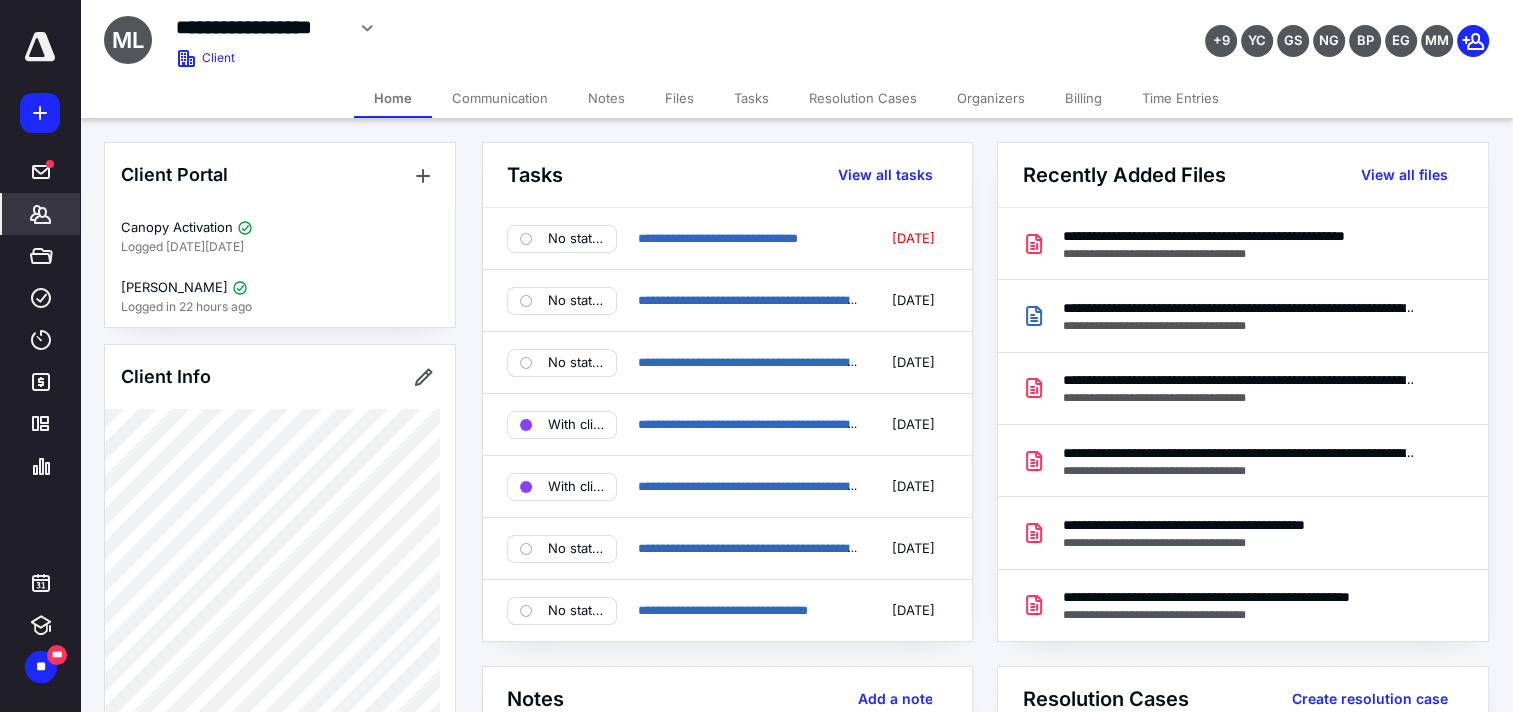 click on "Billing" at bounding box center (1083, 98) 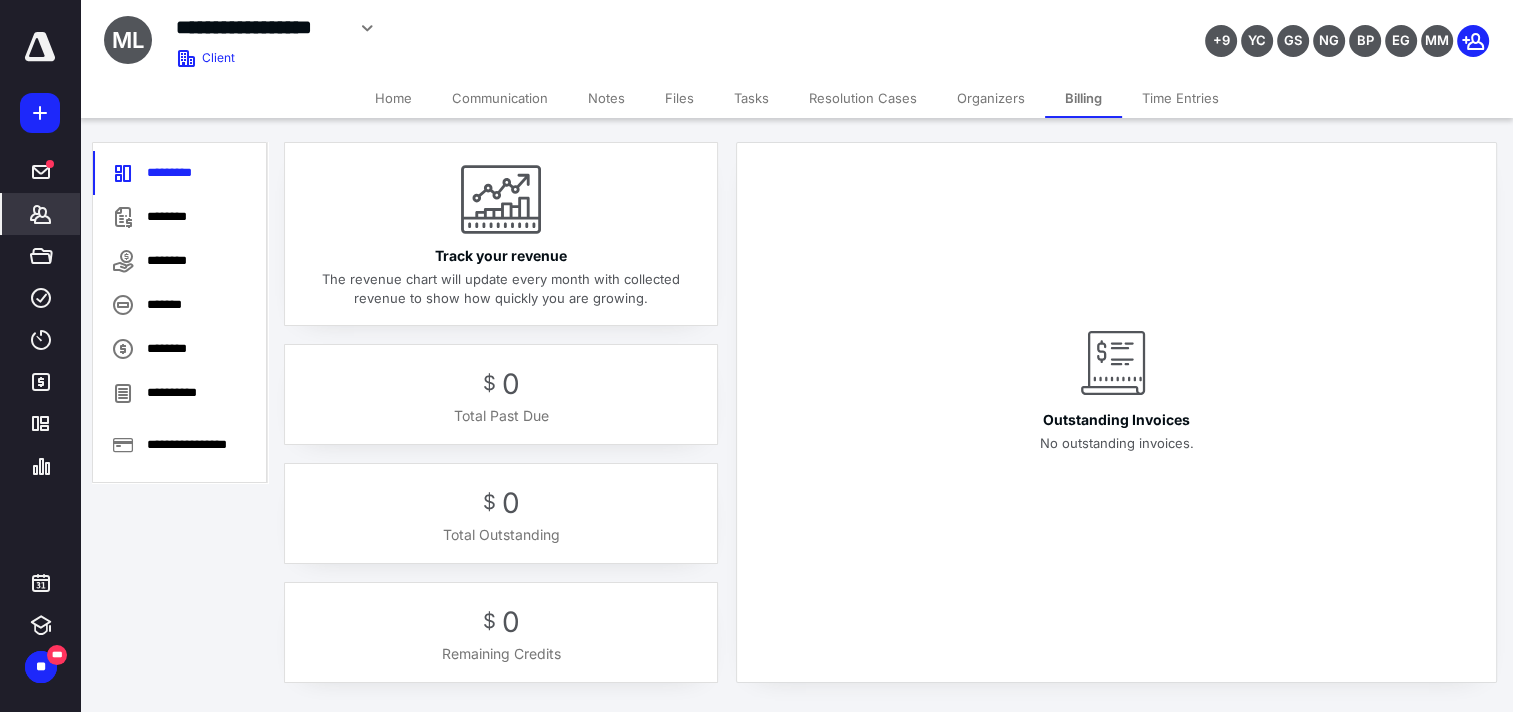 click on "**********" at bounding box center (180, 444) 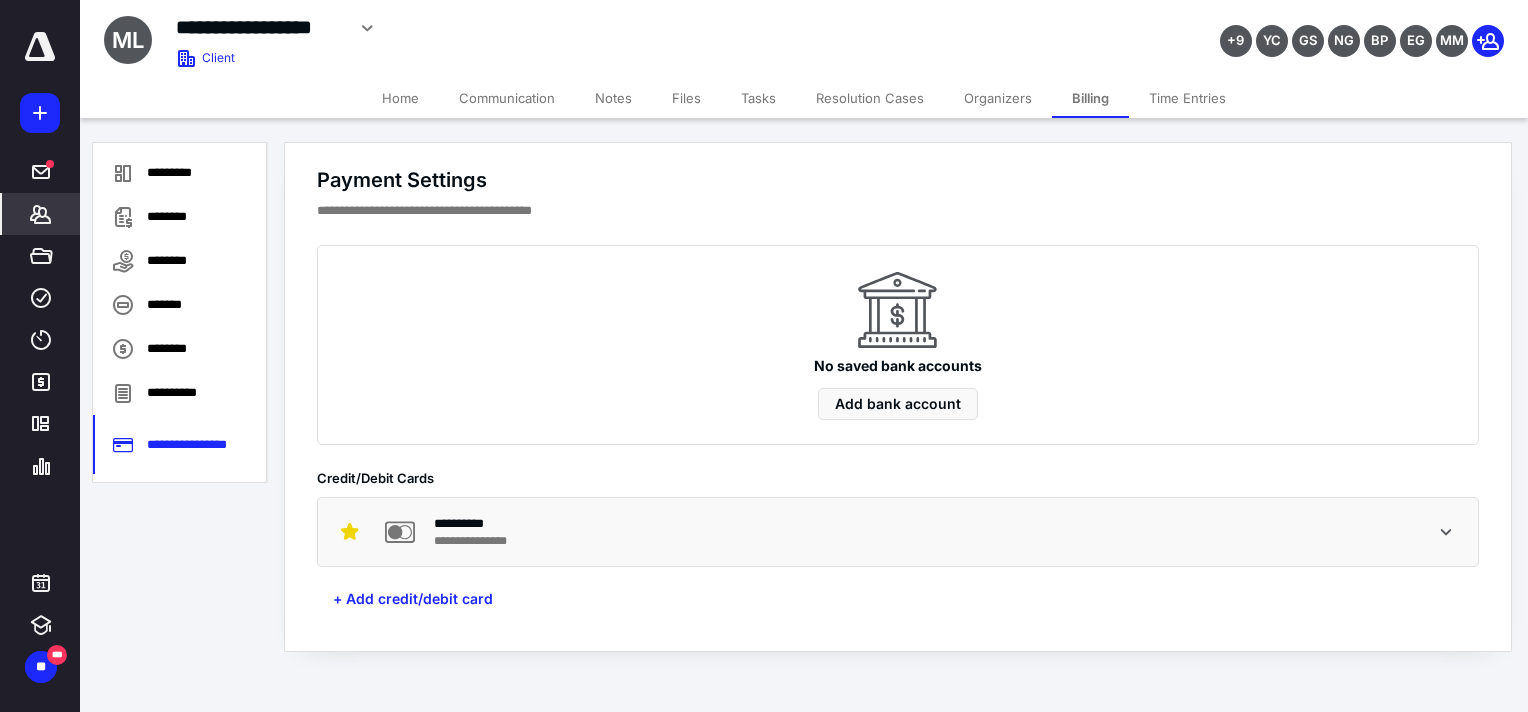 click on "Tasks" at bounding box center (758, 98) 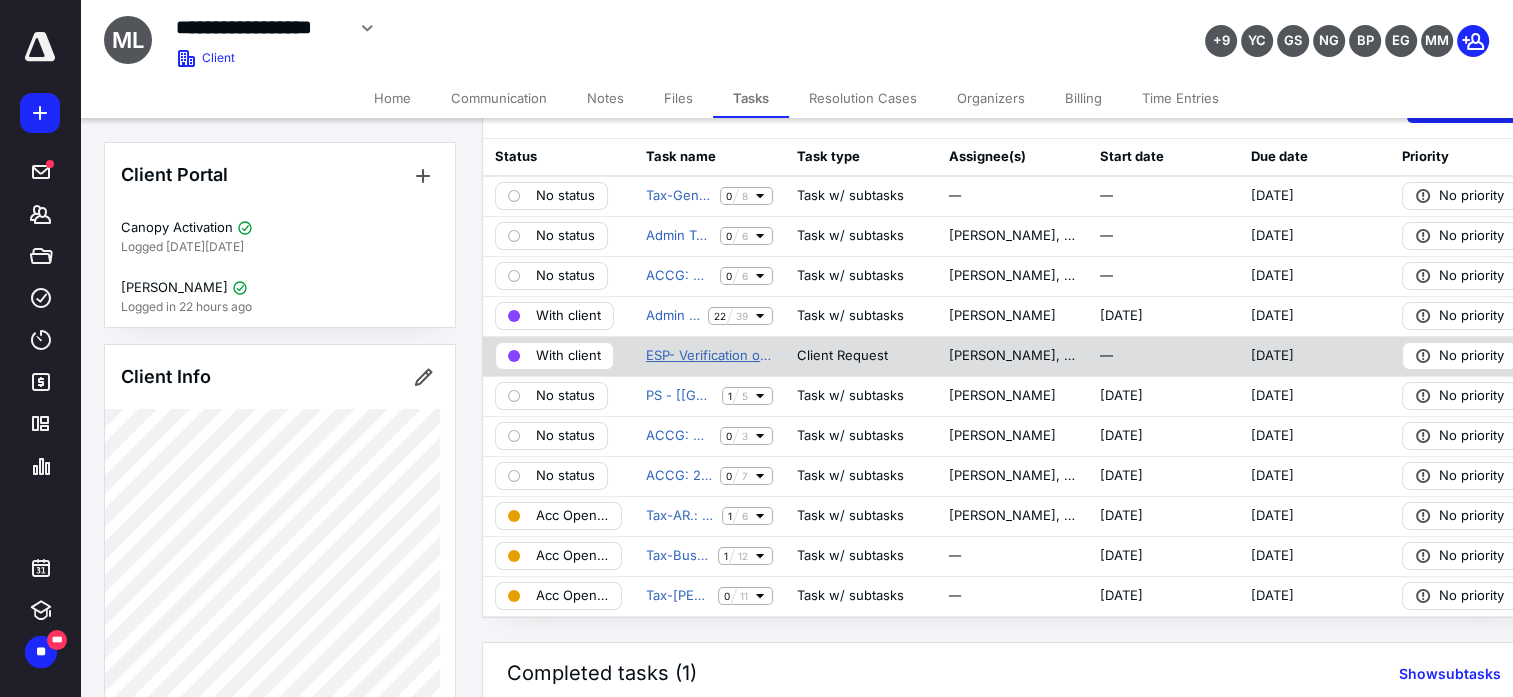 scroll, scrollTop: 176, scrollLeft: 0, axis: vertical 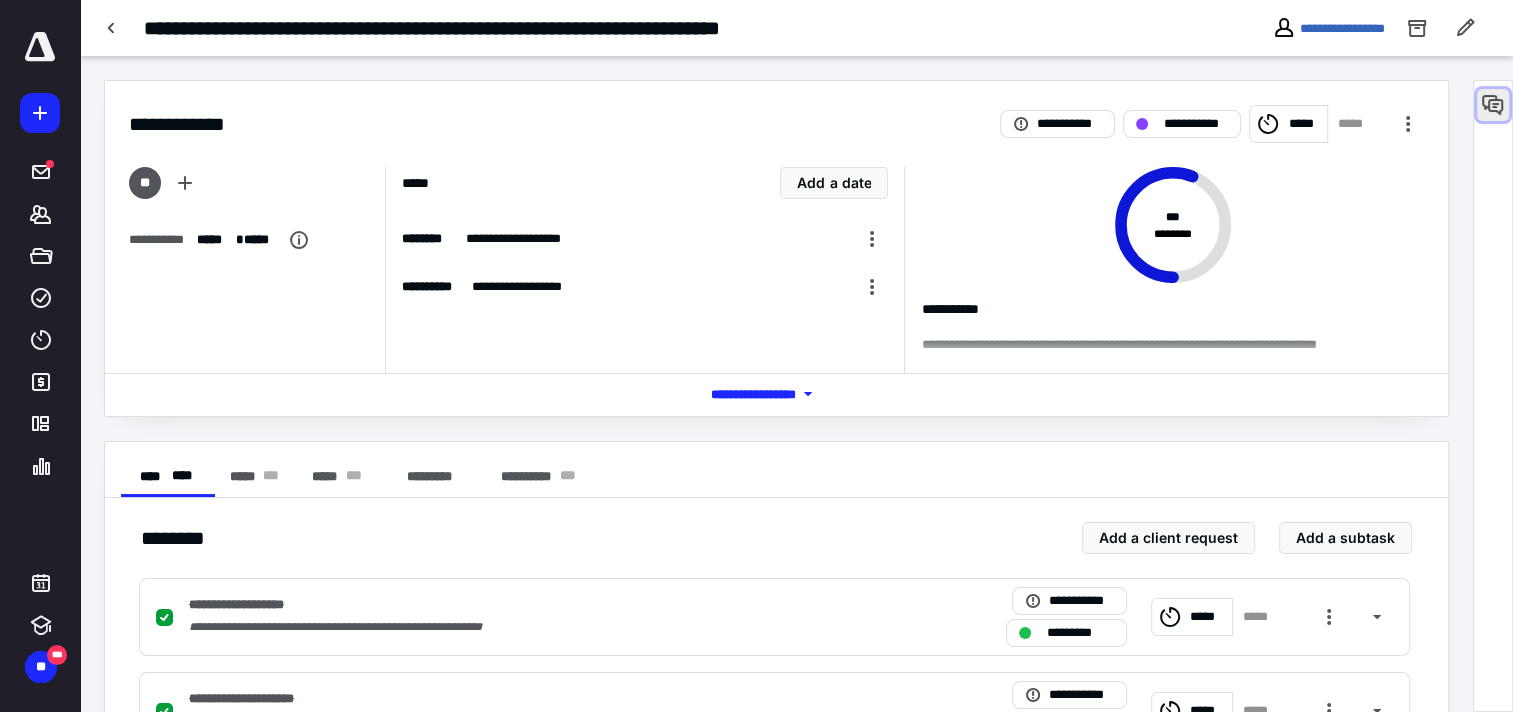 click at bounding box center (1493, 105) 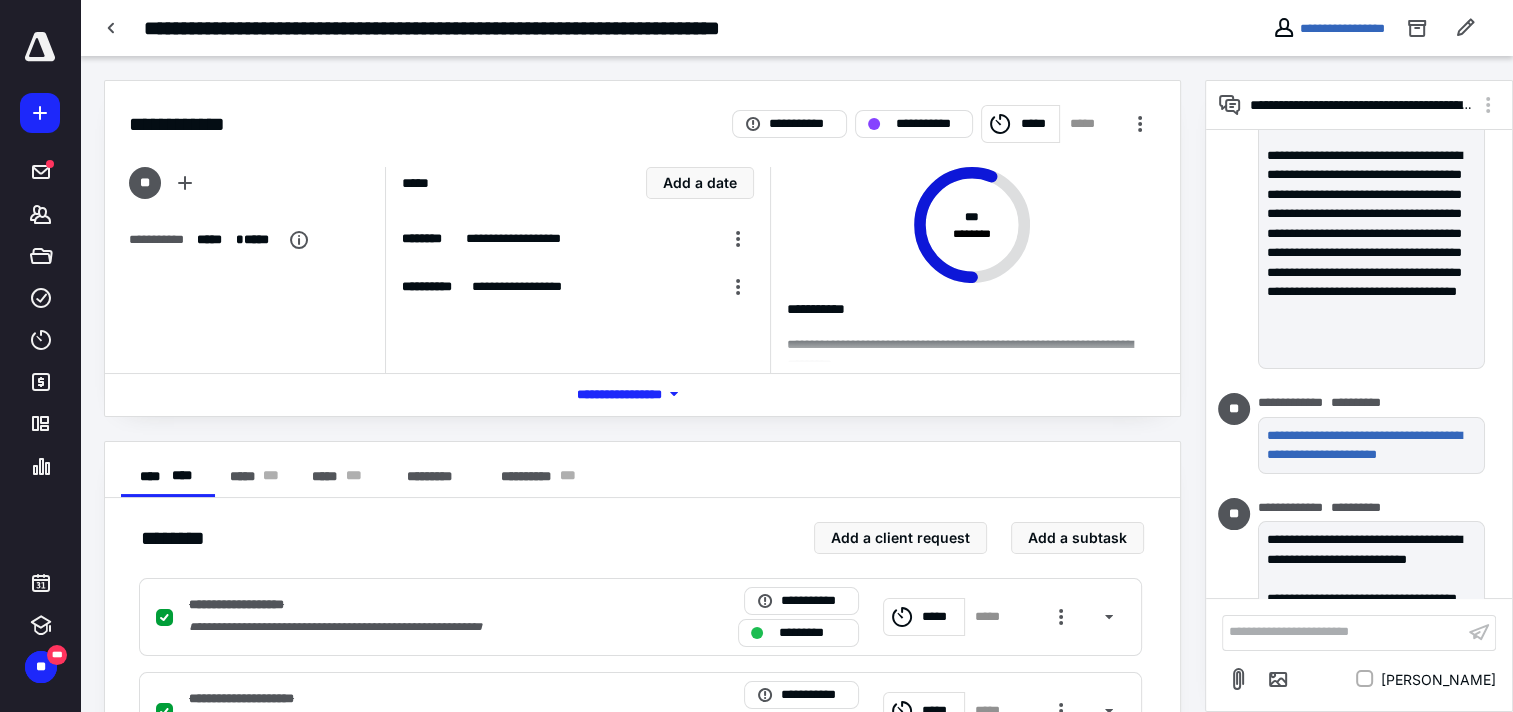 scroll, scrollTop: 0, scrollLeft: 0, axis: both 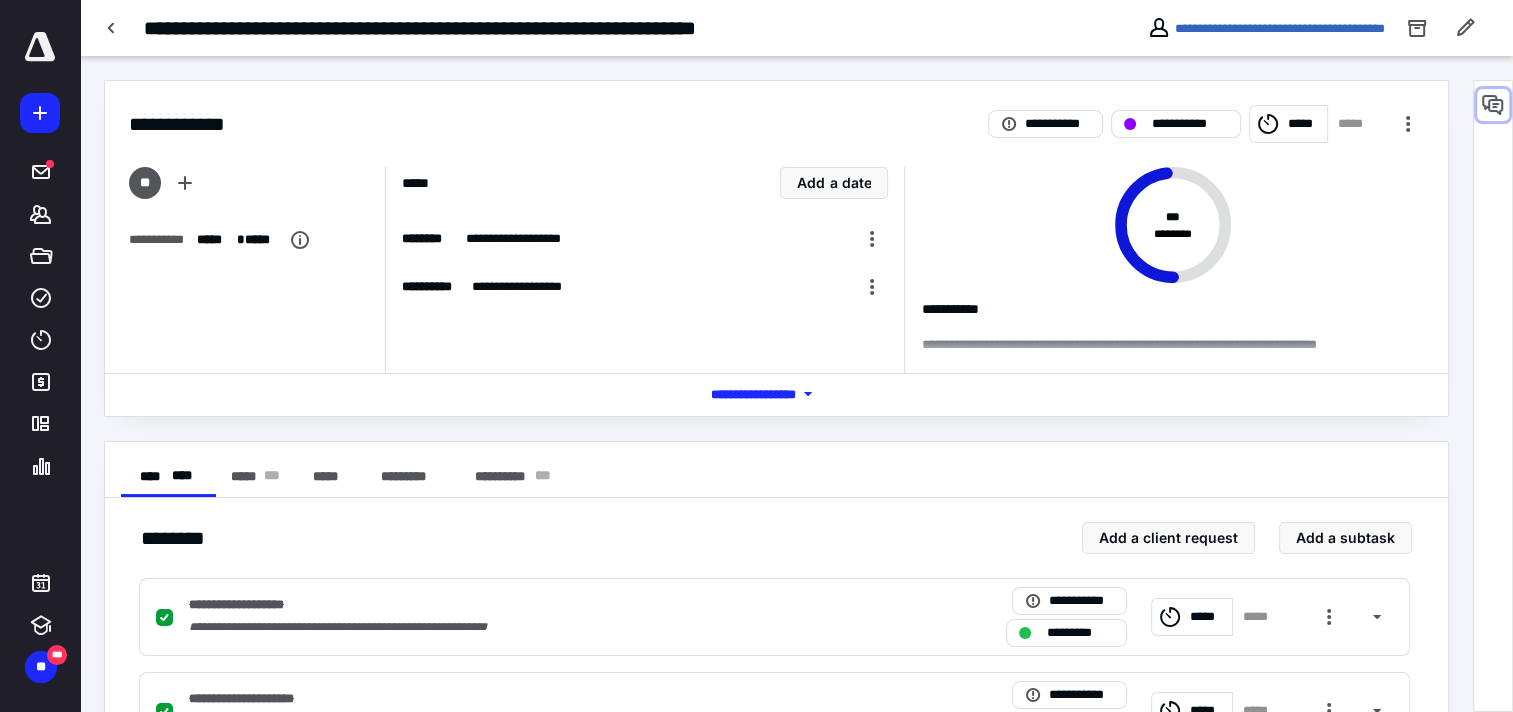 drag, startPoint x: 1501, startPoint y: 98, endPoint x: 1424, endPoint y: 250, distance: 170.39073 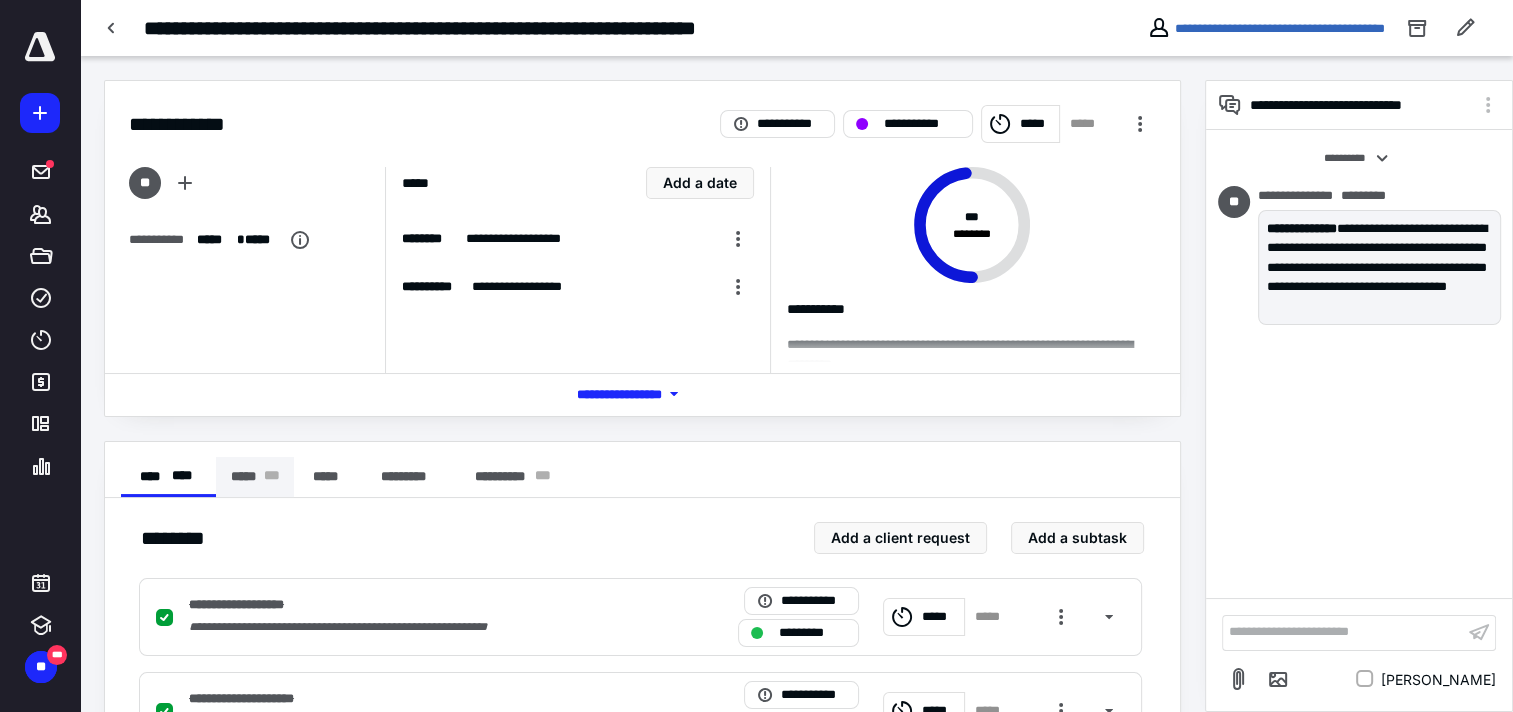click on "***** * * *" at bounding box center [255, 477] 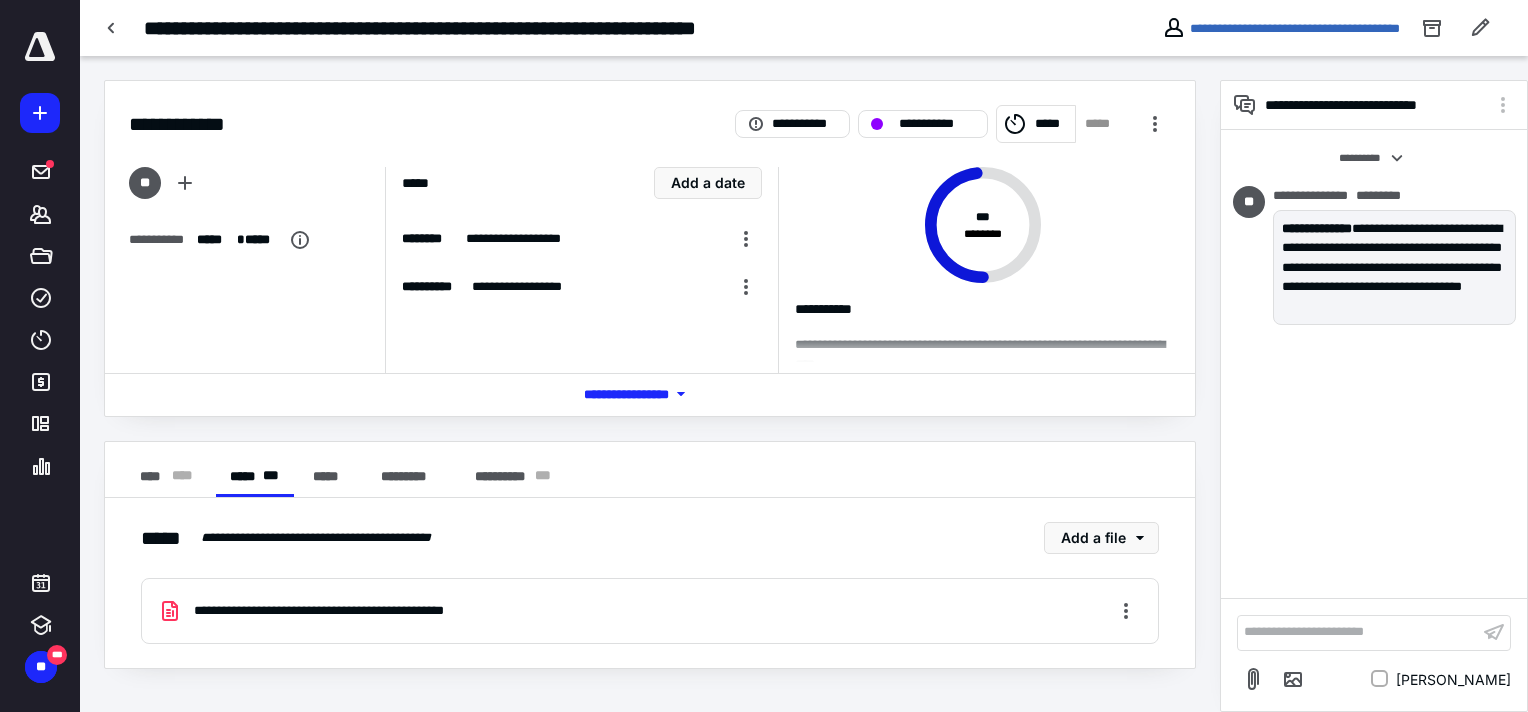 click on "**********" at bounding box center (362, 611) 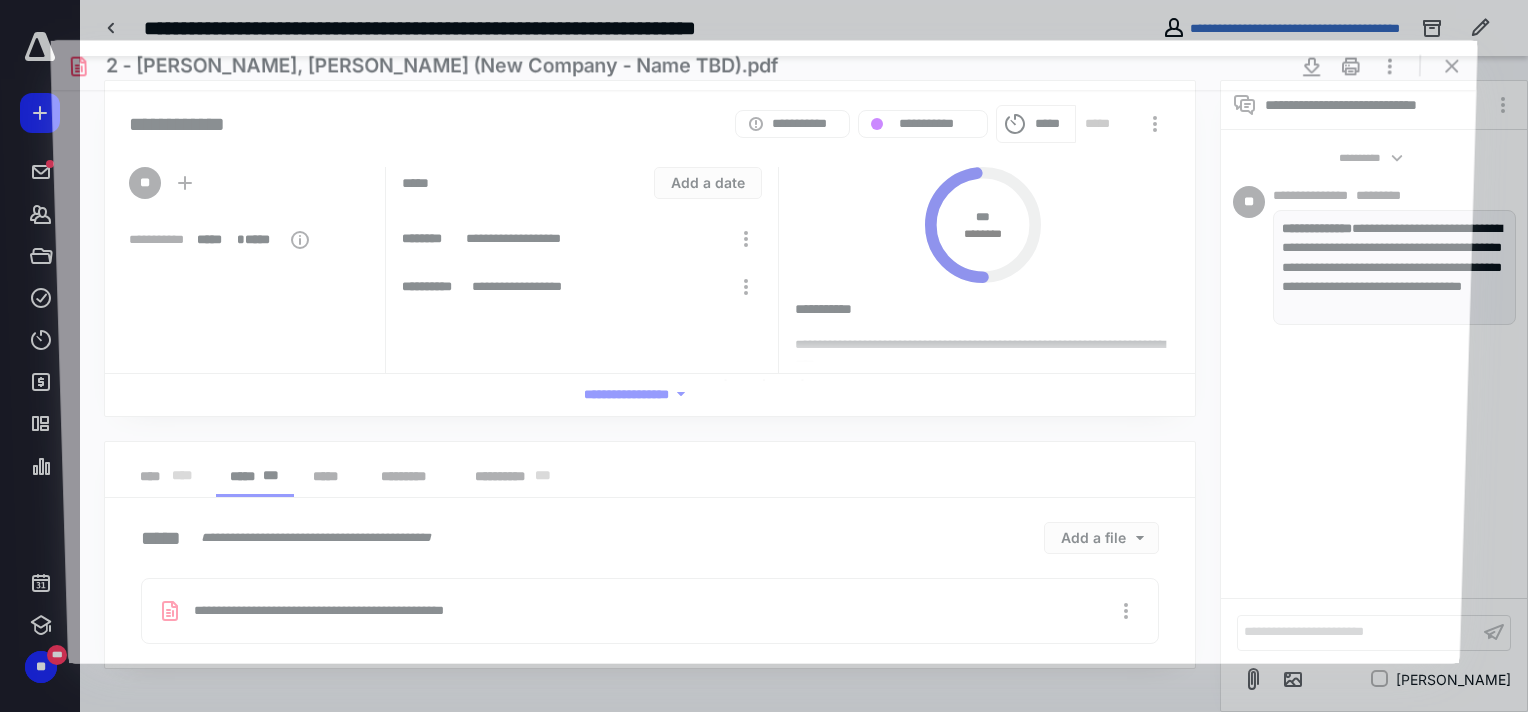 scroll, scrollTop: 0, scrollLeft: 0, axis: both 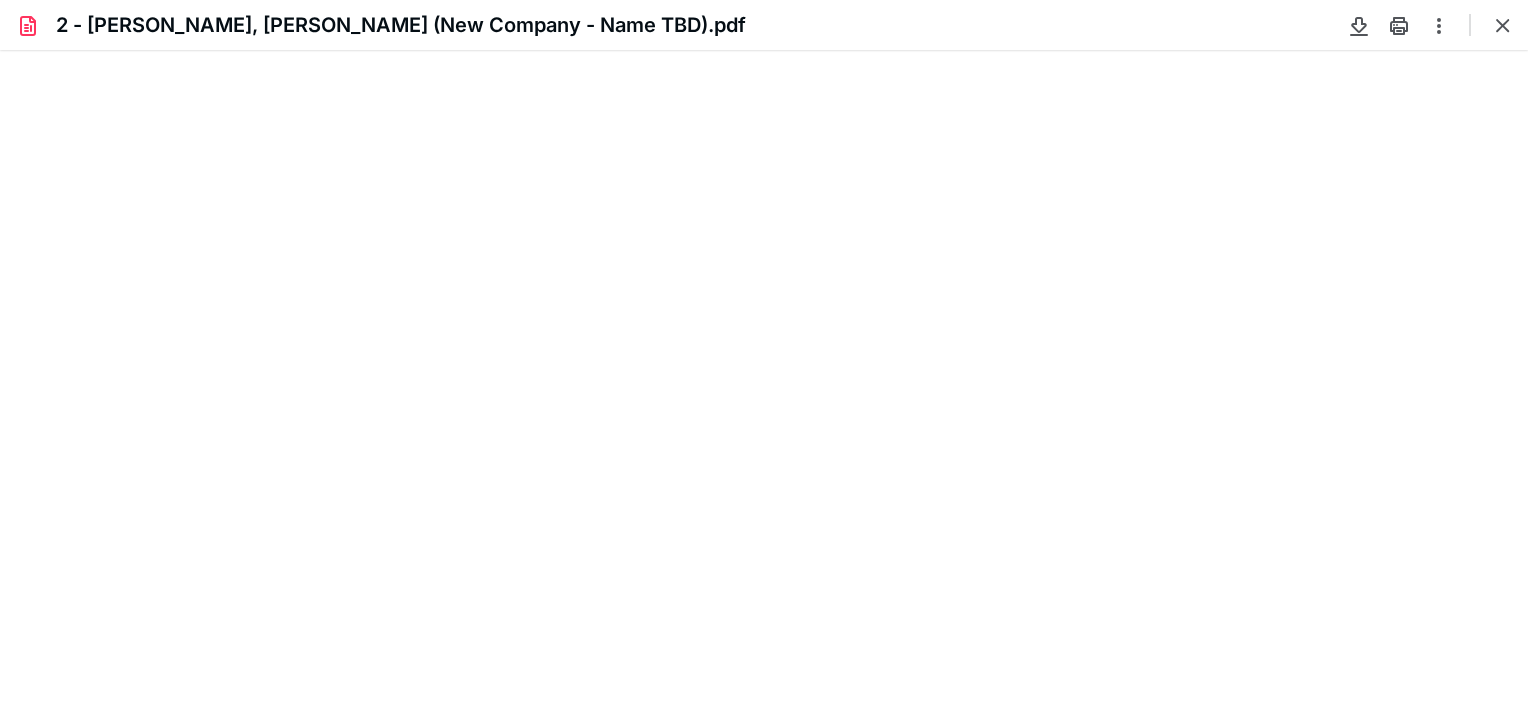 type on "74" 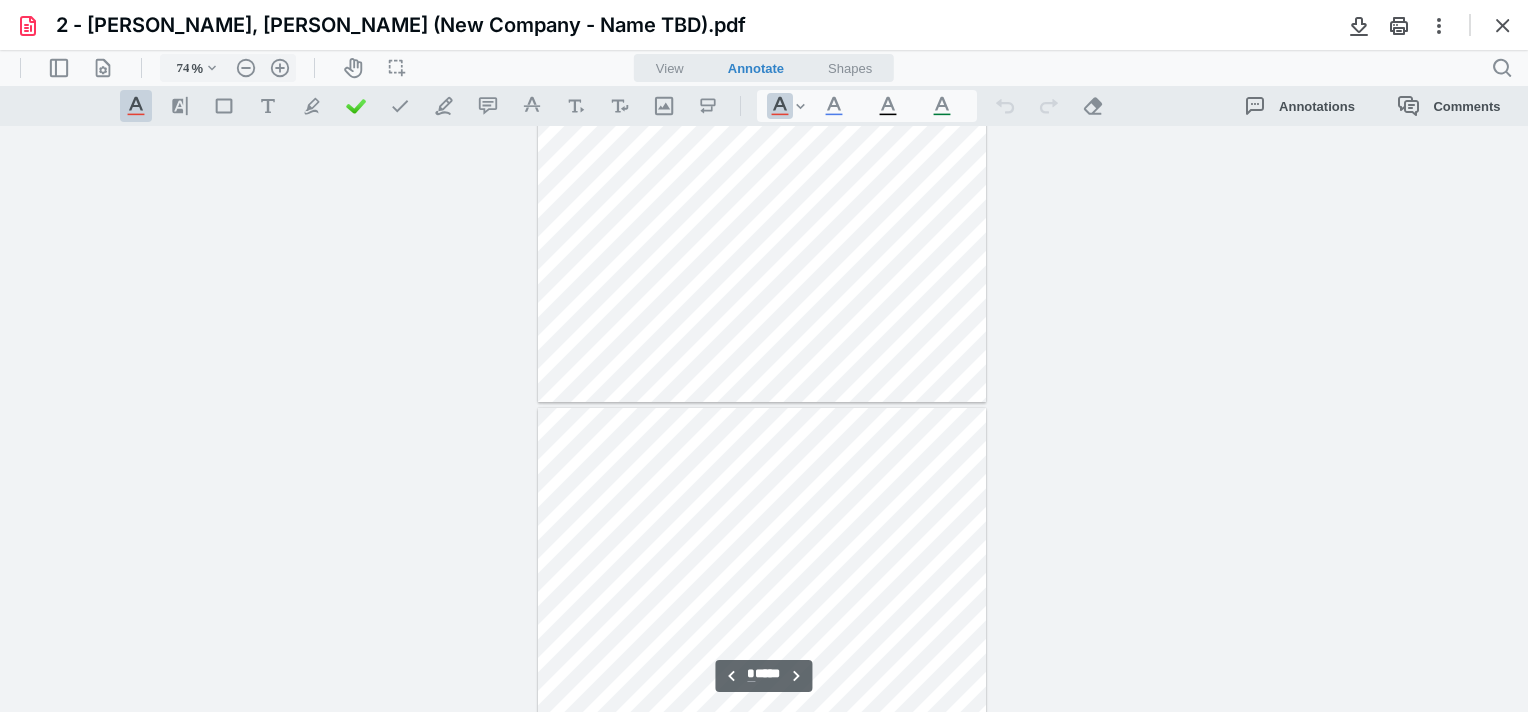 scroll, scrollTop: 1579, scrollLeft: 0, axis: vertical 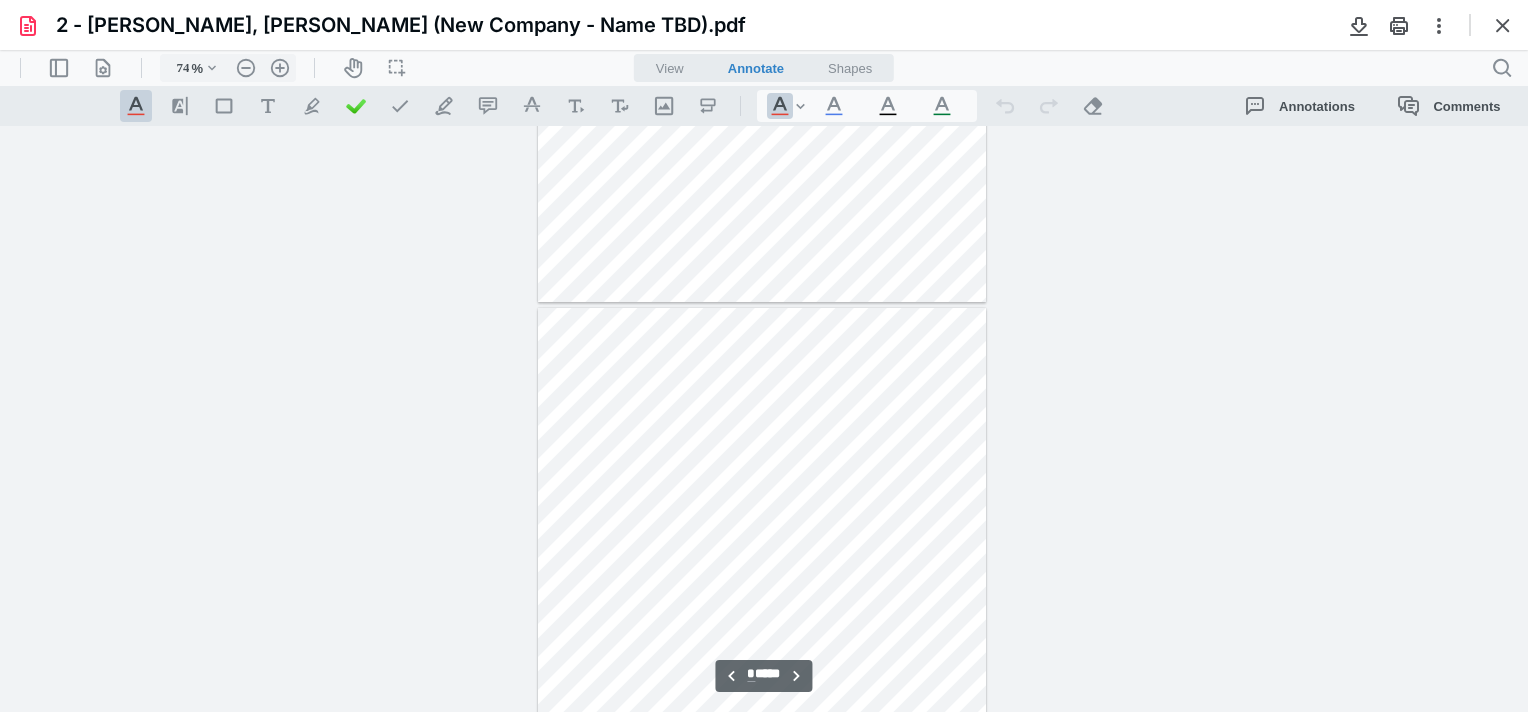 type on "*" 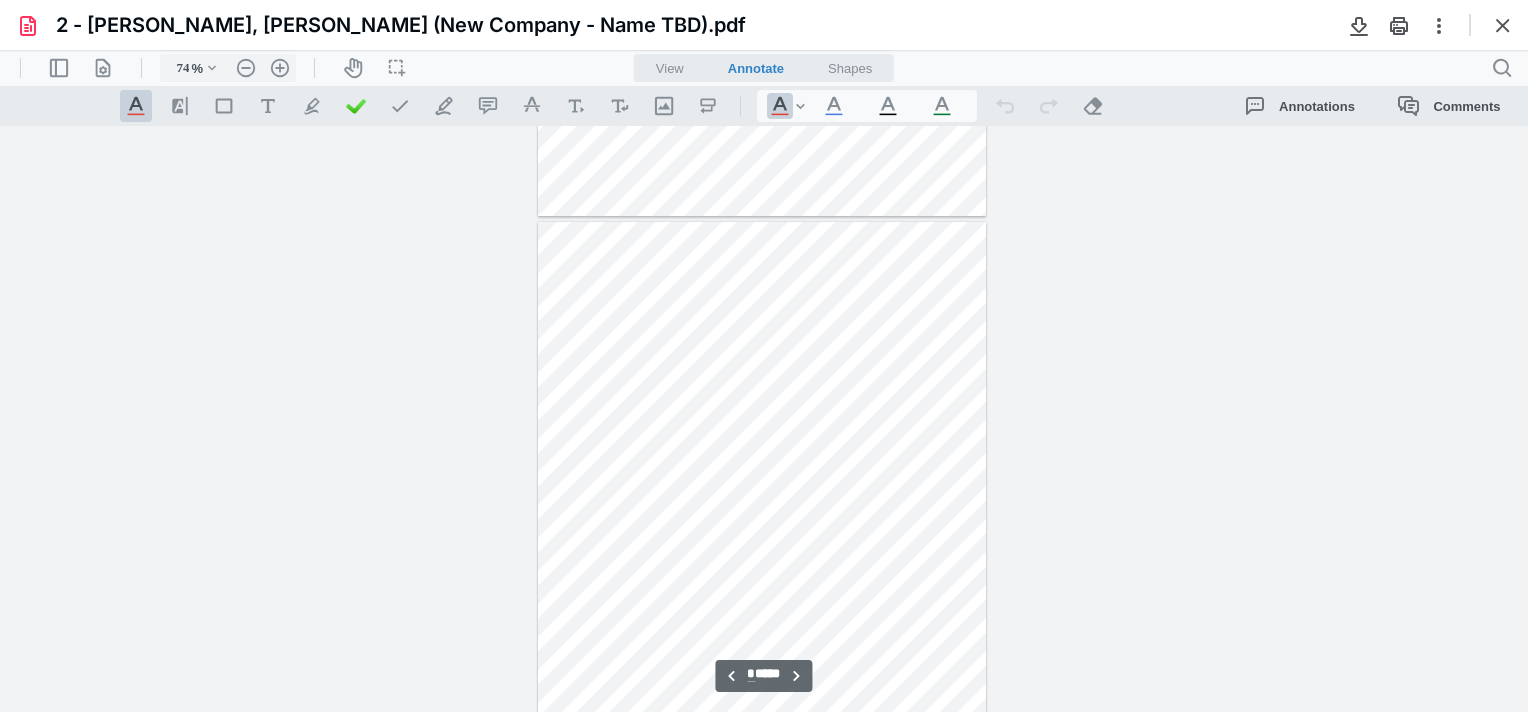 scroll, scrollTop: 879, scrollLeft: 0, axis: vertical 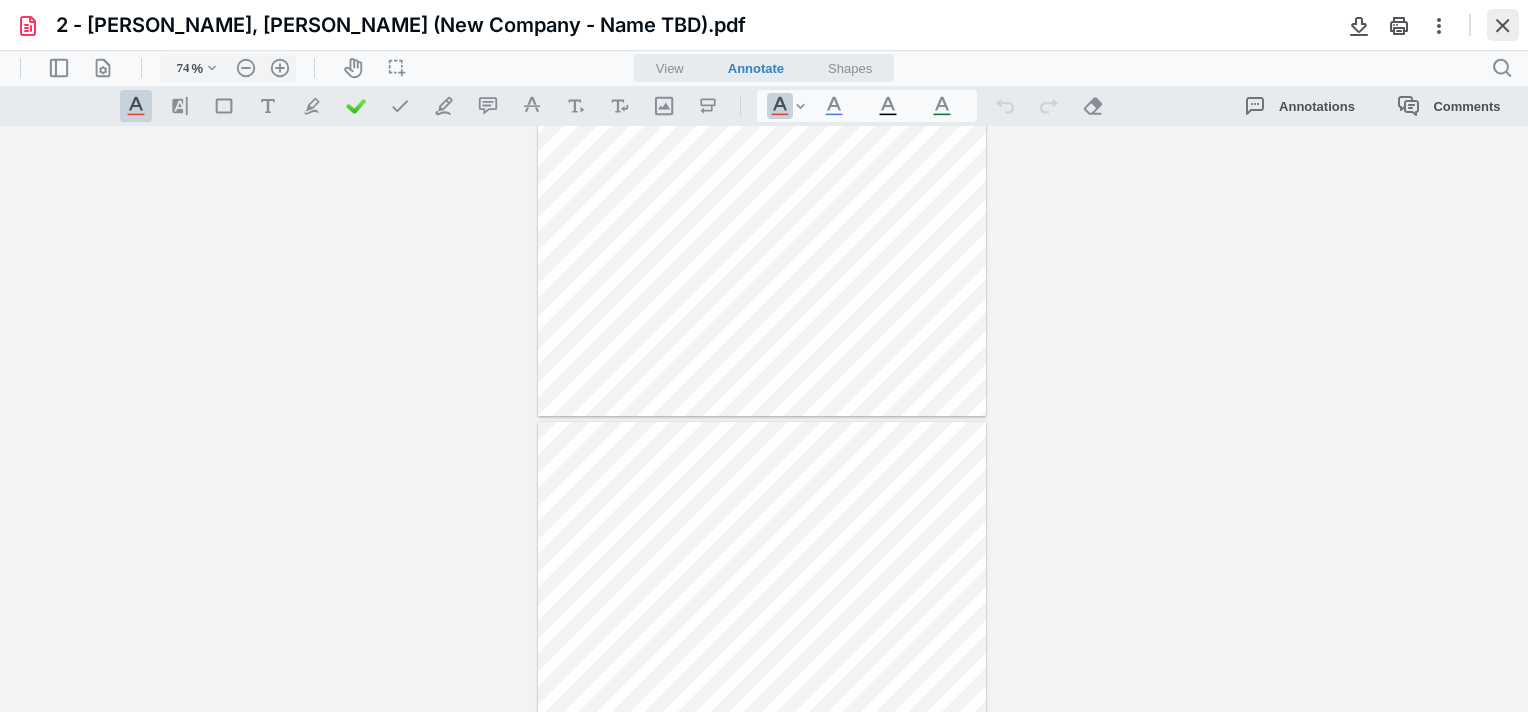 click at bounding box center [1503, 25] 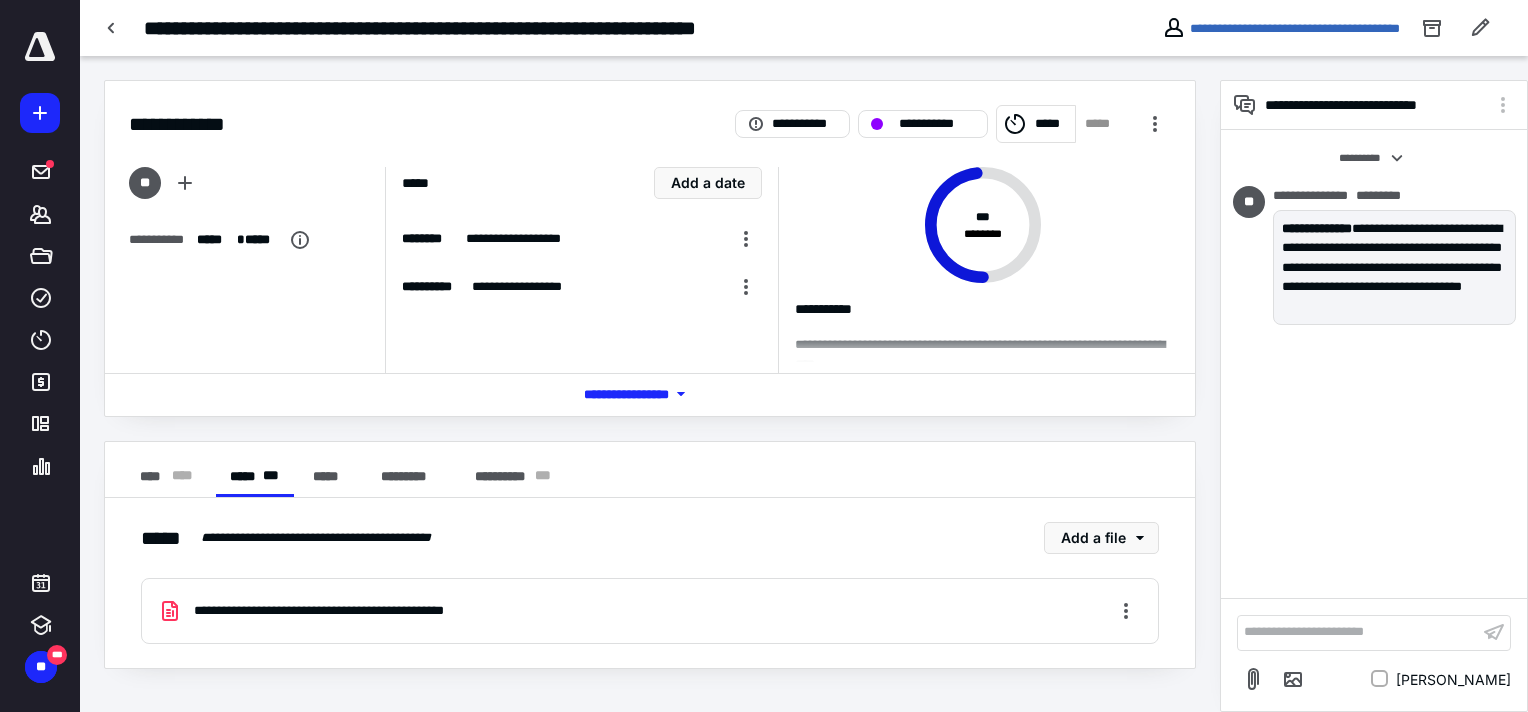 click on "**********" at bounding box center [362, 611] 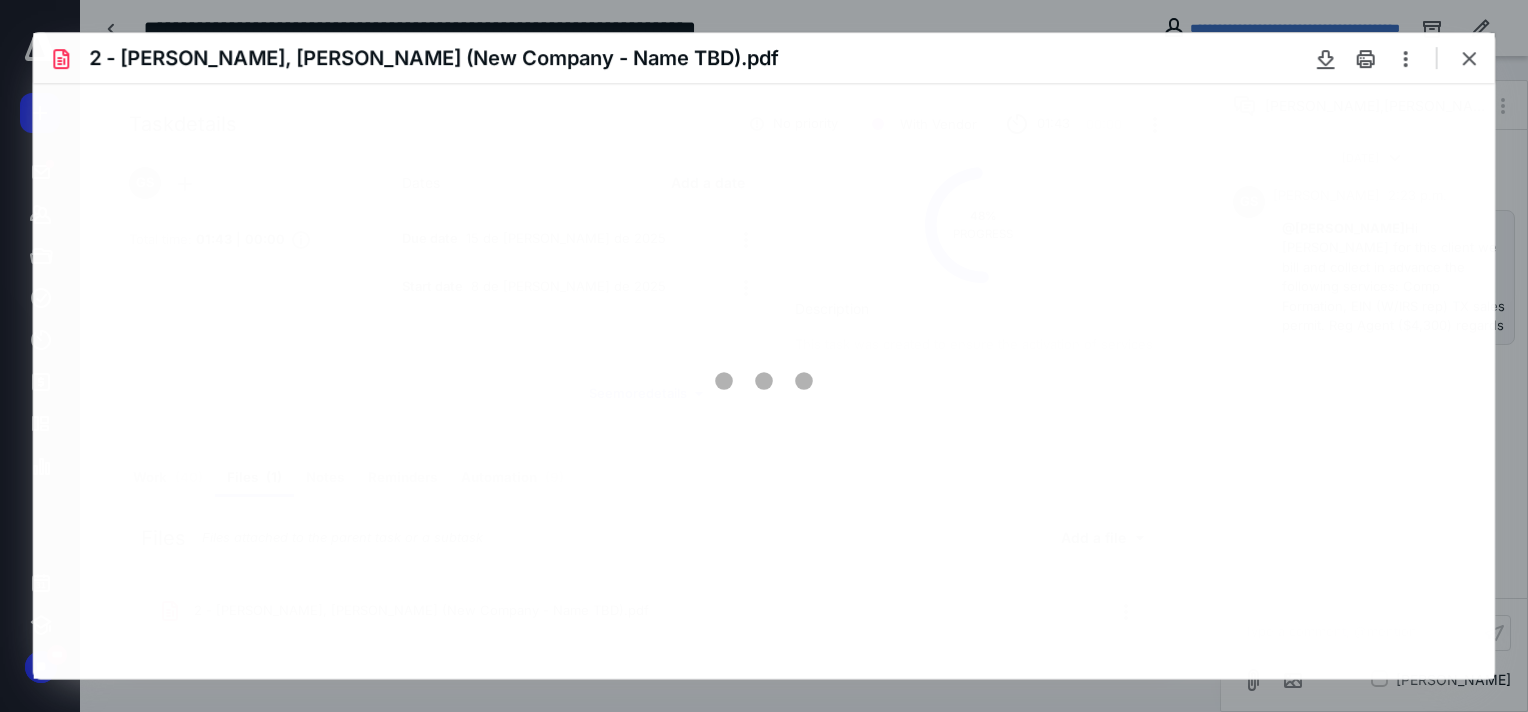 scroll, scrollTop: 0, scrollLeft: 0, axis: both 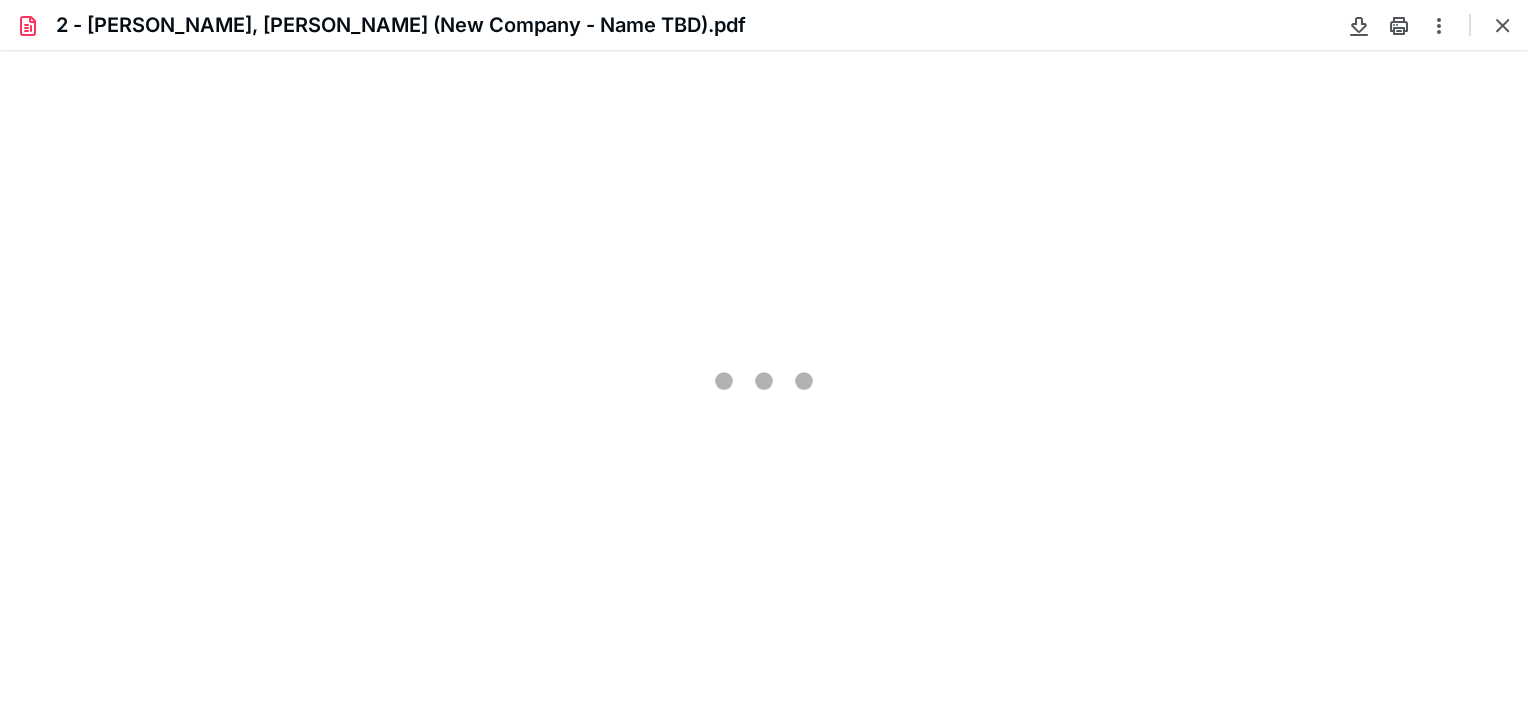 type on "74" 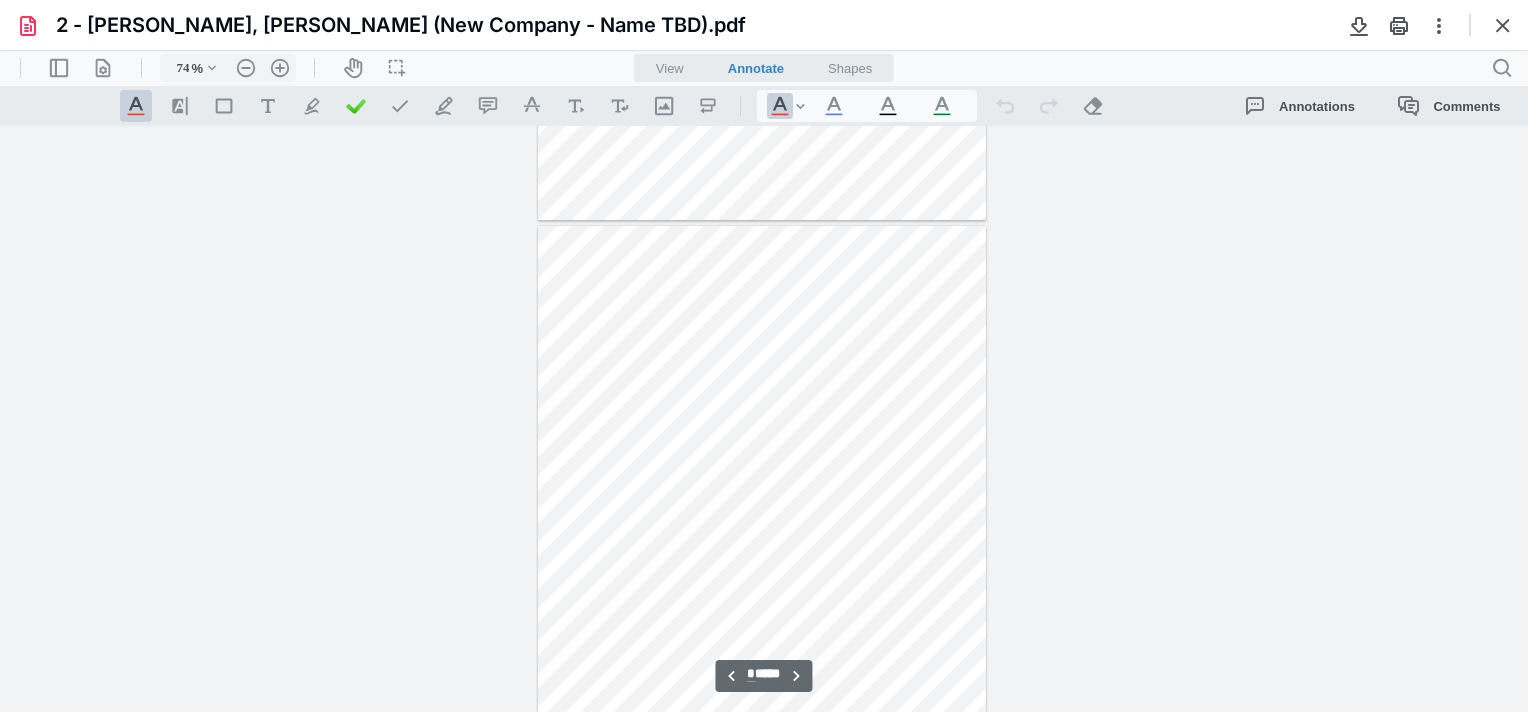 scroll, scrollTop: 1179, scrollLeft: 0, axis: vertical 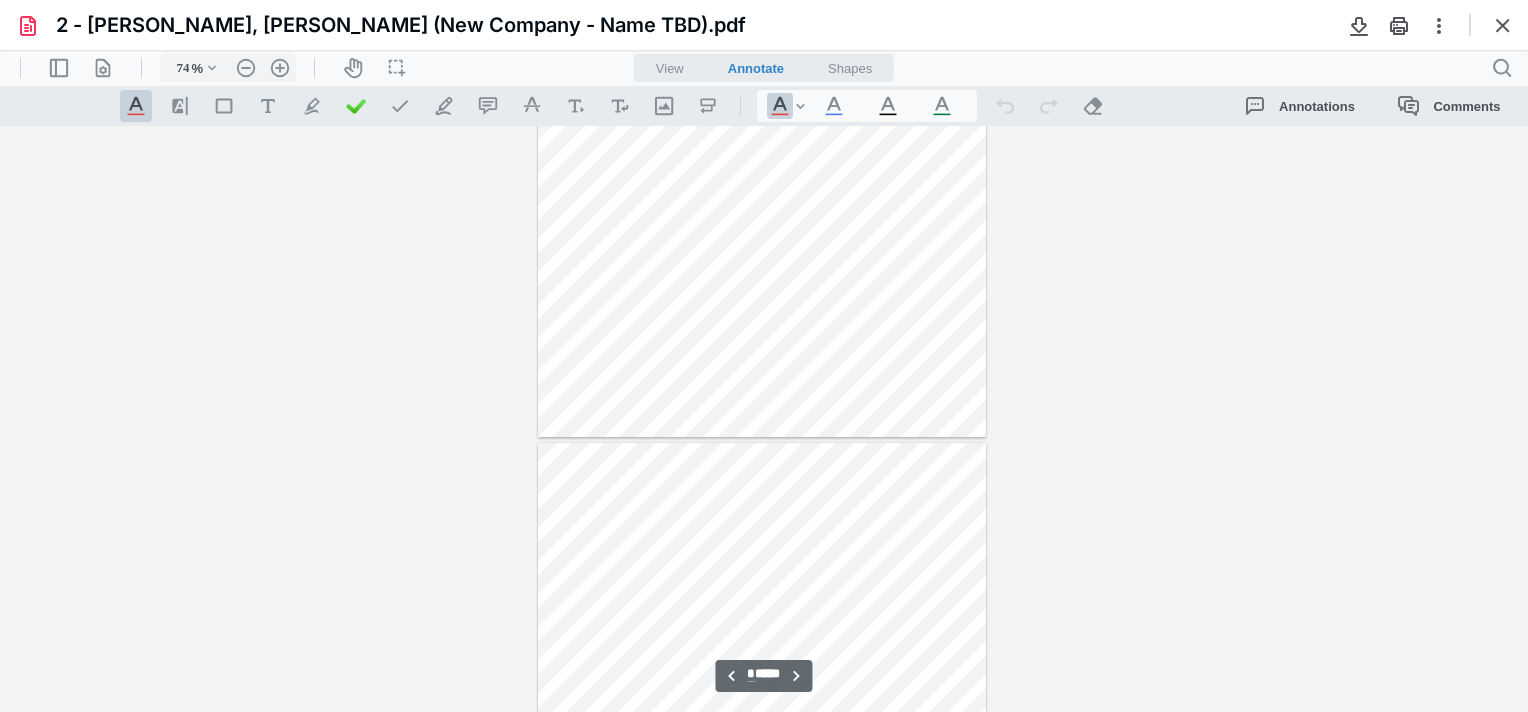 type on "*" 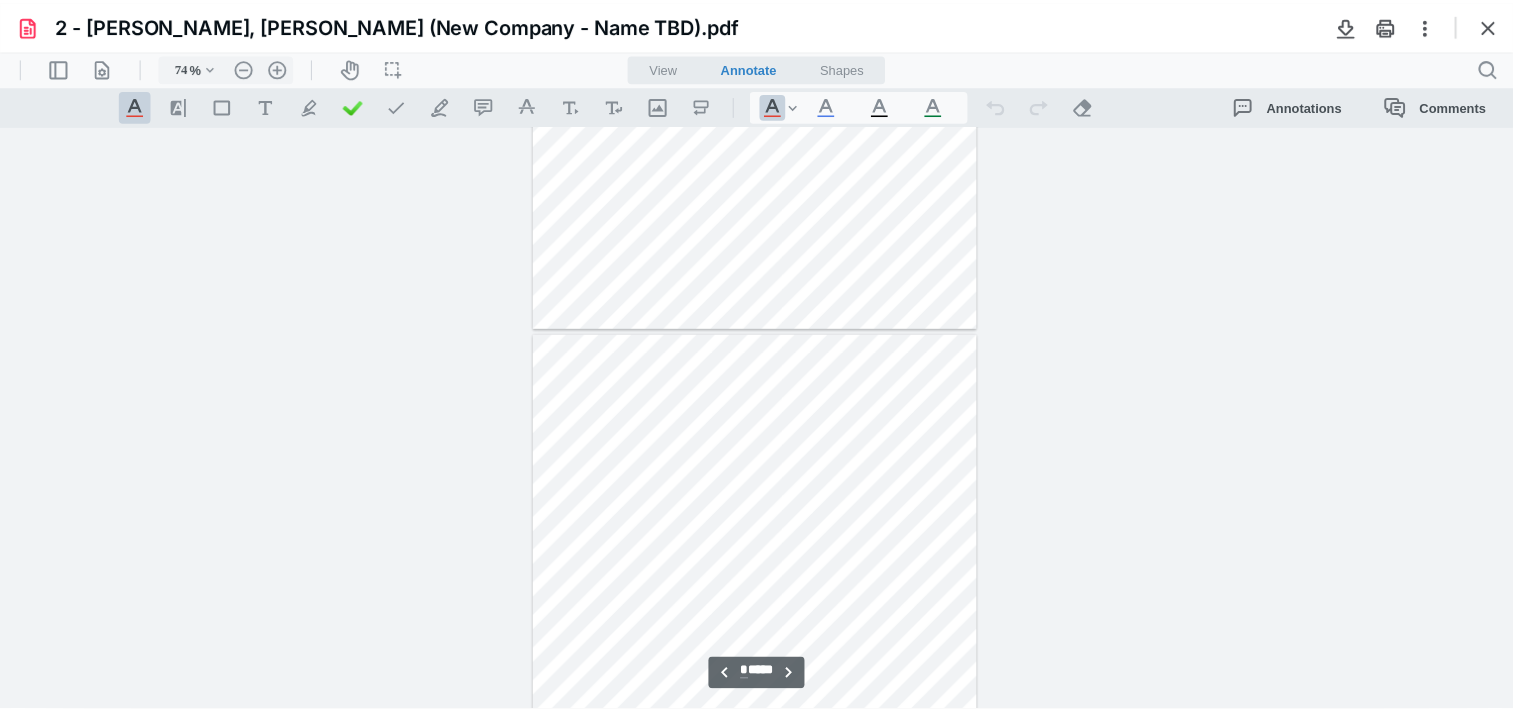 scroll, scrollTop: 1579, scrollLeft: 0, axis: vertical 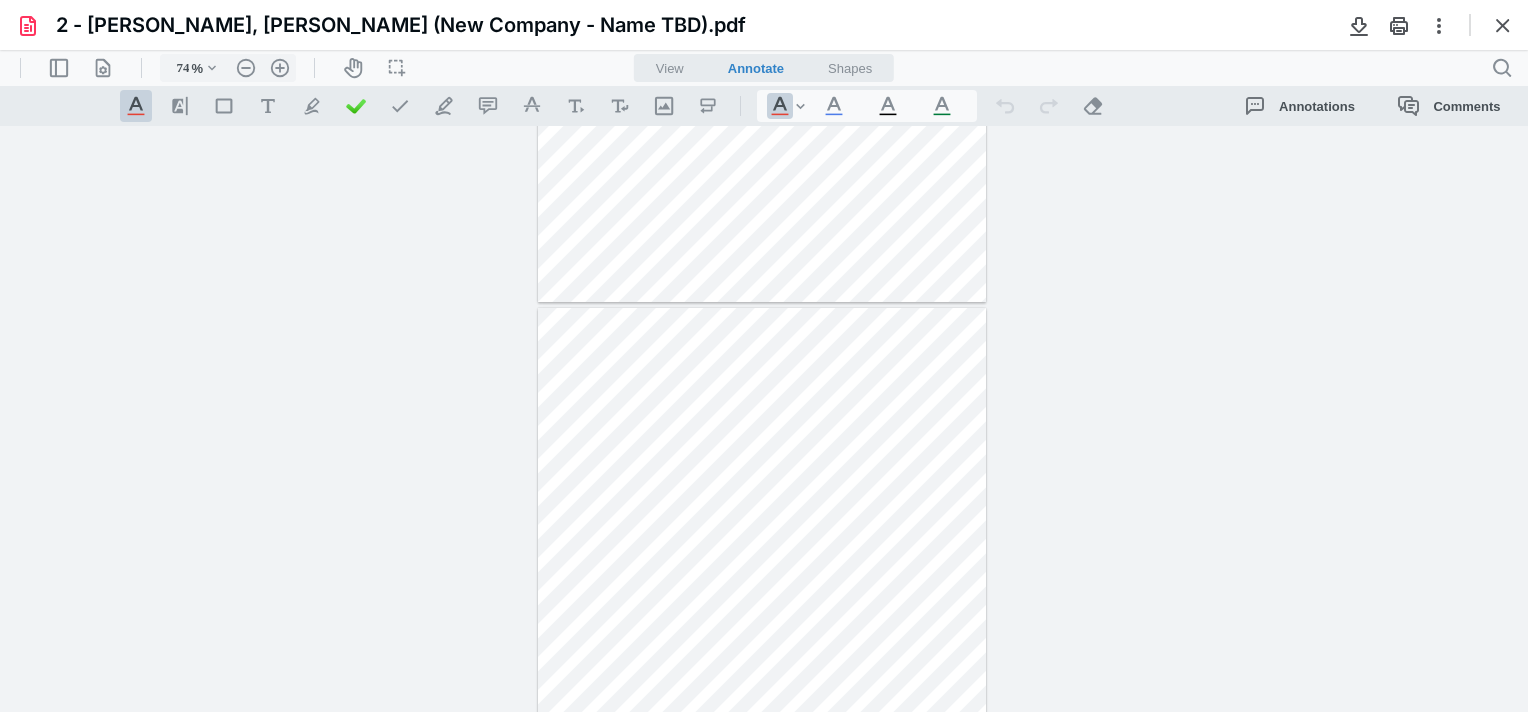 click on "**********" at bounding box center [764, 419] 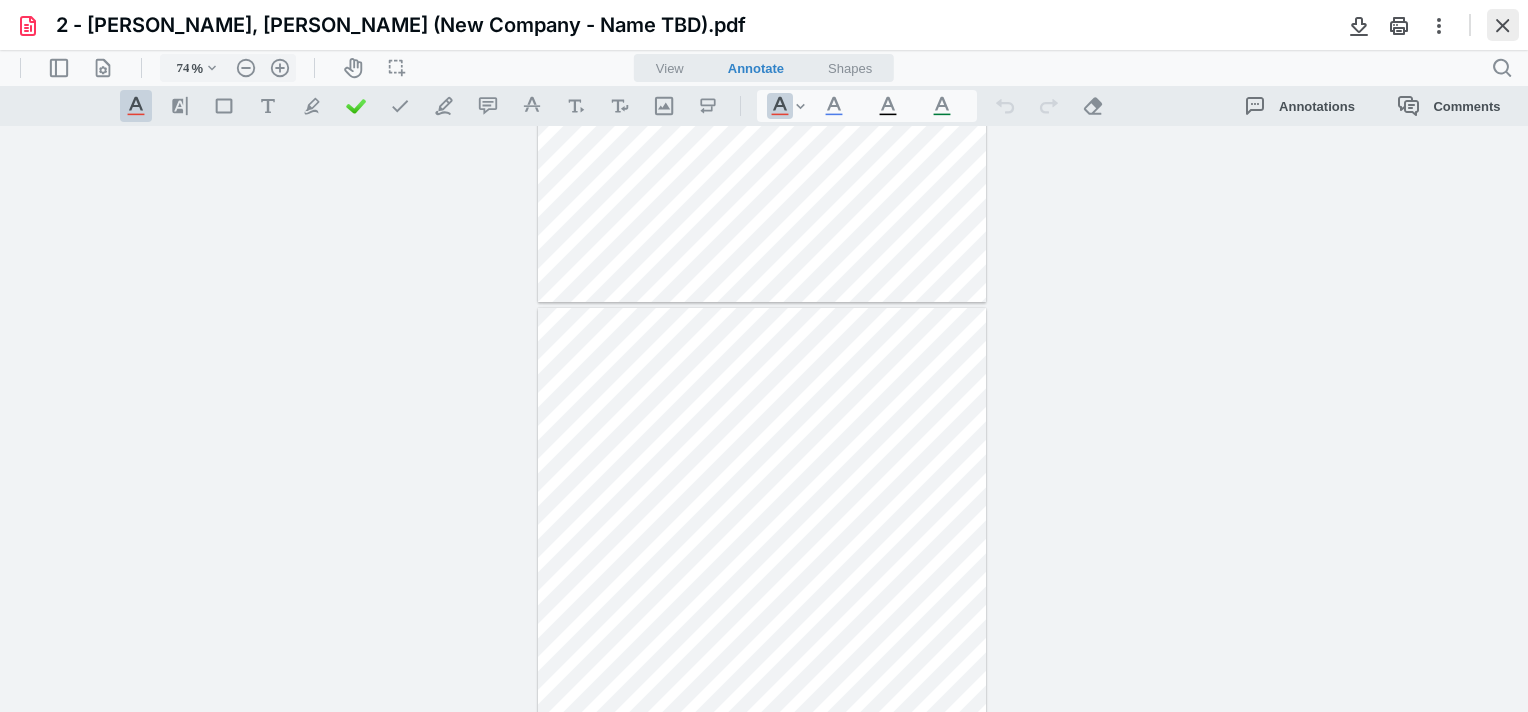 click at bounding box center (1503, 25) 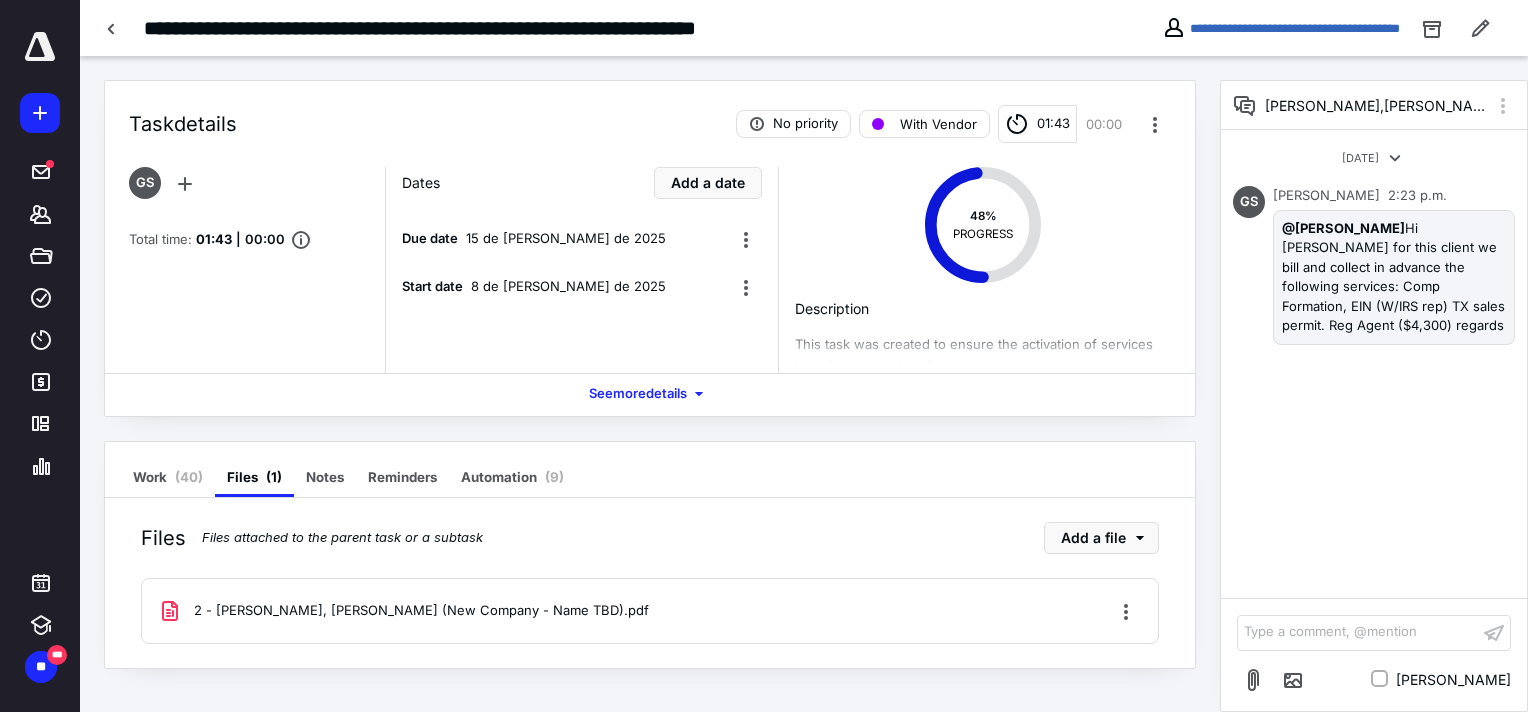 click on "Gerardo Sanchez,  Fidel Millano 8 jul 2025 GS Gerardo Sanchez 2:23 p.m. @Fidel Millano  Hi Fidel for this client we bill and collect in advance the following services: Comp Formation,  EIN (W/IRS rep) TX sales permit. Reg Agent ($4,300) regards Type a comment, @mention ﻿ Mark urgent" at bounding box center (1374, 384) 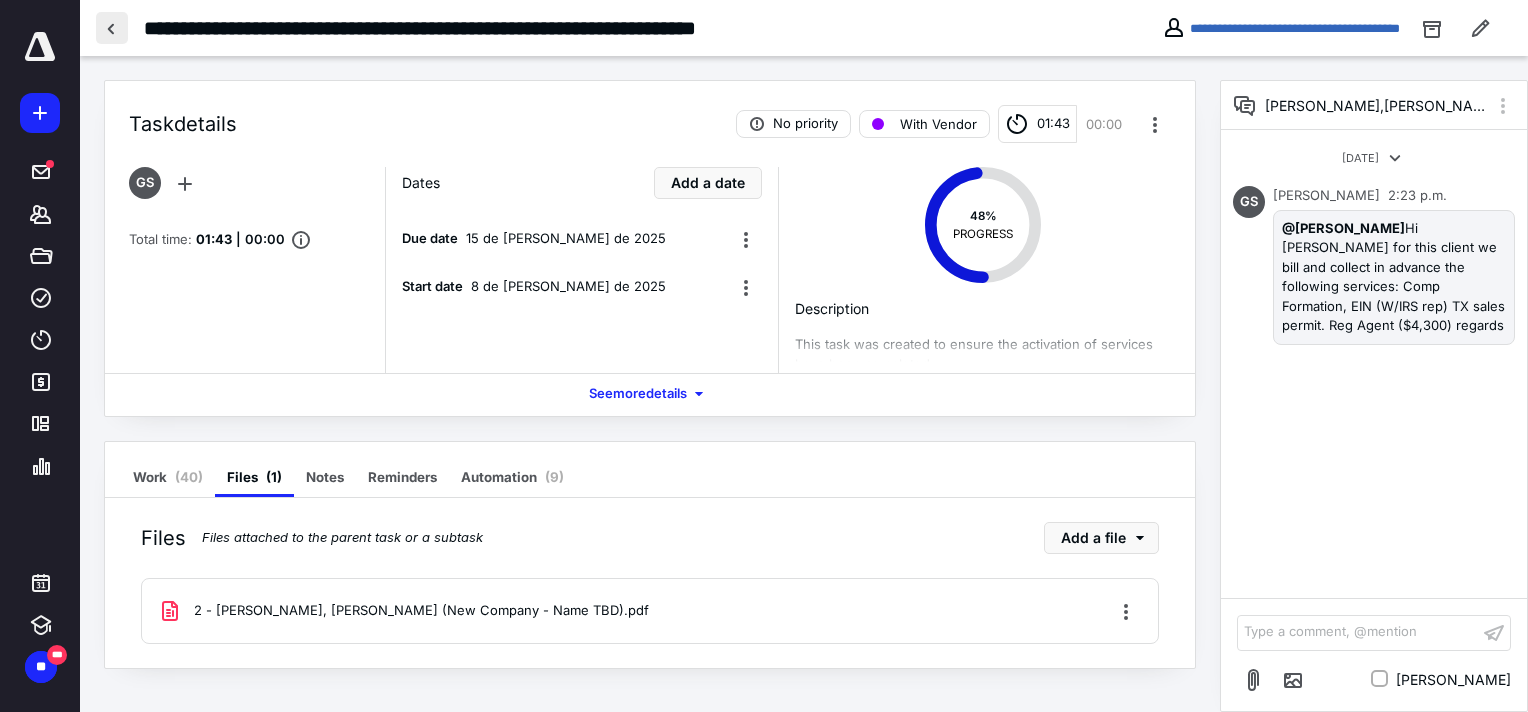 click at bounding box center (112, 28) 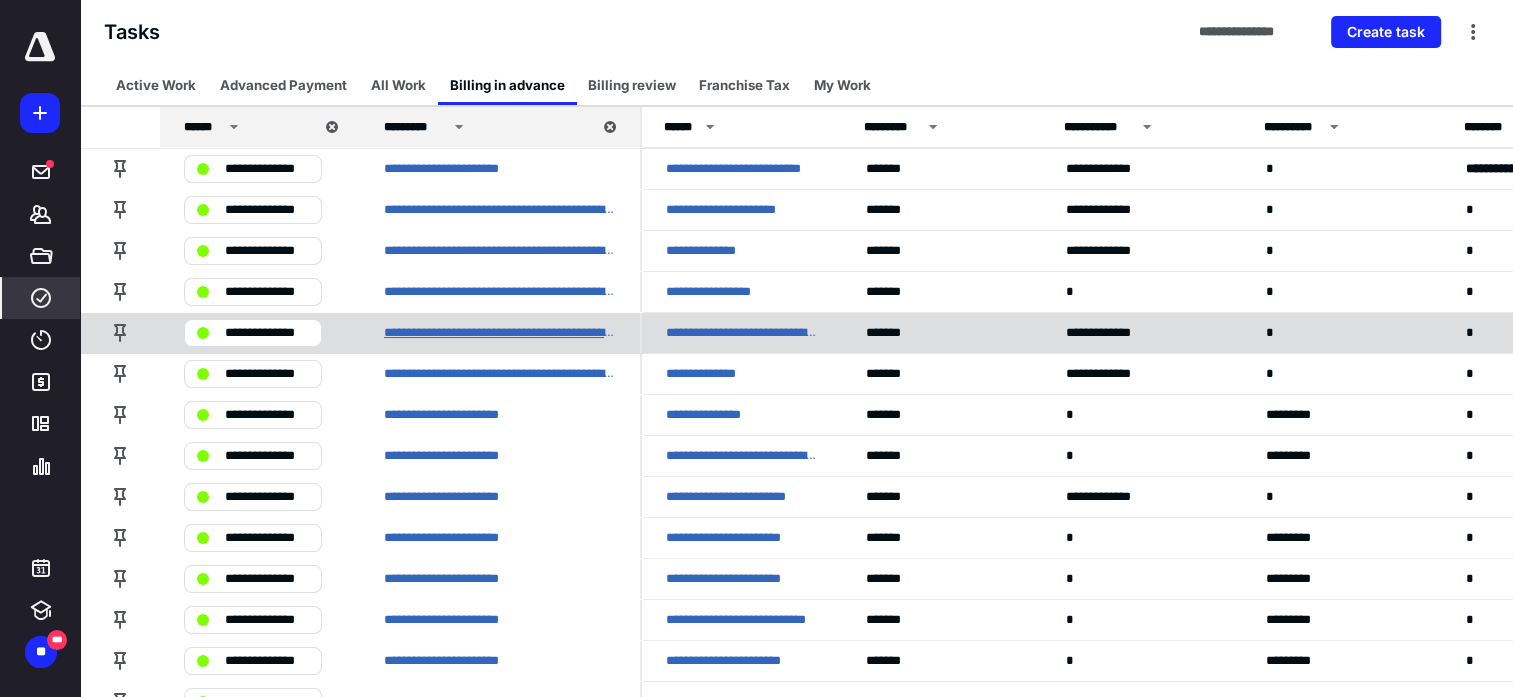 click on "**********" at bounding box center [500, 333] 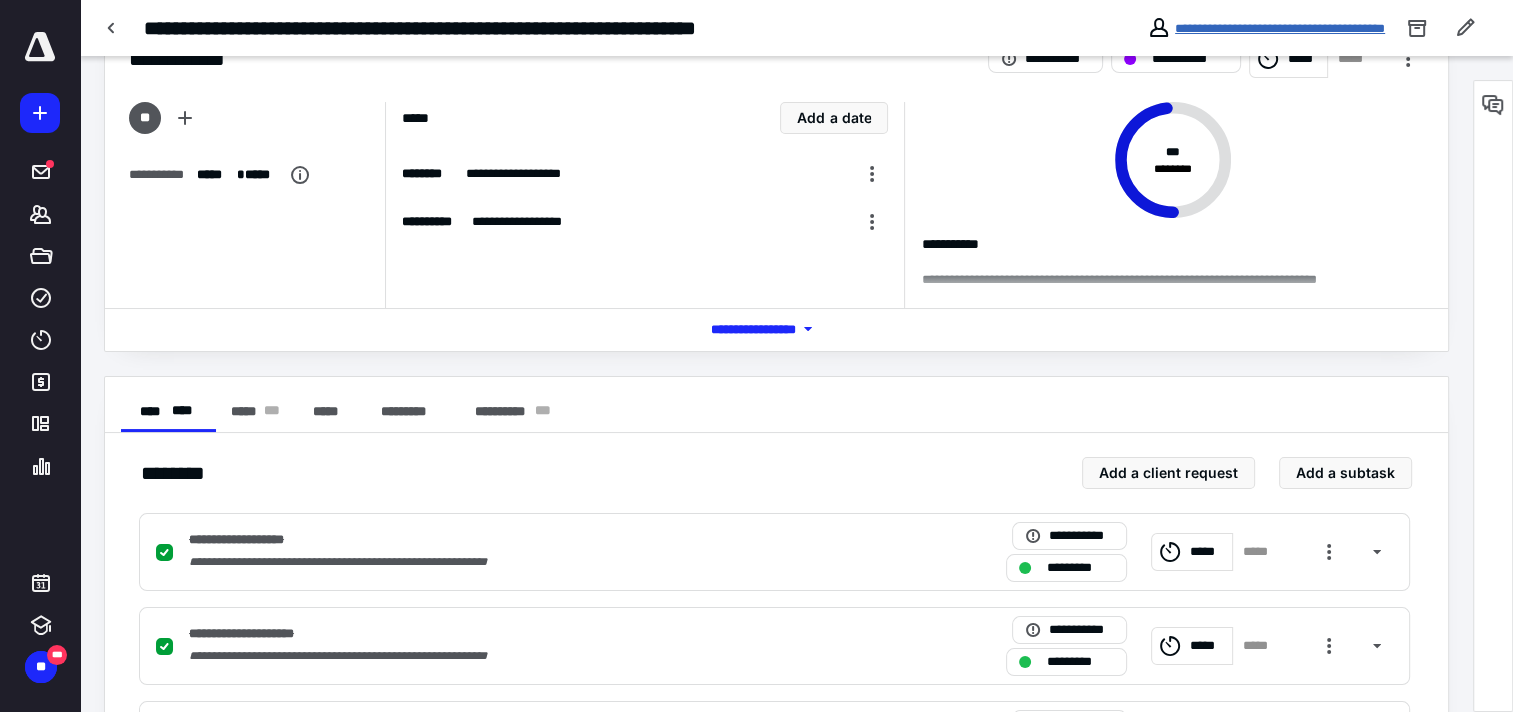 scroll, scrollTop: 300, scrollLeft: 0, axis: vertical 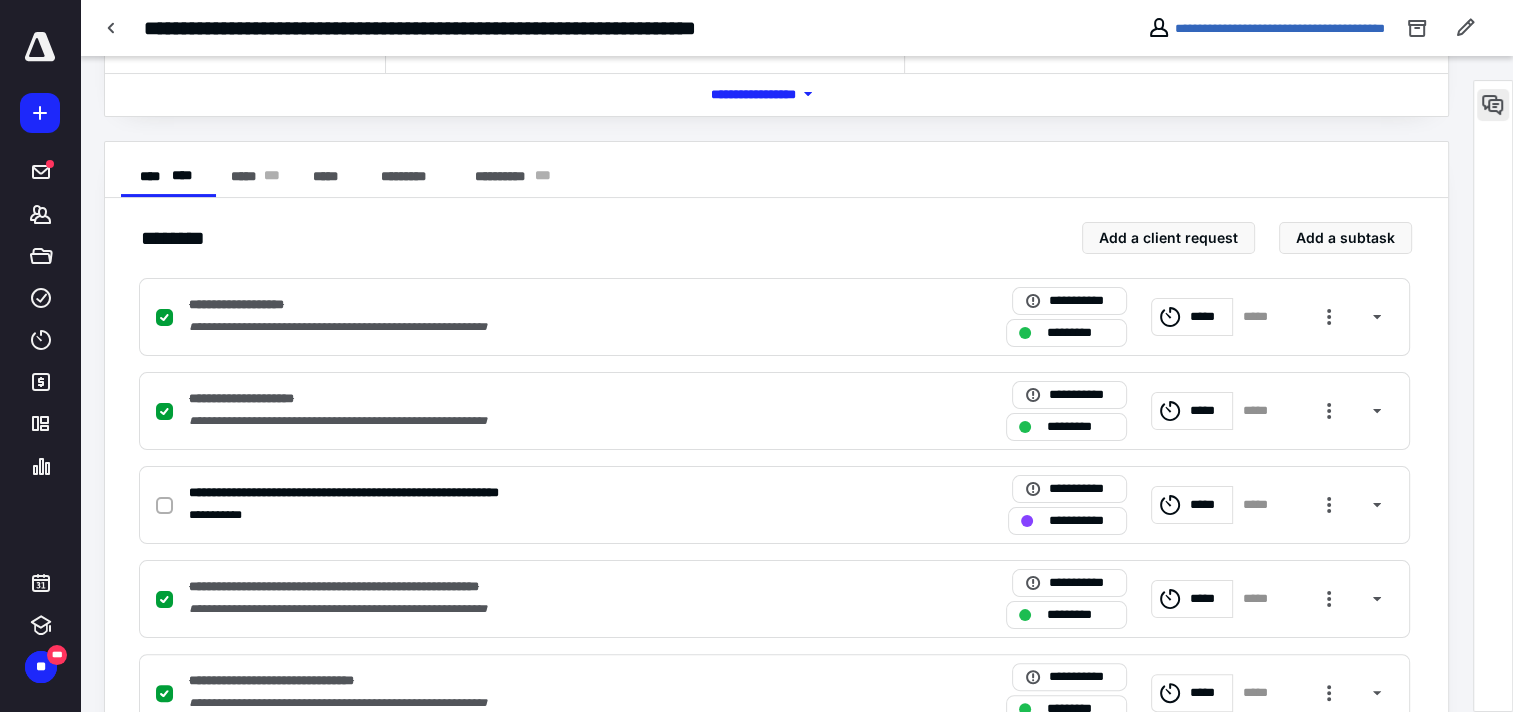 click at bounding box center (1493, 105) 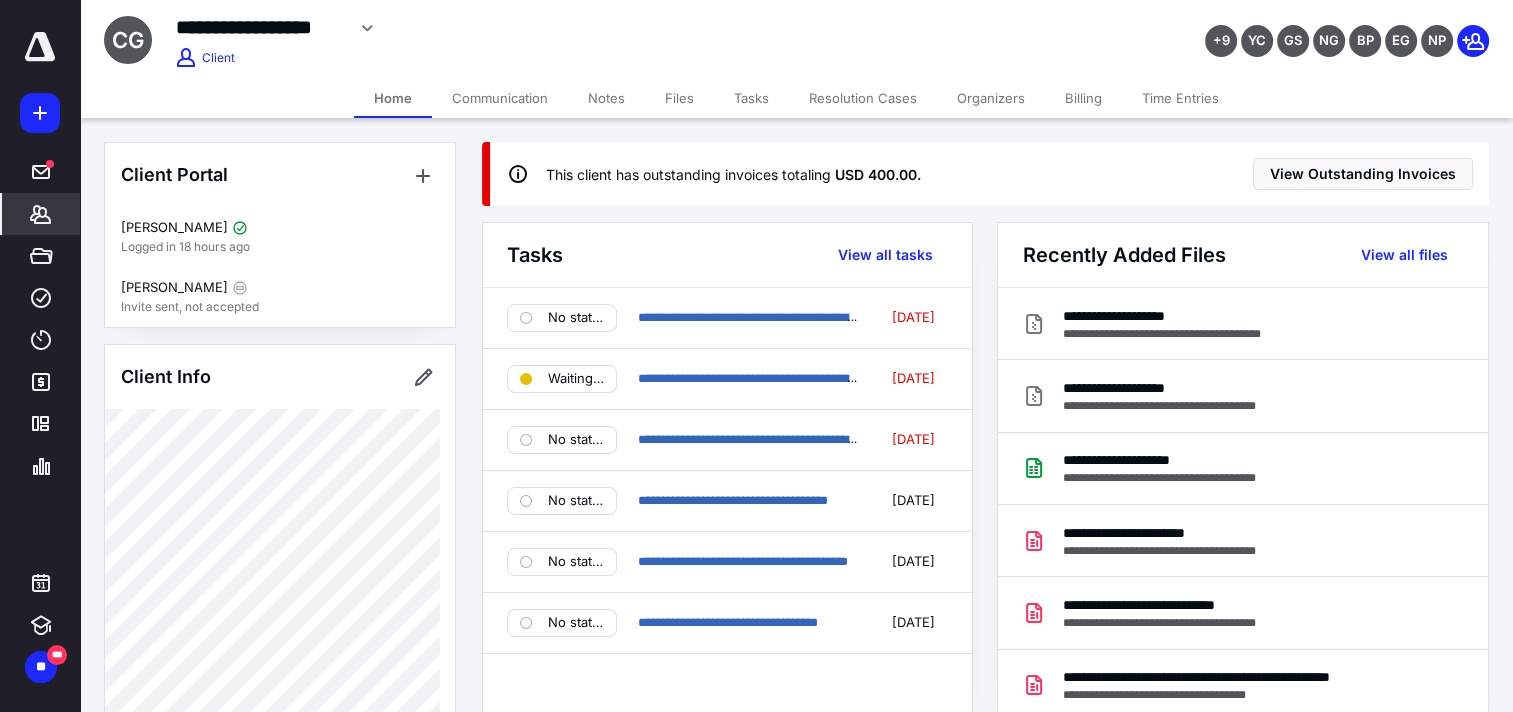 scroll, scrollTop: 0, scrollLeft: 0, axis: both 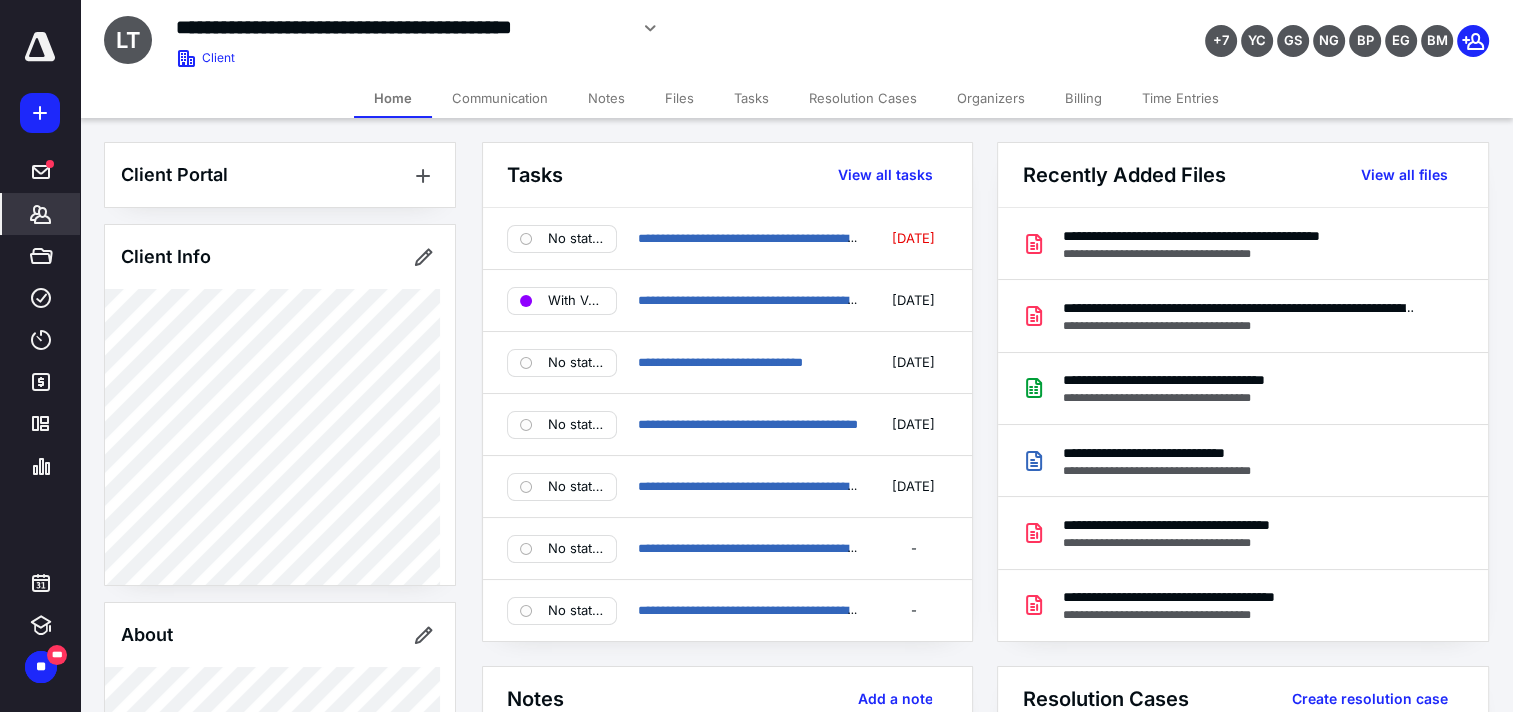 click on "Billing" at bounding box center [1083, 98] 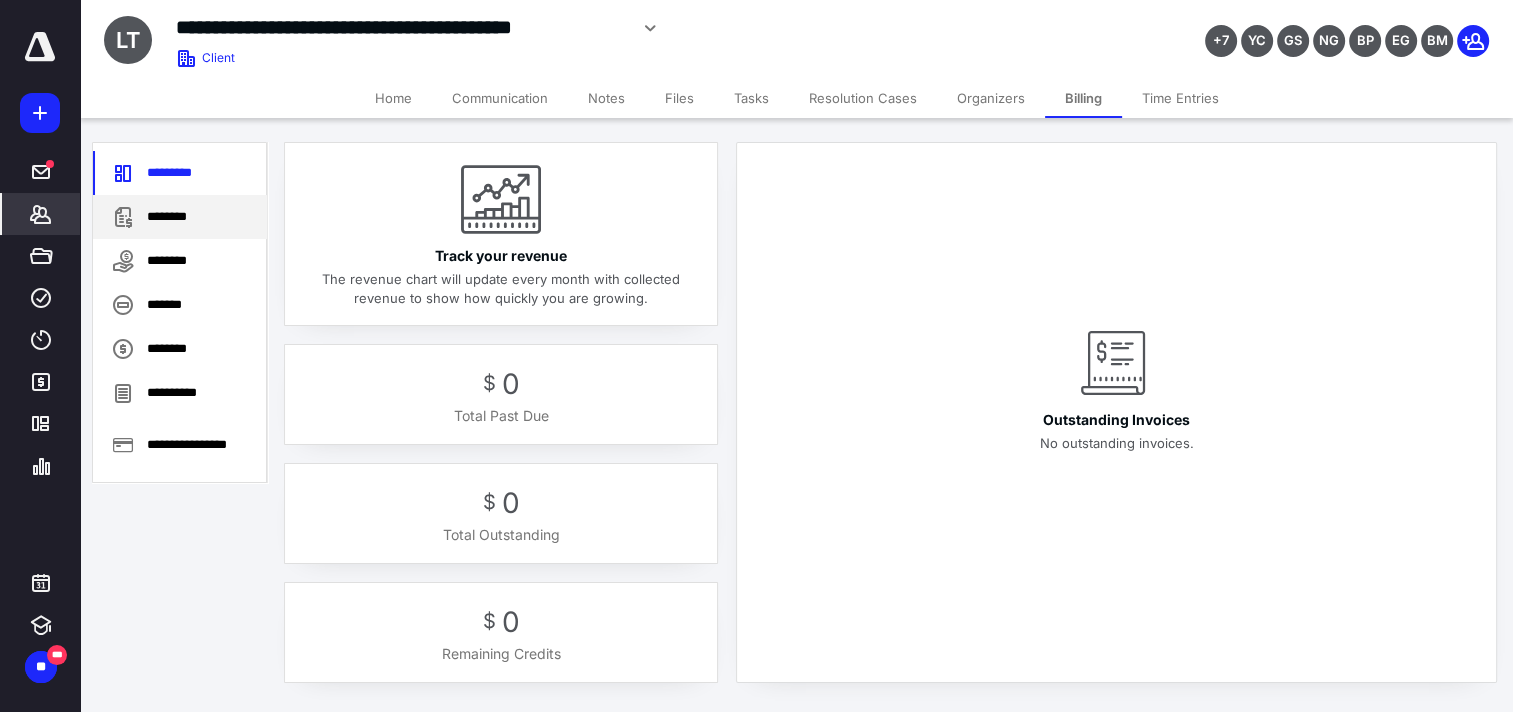 click on "********" at bounding box center [180, 217] 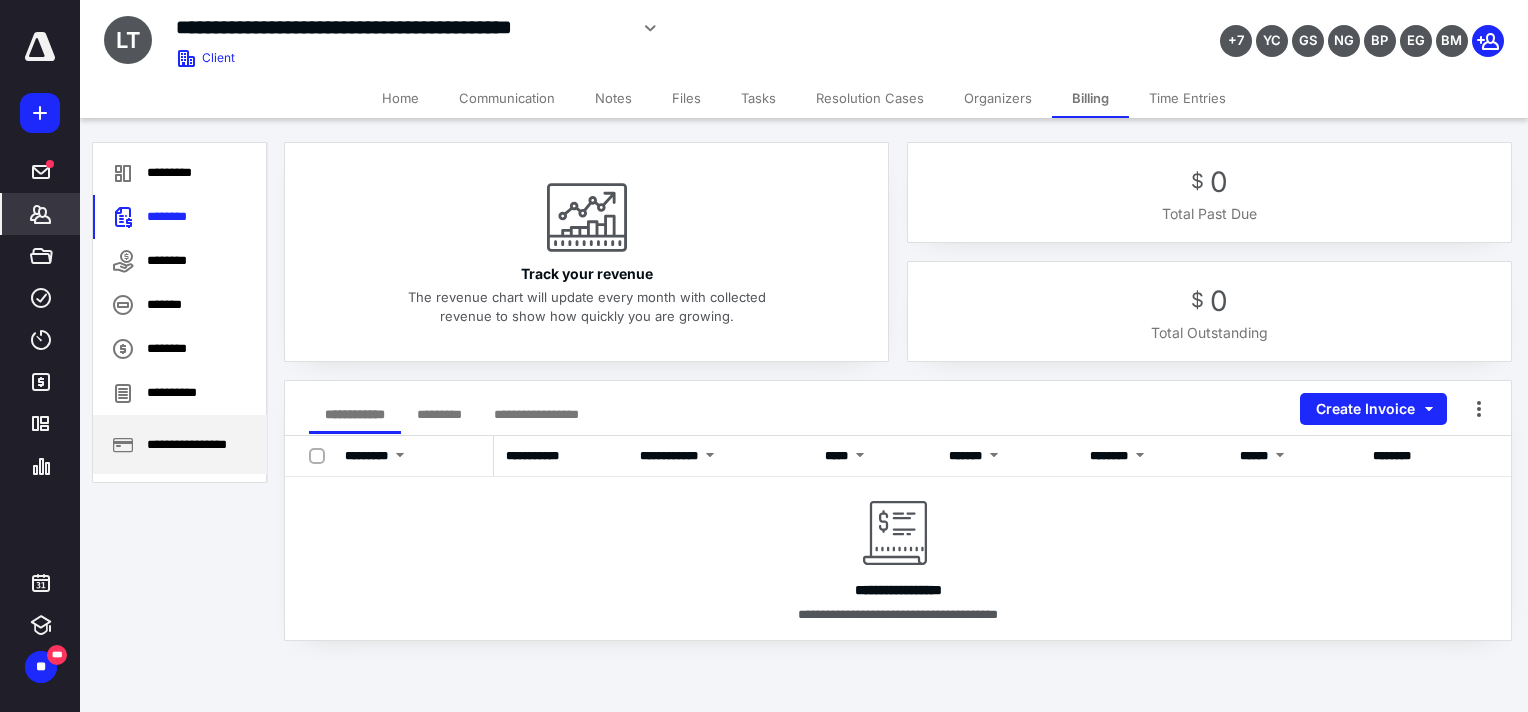 click on "**********" at bounding box center (180, 444) 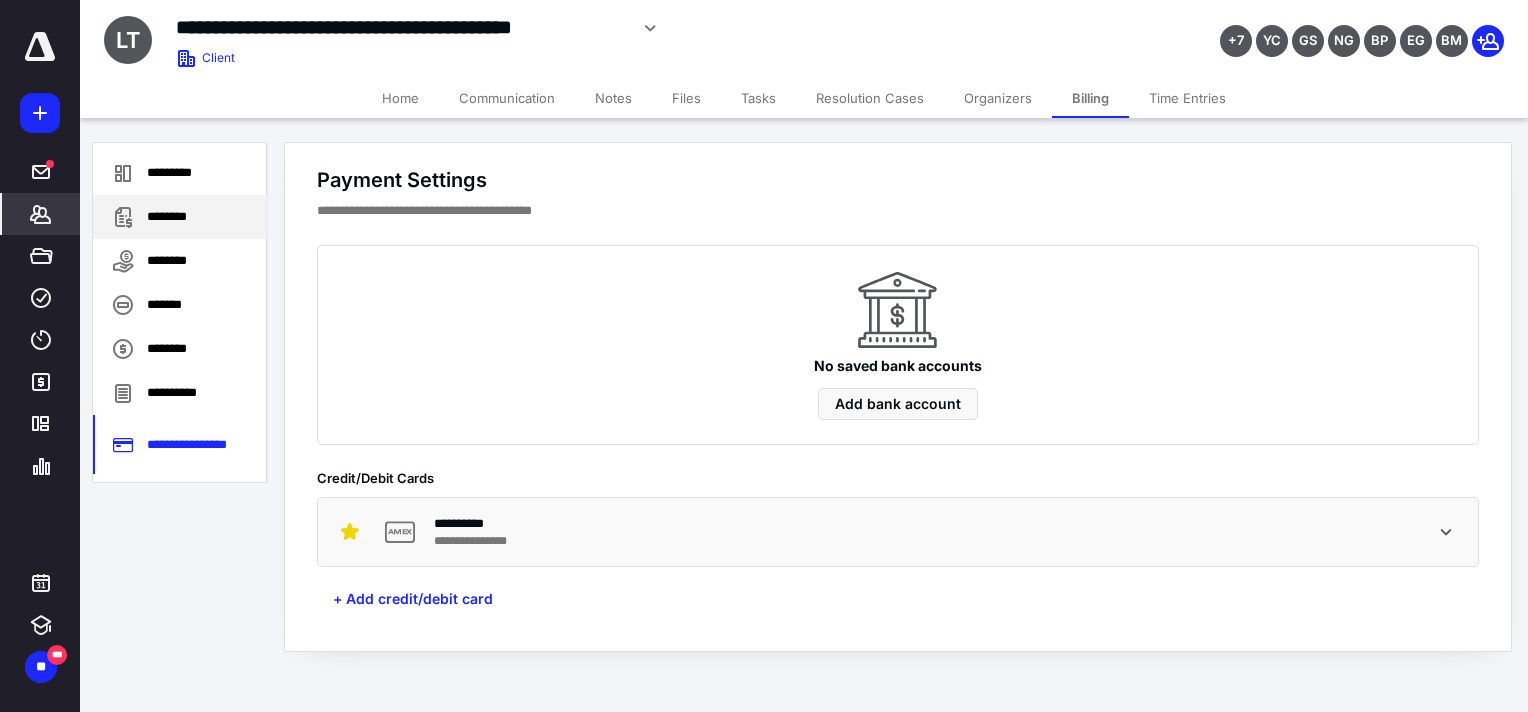 click on "********" at bounding box center [180, 217] 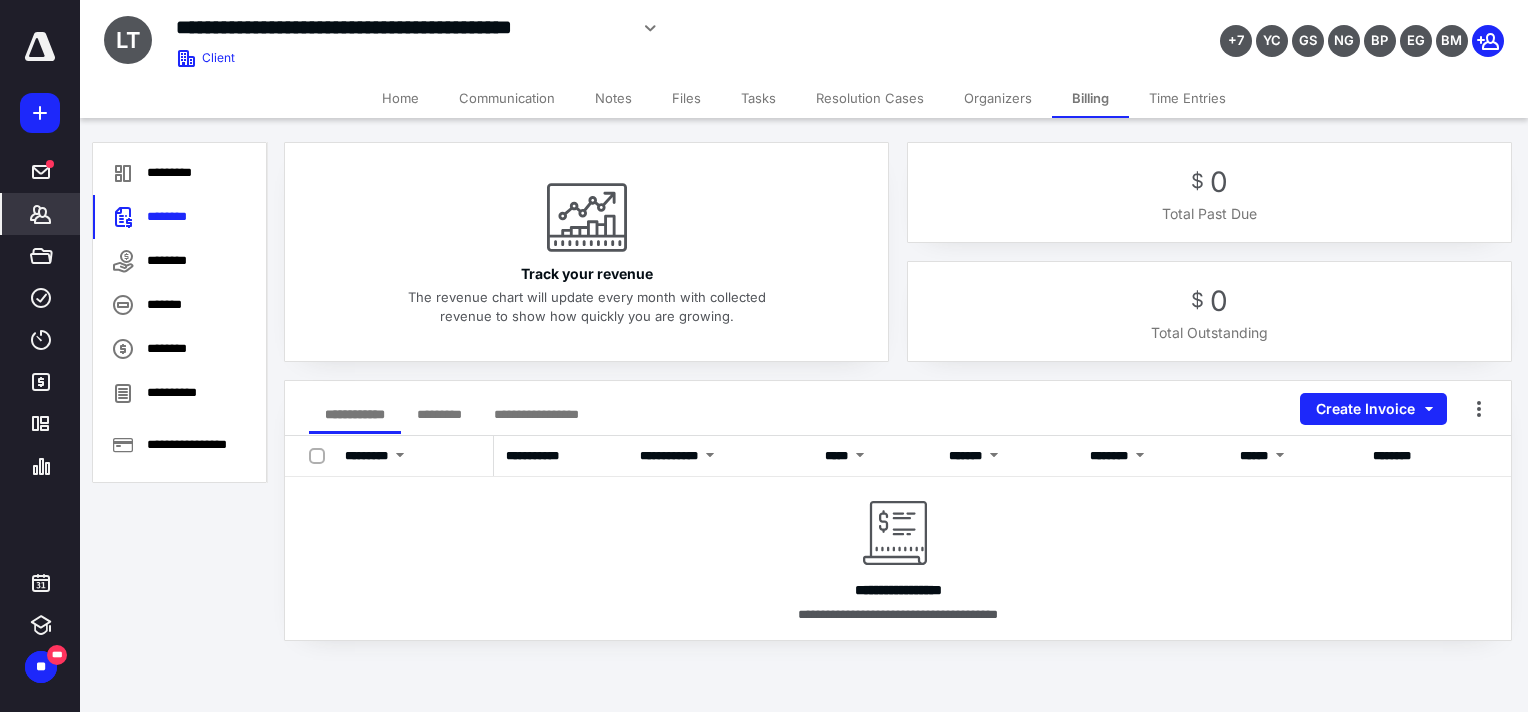 click on "**********" at bounding box center (452, 414) 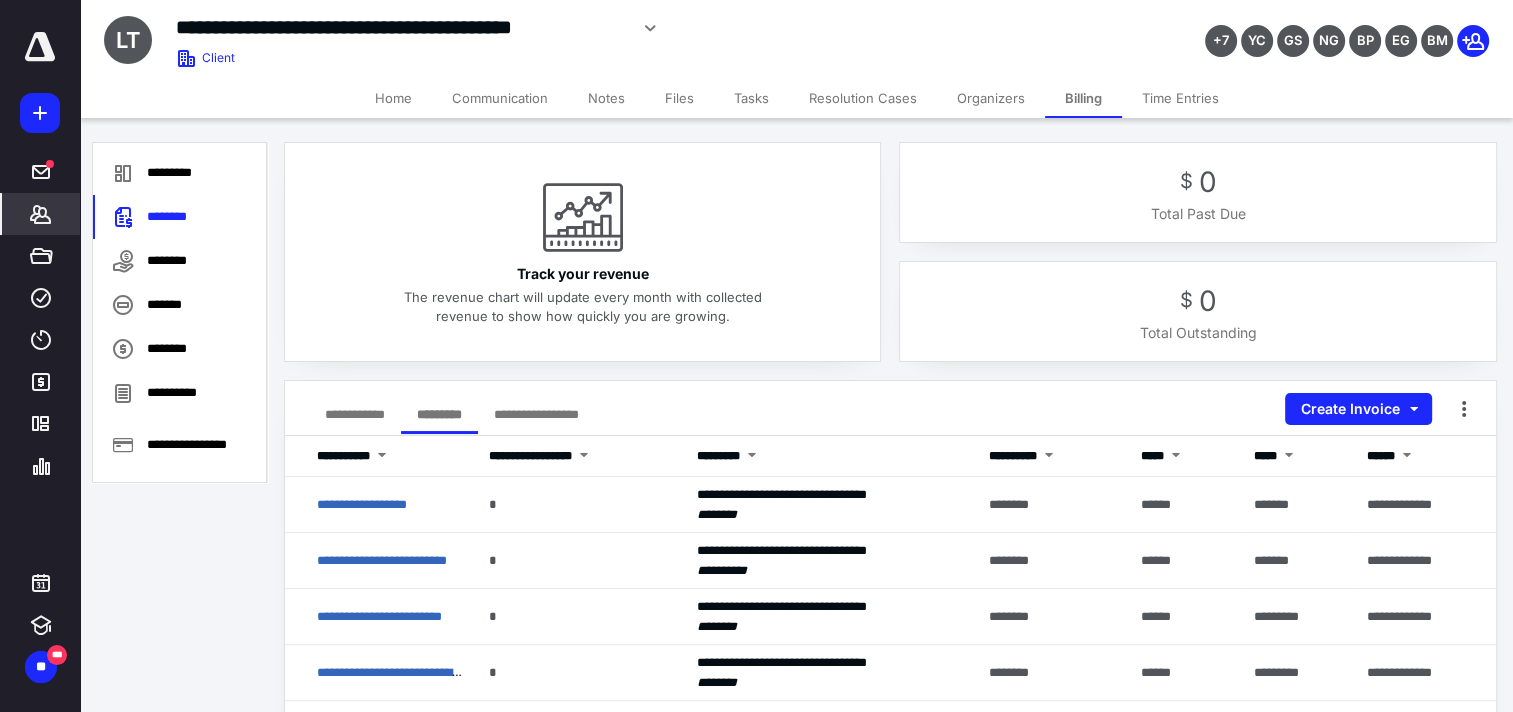 click on "**********" at bounding box center [355, 414] 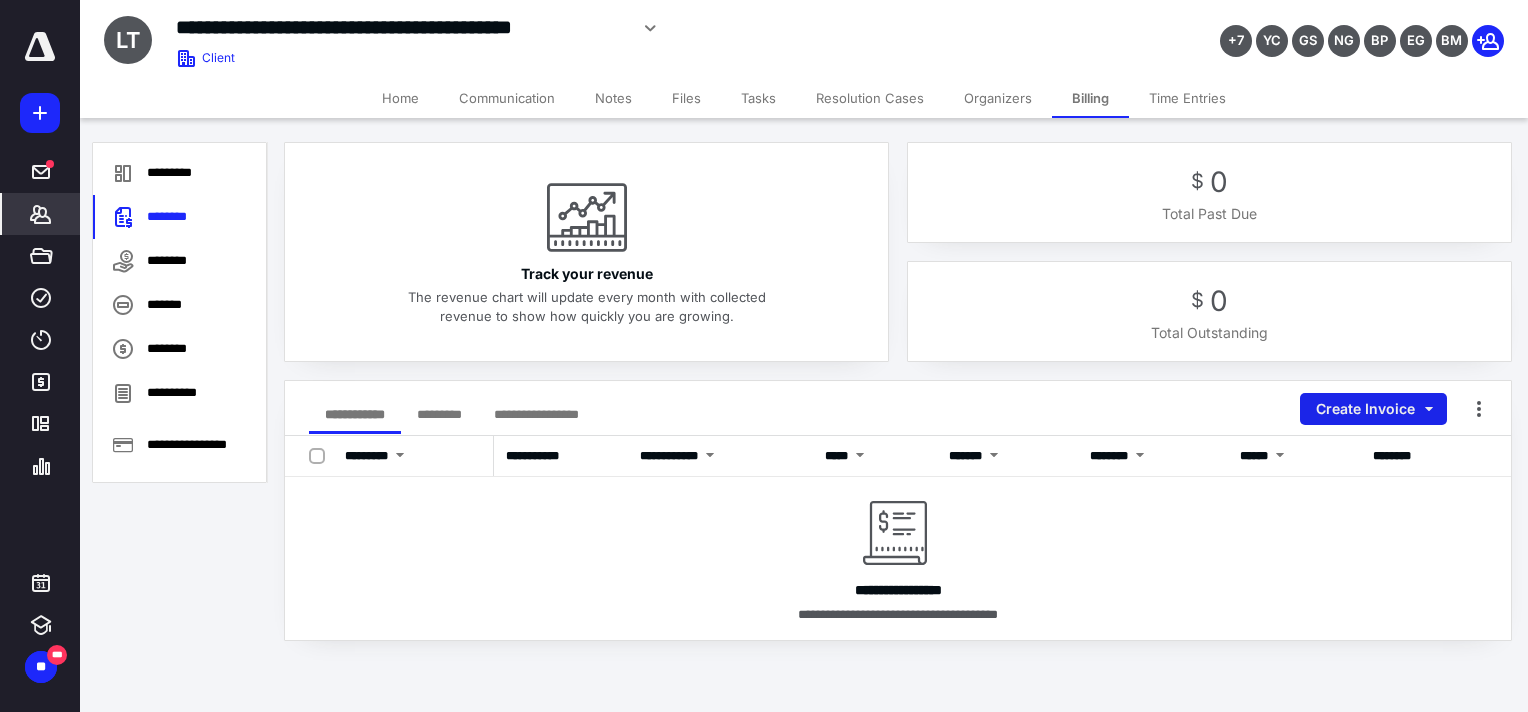 click on "Create Invoice" at bounding box center [1373, 409] 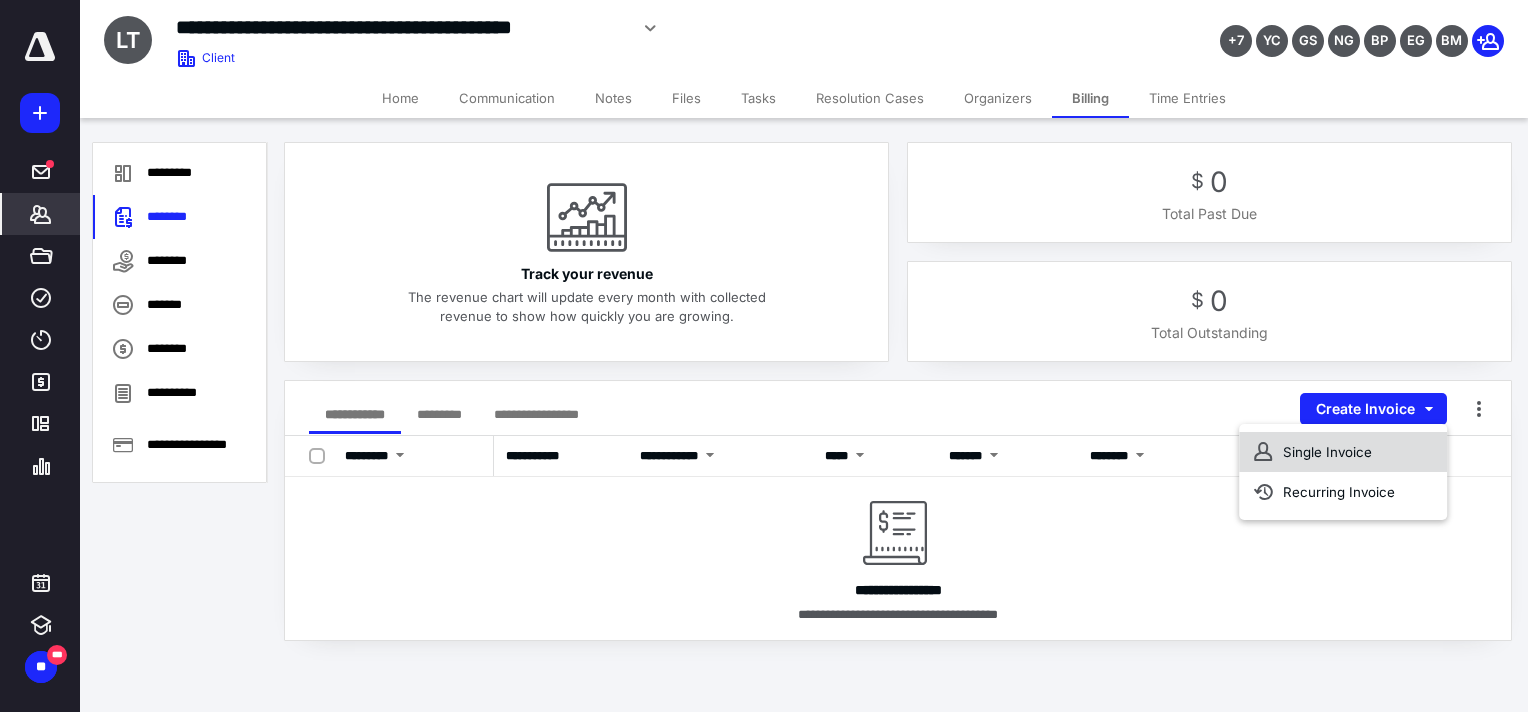 click on "Single Invoice" at bounding box center (1343, 452) 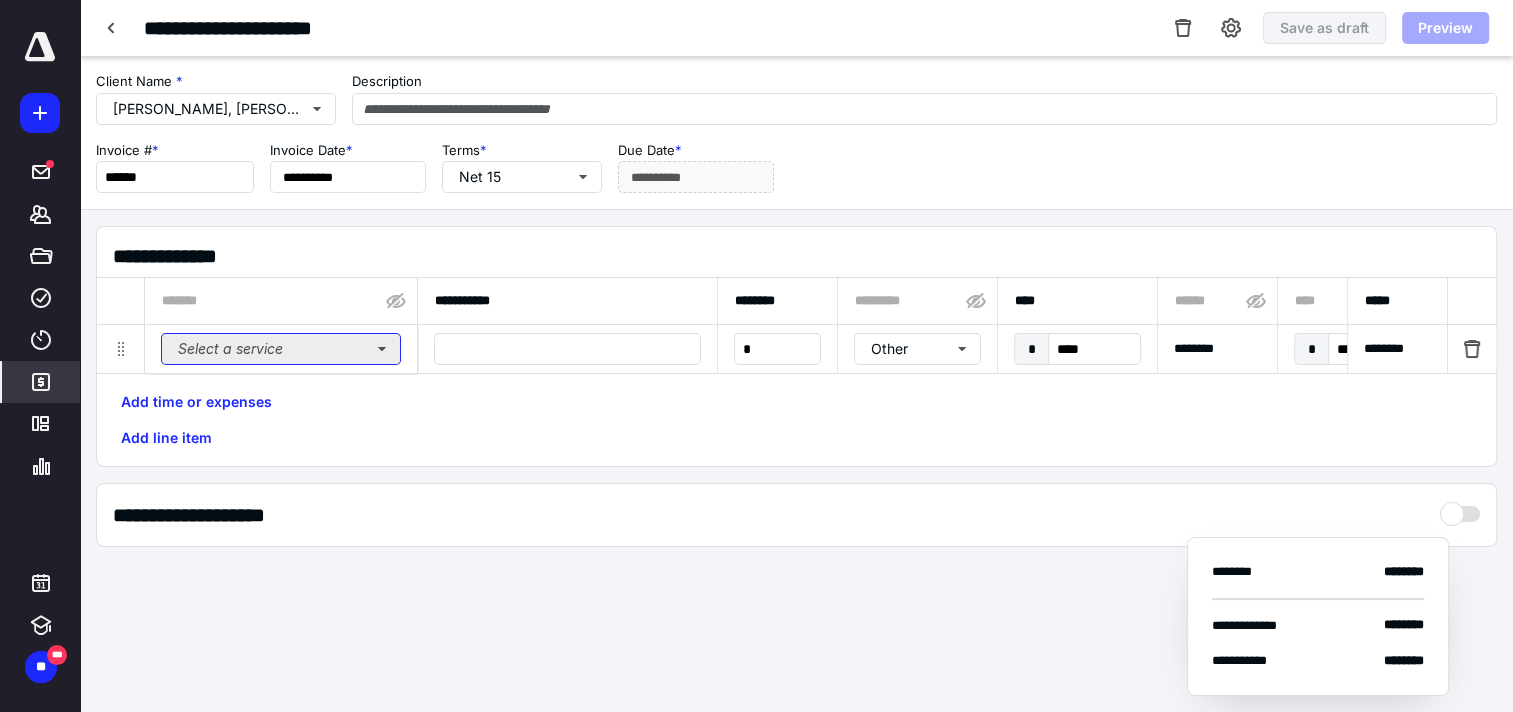 click on "Select a service" at bounding box center (281, 349) 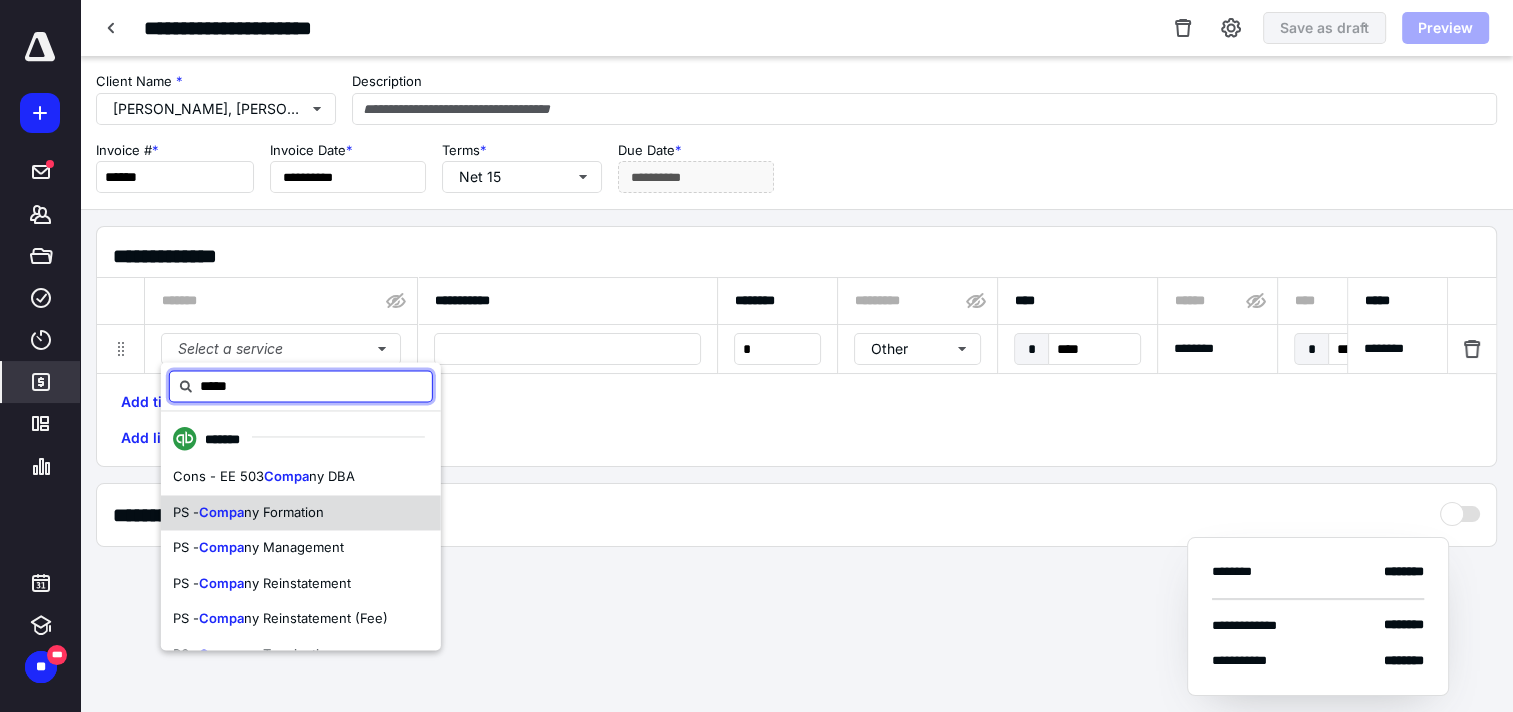 click on "ny Formation" at bounding box center (284, 512) 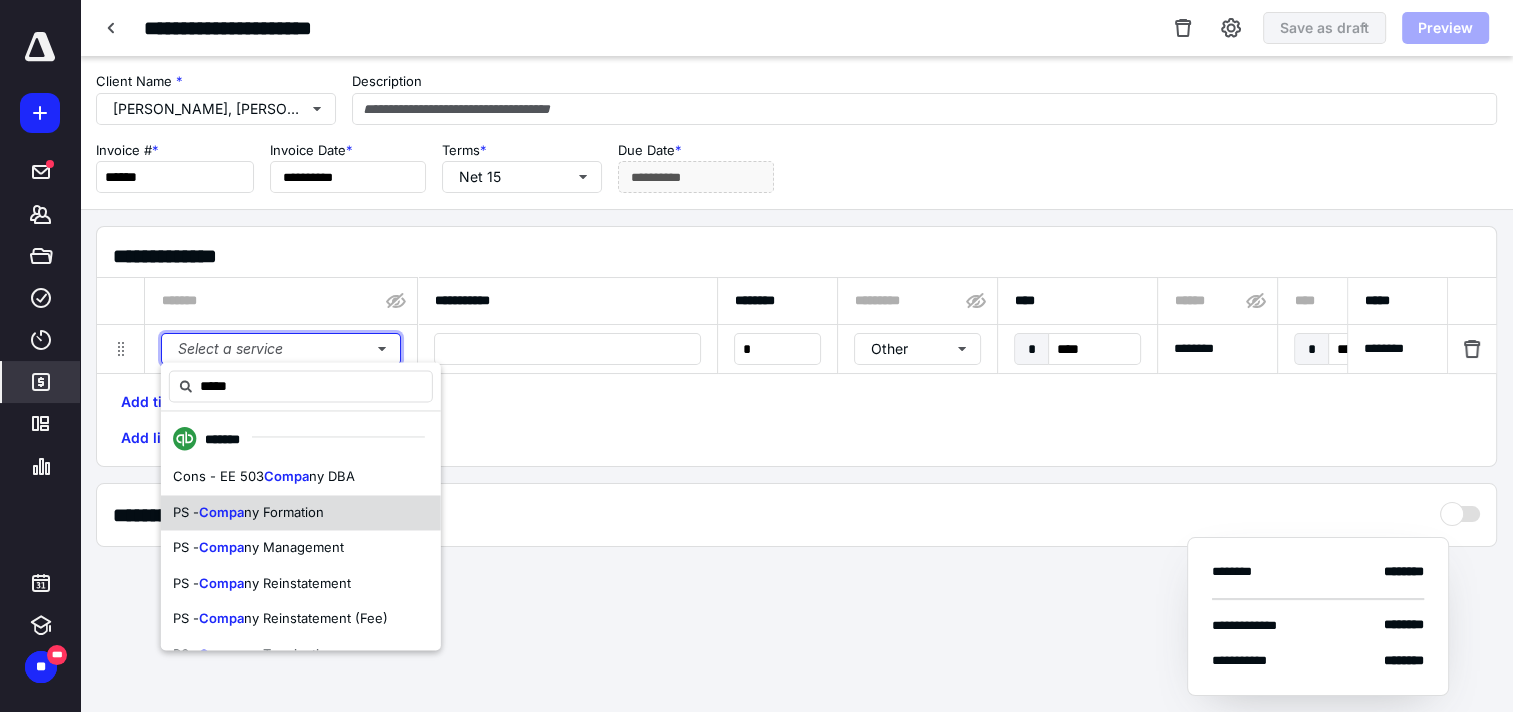 type 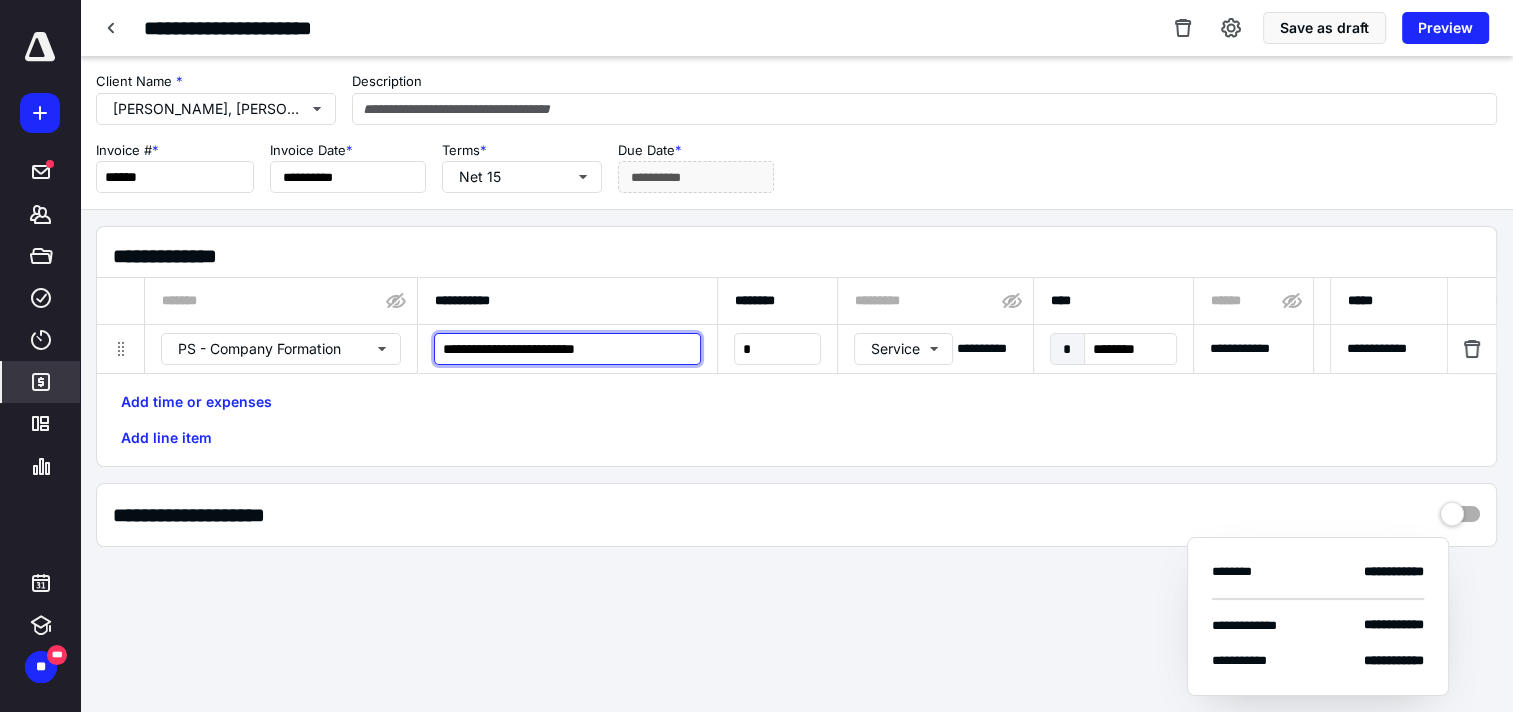 click on "**********" at bounding box center (567, 349) 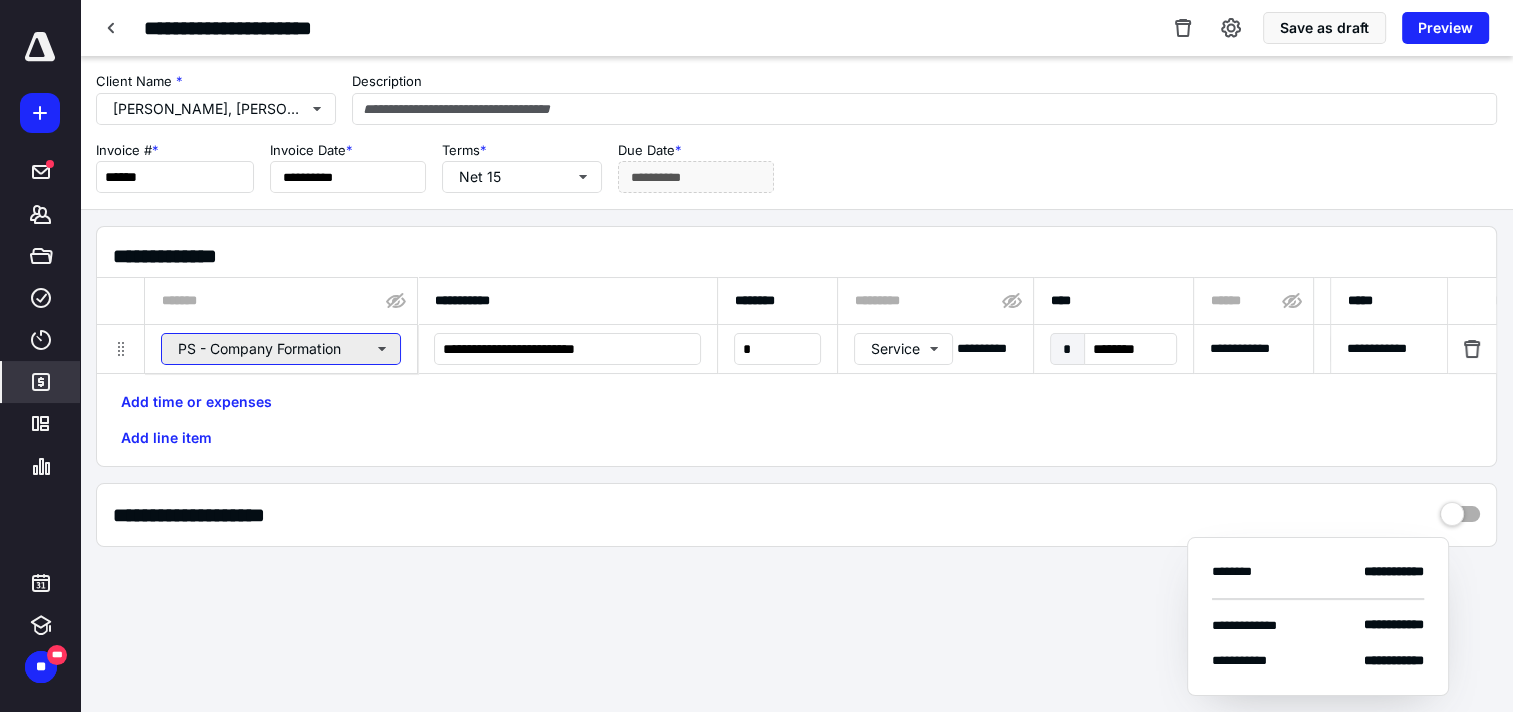 click on "PS - Company Formation" at bounding box center (281, 349) 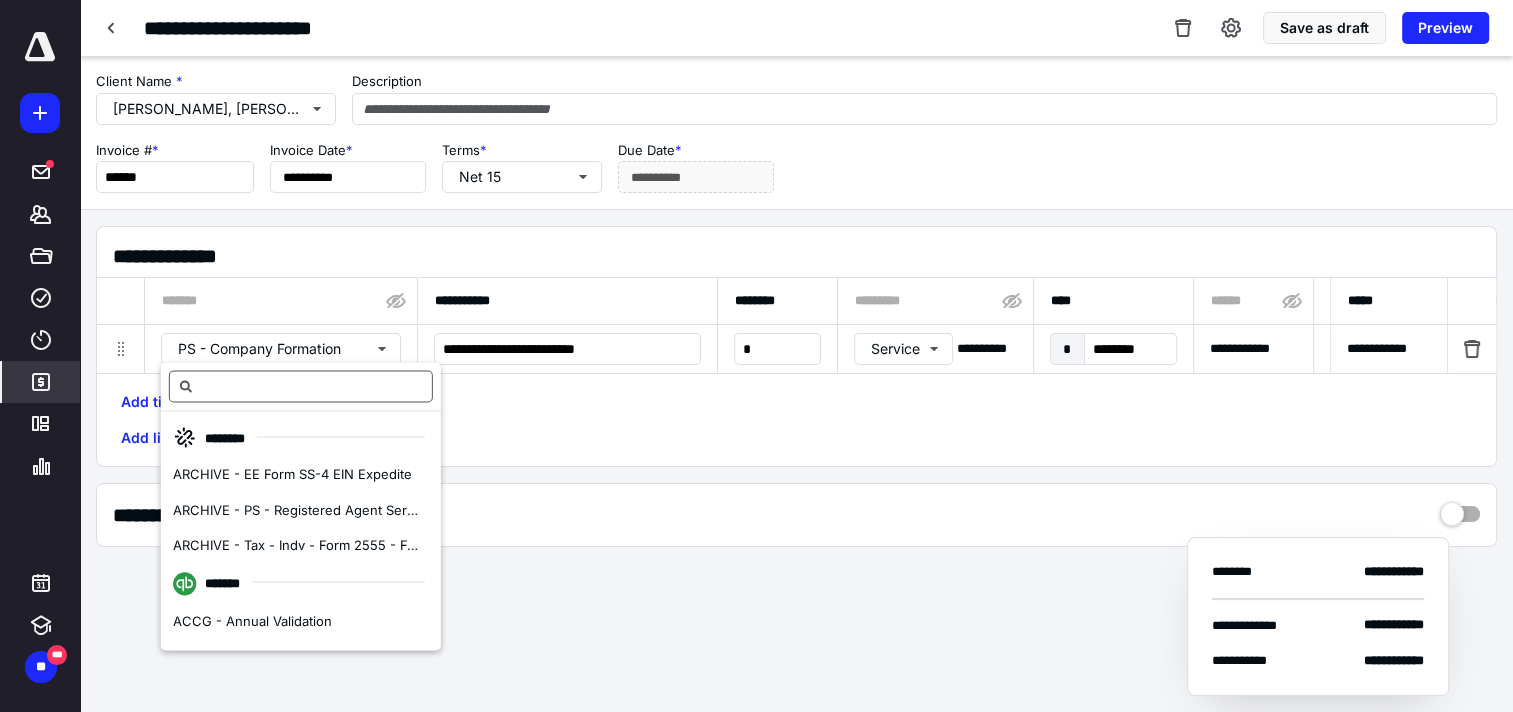 click at bounding box center (301, 386) 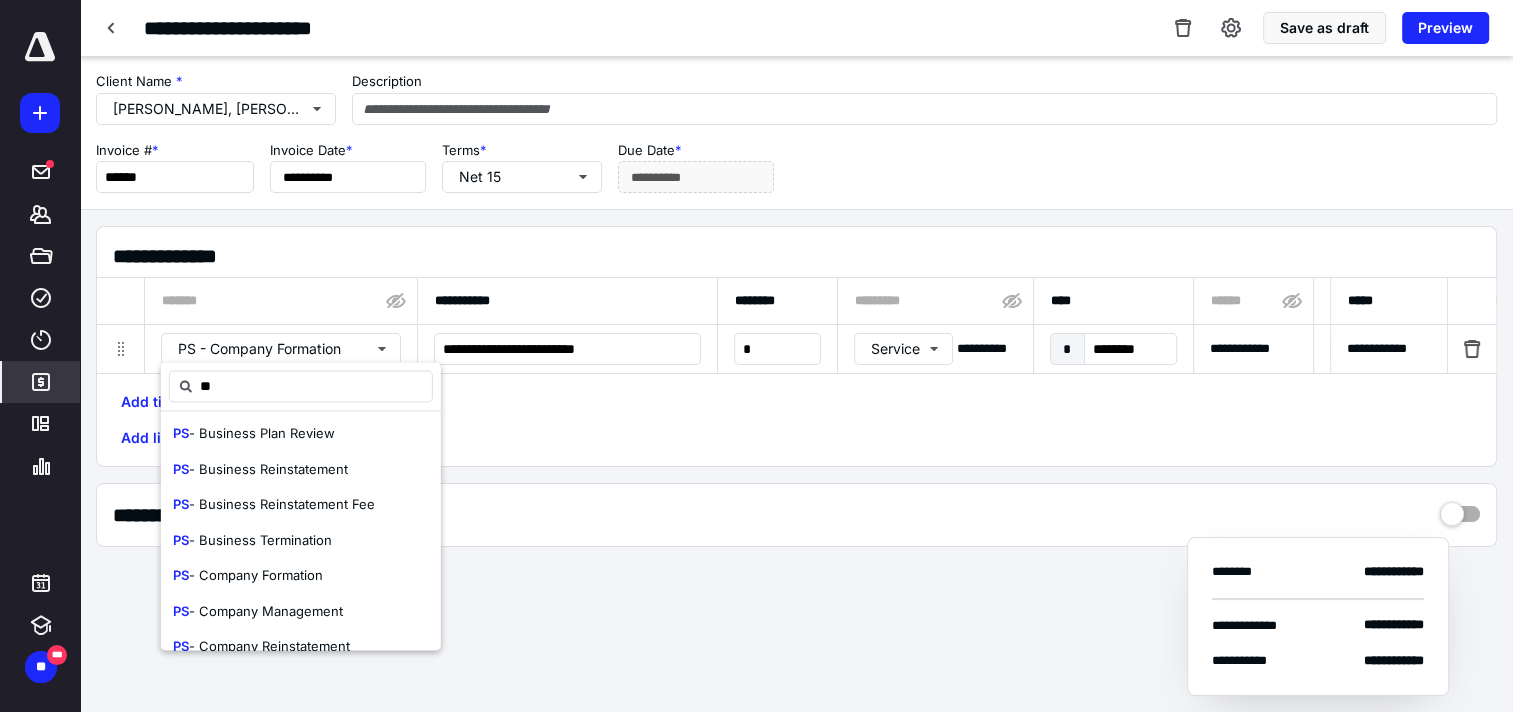 scroll, scrollTop: 400, scrollLeft: 0, axis: vertical 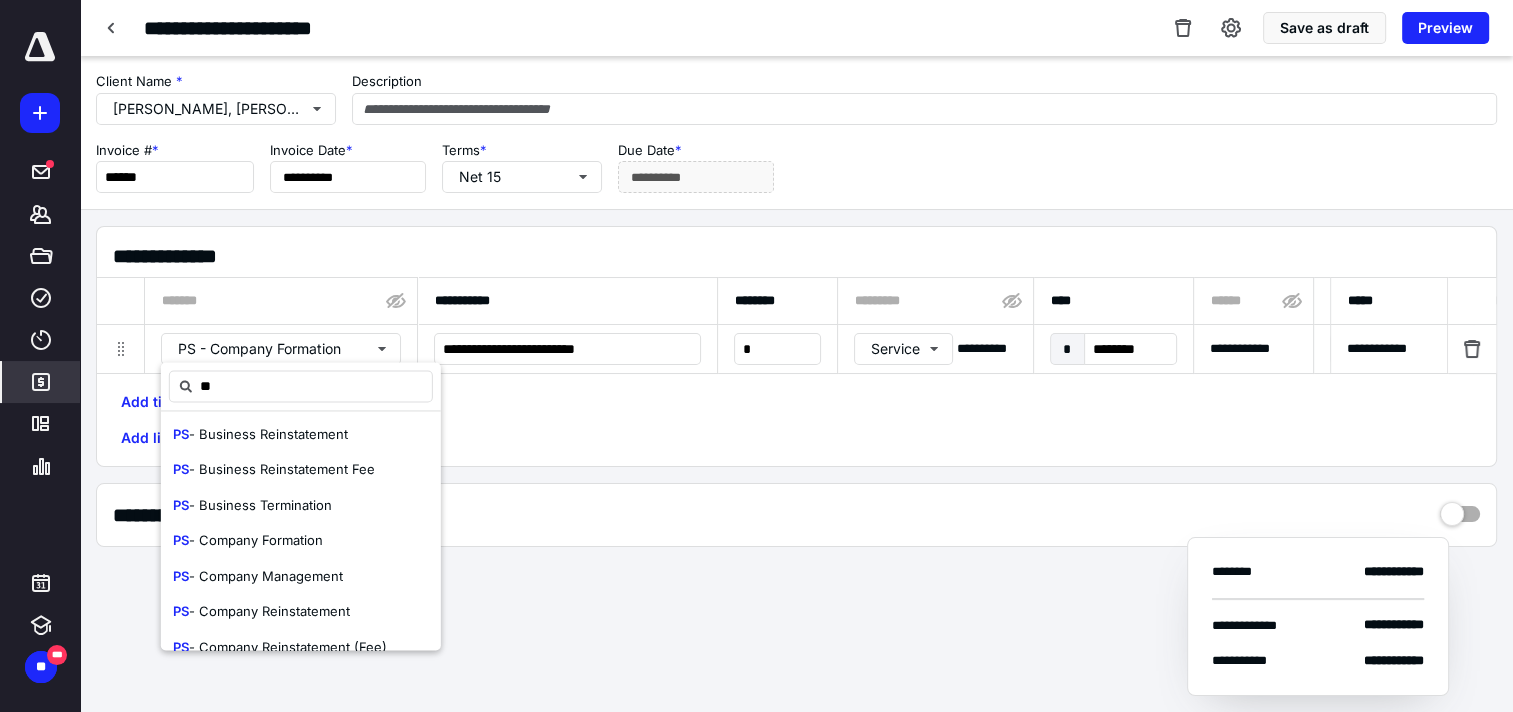 click on "PS  - Company Formation" at bounding box center [301, 541] 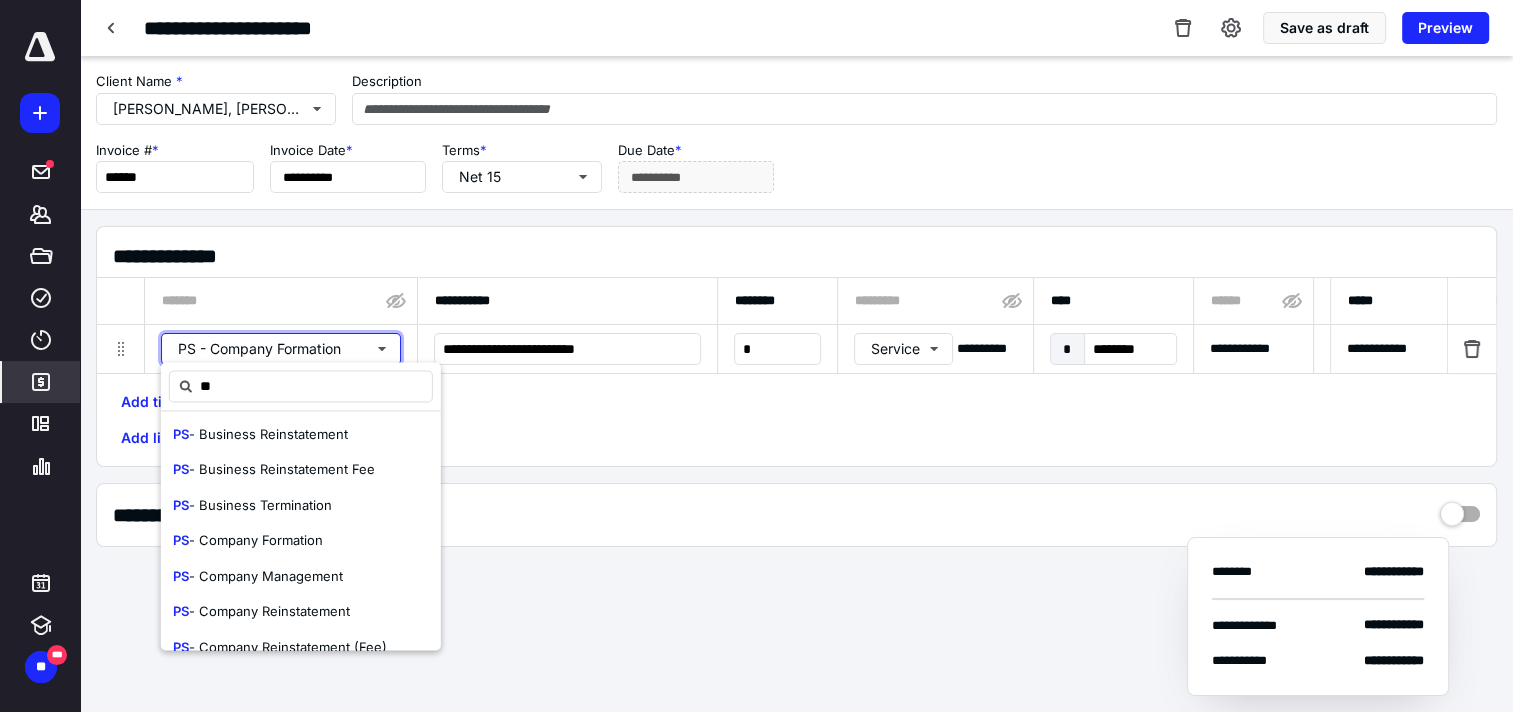 type 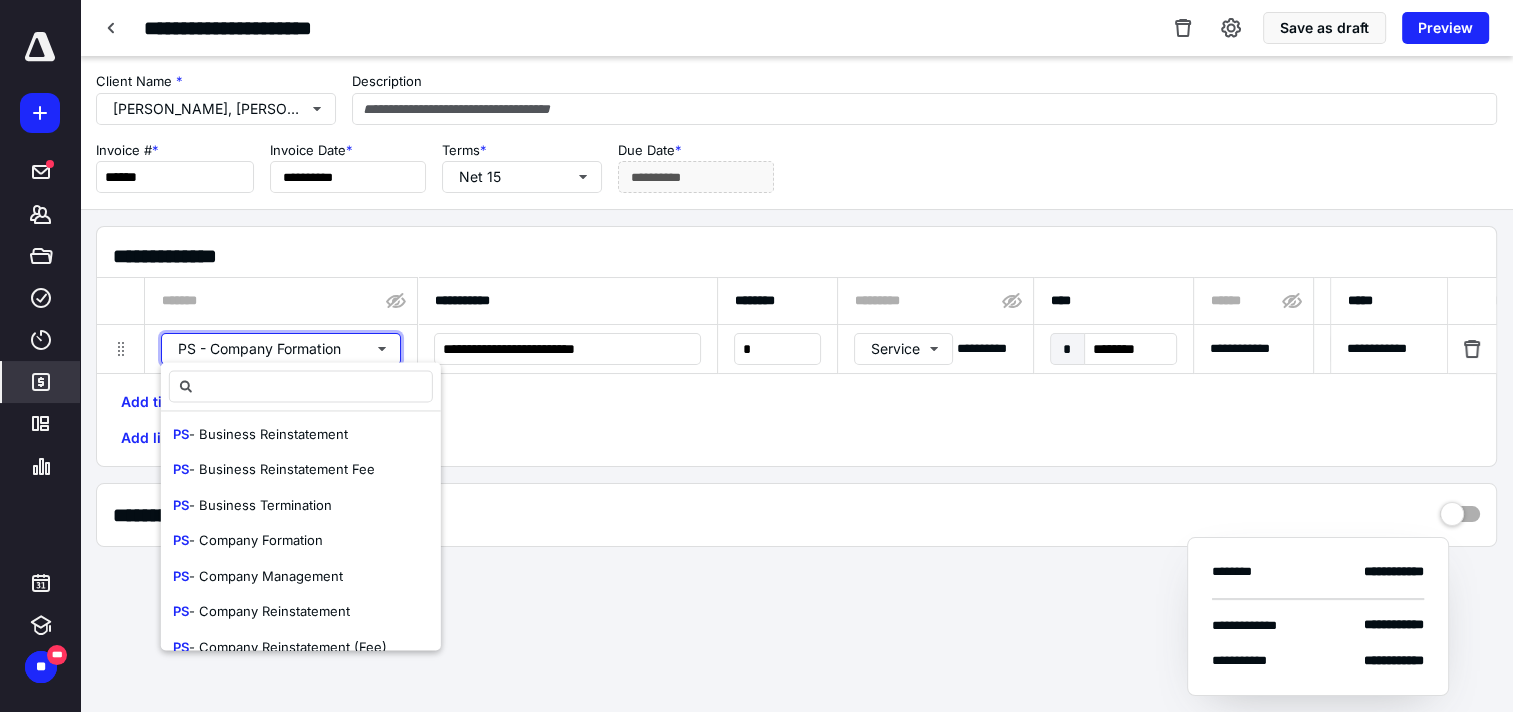 scroll, scrollTop: 0, scrollLeft: 0, axis: both 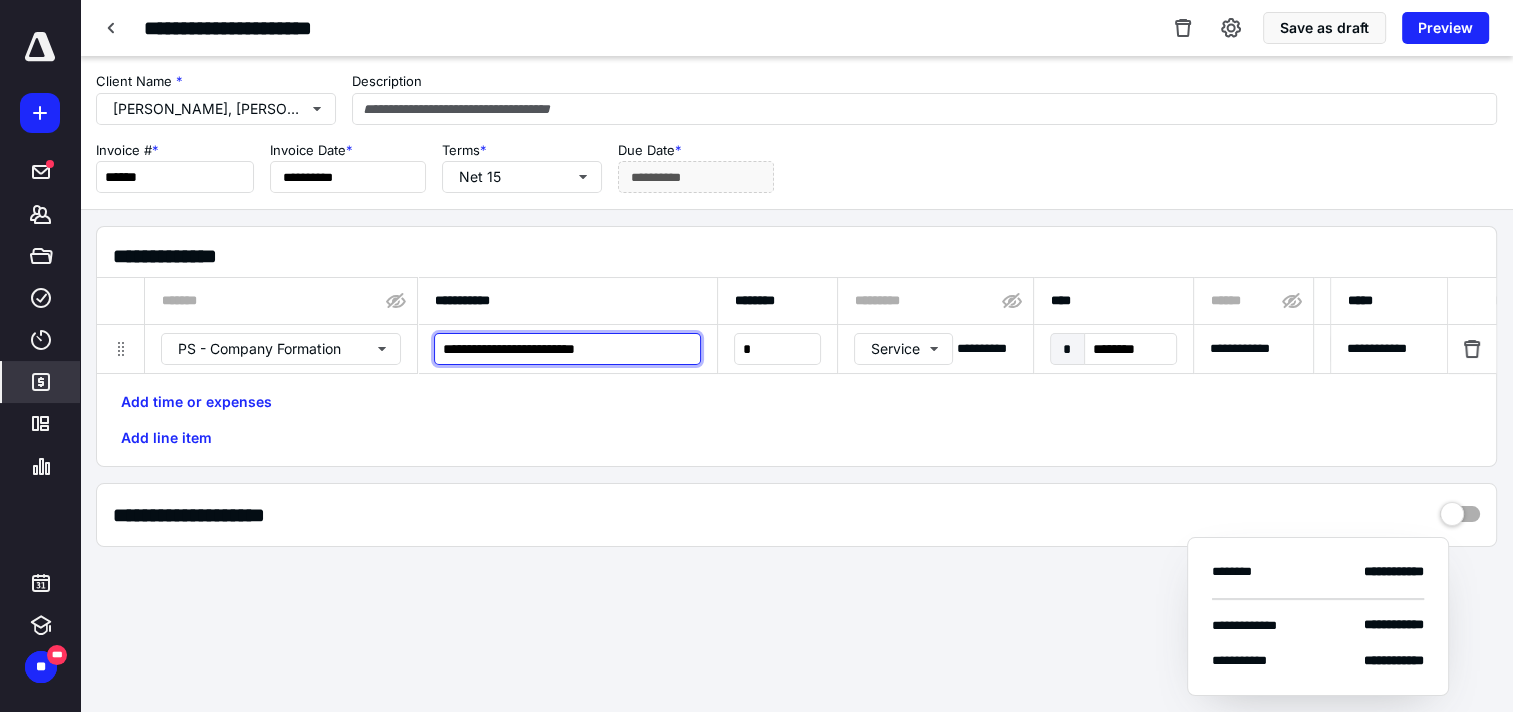 click on "**********" at bounding box center [567, 349] 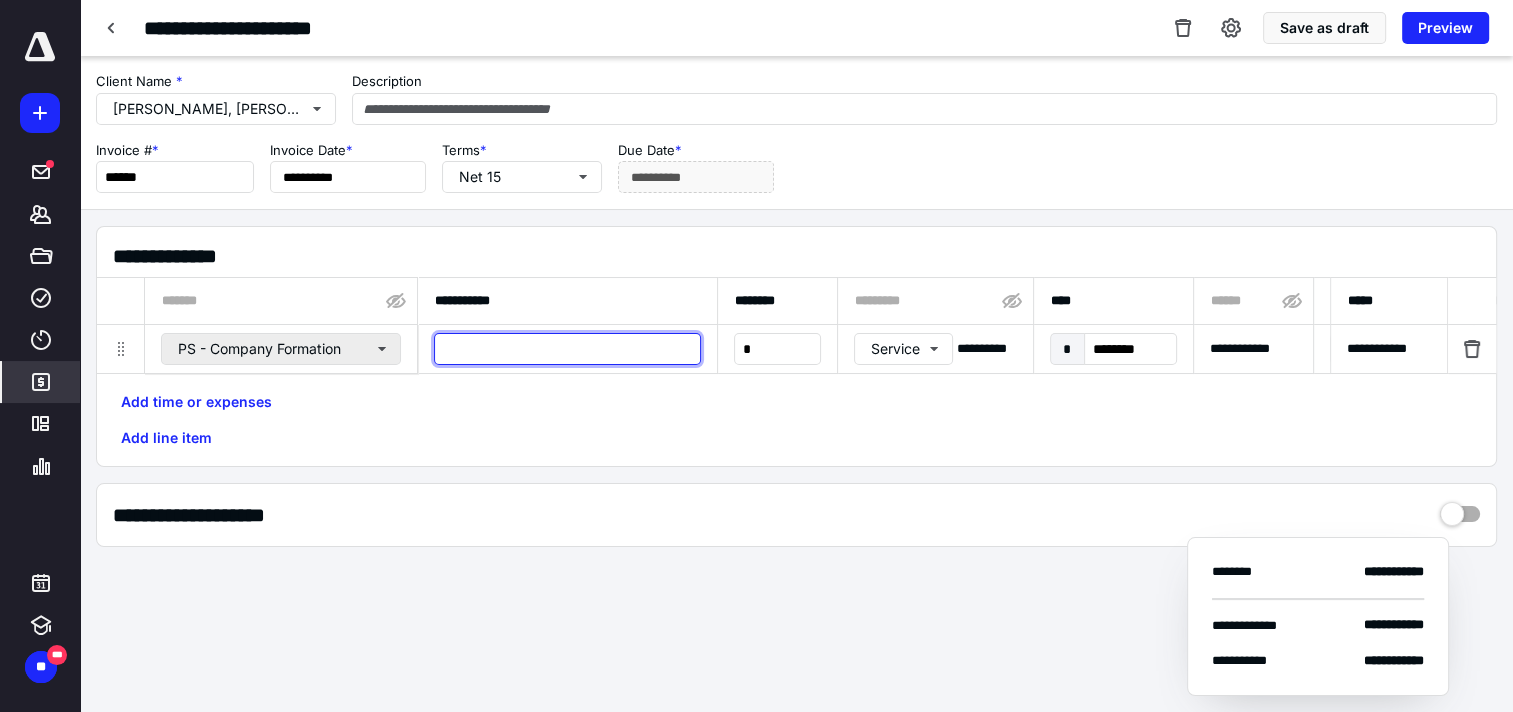 type 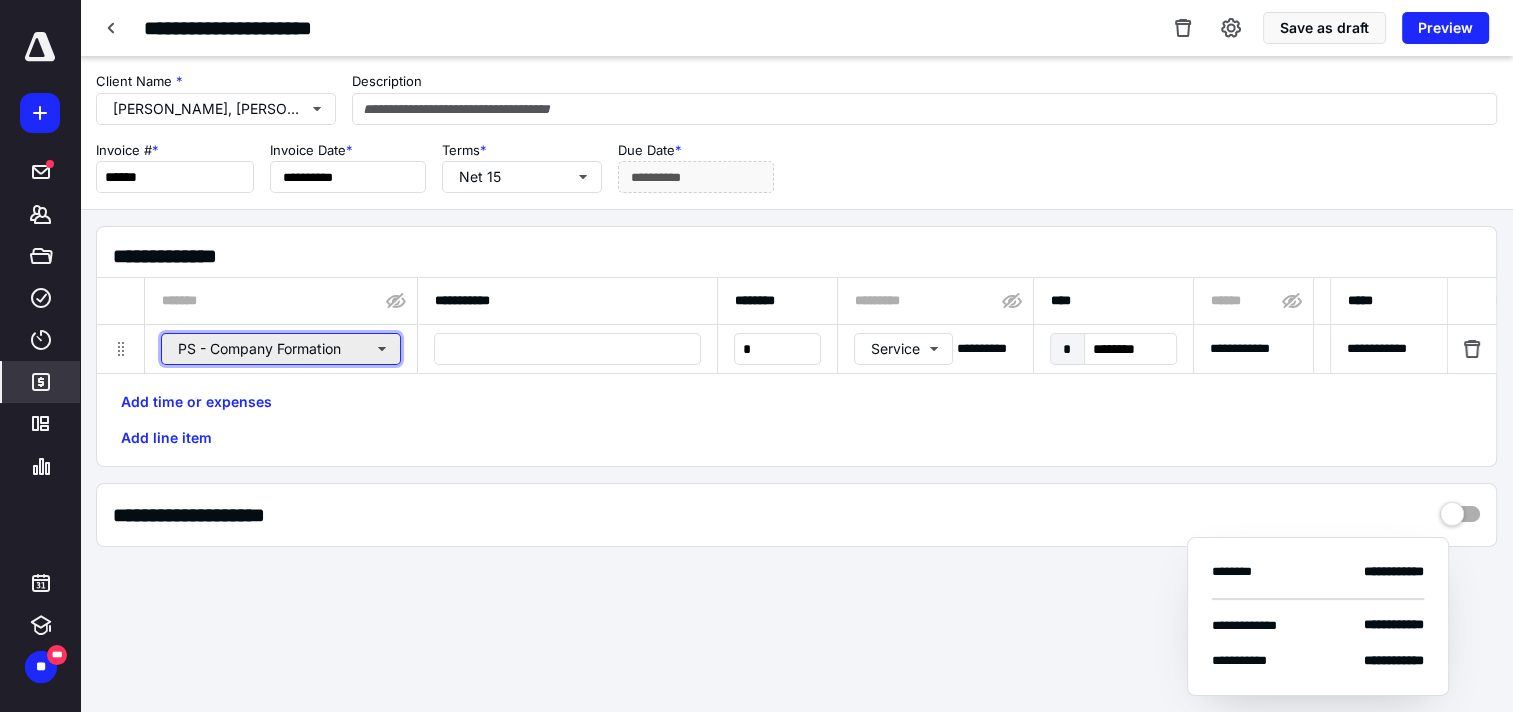 click on "PS - Company Formation" at bounding box center (281, 349) 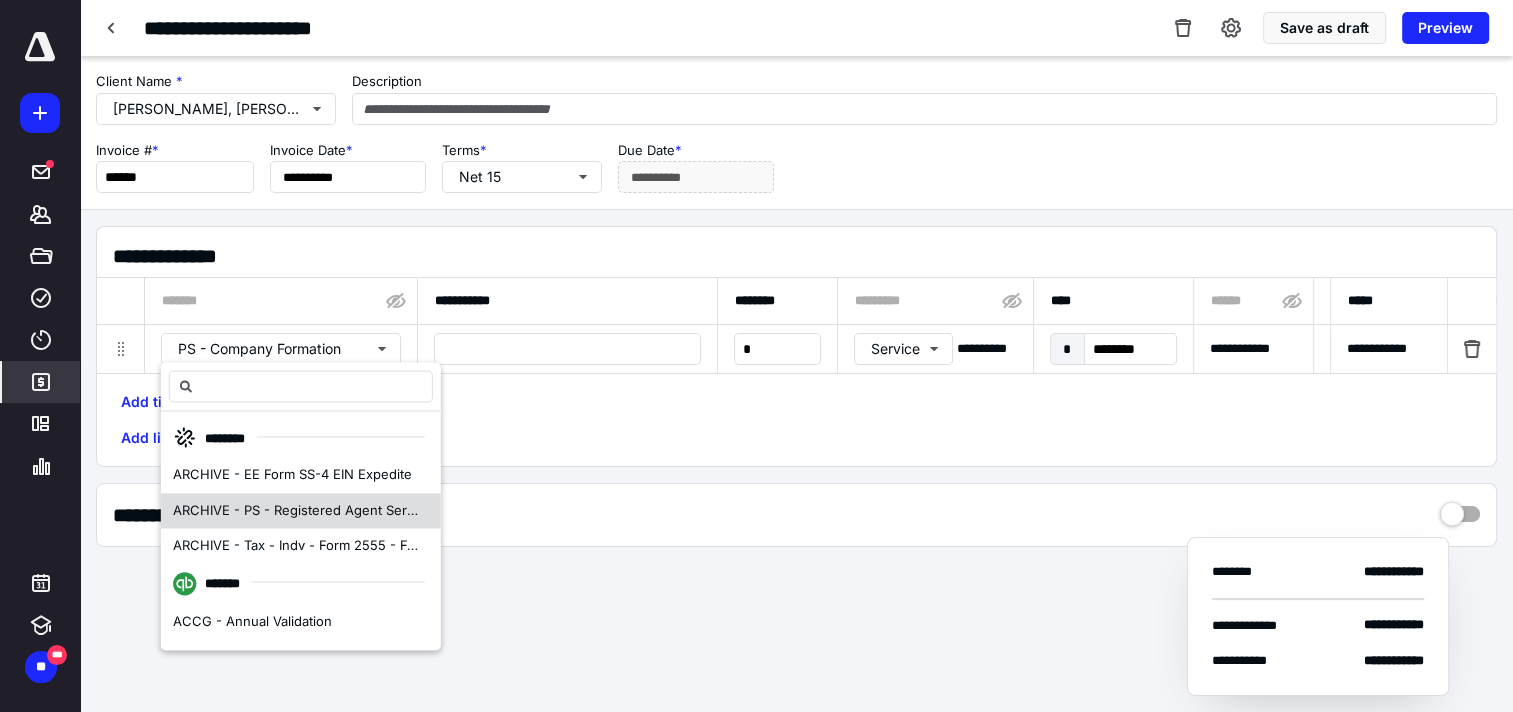 click on "ARCHIVE - PS - Registered Agent Services" at bounding box center [301, 511] 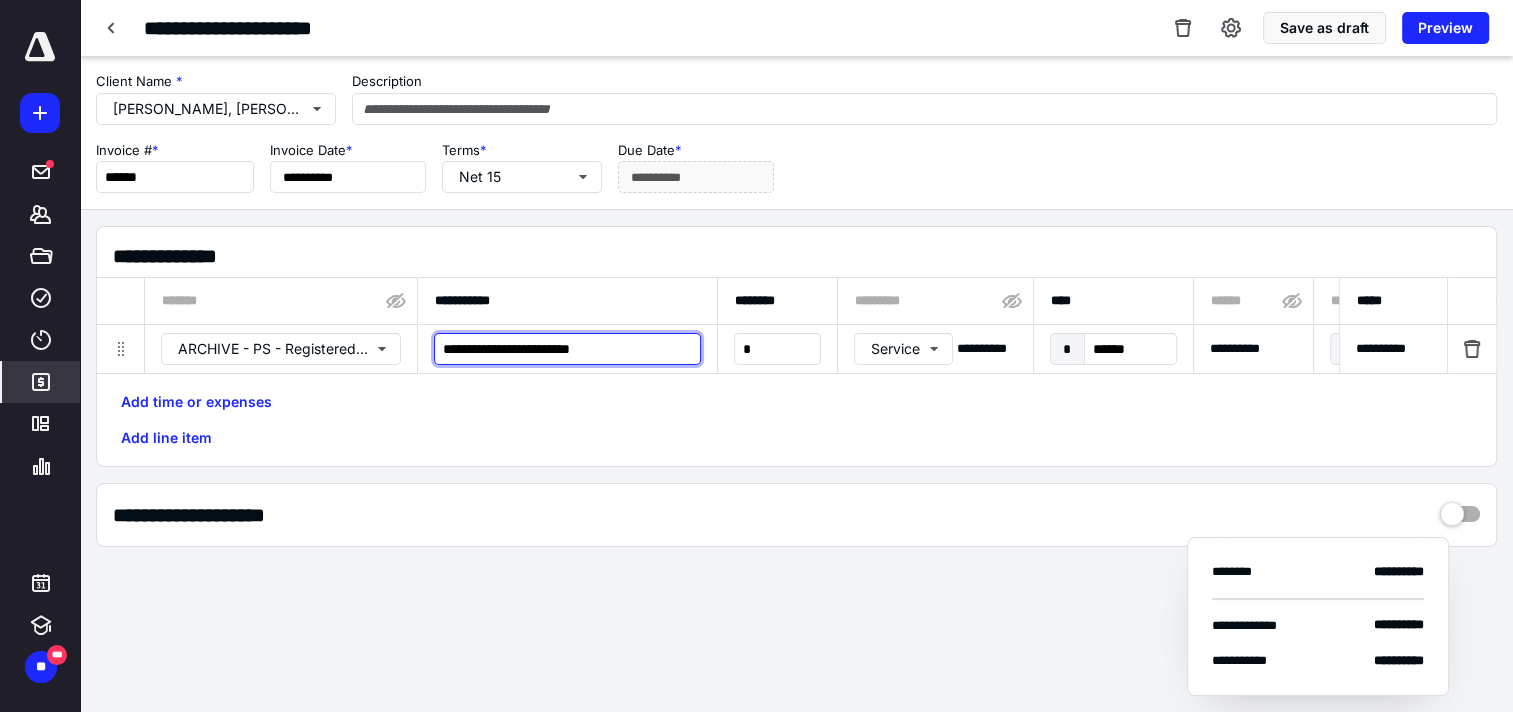 click on "**********" at bounding box center [567, 349] 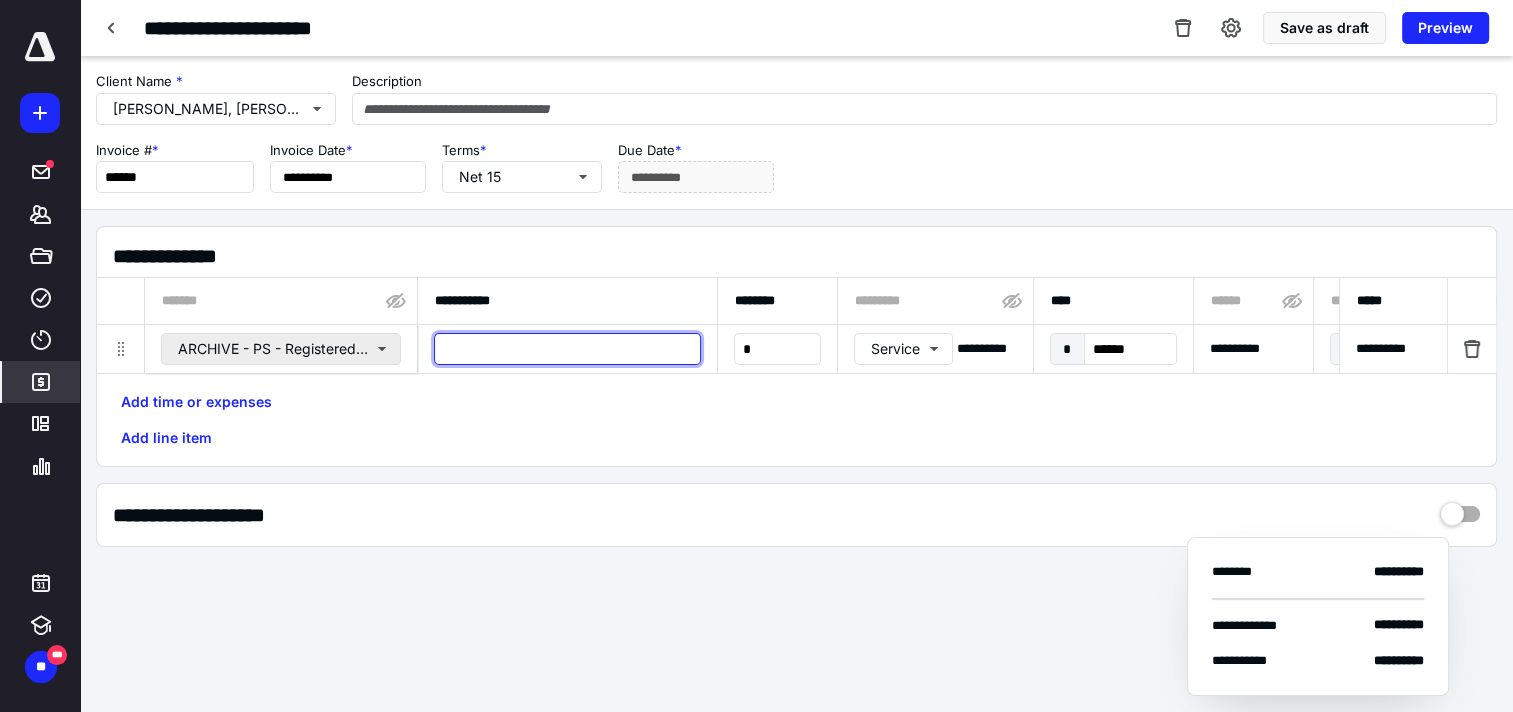 type 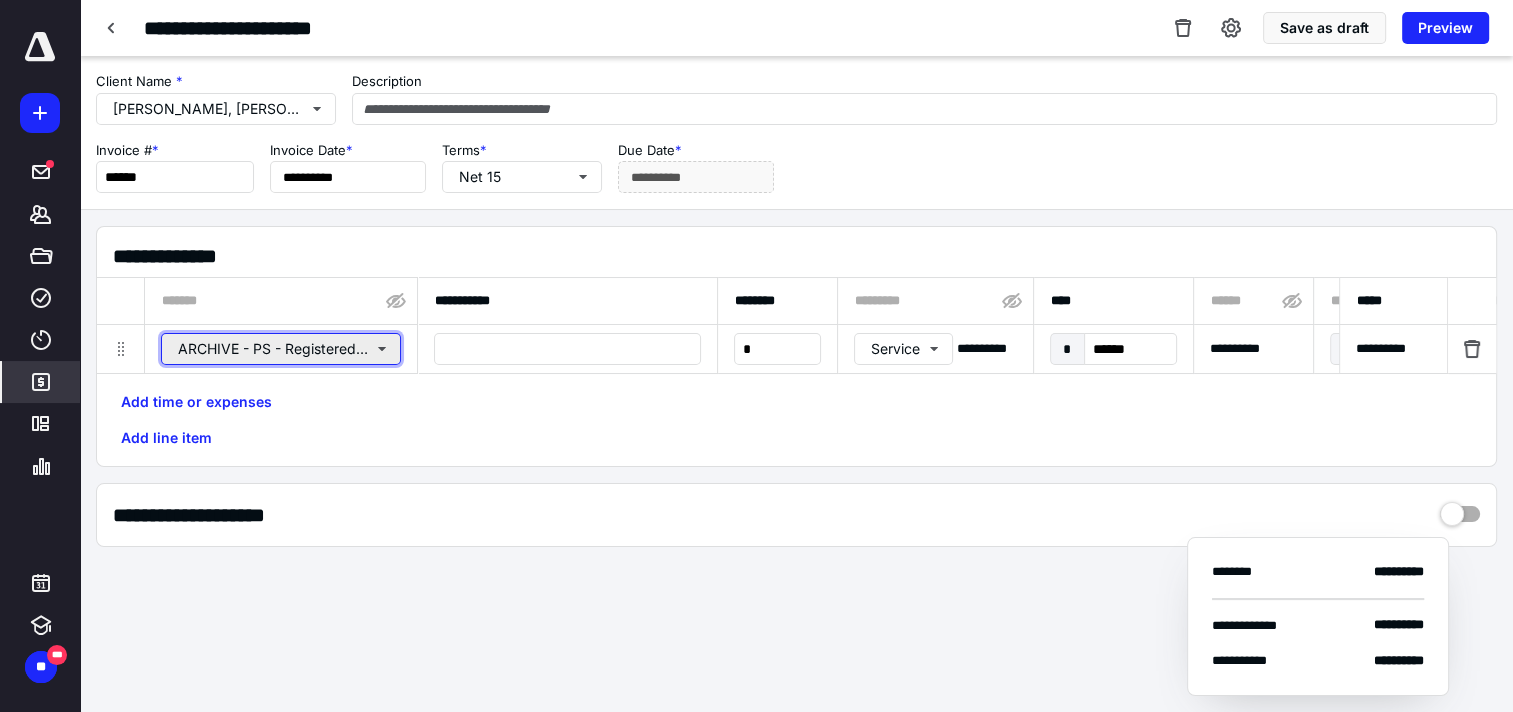 click on "ARCHIVE - PS - Registered Agent Services" at bounding box center (281, 349) 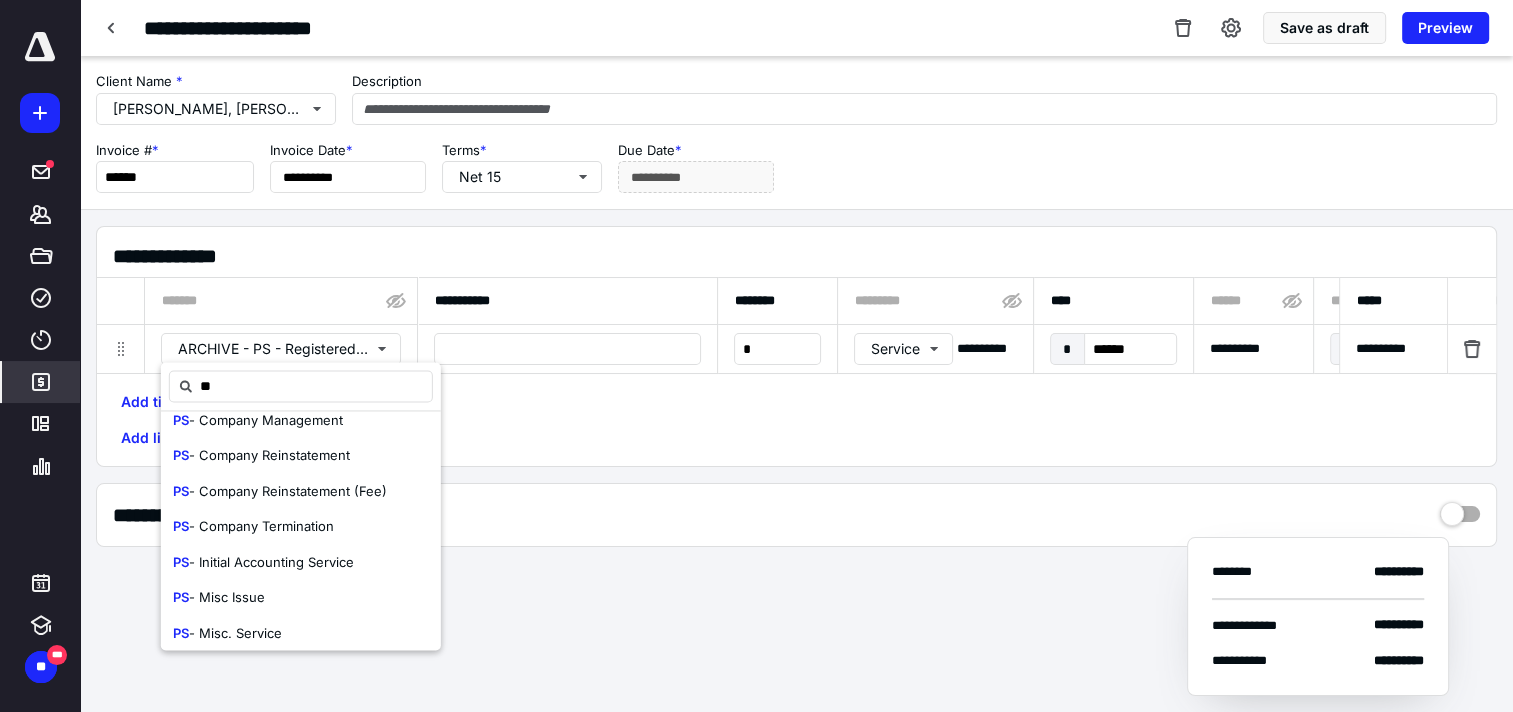 scroll, scrollTop: 600, scrollLeft: 0, axis: vertical 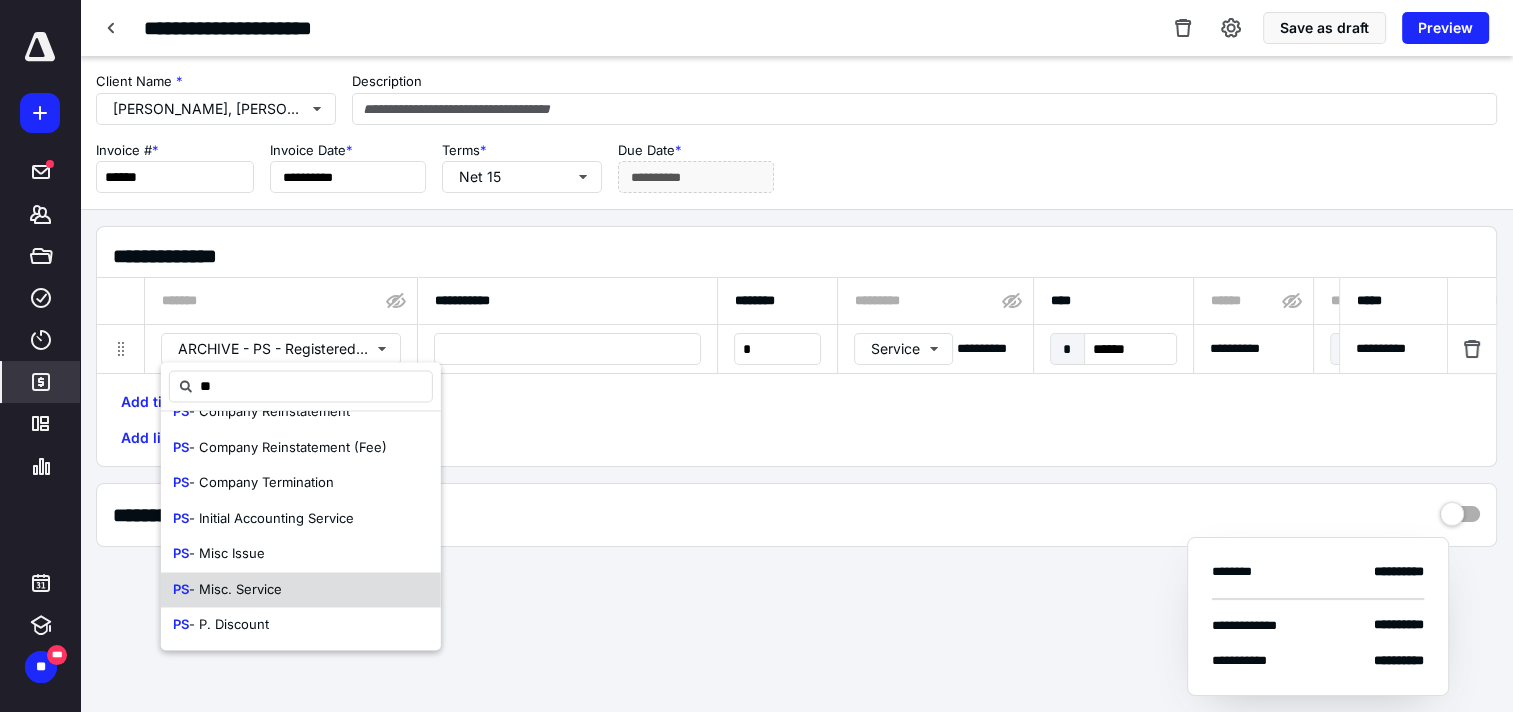 click on "PS  - Misc. Service" at bounding box center (301, 590) 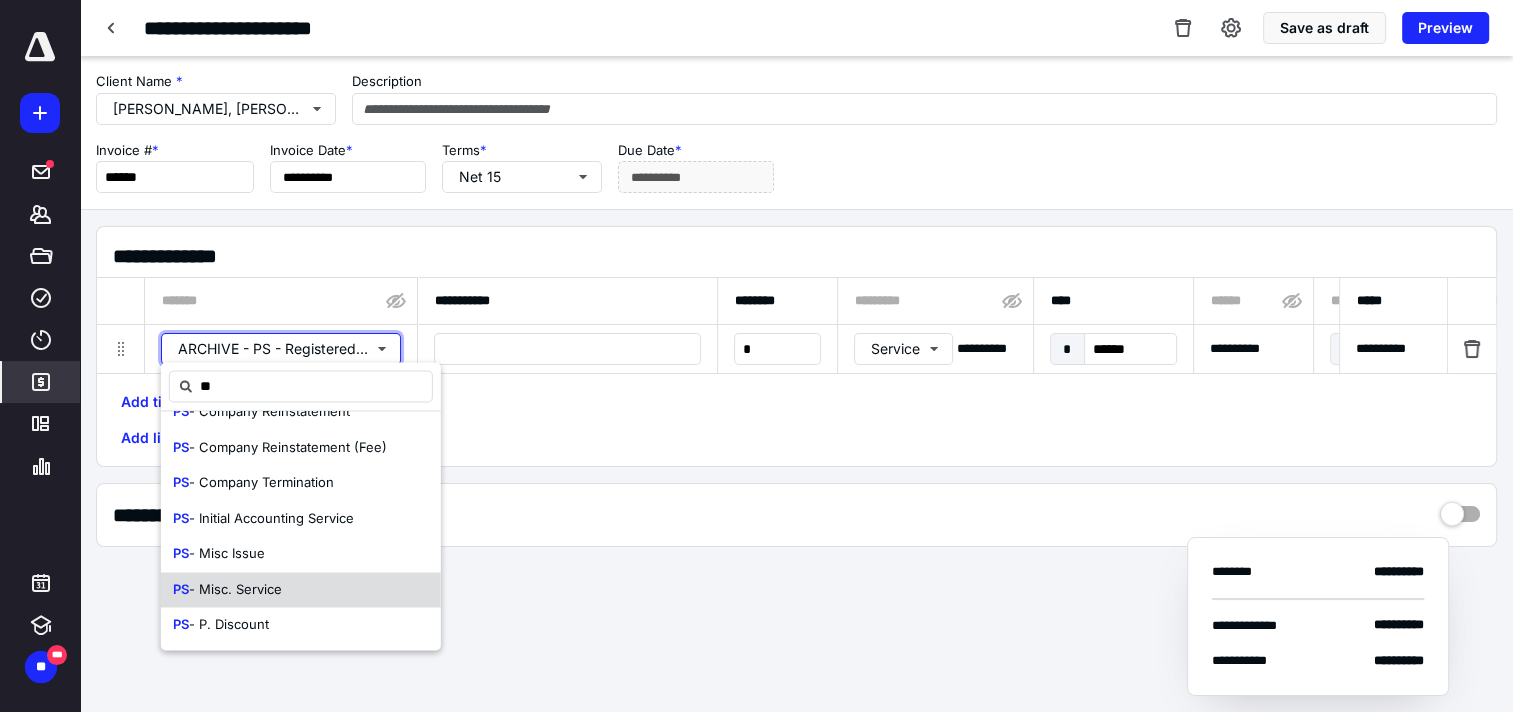 type 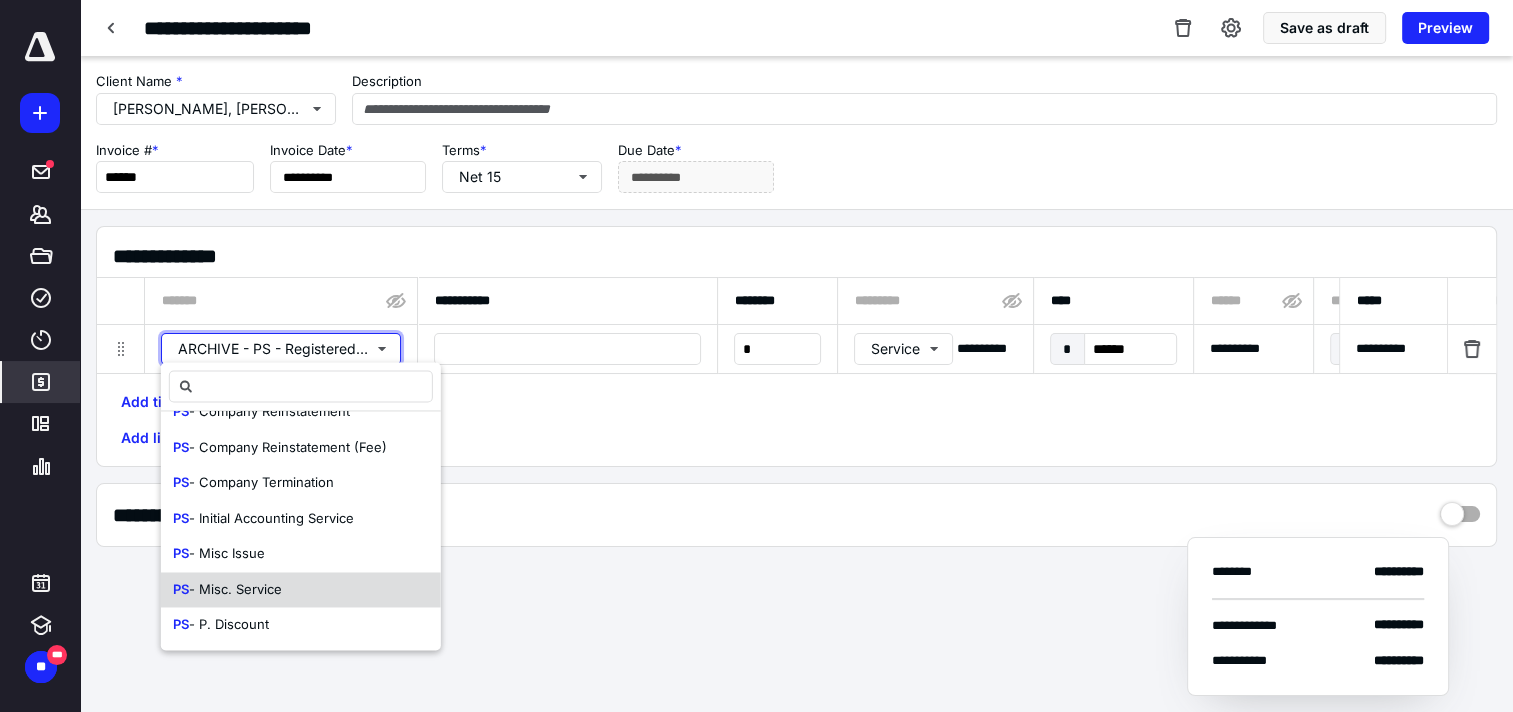 scroll, scrollTop: 0, scrollLeft: 0, axis: both 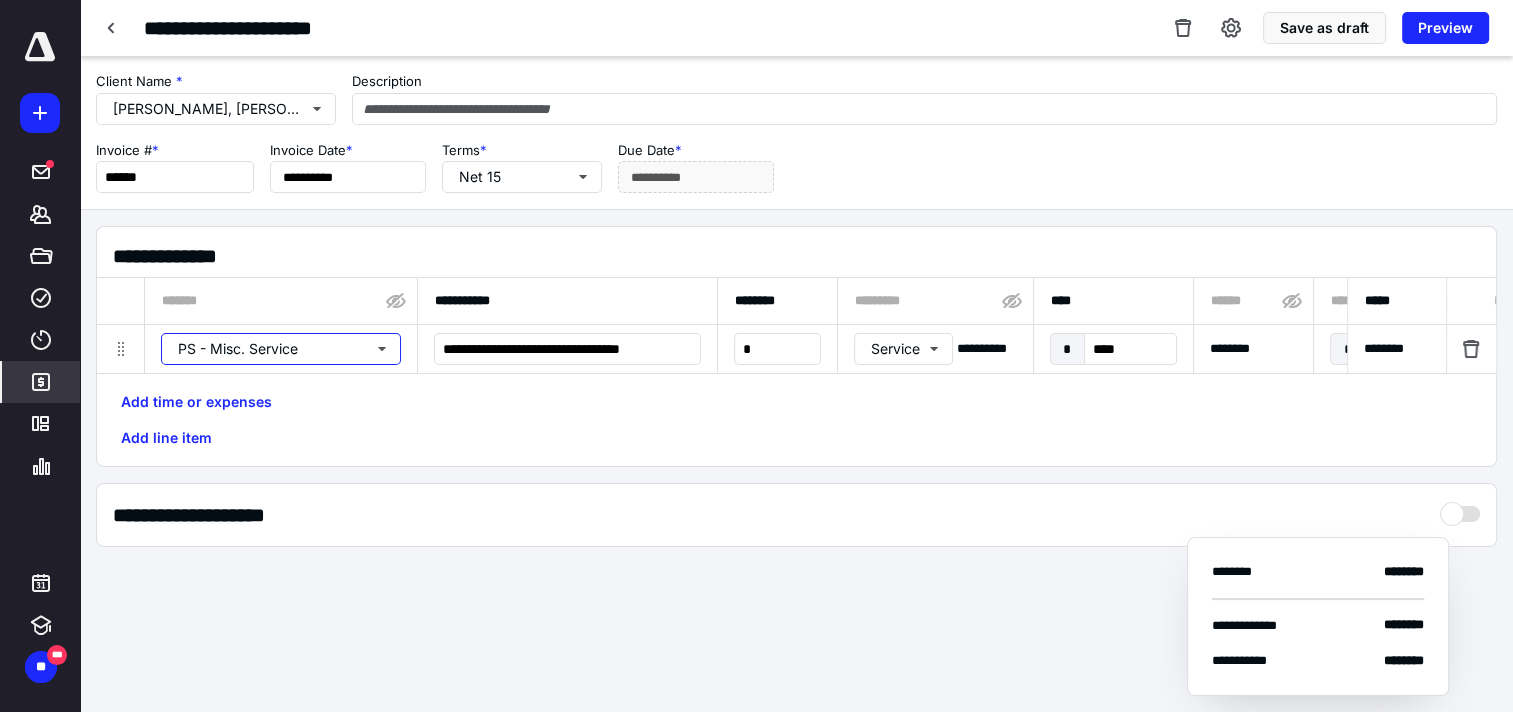 type 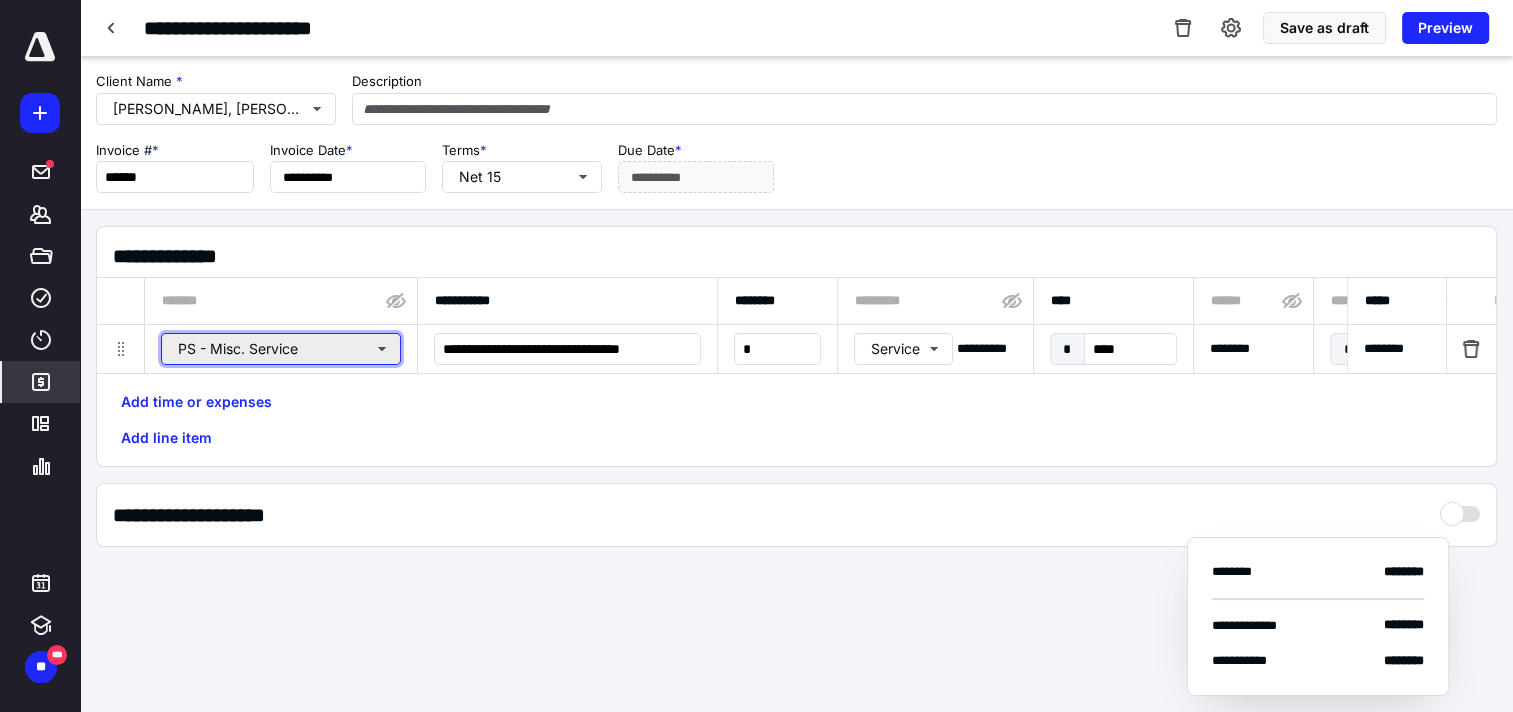 click on "PS - Misc. Service" at bounding box center (281, 349) 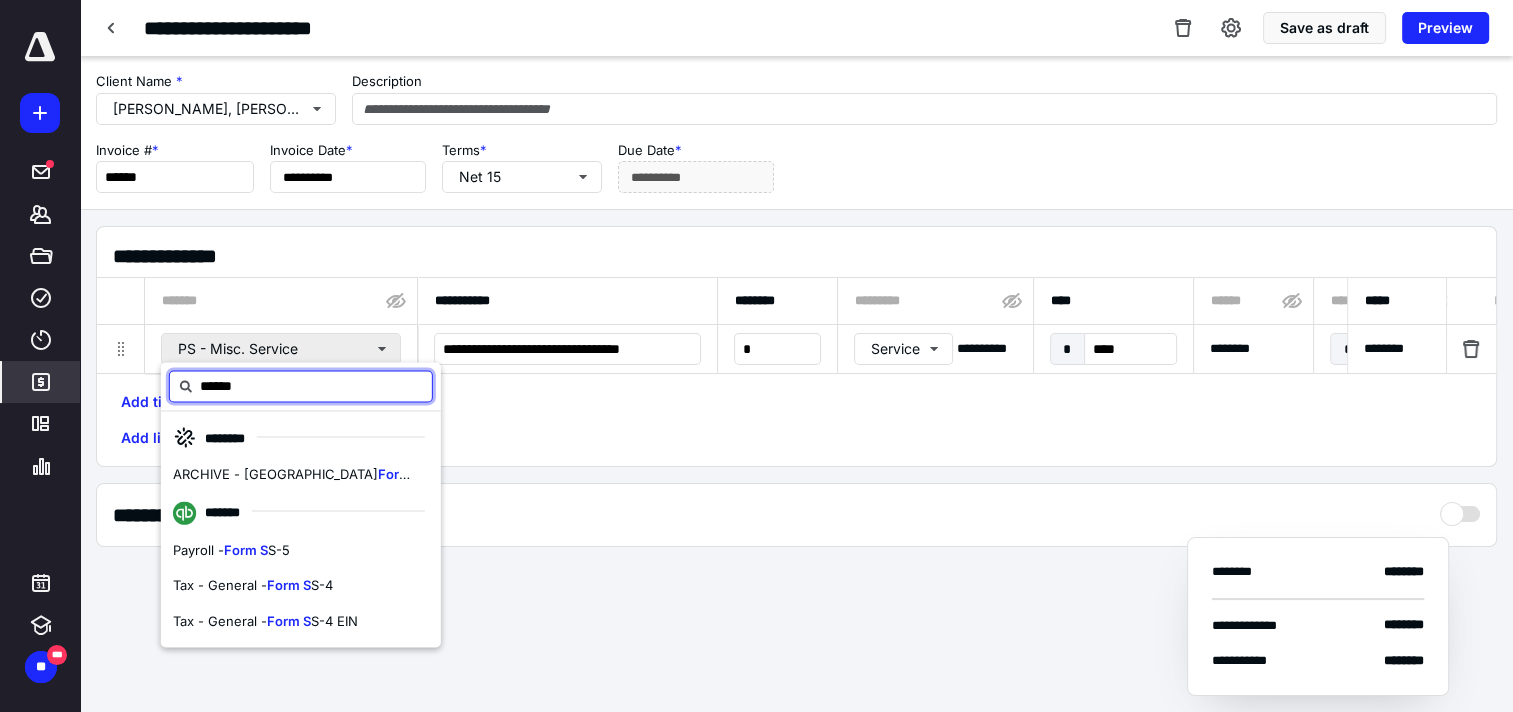 type on "******" 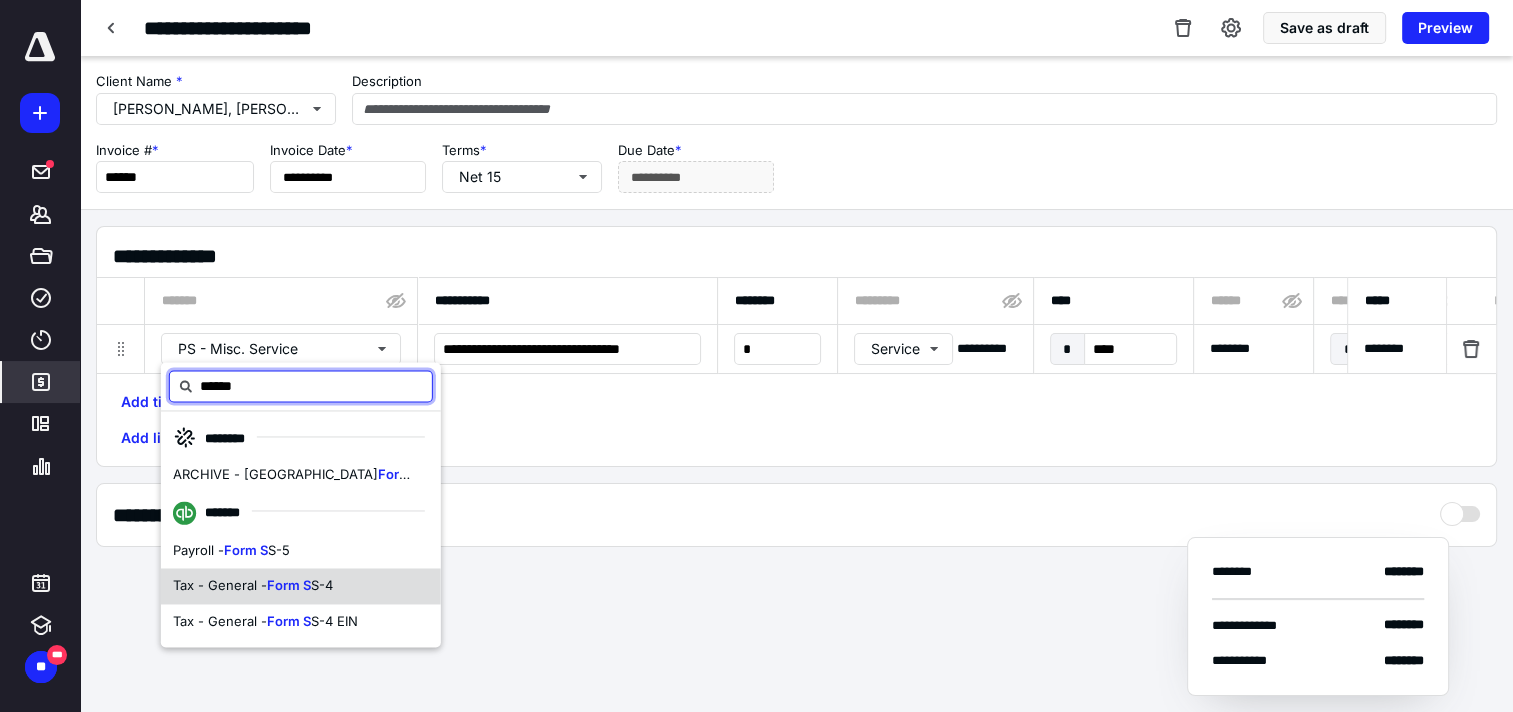 scroll, scrollTop: 80, scrollLeft: 0, axis: vertical 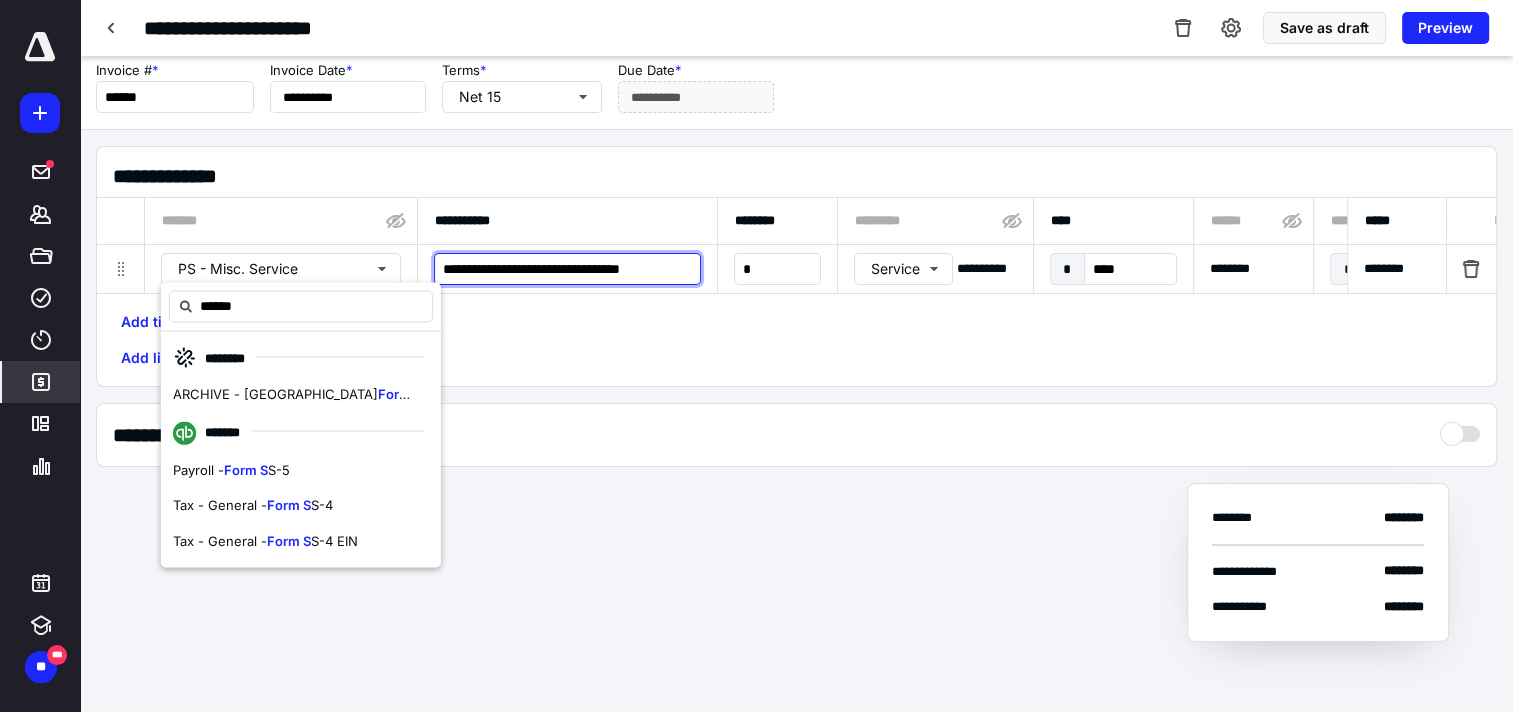 click on "**********" at bounding box center [567, 269] 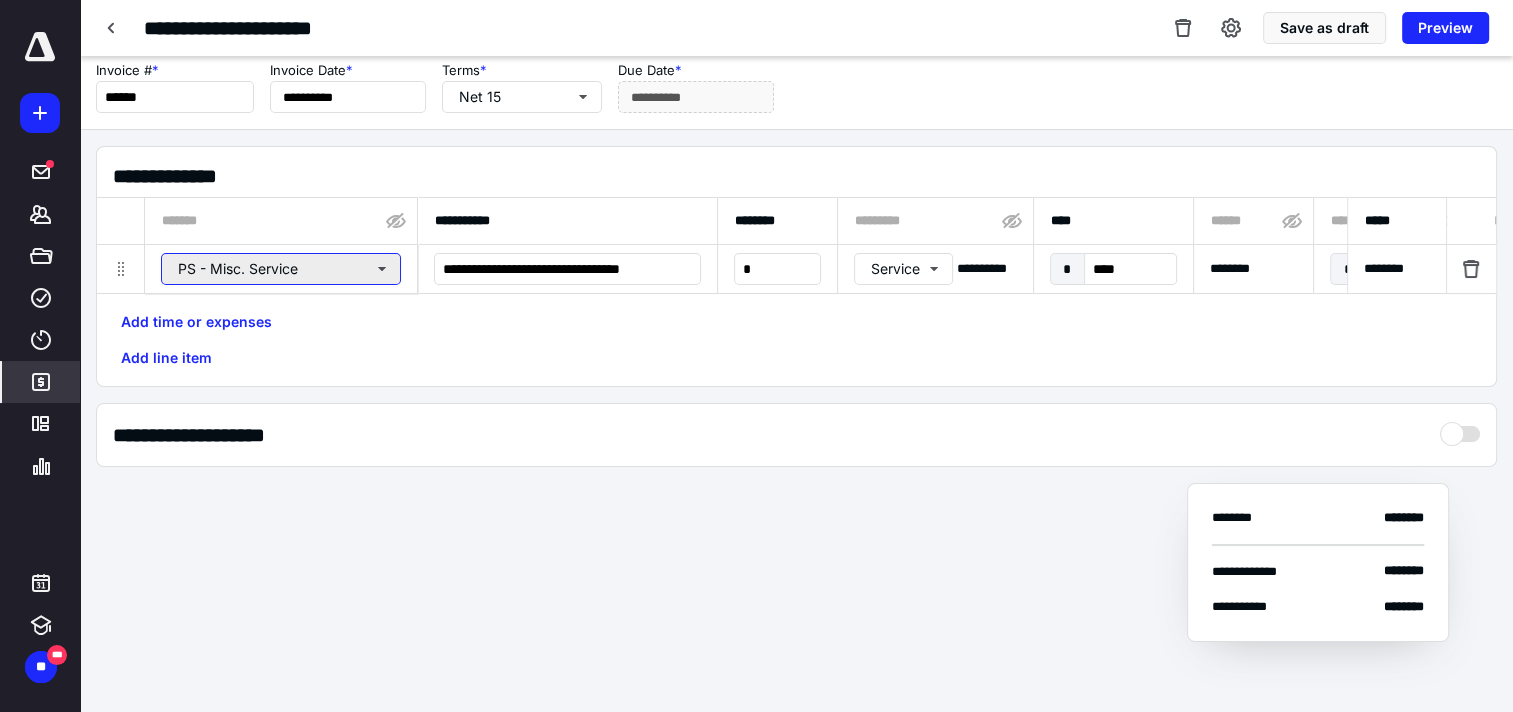 click on "PS - Misc. Service" at bounding box center [281, 269] 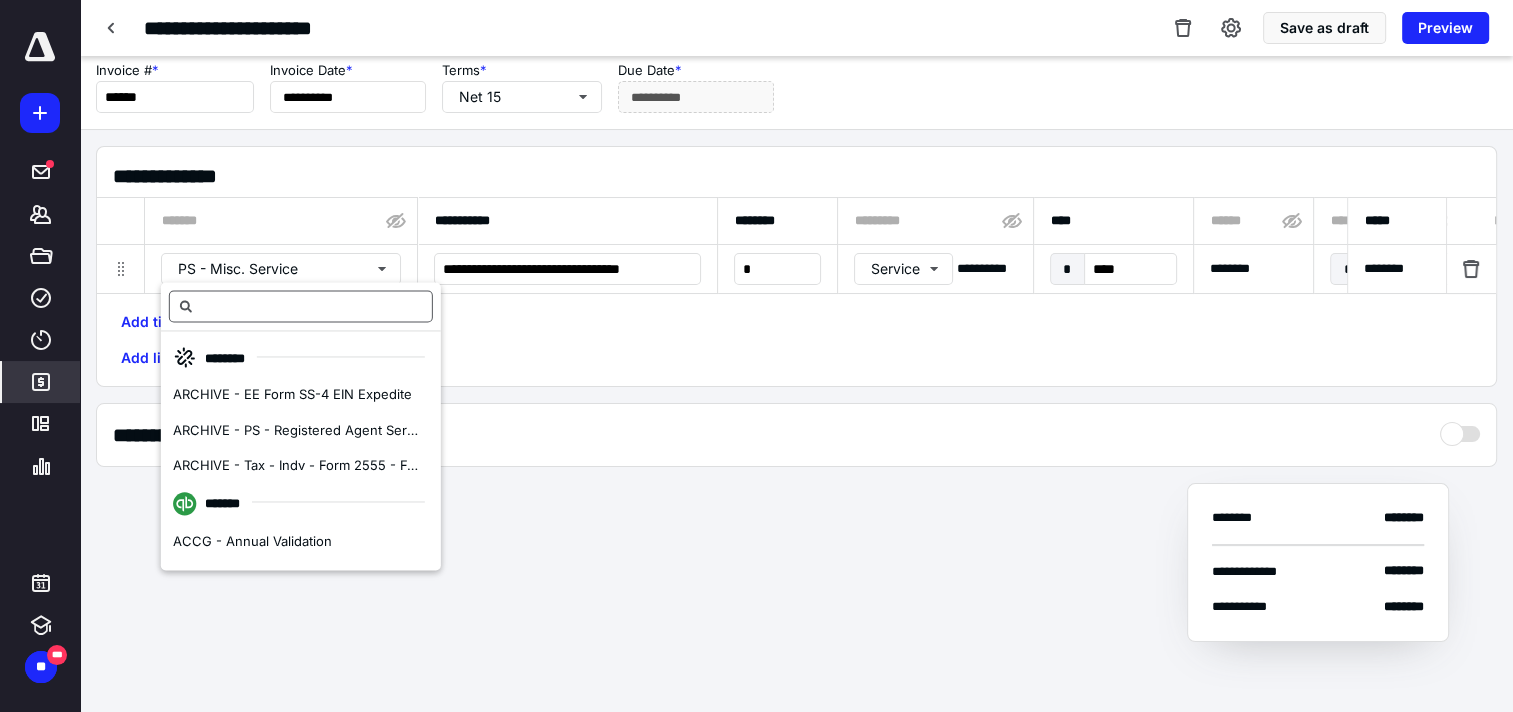 click at bounding box center [301, 306] 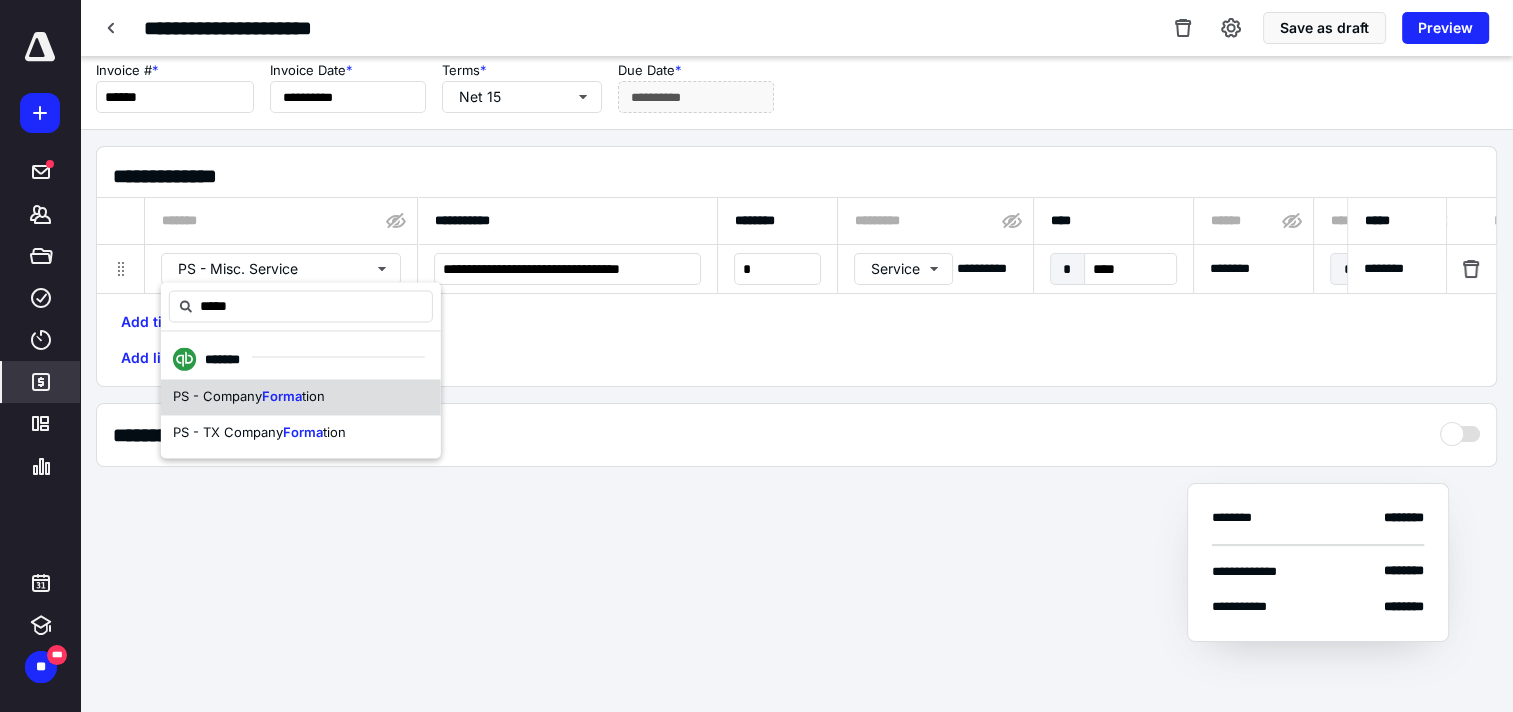 click on "tion" at bounding box center [313, 396] 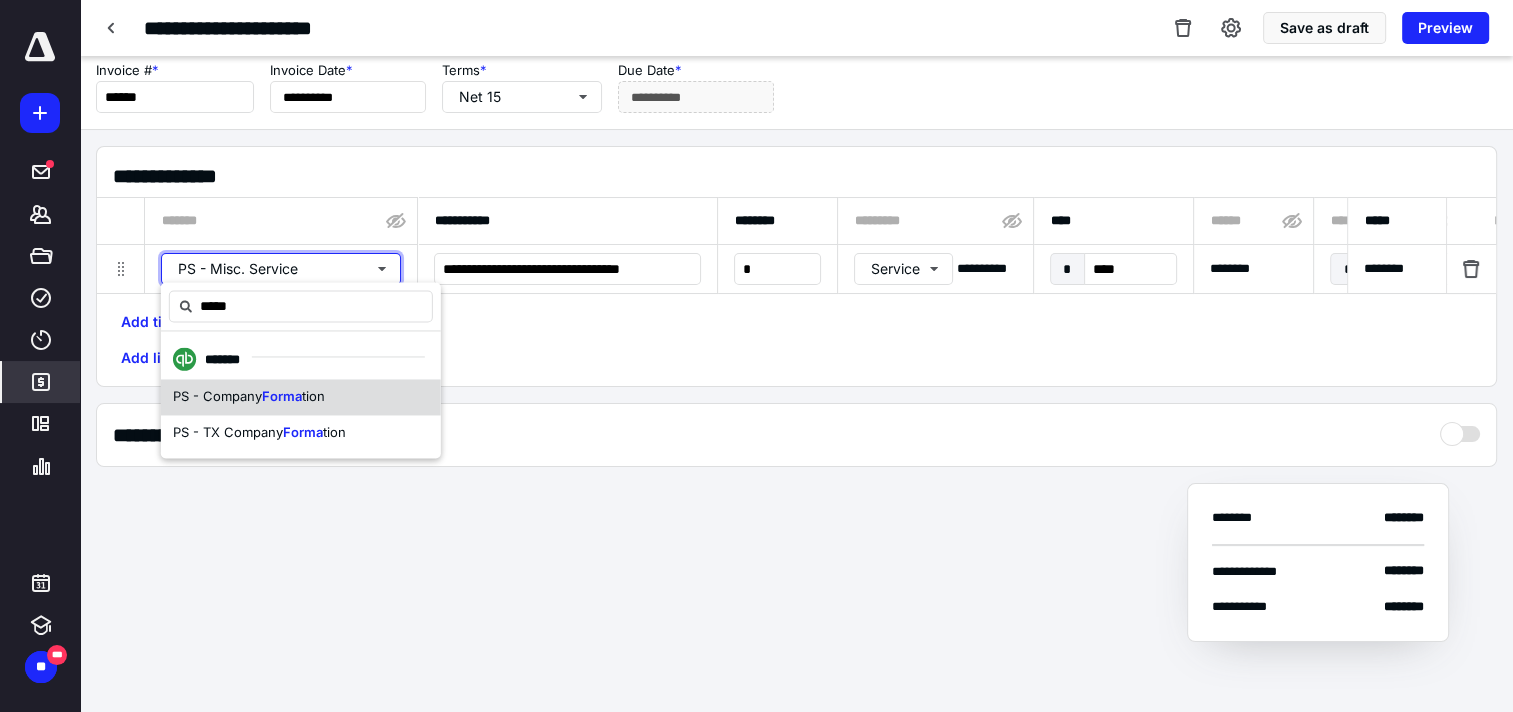 type 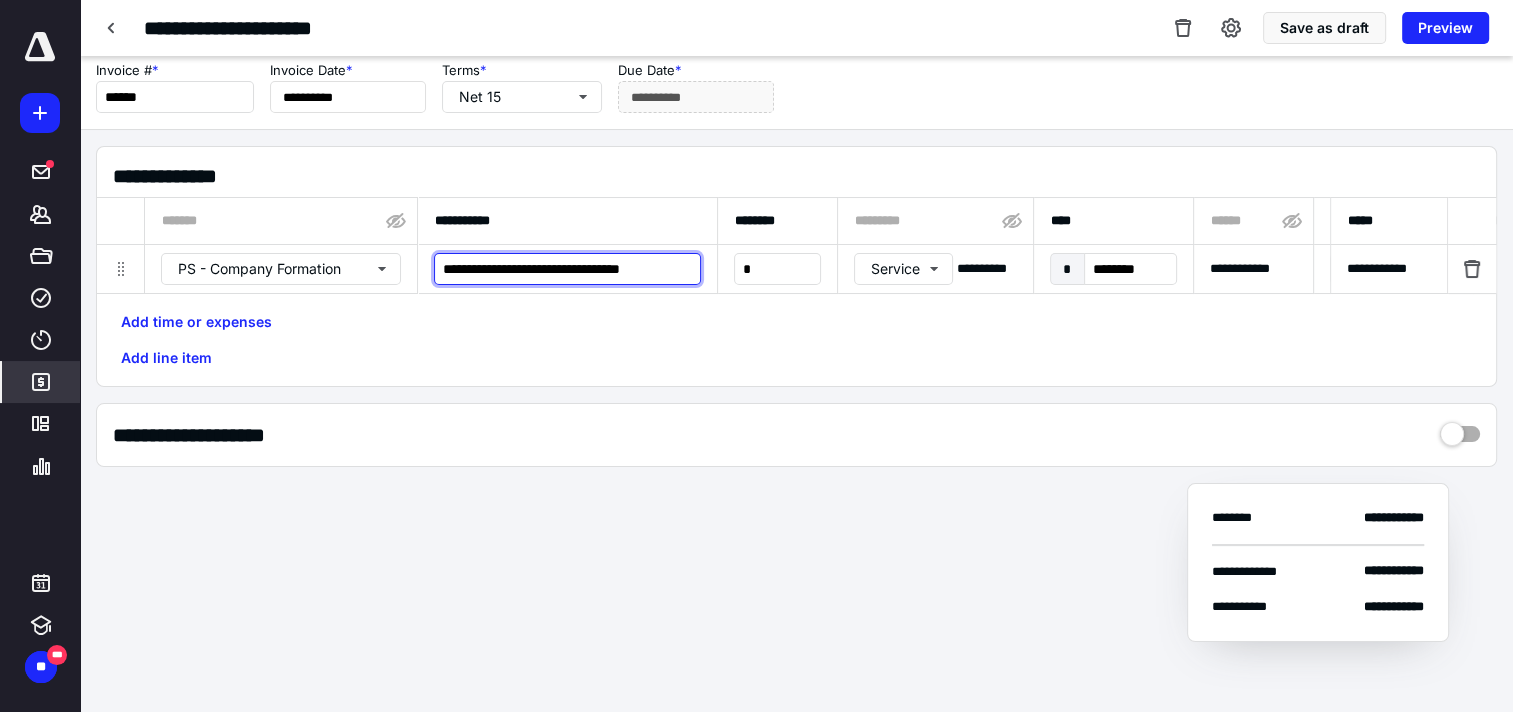 click on "**********" at bounding box center (567, 269) 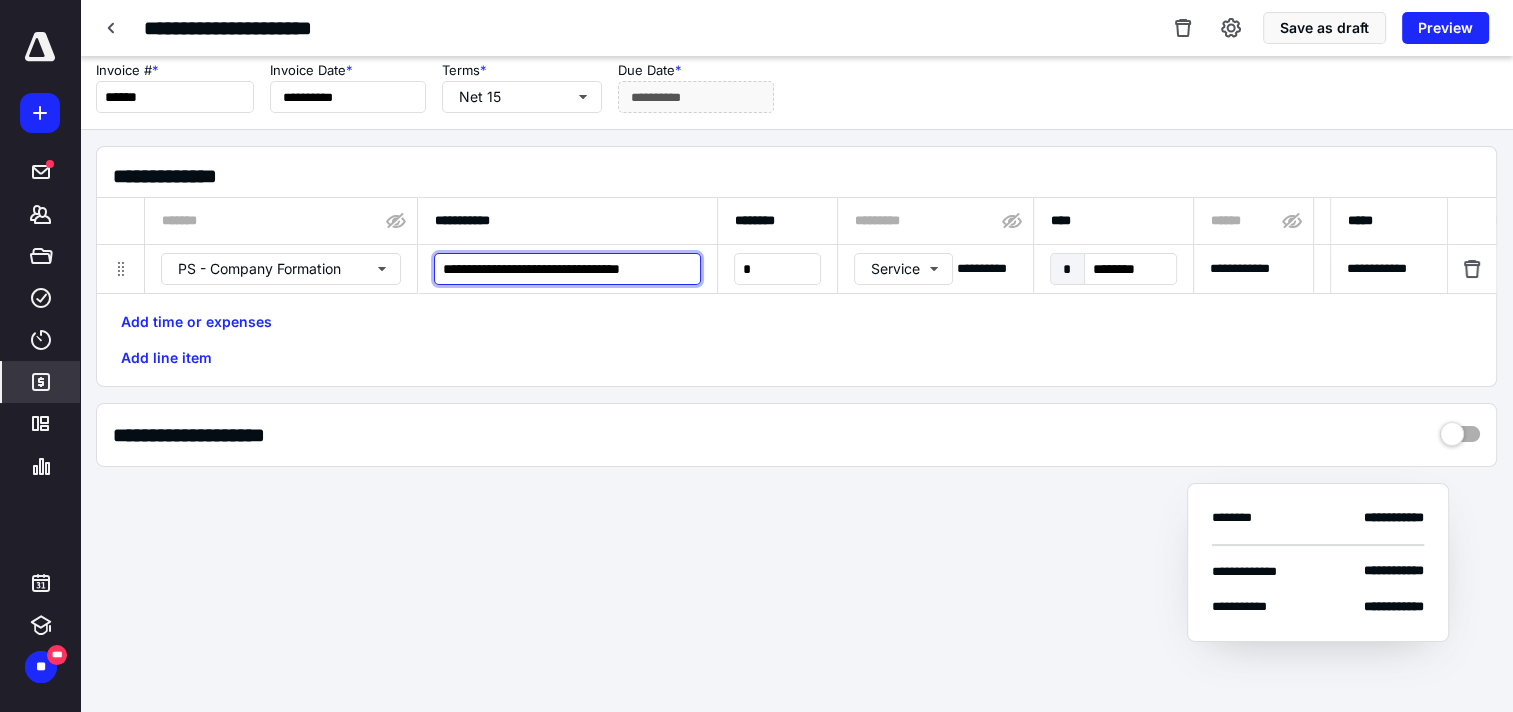paste on "**********" 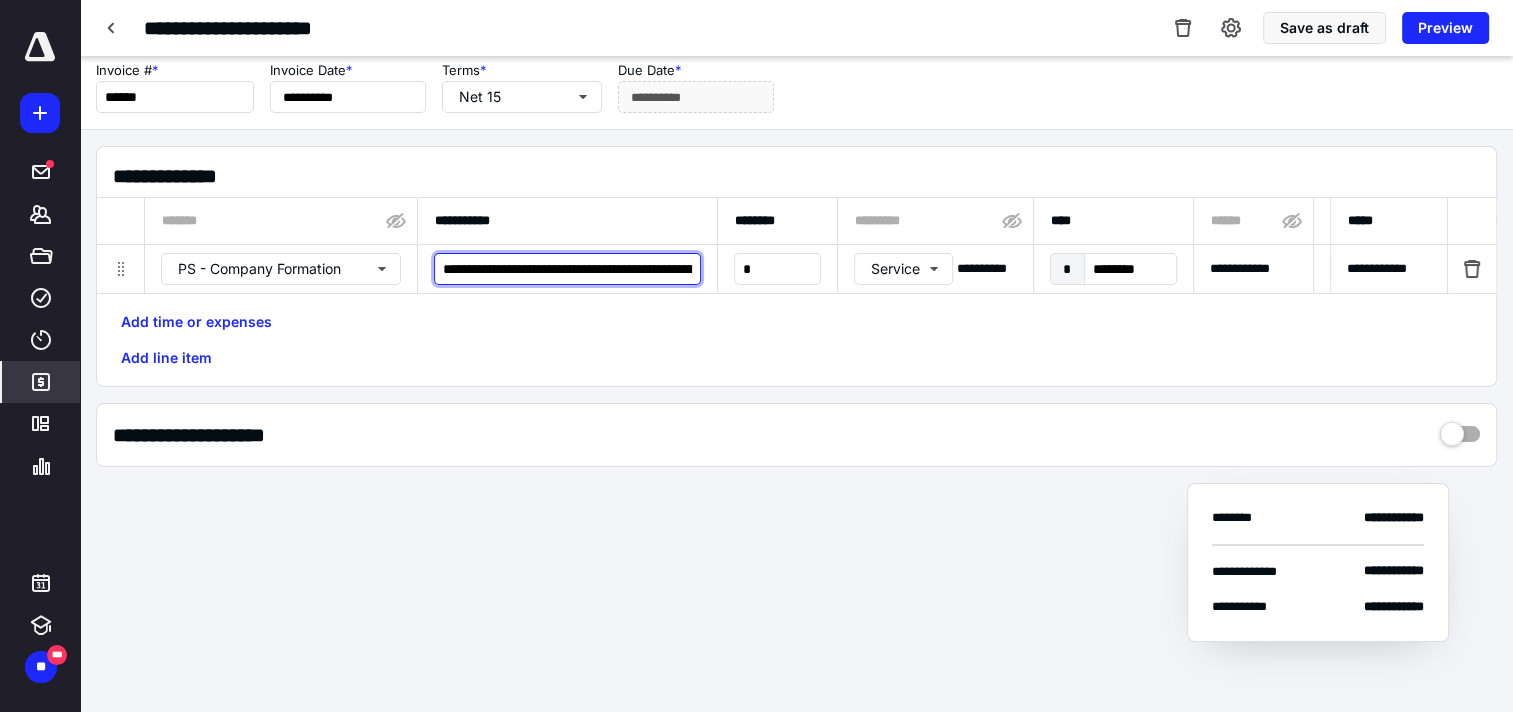 scroll, scrollTop: 0, scrollLeft: 629, axis: horizontal 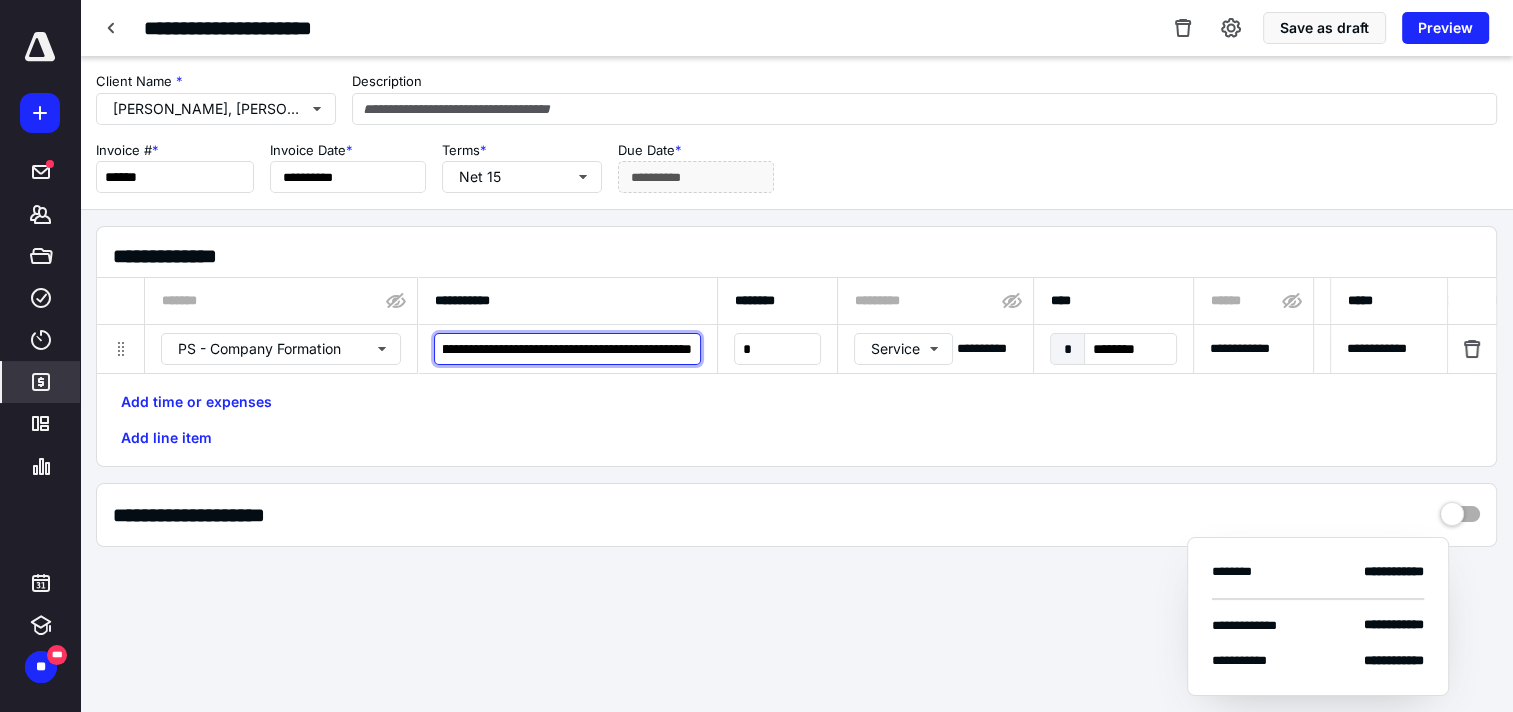 click on "**********" at bounding box center [567, 349] 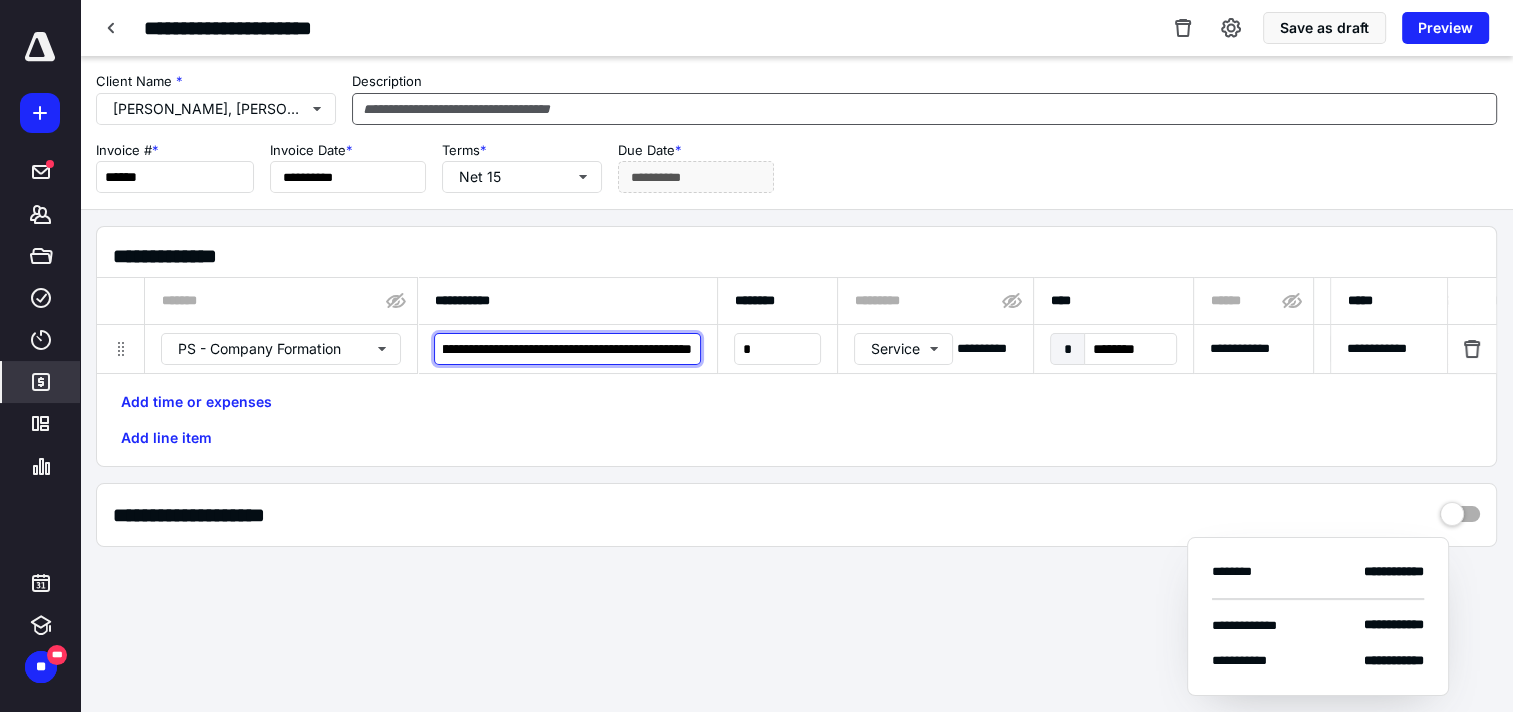 type on "**********" 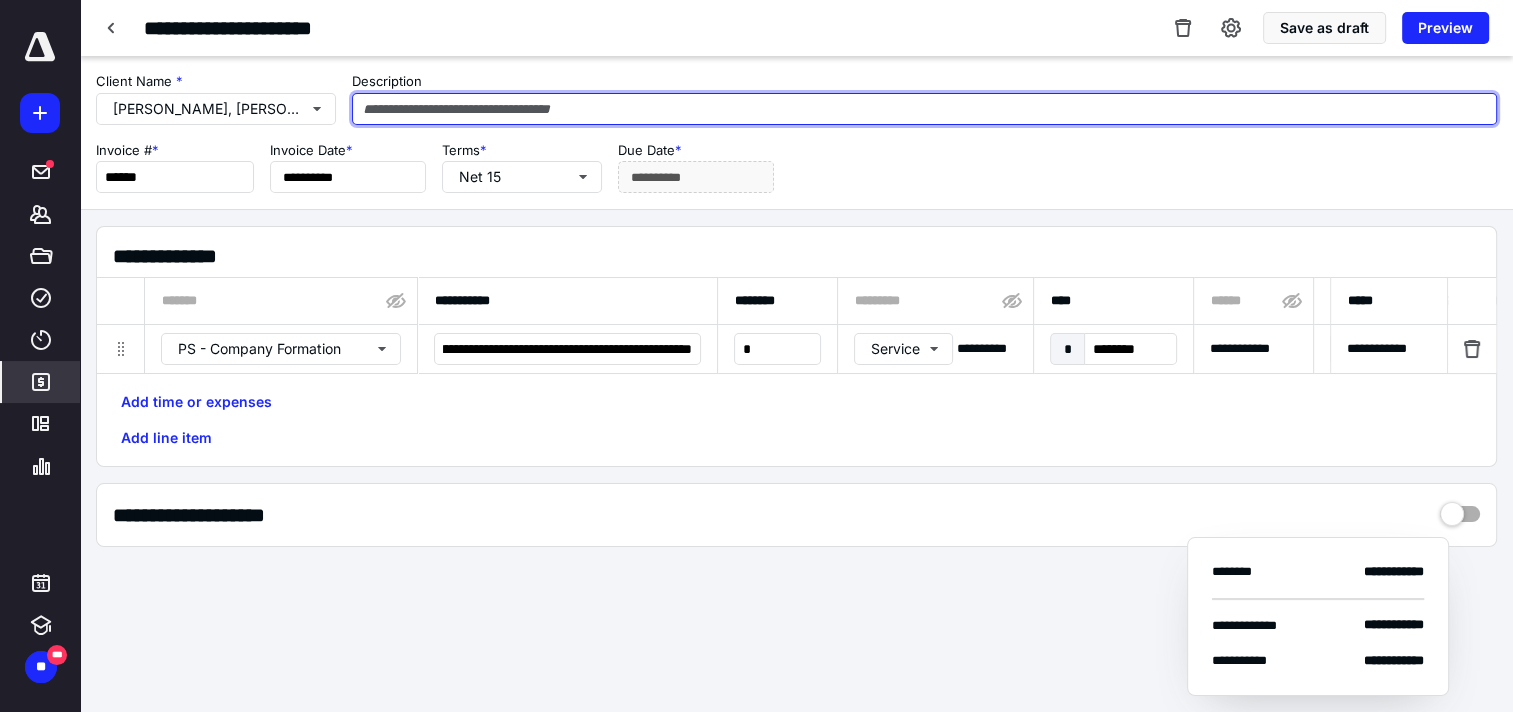 click at bounding box center (924, 109) 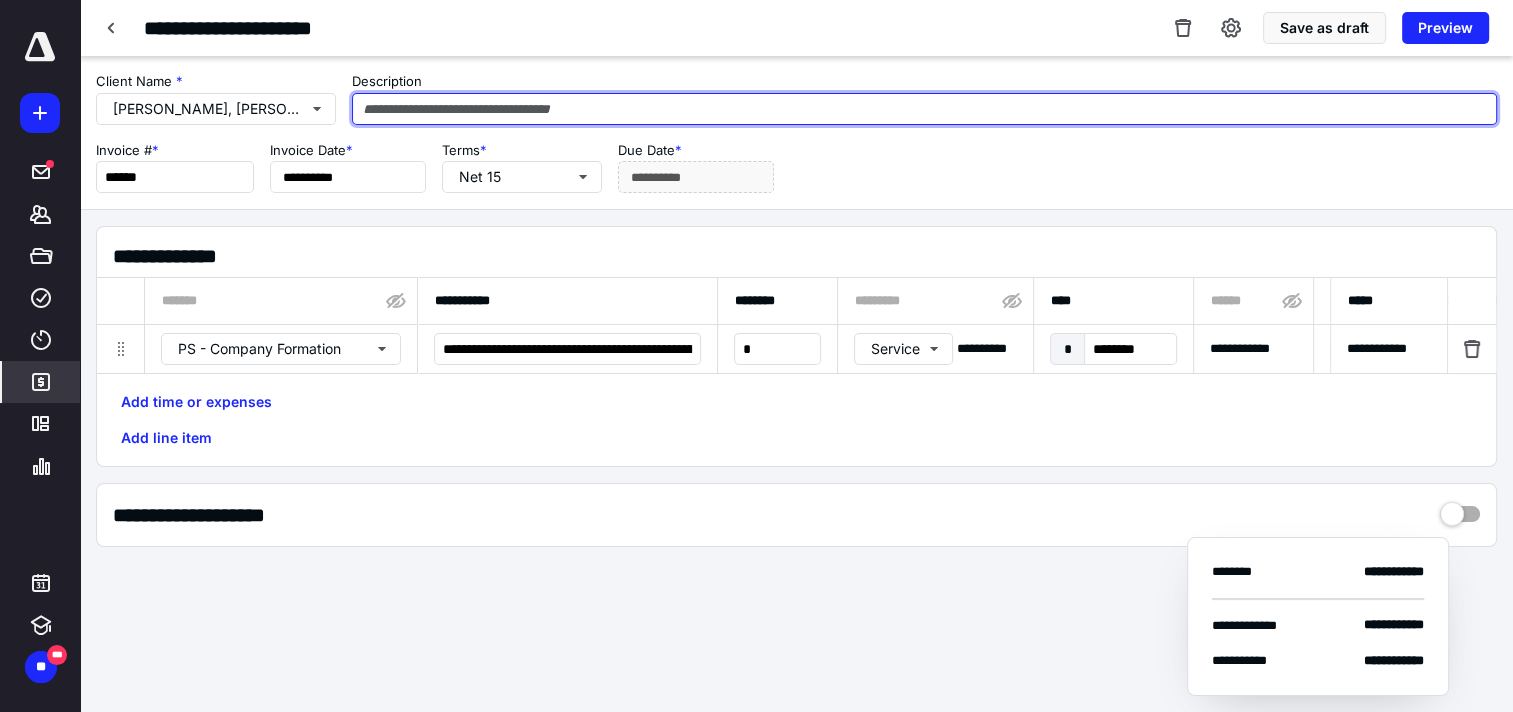 paste on "**********" 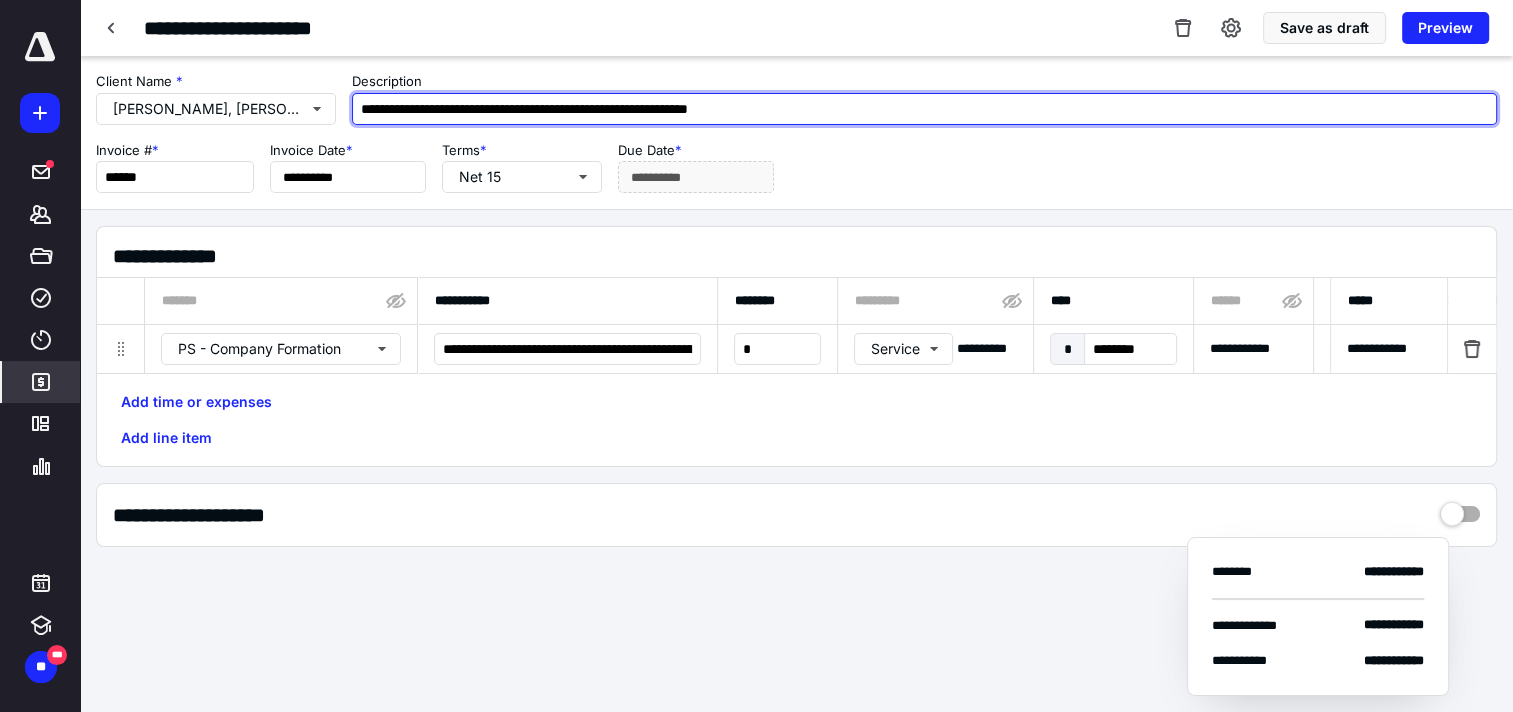click on "**********" at bounding box center [924, 109] 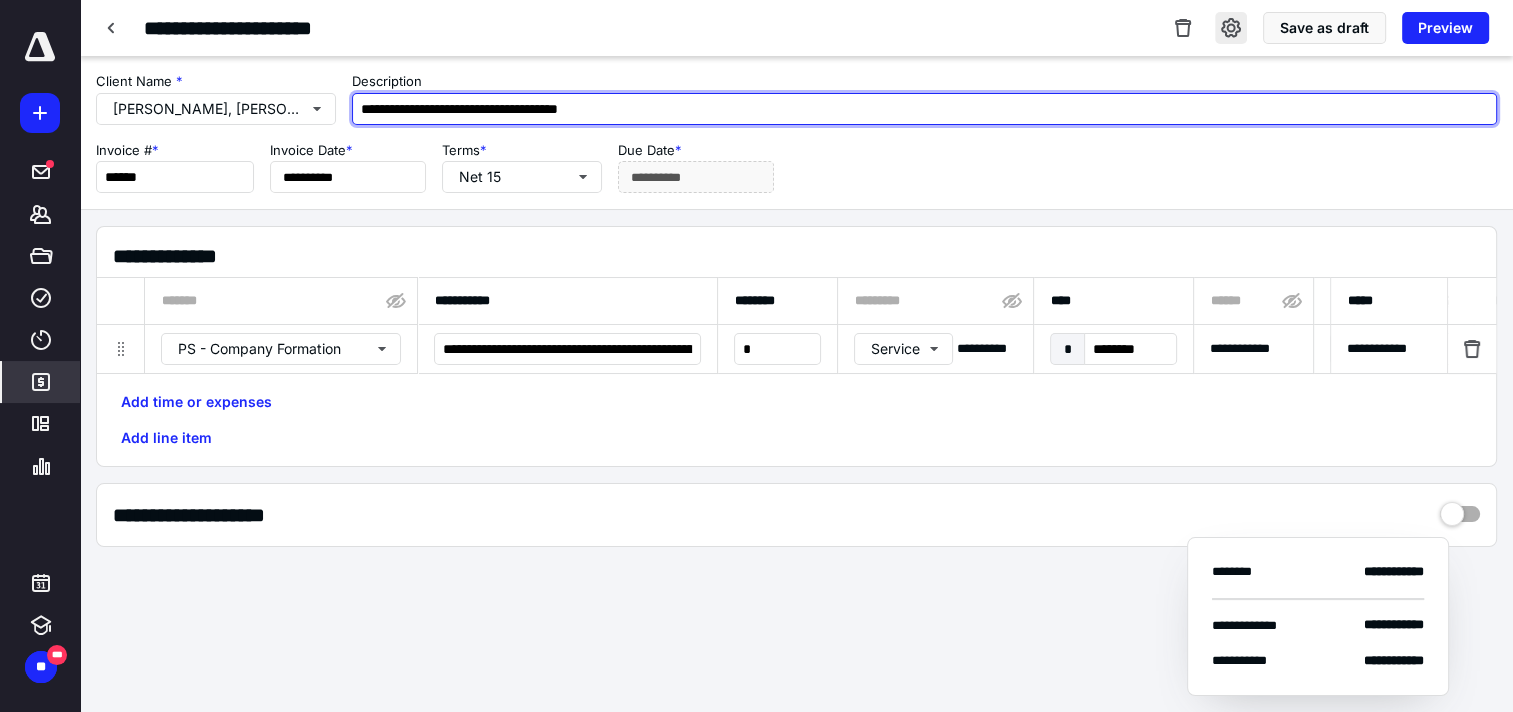 type on "**********" 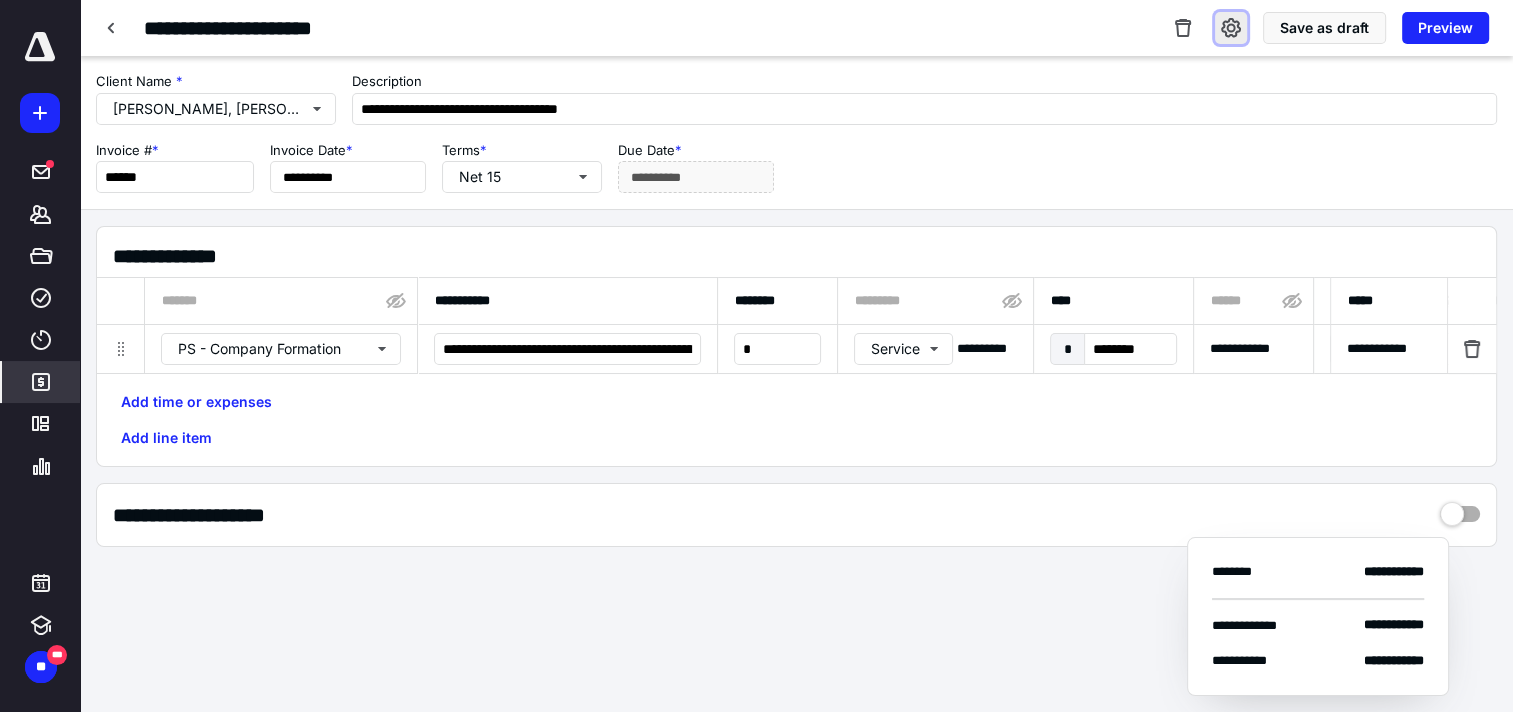 click at bounding box center (1231, 28) 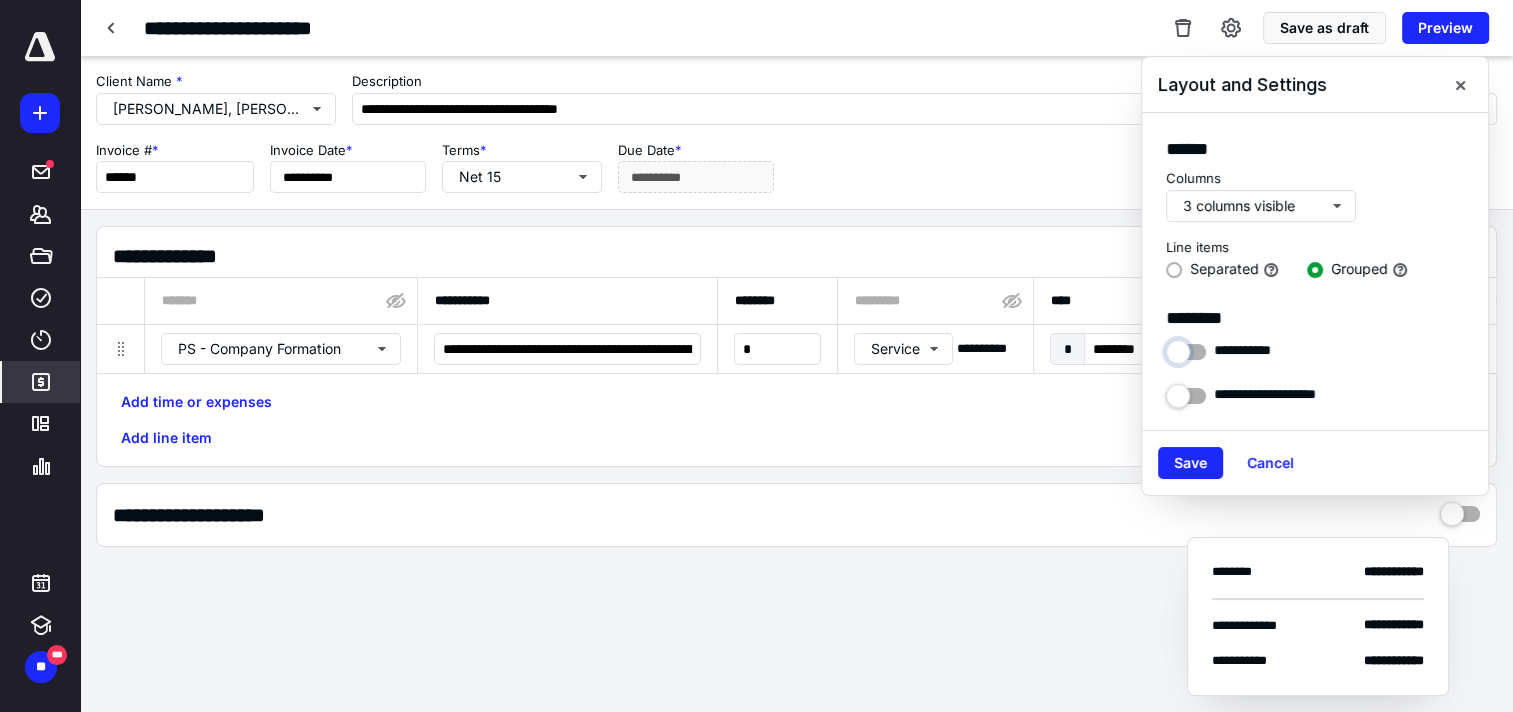 click at bounding box center [1186, 347] 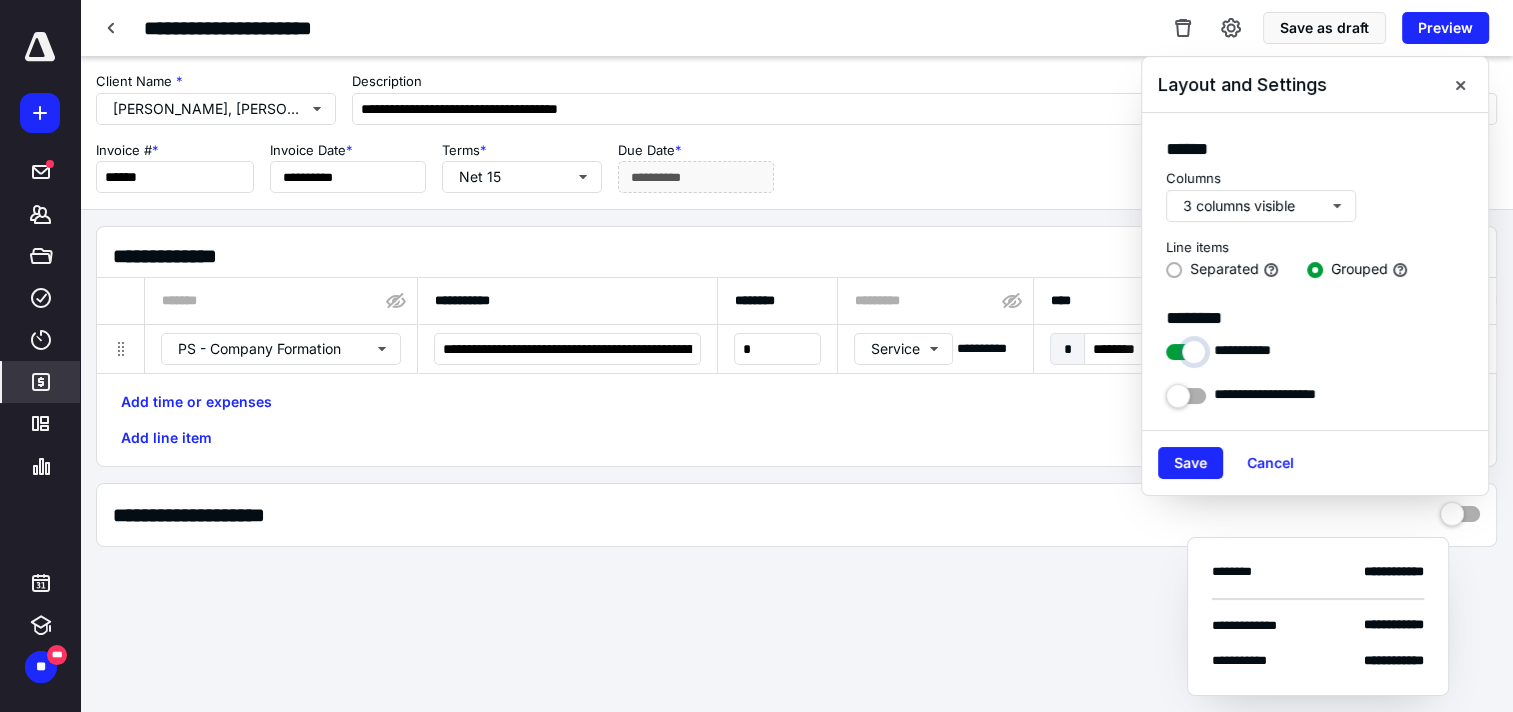 checkbox on "****" 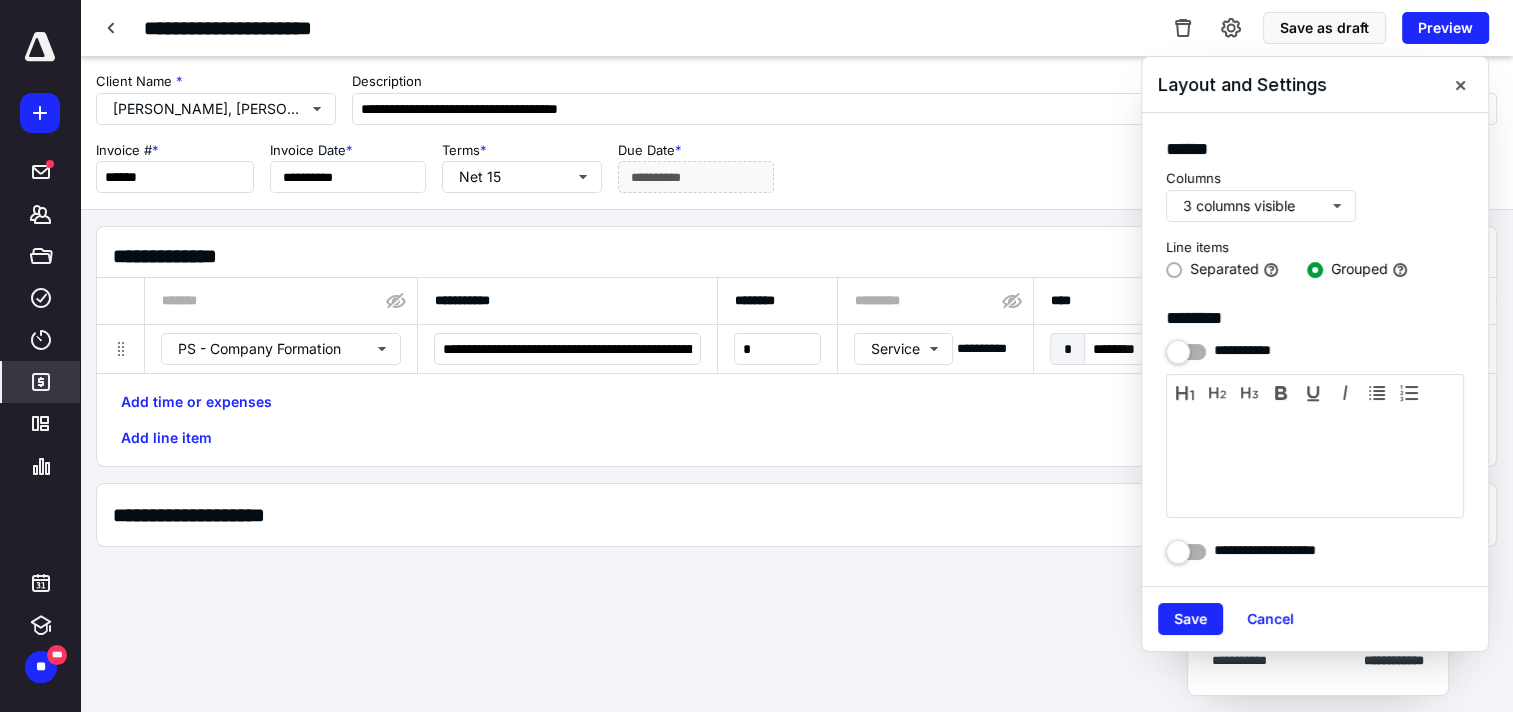 drag, startPoint x: 1260, startPoint y: 620, endPoint x: 1194, endPoint y: 612, distance: 66.48308 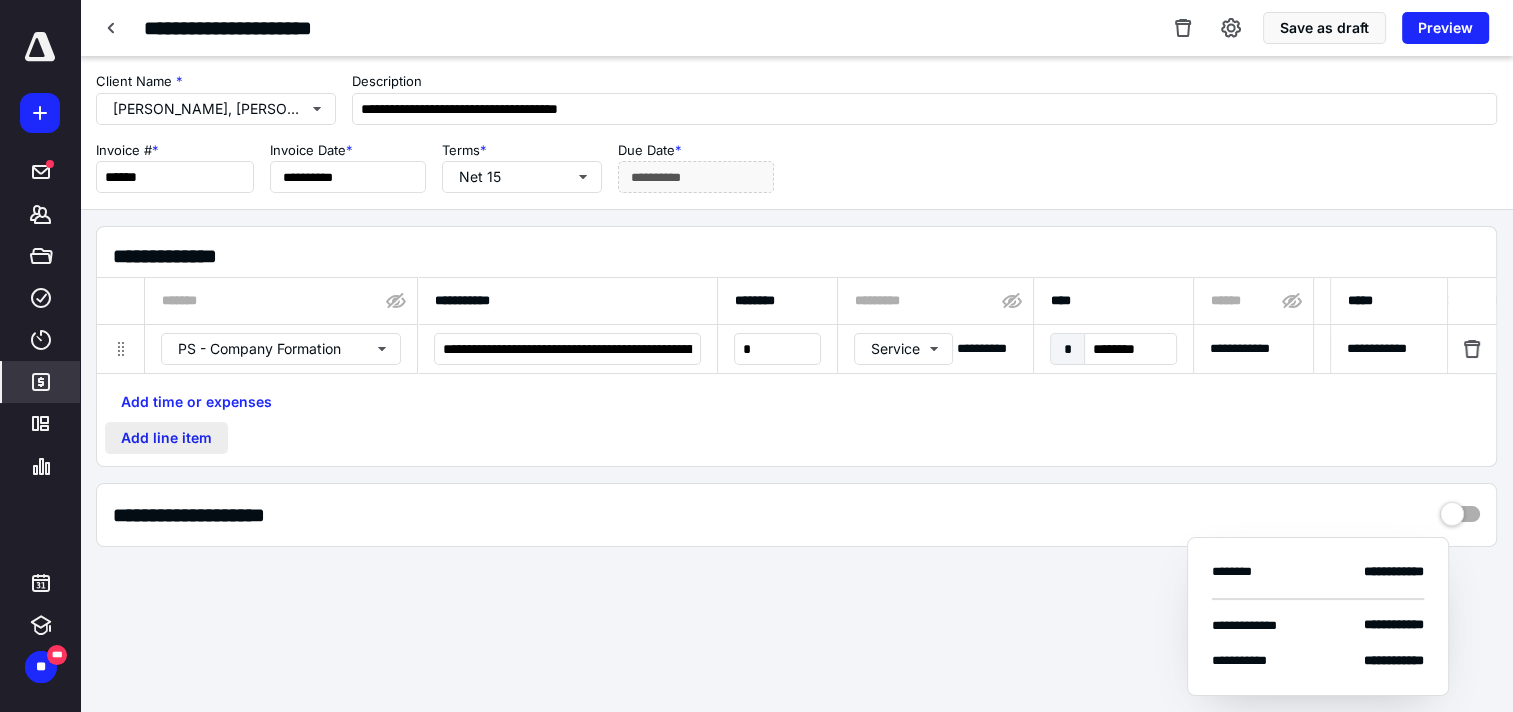 click on "Add line item" at bounding box center (166, 438) 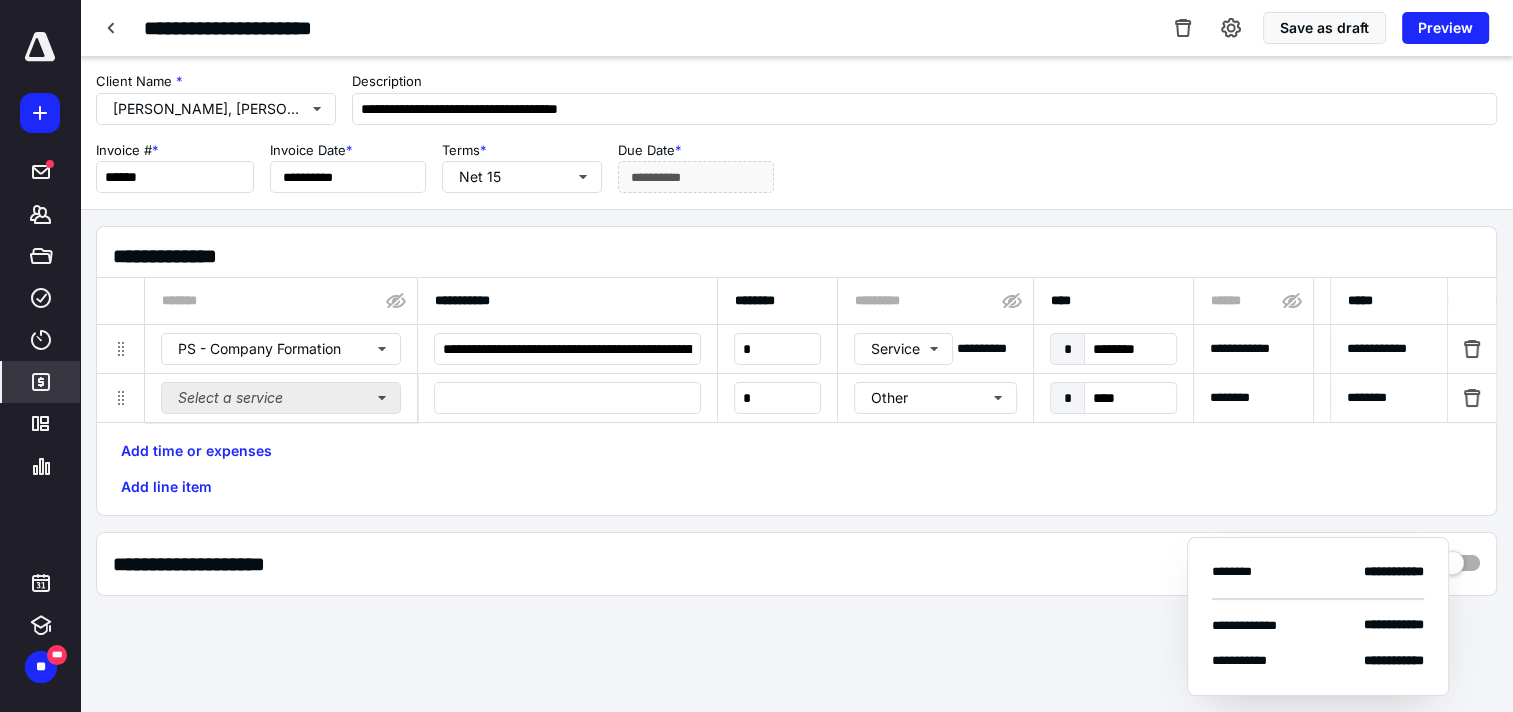 type 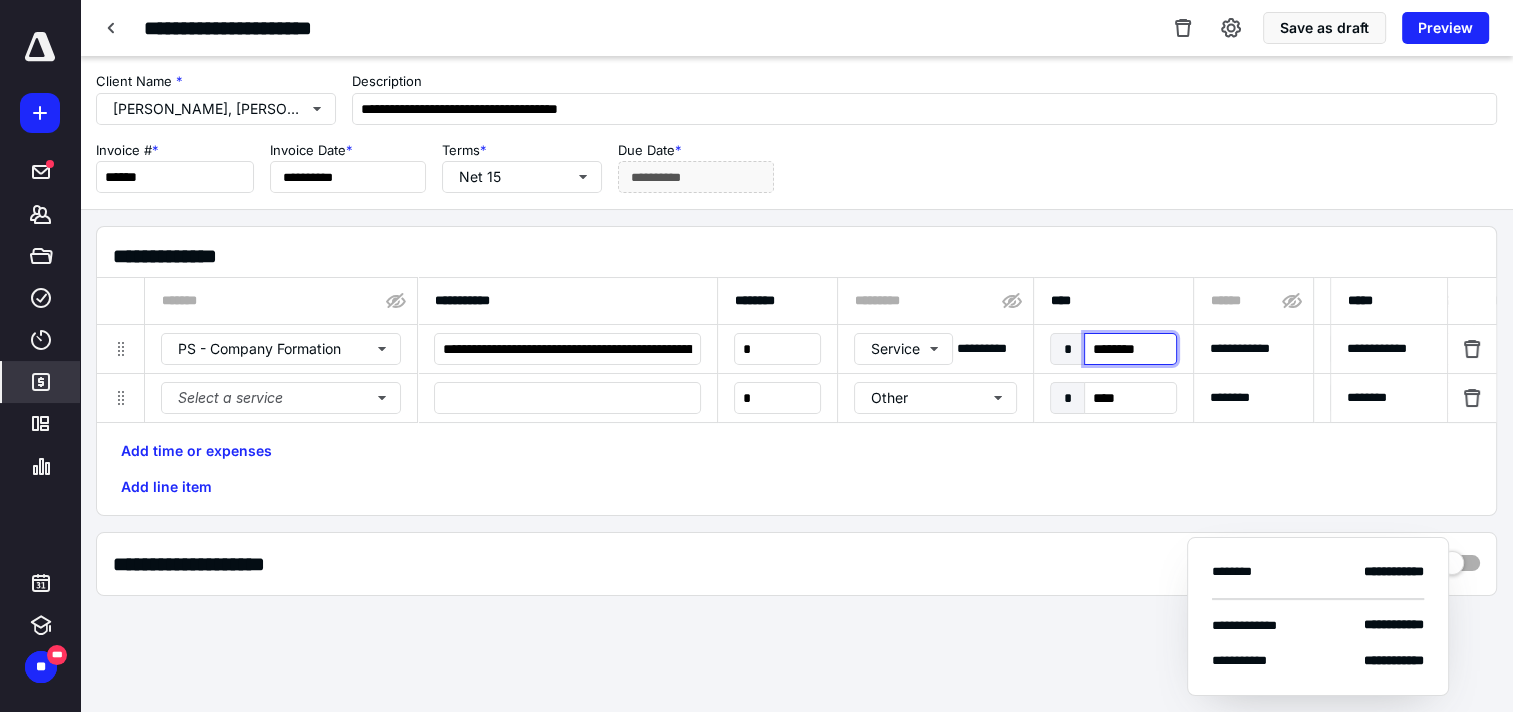 click on "********" at bounding box center [1130, 349] 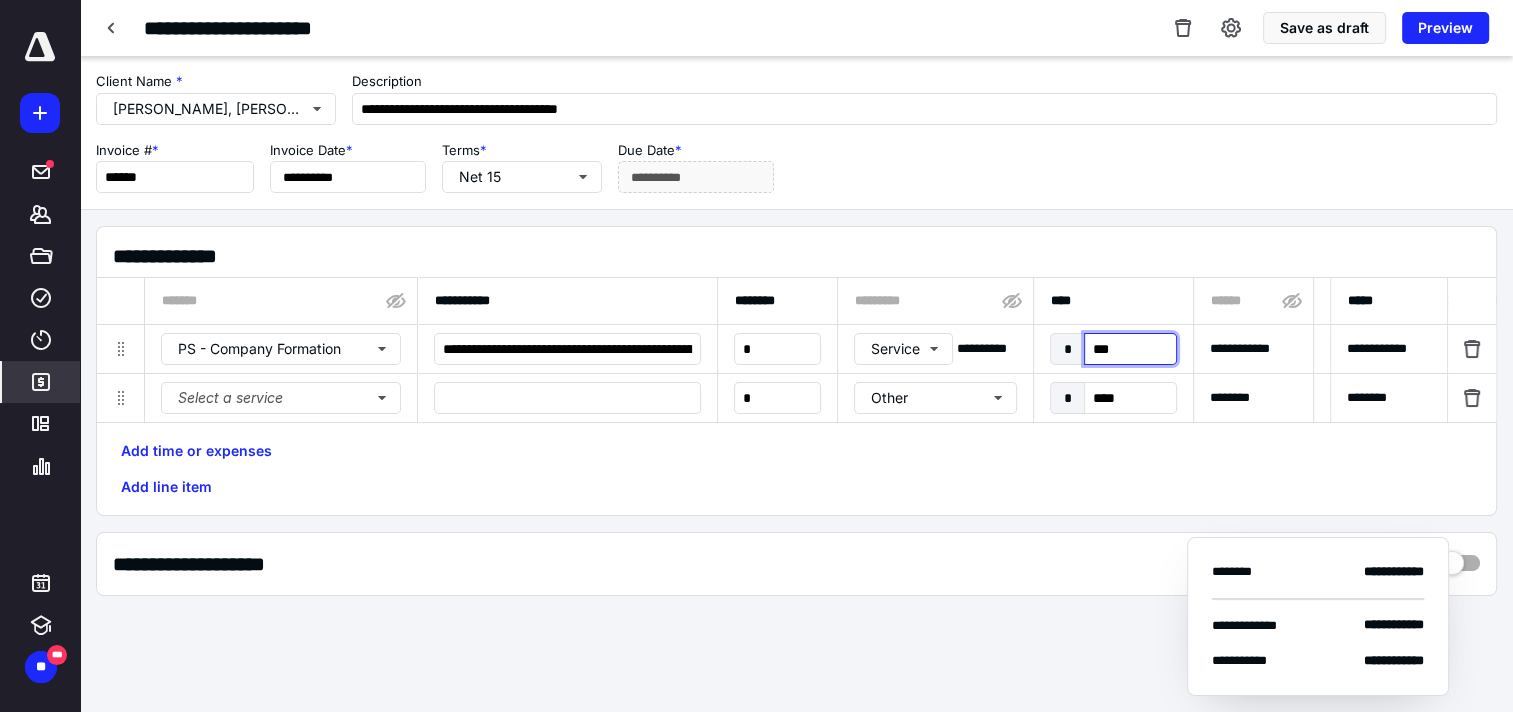 type on "****" 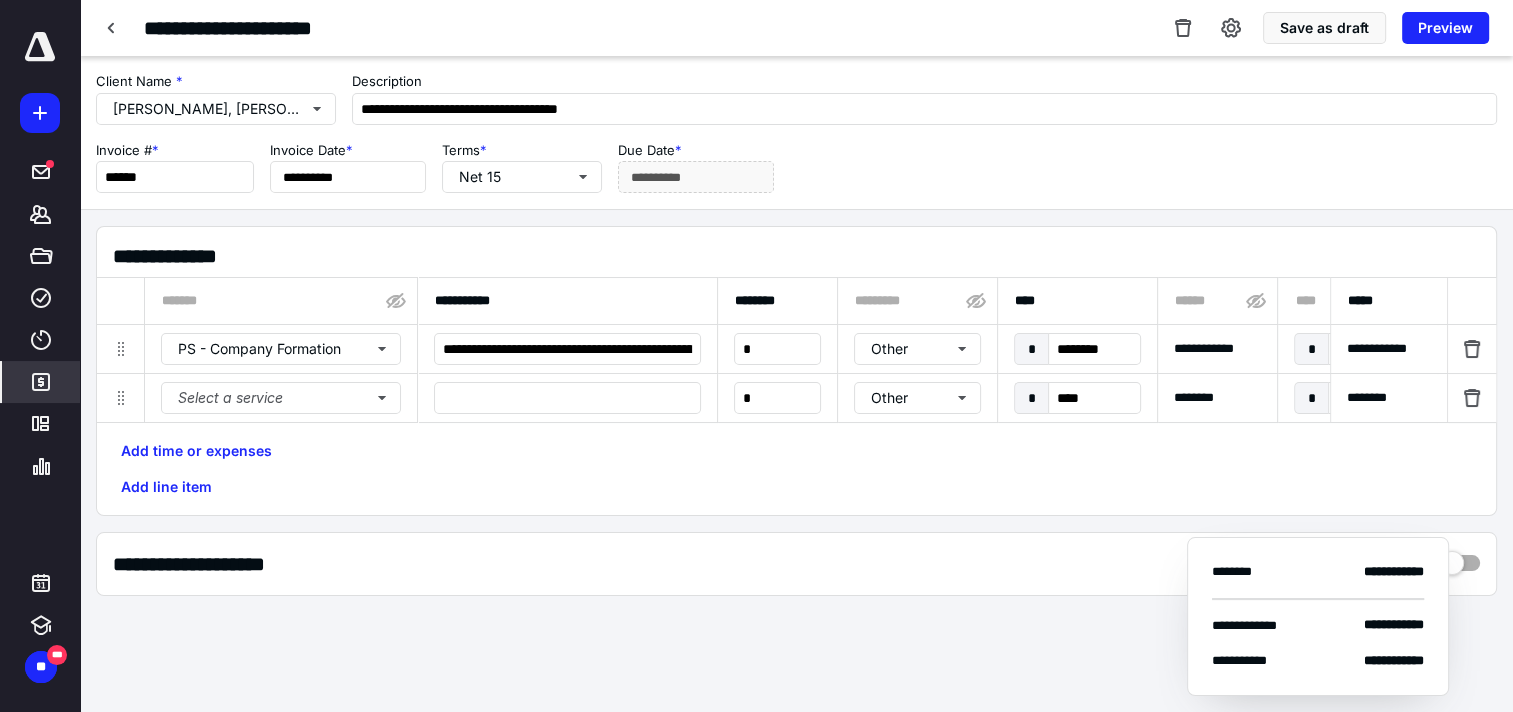 click on "Add time or expenses Add line item" at bounding box center [796, 469] 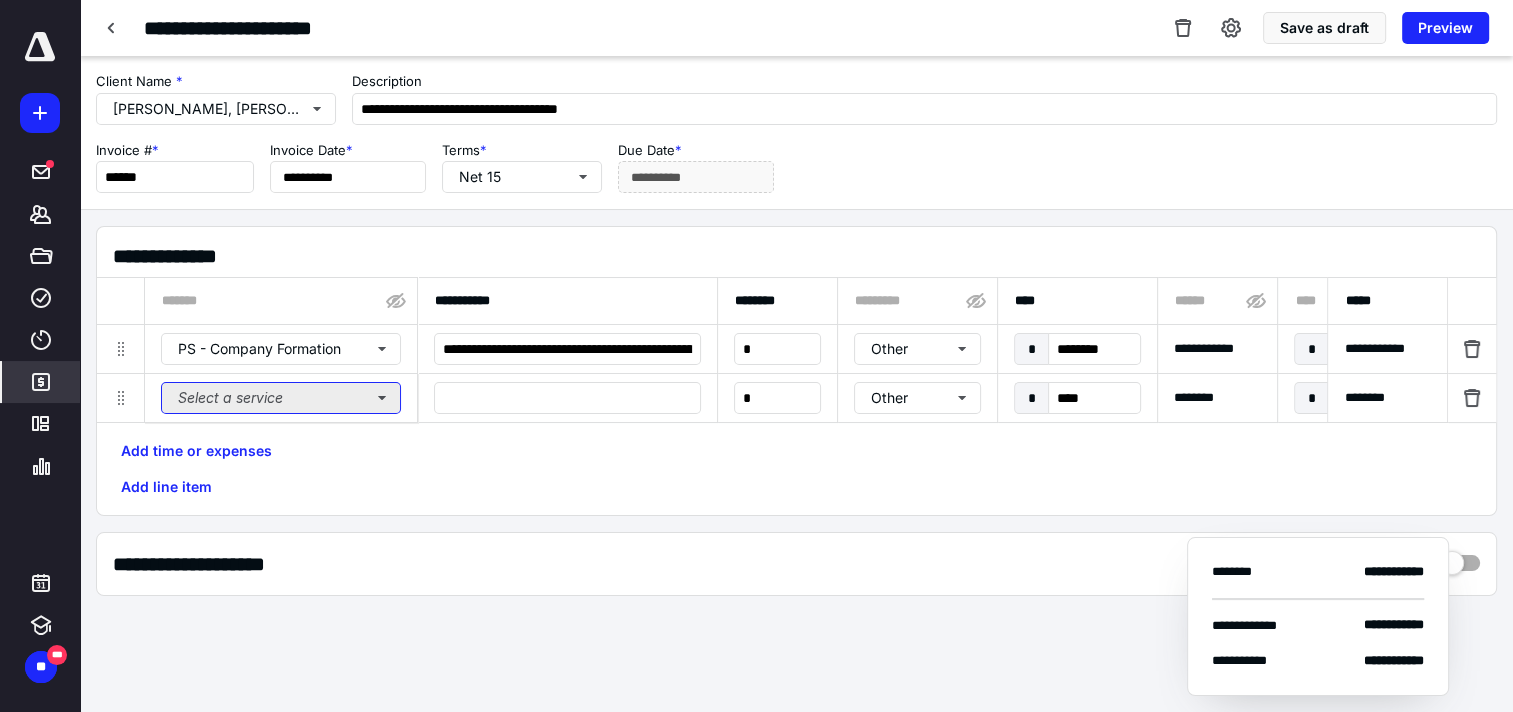 click on "Select a service" at bounding box center (281, 398) 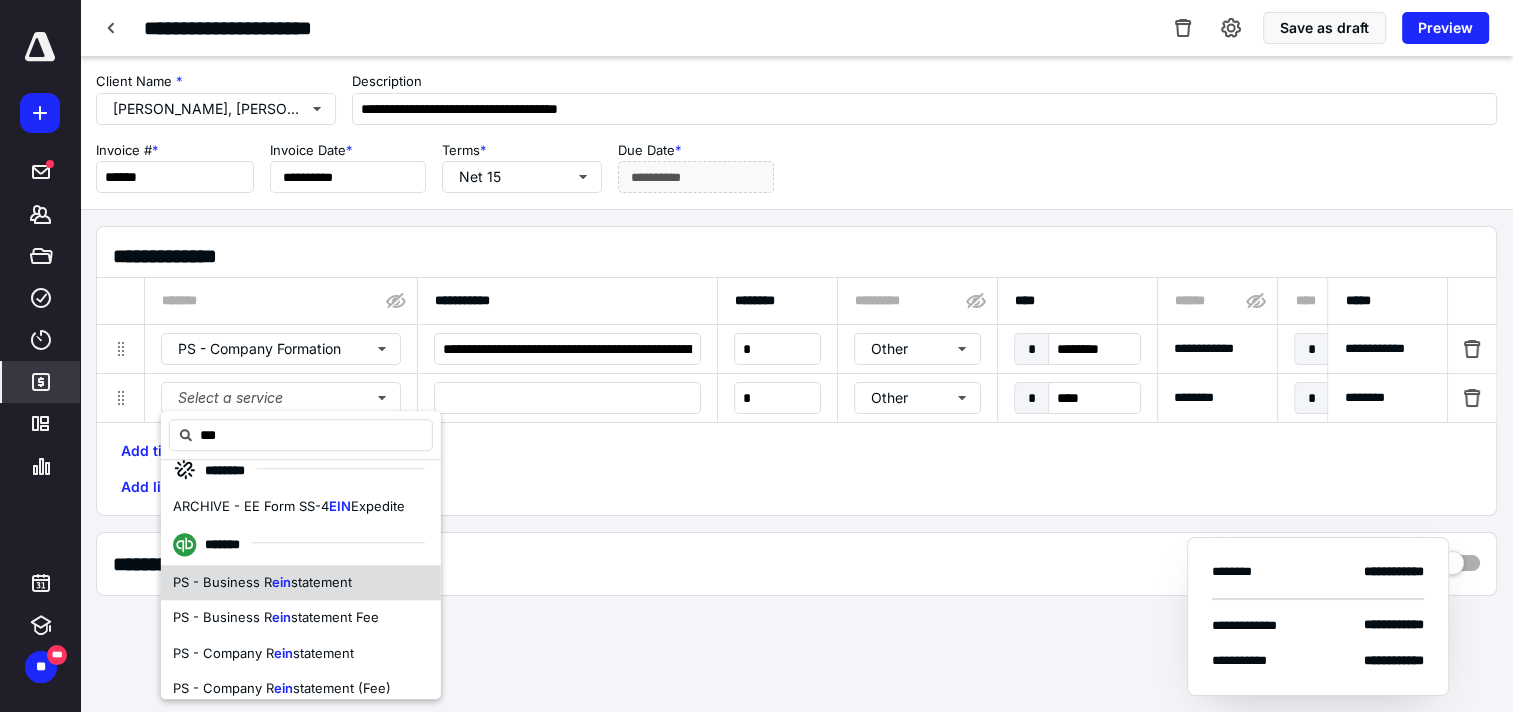 scroll, scrollTop: 68, scrollLeft: 0, axis: vertical 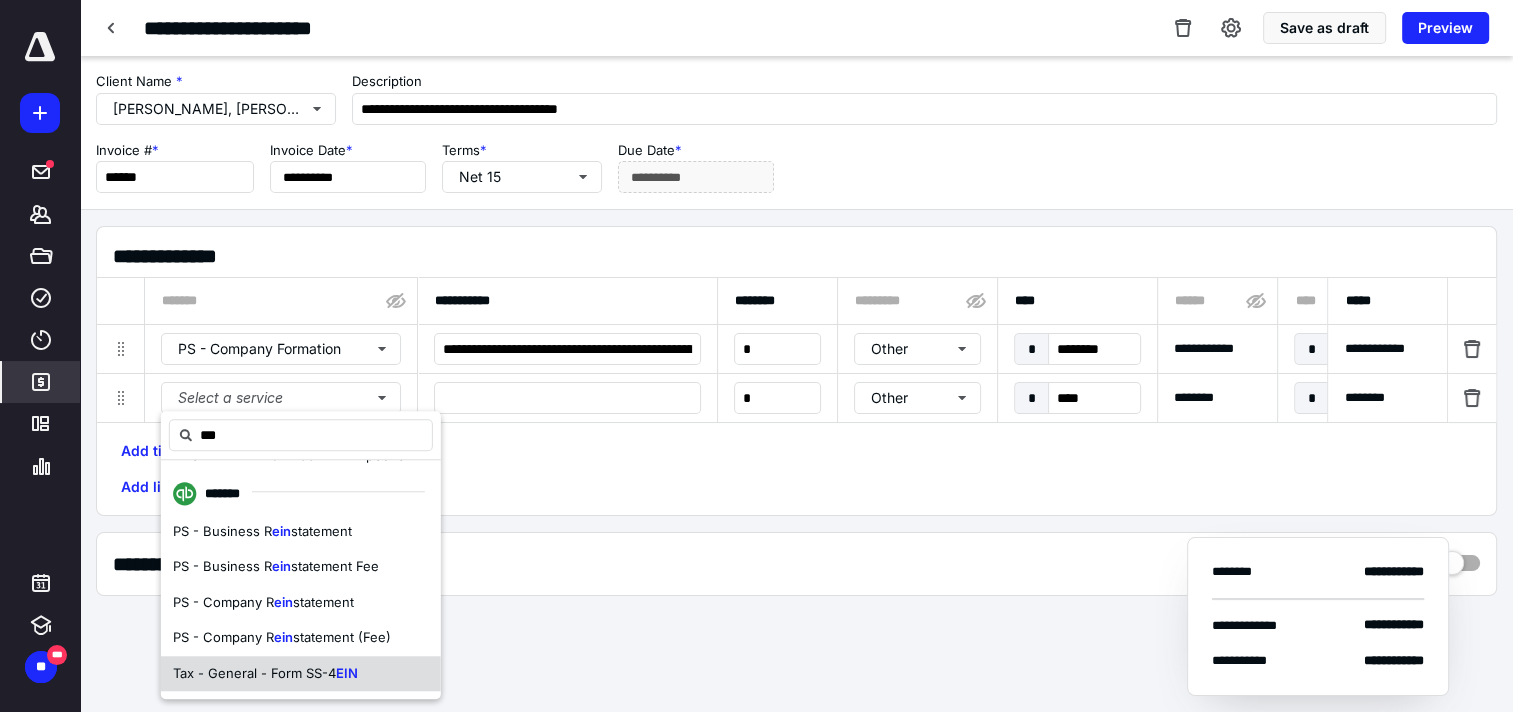 click on "Tax - General - Form SS-4" at bounding box center (254, 673) 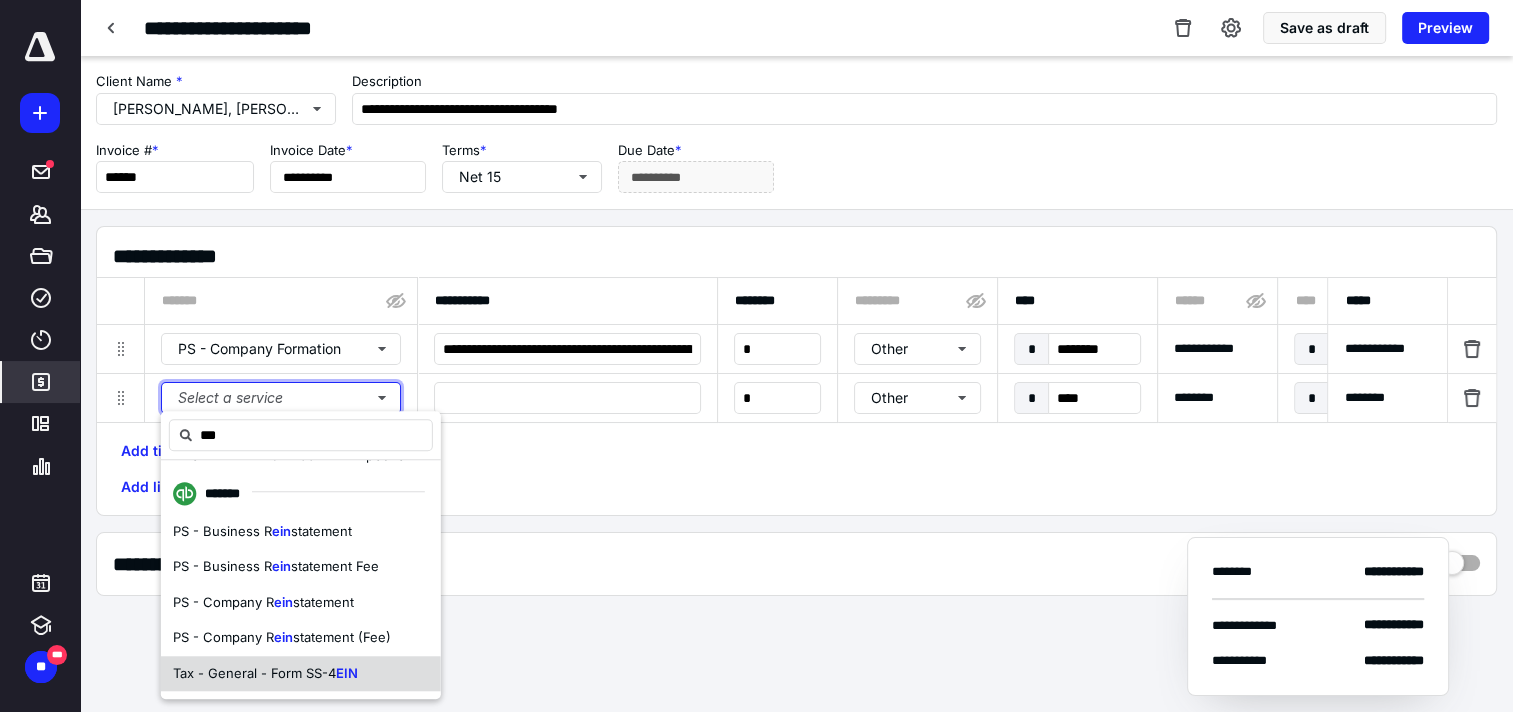 type 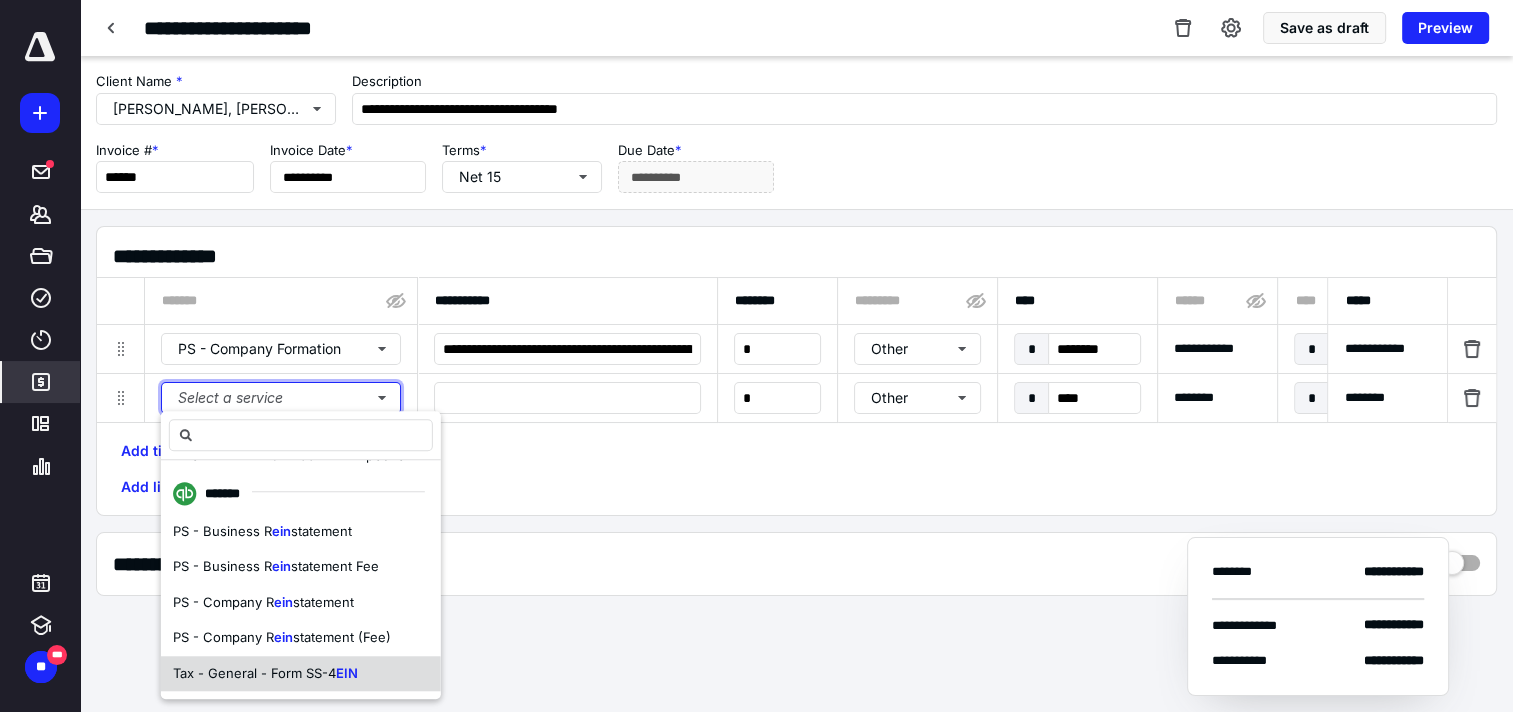 scroll, scrollTop: 0, scrollLeft: 0, axis: both 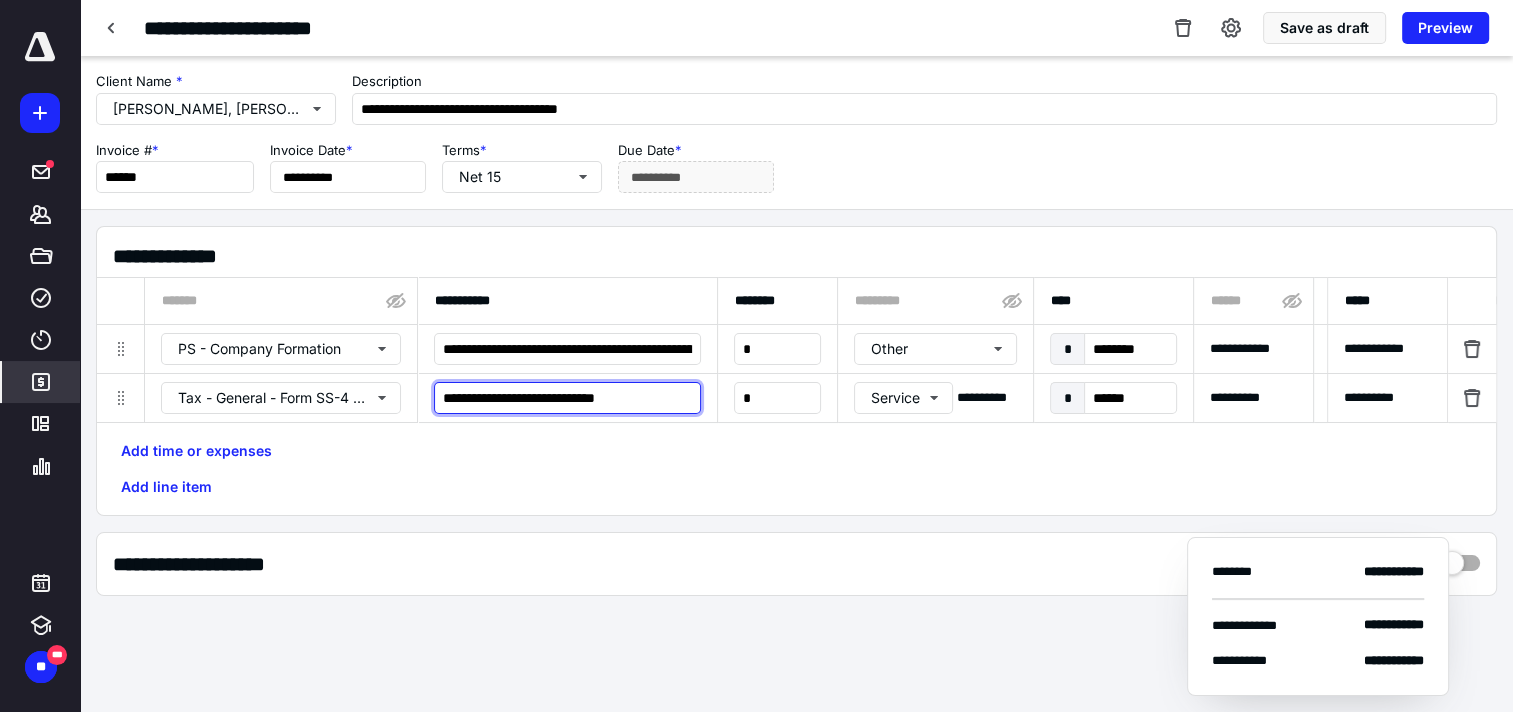 click on "**********" at bounding box center (567, 398) 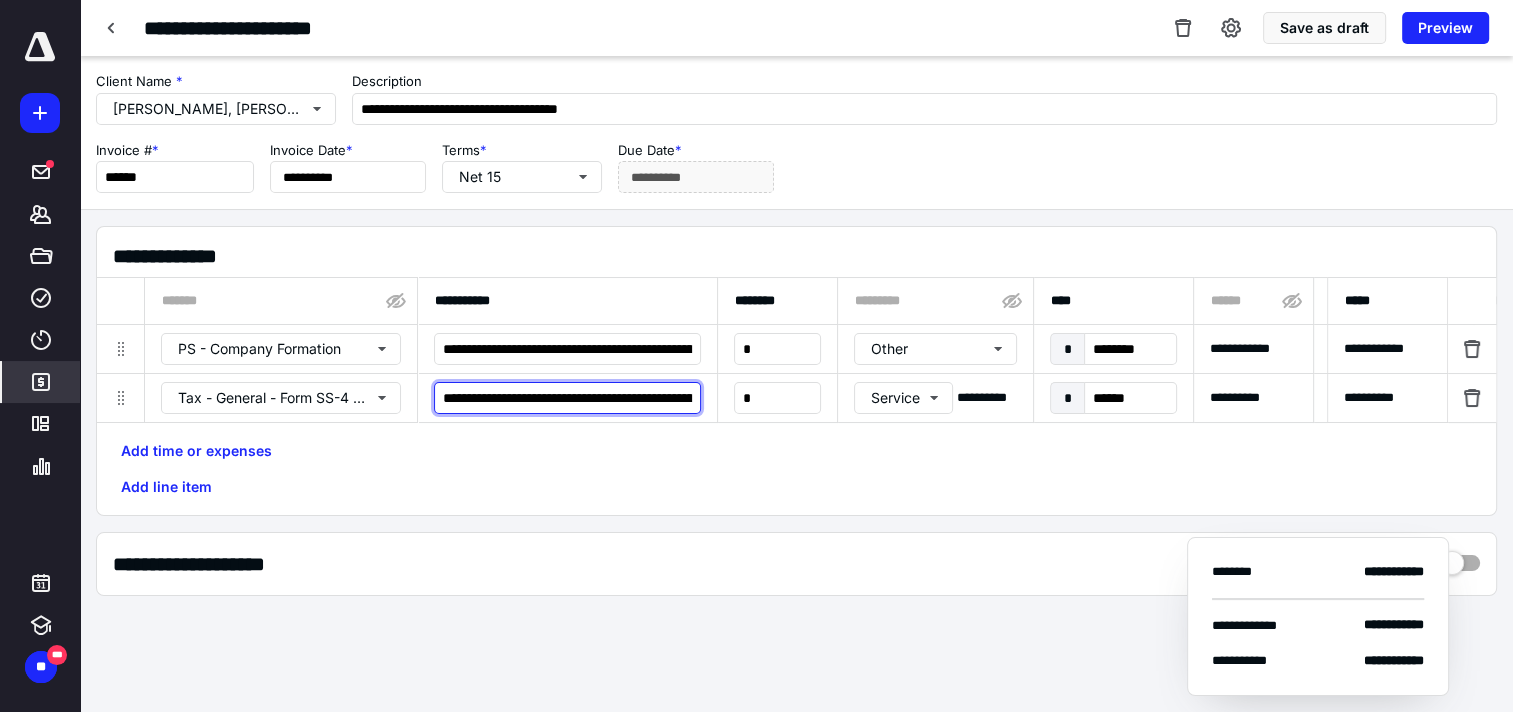 scroll, scrollTop: 0, scrollLeft: 240, axis: horizontal 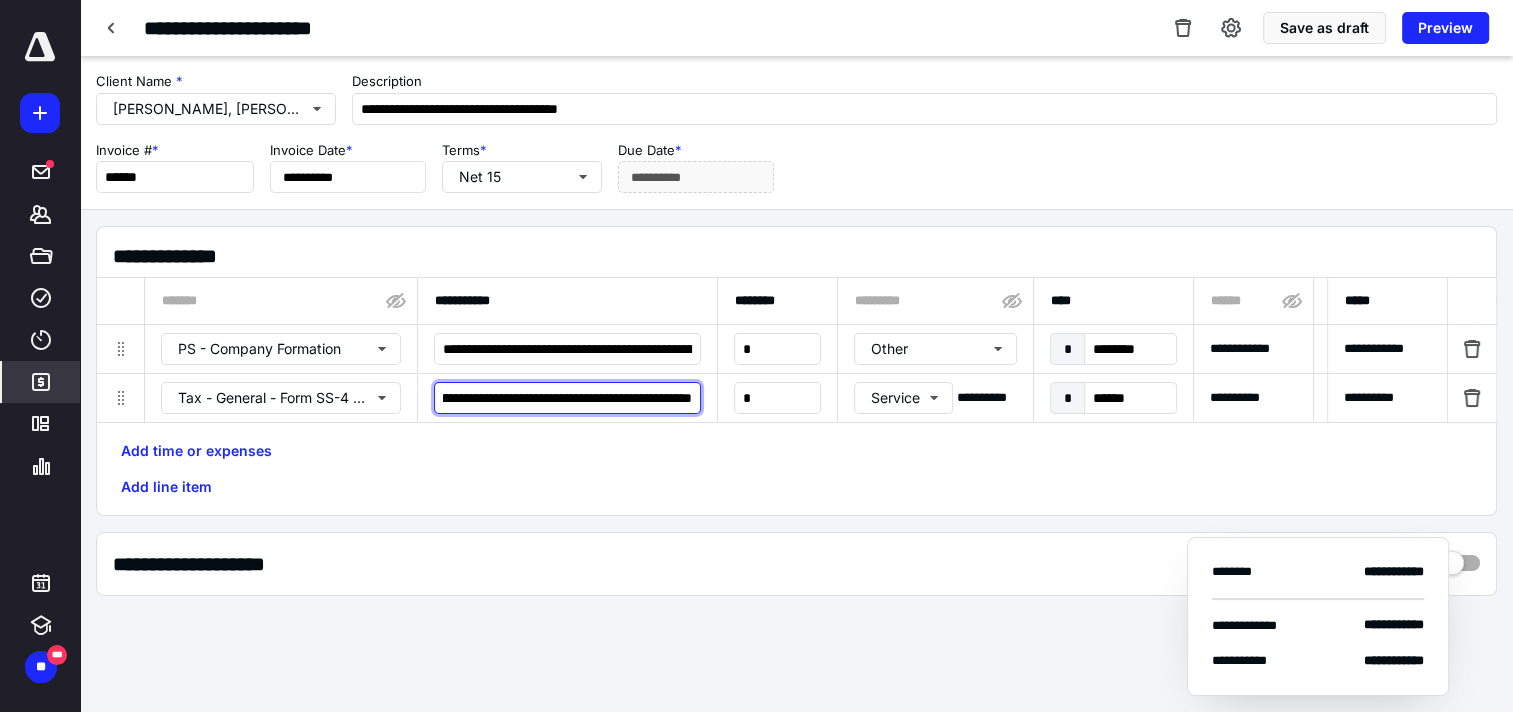 click on "**********" at bounding box center (567, 398) 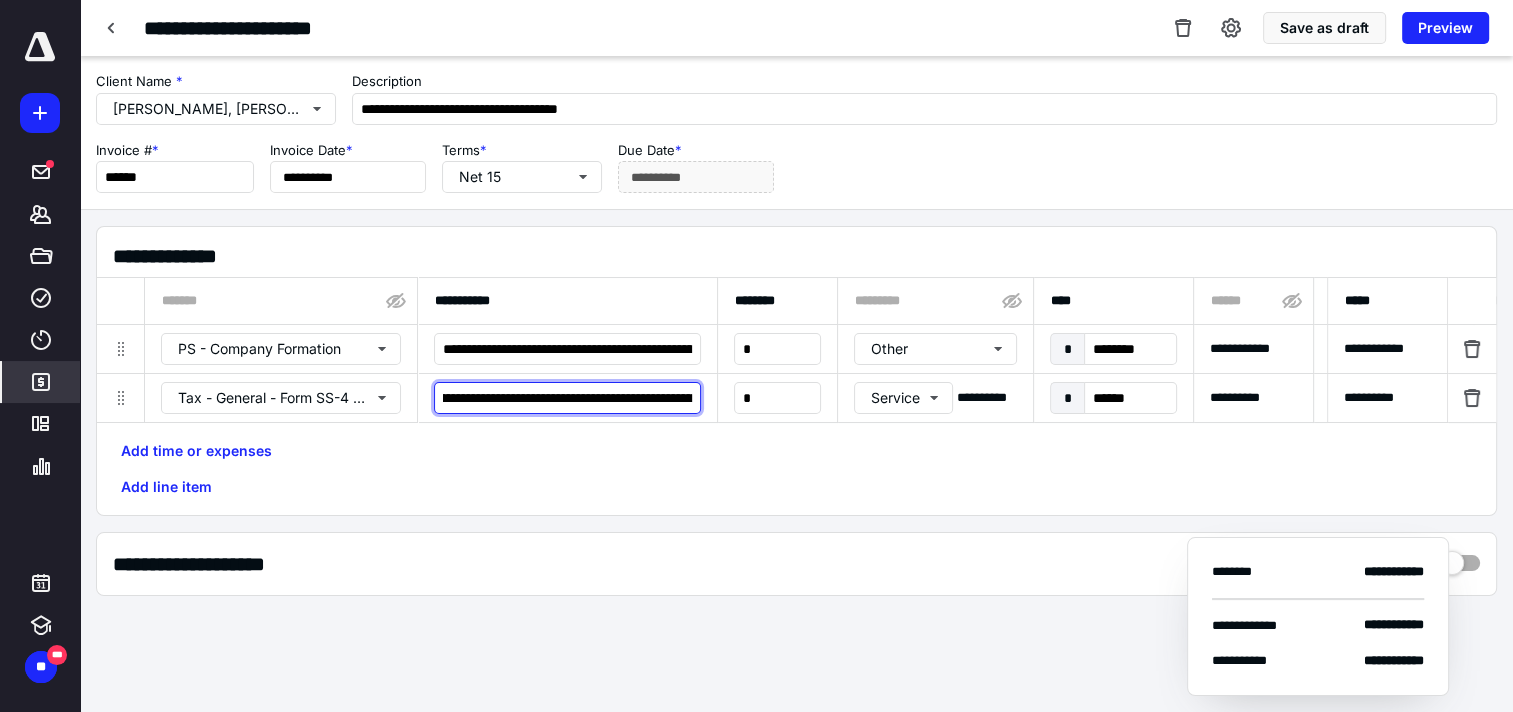 scroll, scrollTop: 0, scrollLeft: 0, axis: both 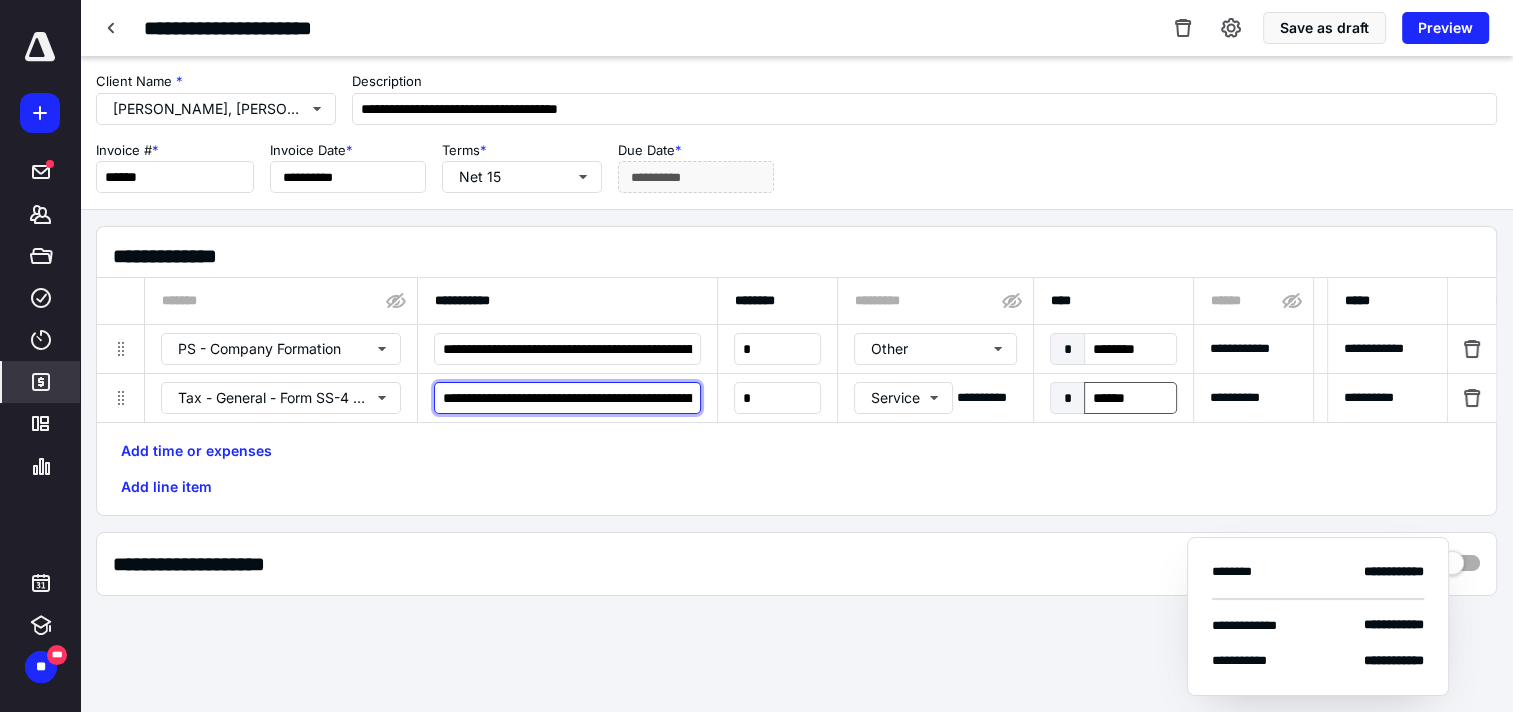 type on "**********" 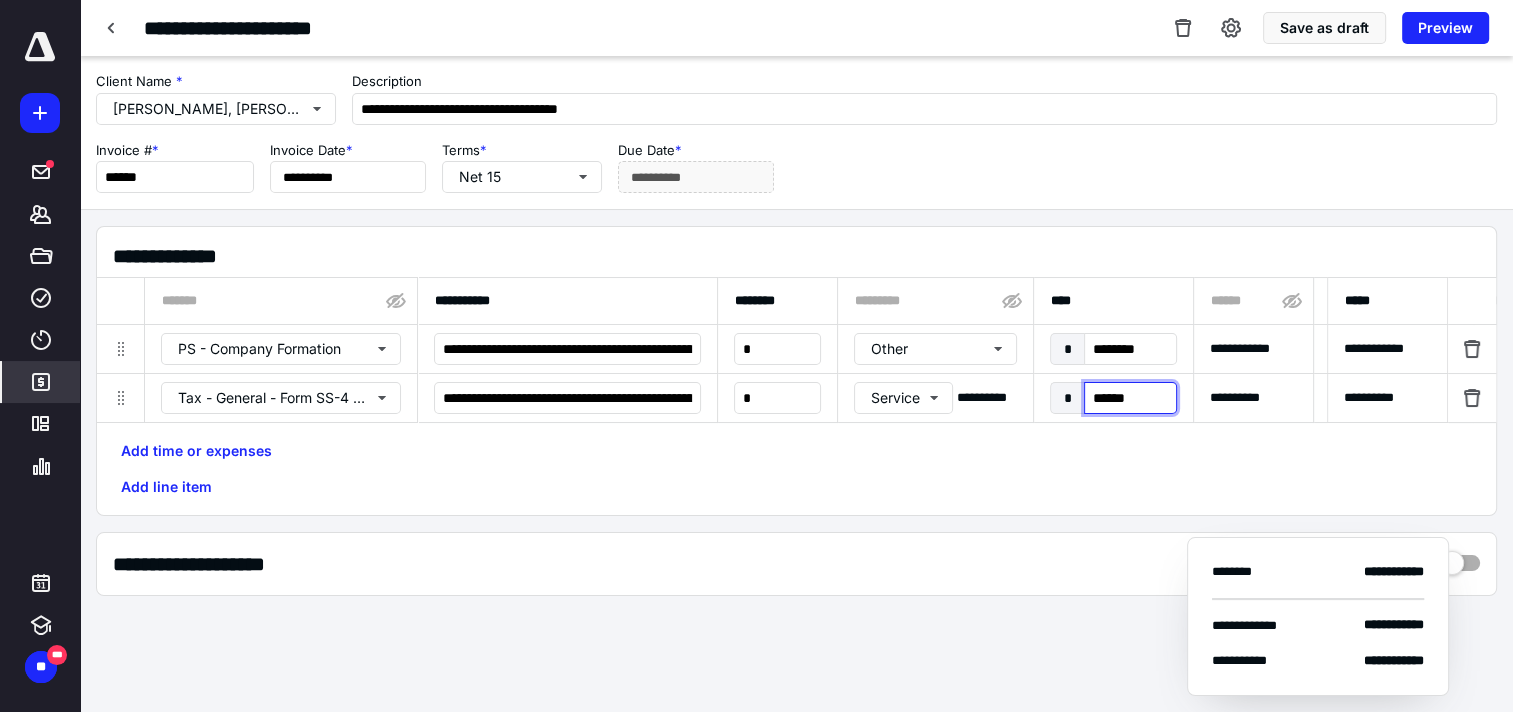 click on "******" at bounding box center [1130, 398] 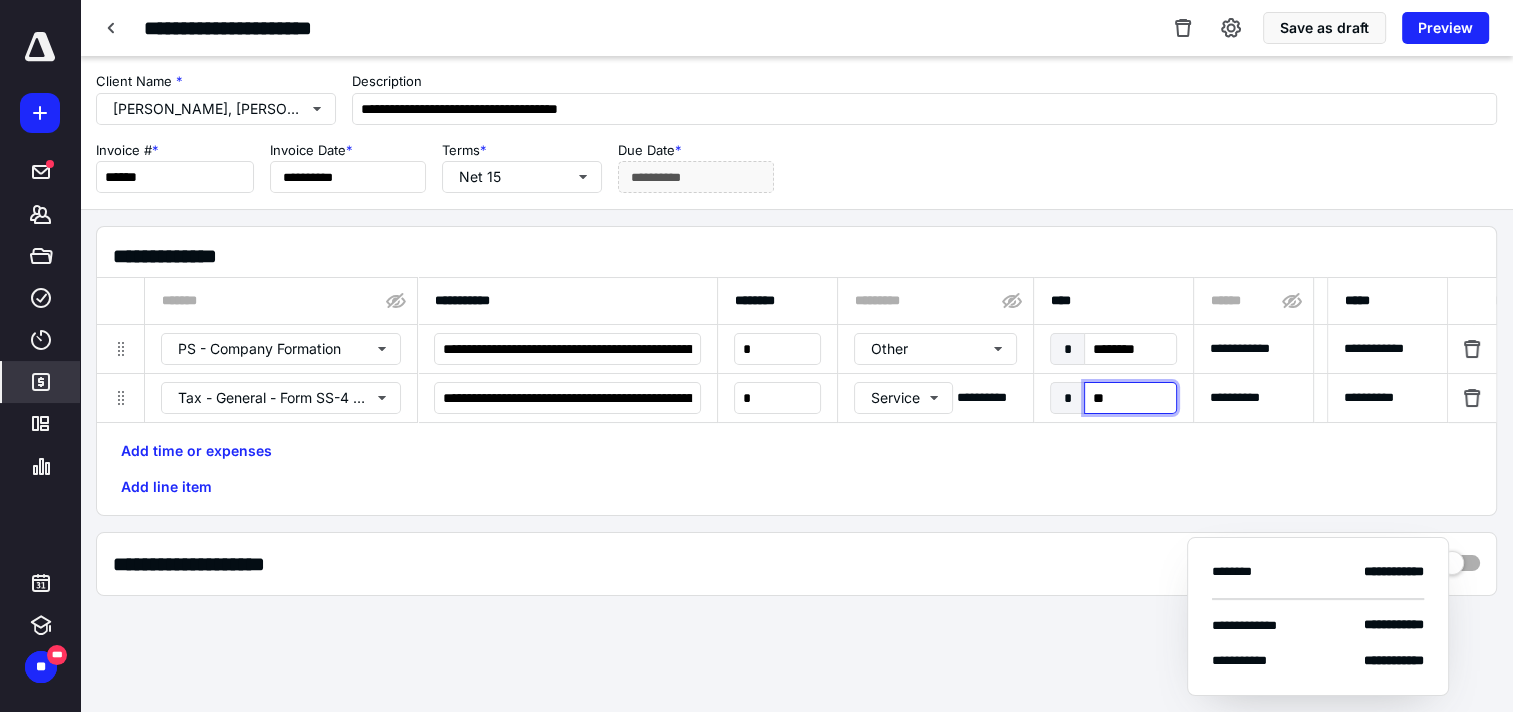 type on "***" 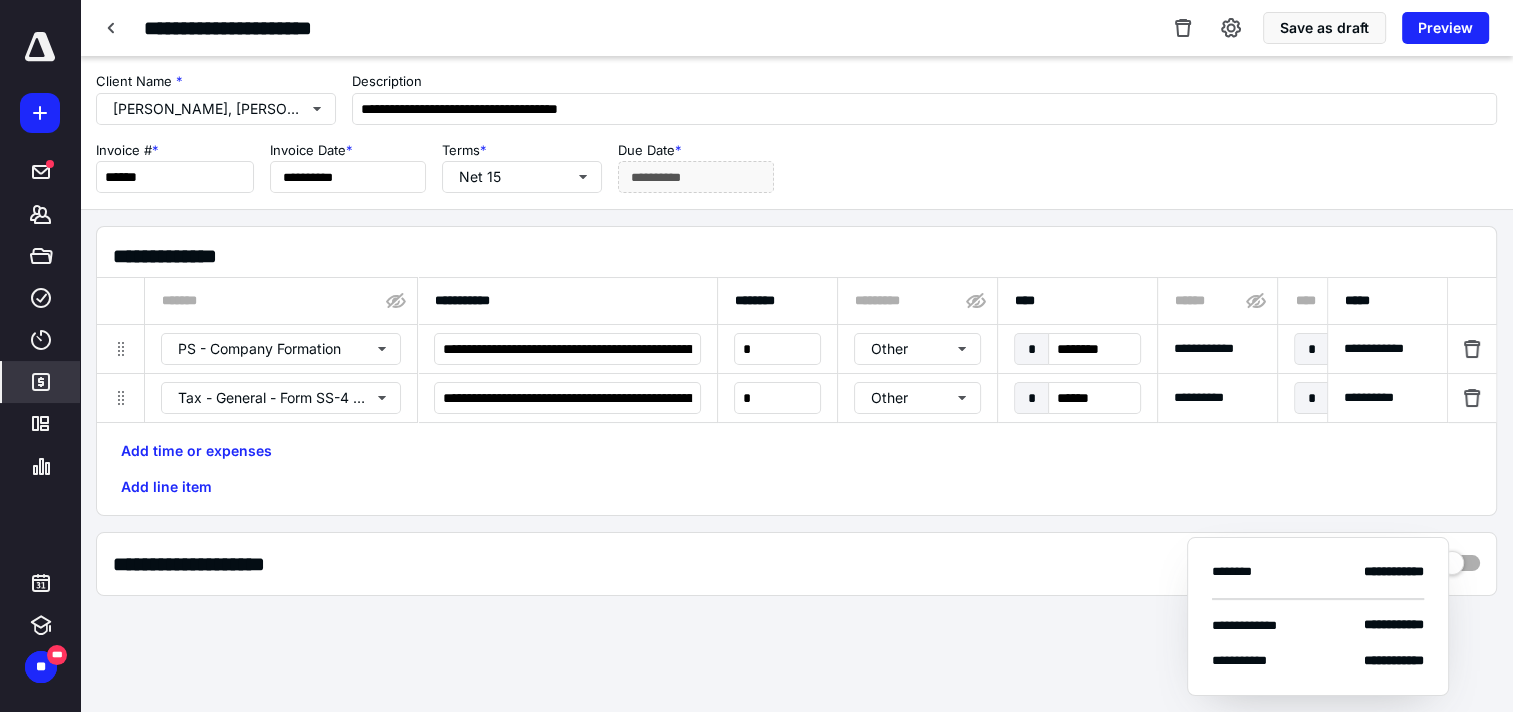 click on "Add time or expenses Add line item" at bounding box center [796, 469] 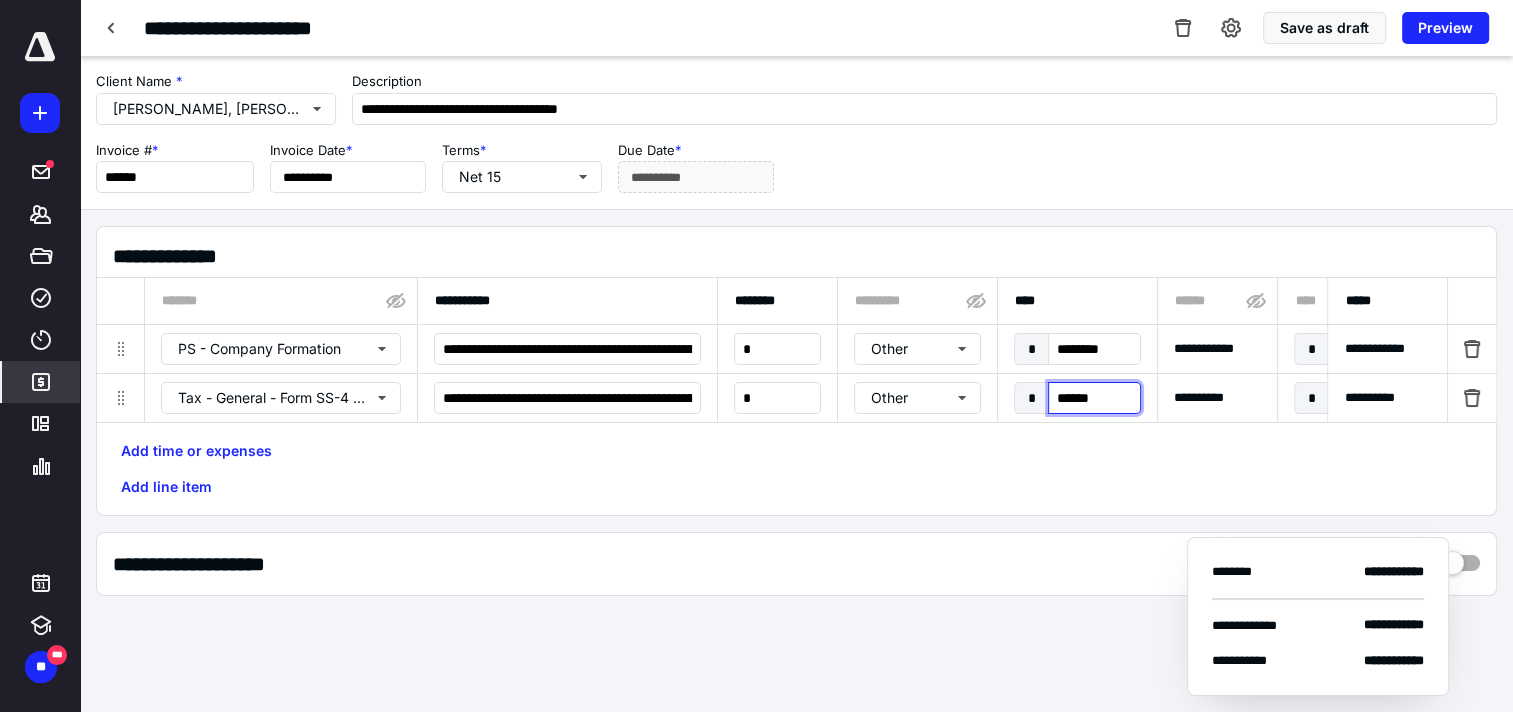 click on "******" at bounding box center (1094, 398) 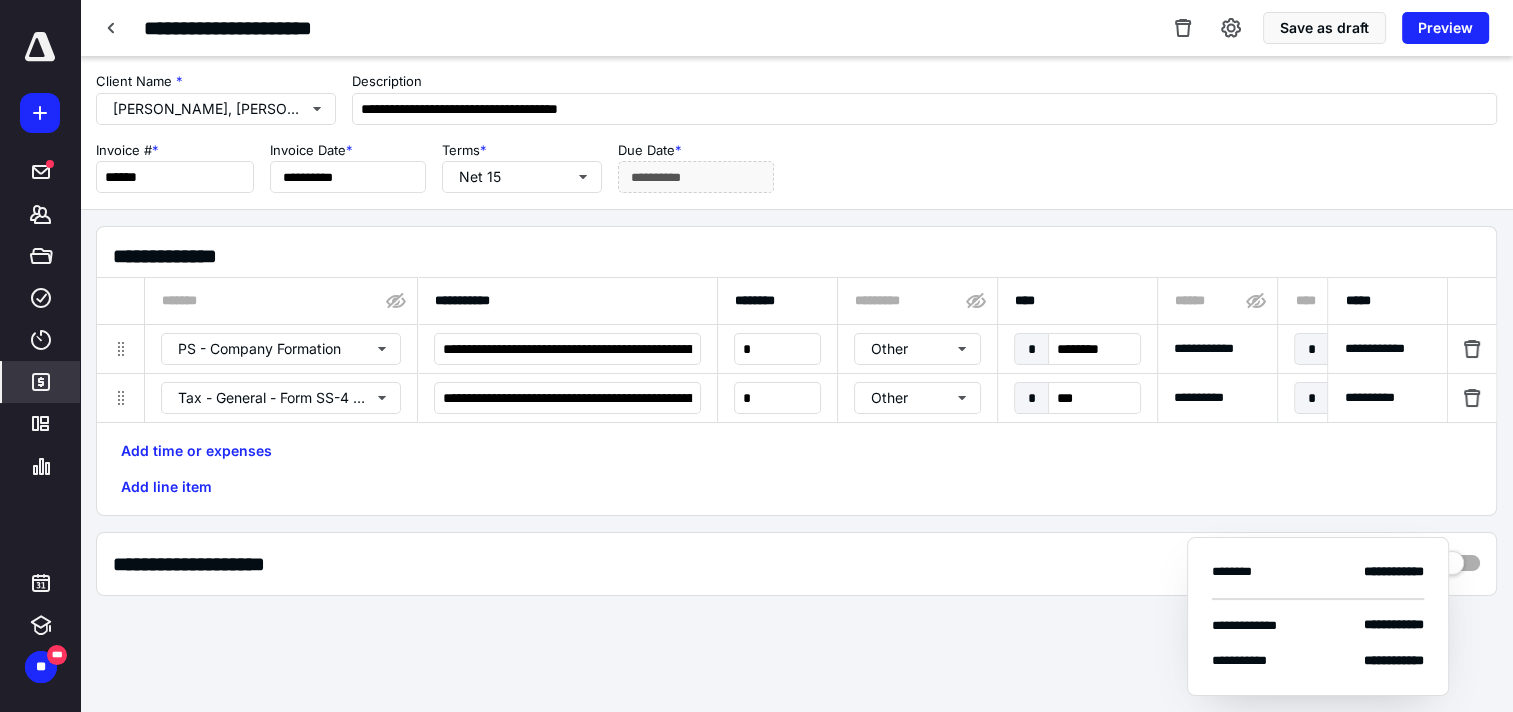 type on "******" 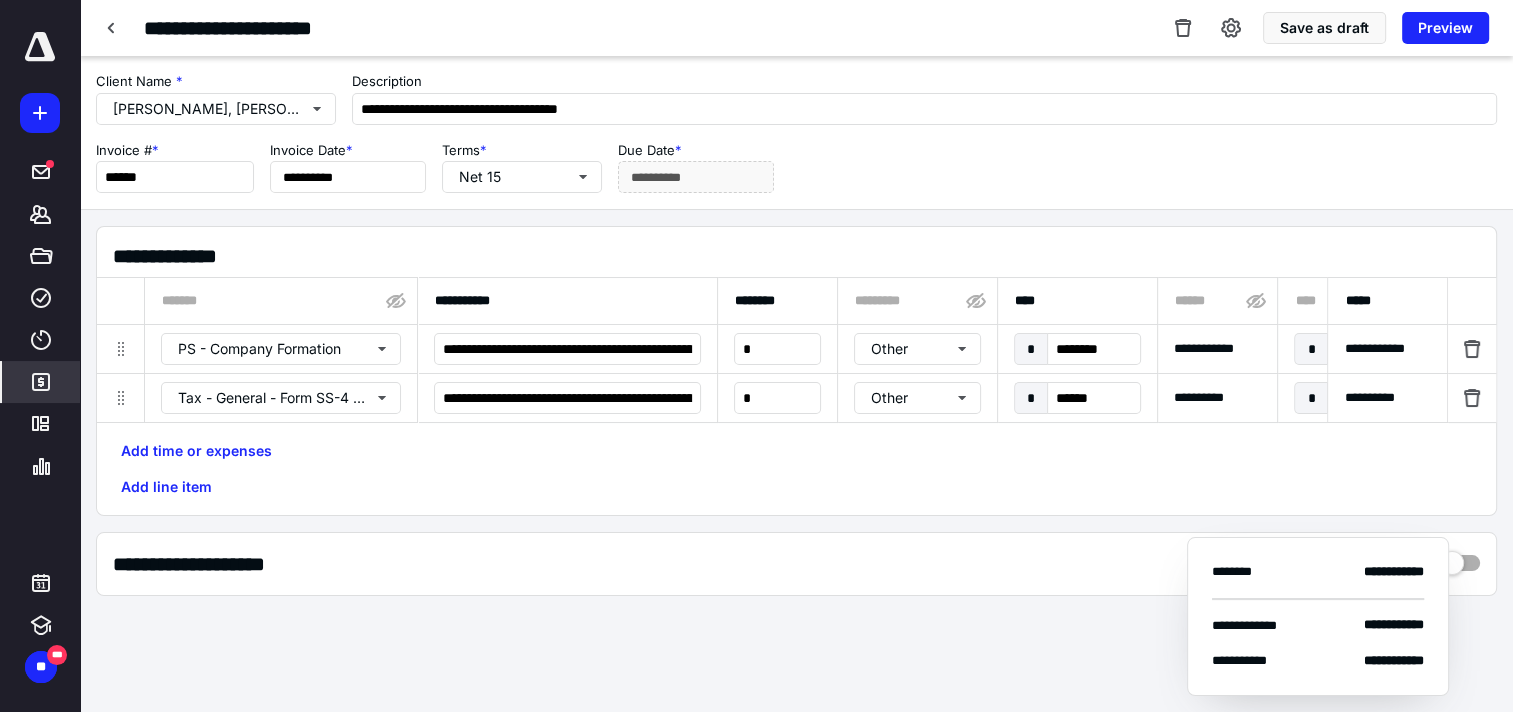 click on "Add time or expenses Add line item" at bounding box center (796, 469) 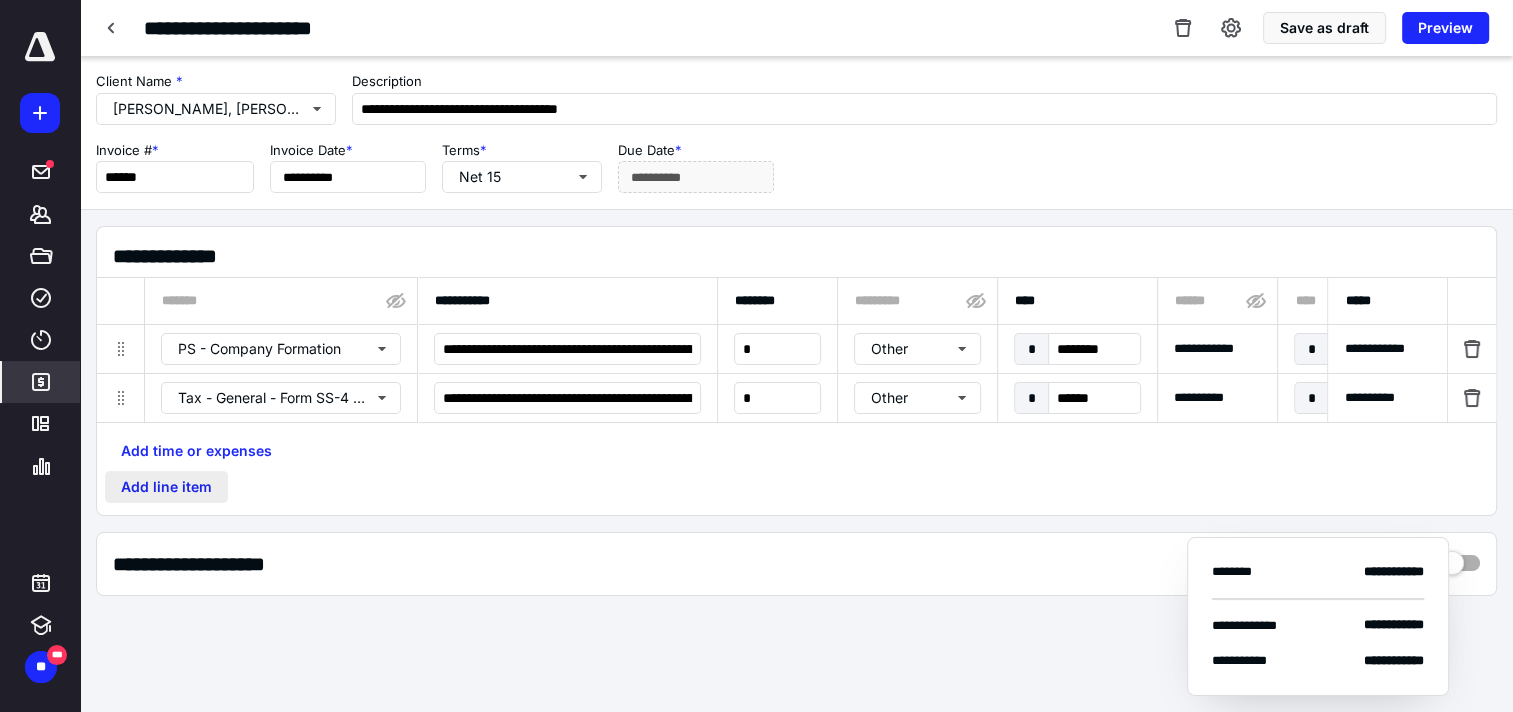 click on "Add line item" at bounding box center [166, 487] 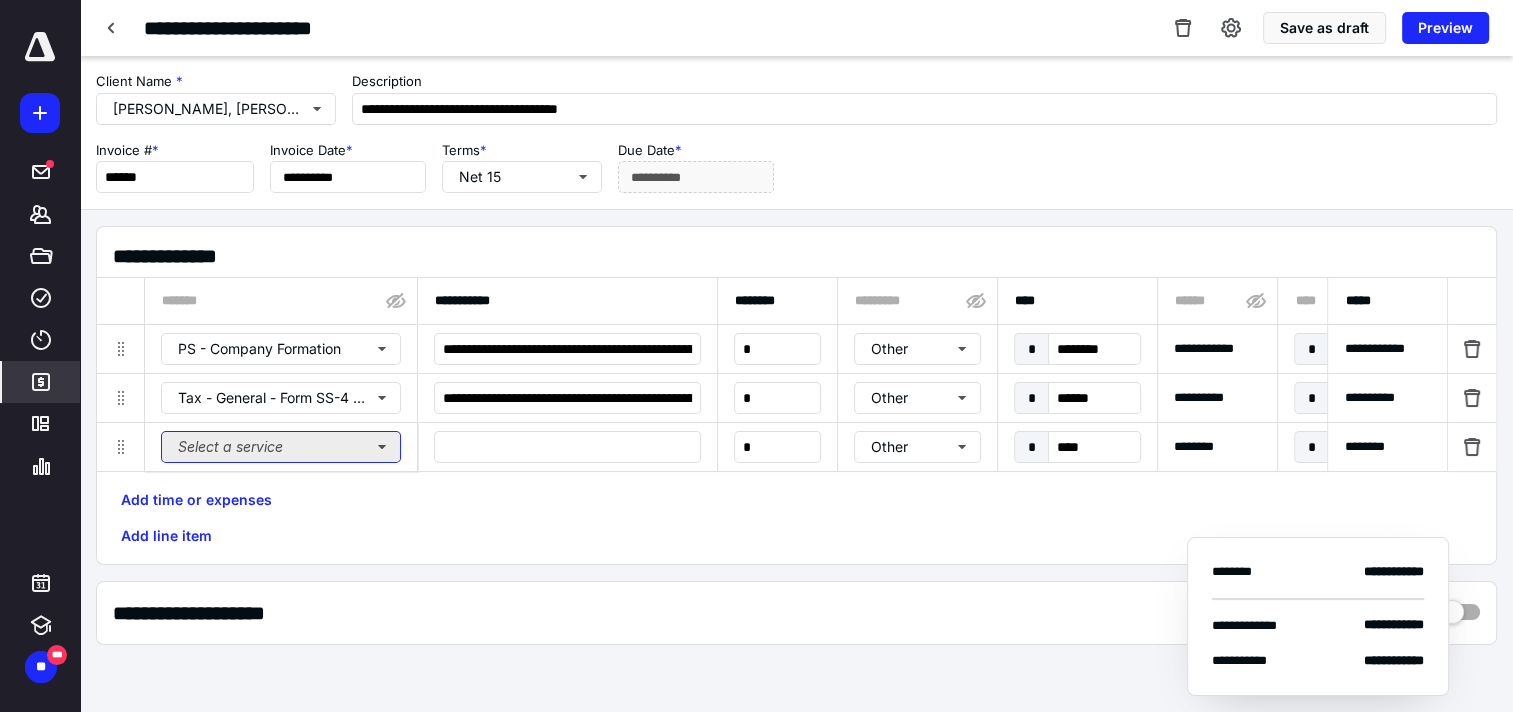 click on "Select a service" at bounding box center (281, 447) 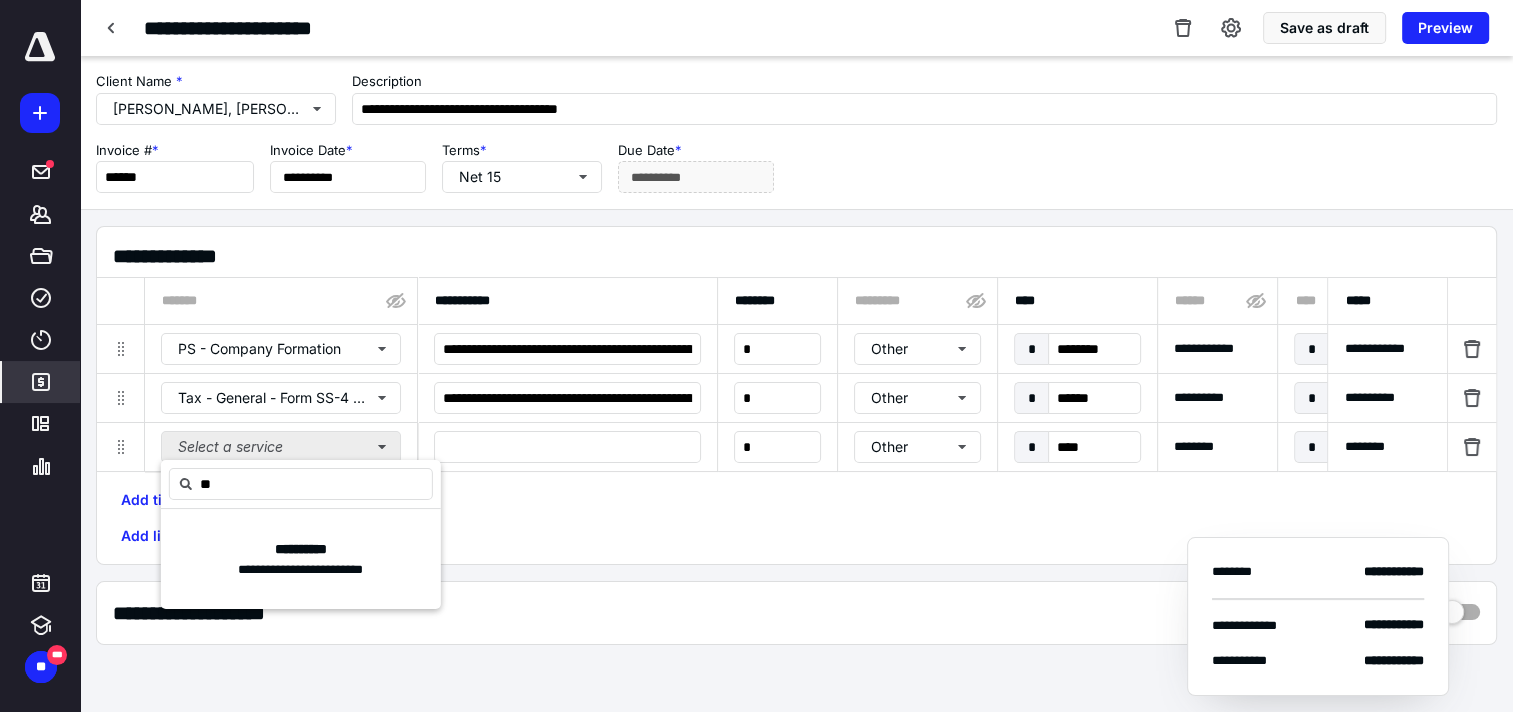 type on "*" 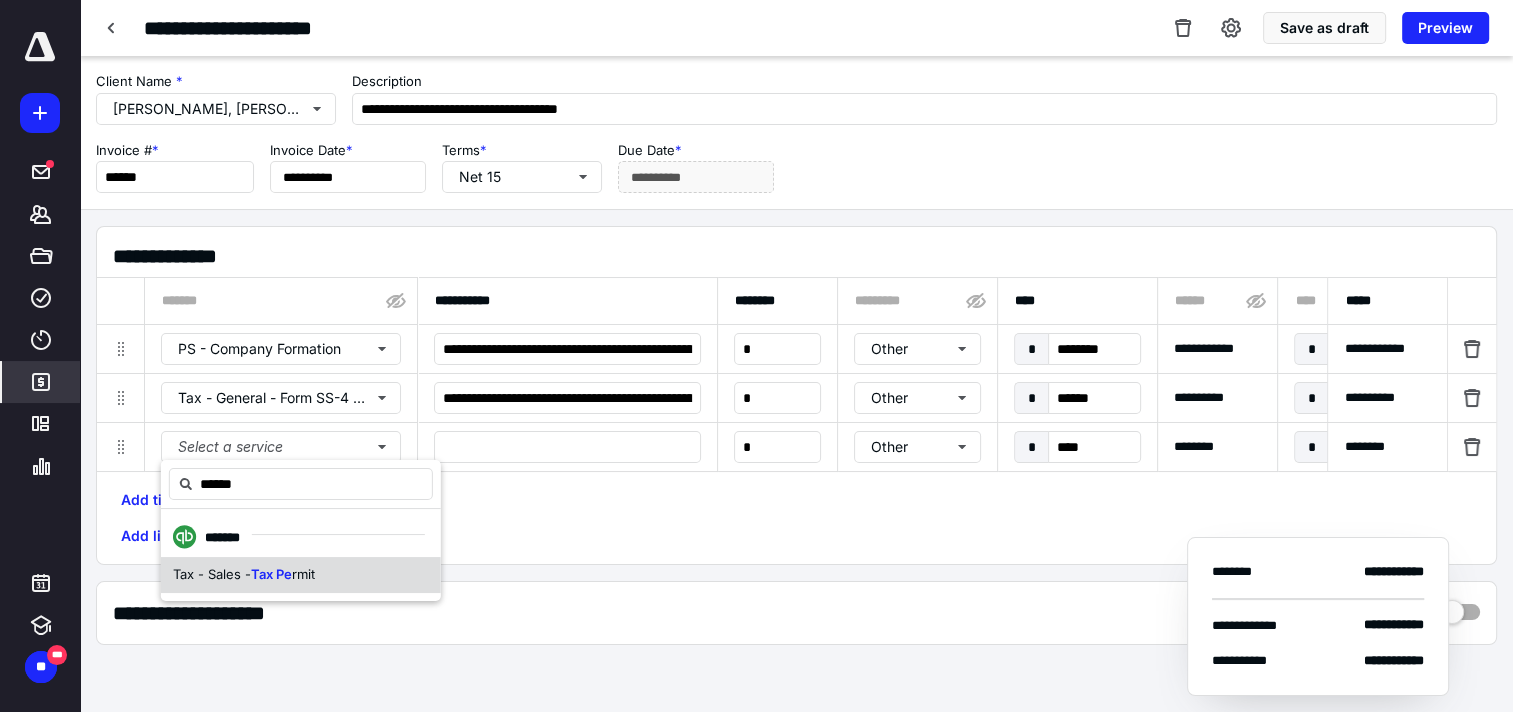 click on "Tax - Sales -  Tax Pe rmit" at bounding box center (301, 575) 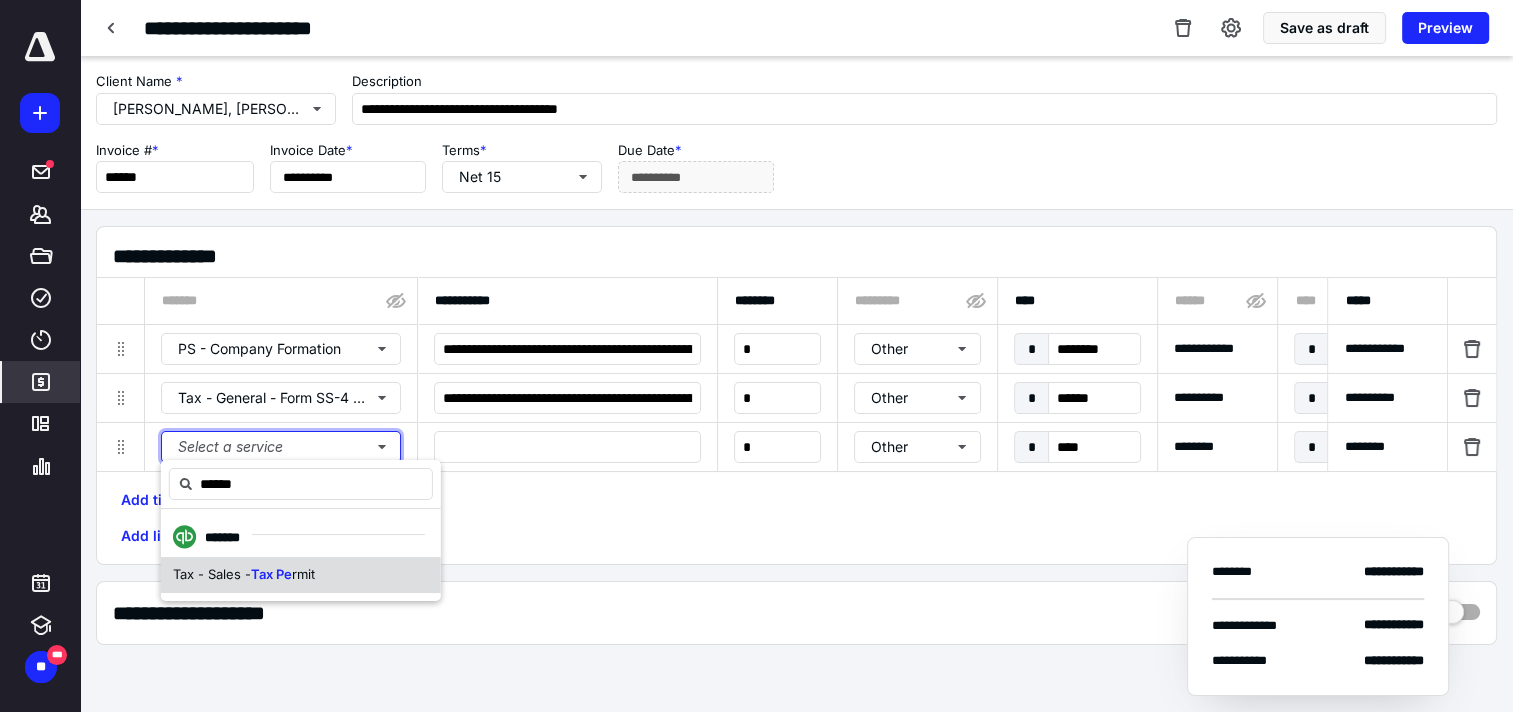 type 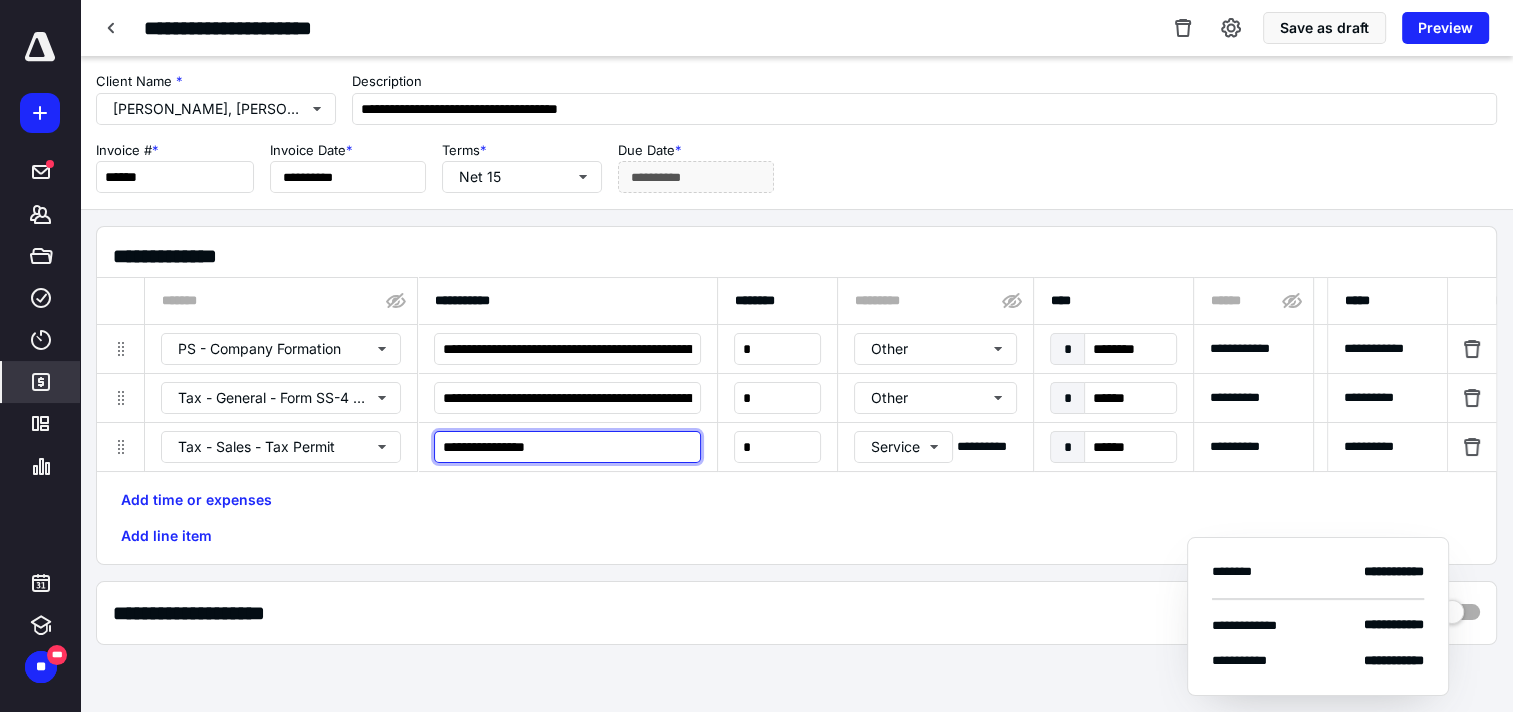 click on "**********" at bounding box center [567, 447] 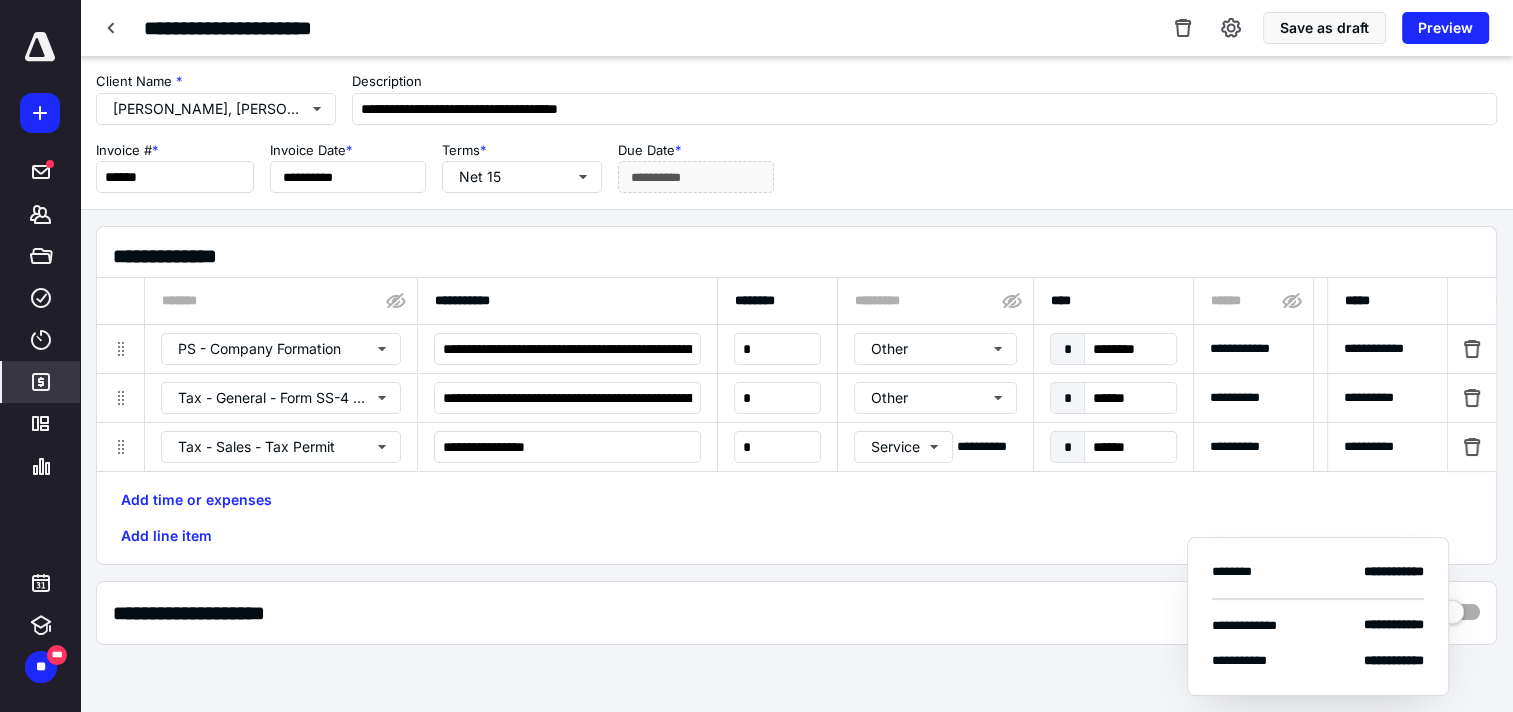 click on "Add time or expenses Add line item" at bounding box center [796, 518] 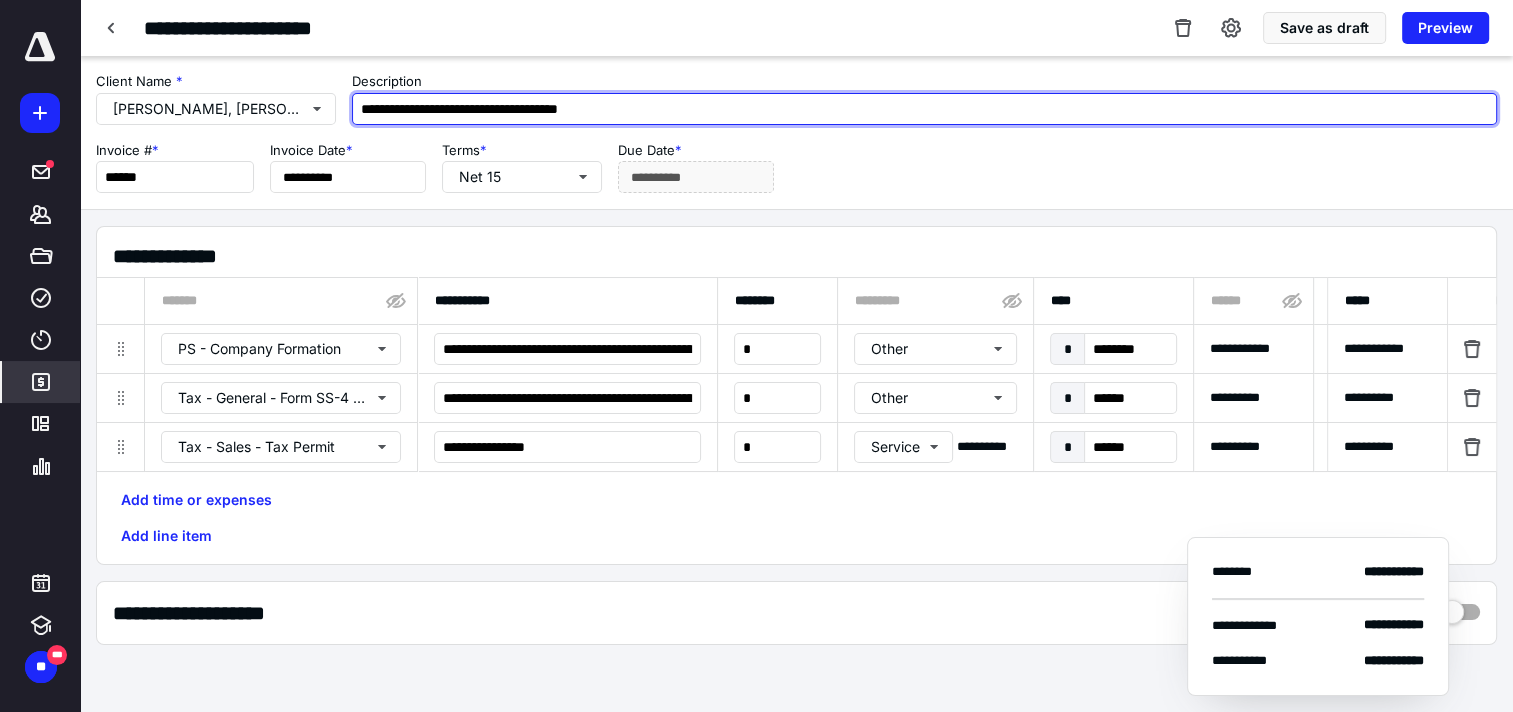 click on "**********" at bounding box center [924, 109] 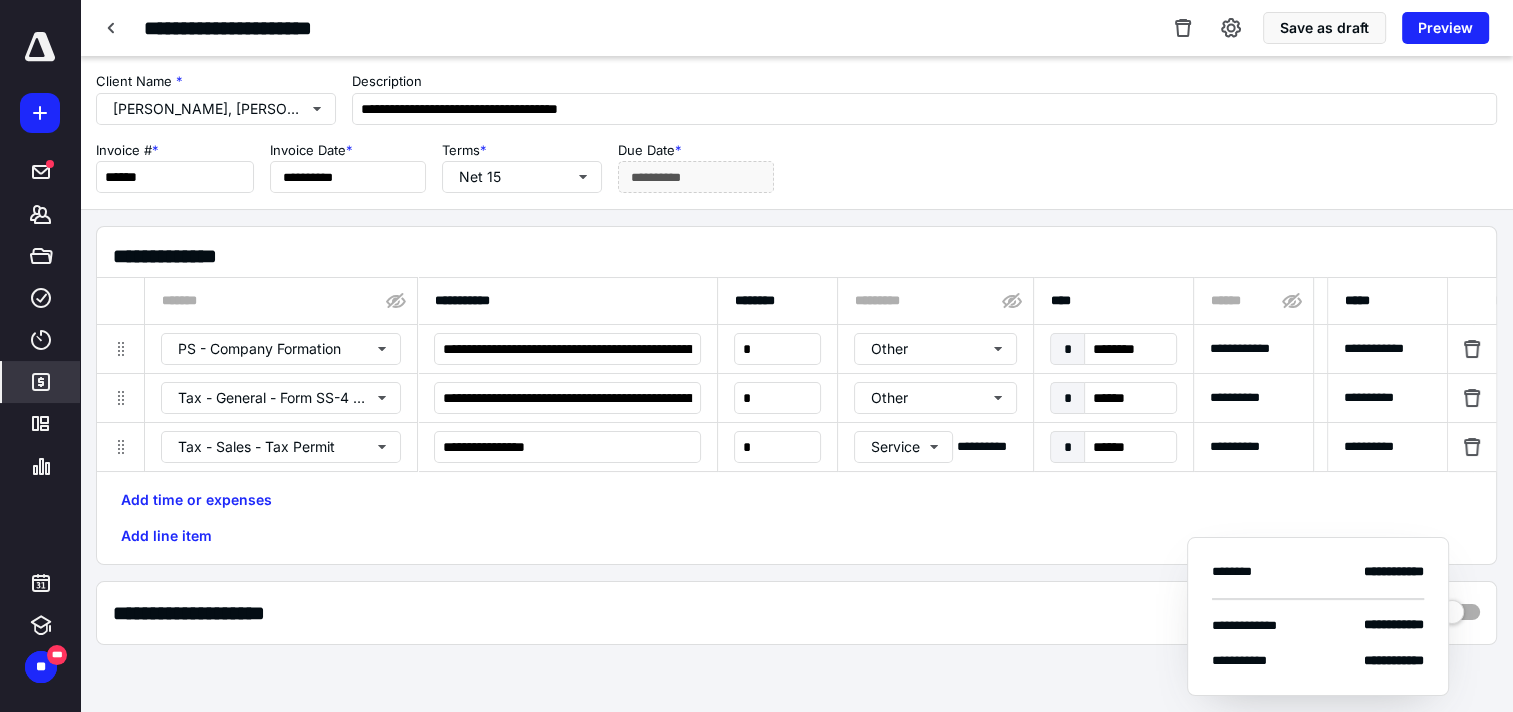 click on "**********" at bounding box center (796, 167) 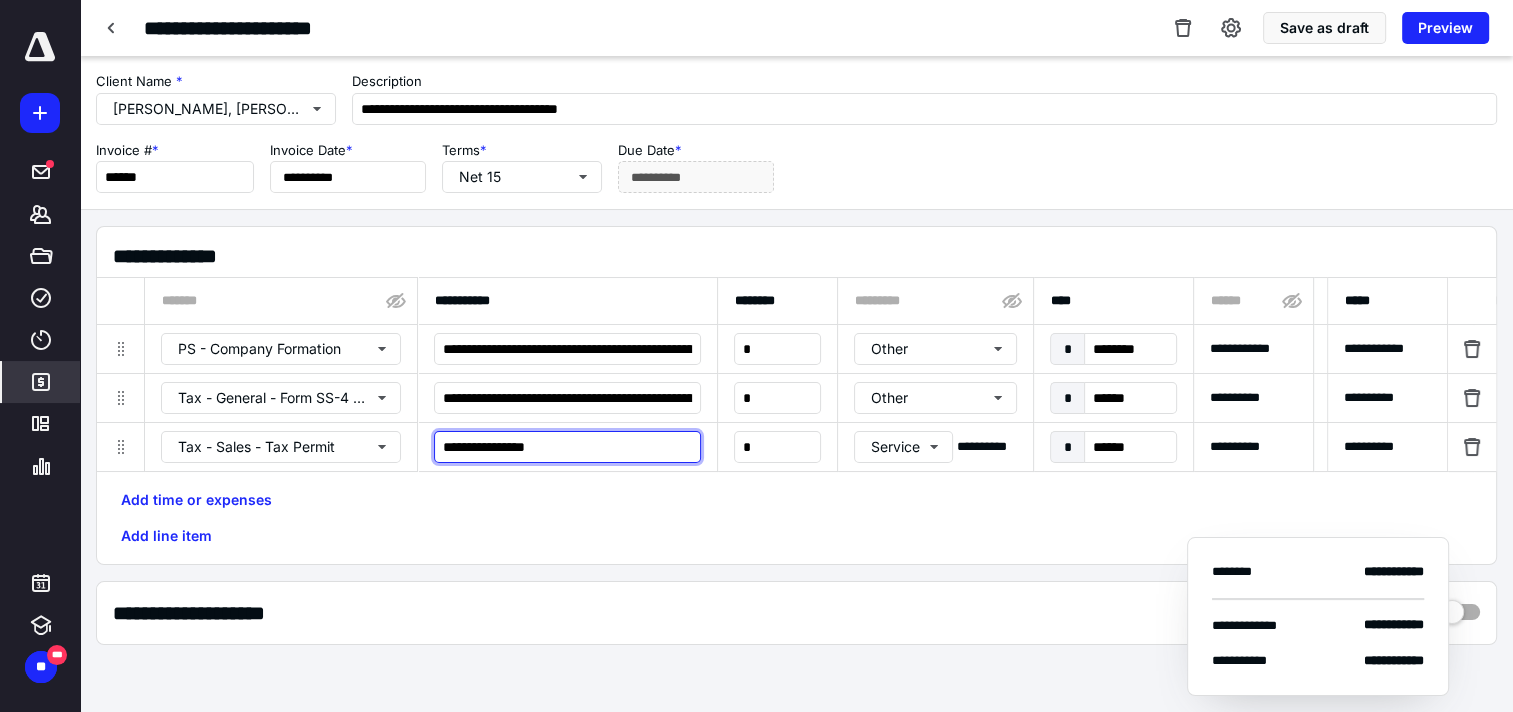 click on "**********" at bounding box center (567, 447) 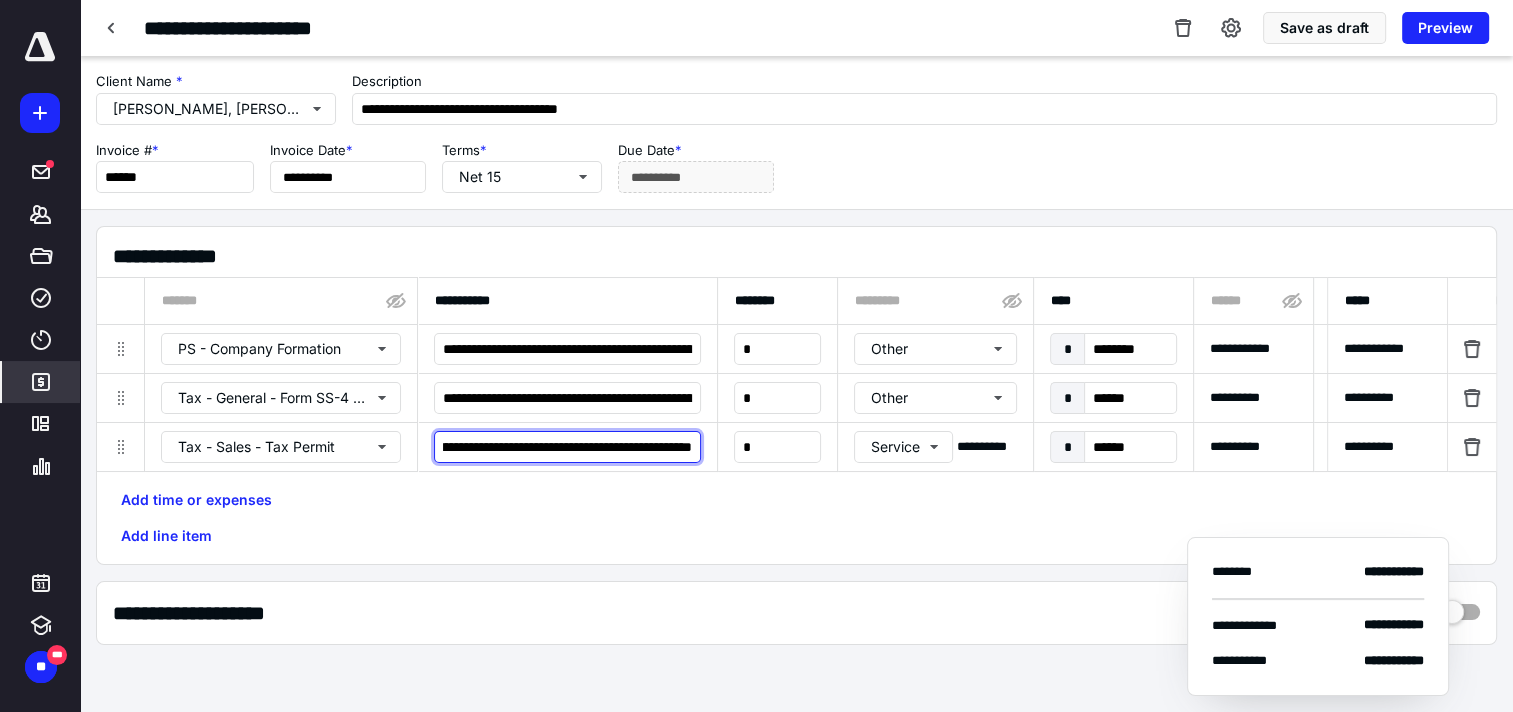 scroll, scrollTop: 0, scrollLeft: 481, axis: horizontal 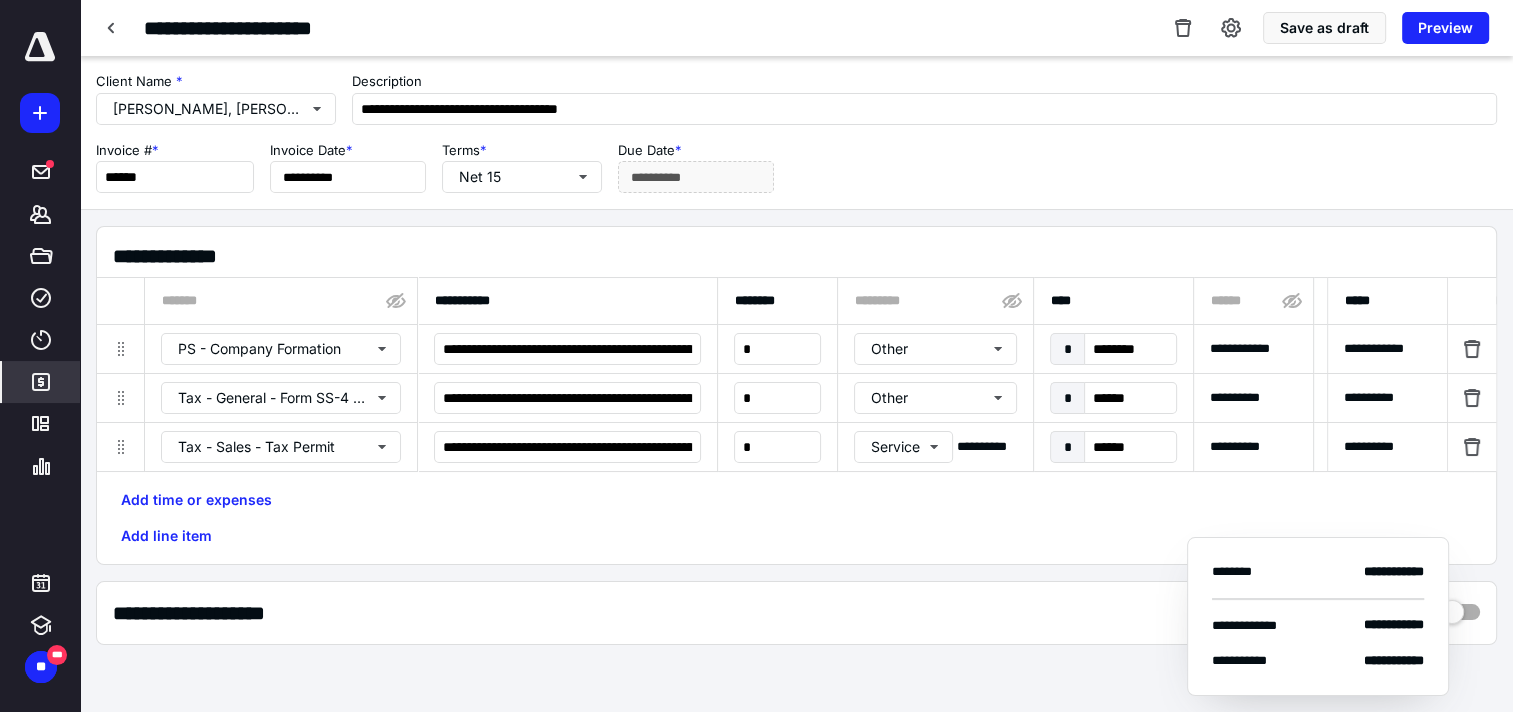click on "Add time or expenses Add line item" at bounding box center (796, 518) 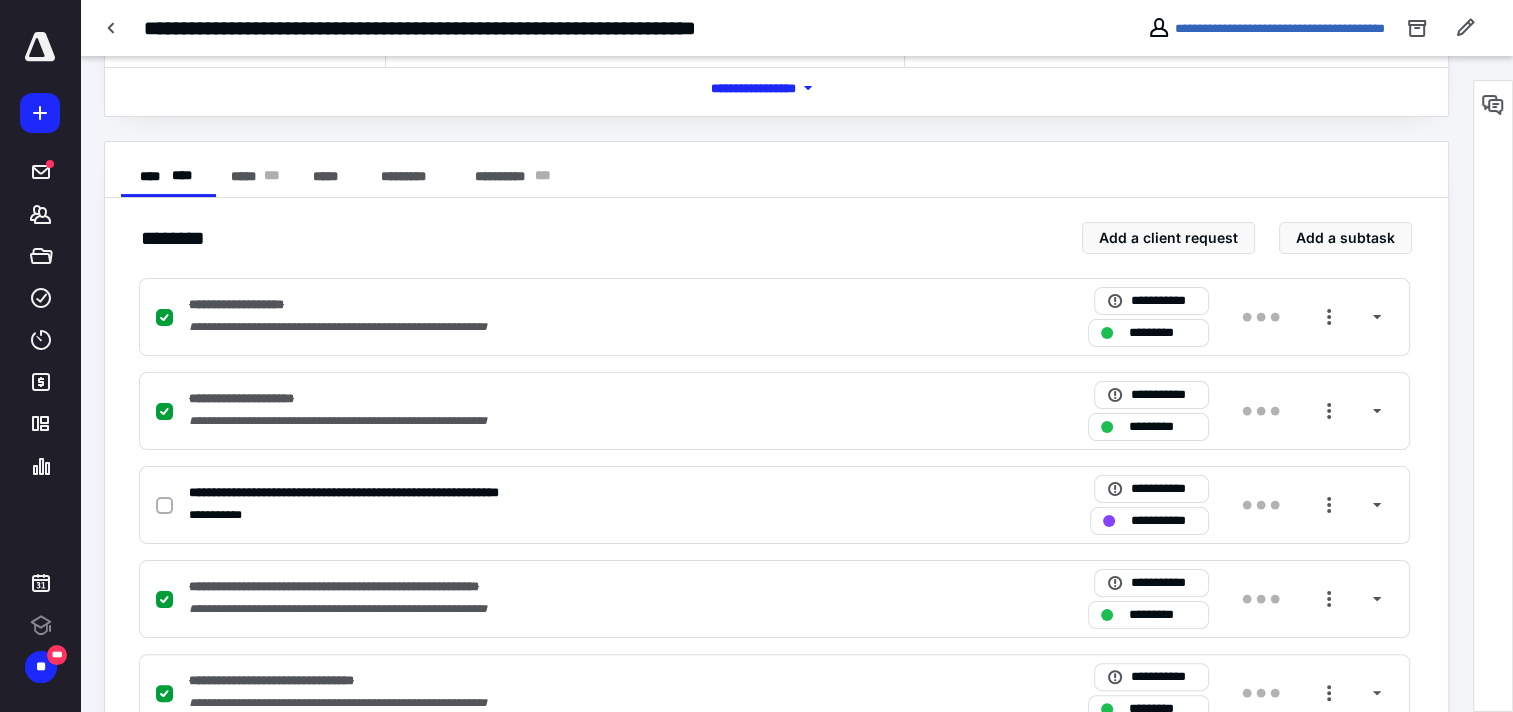 scroll, scrollTop: 0, scrollLeft: 0, axis: both 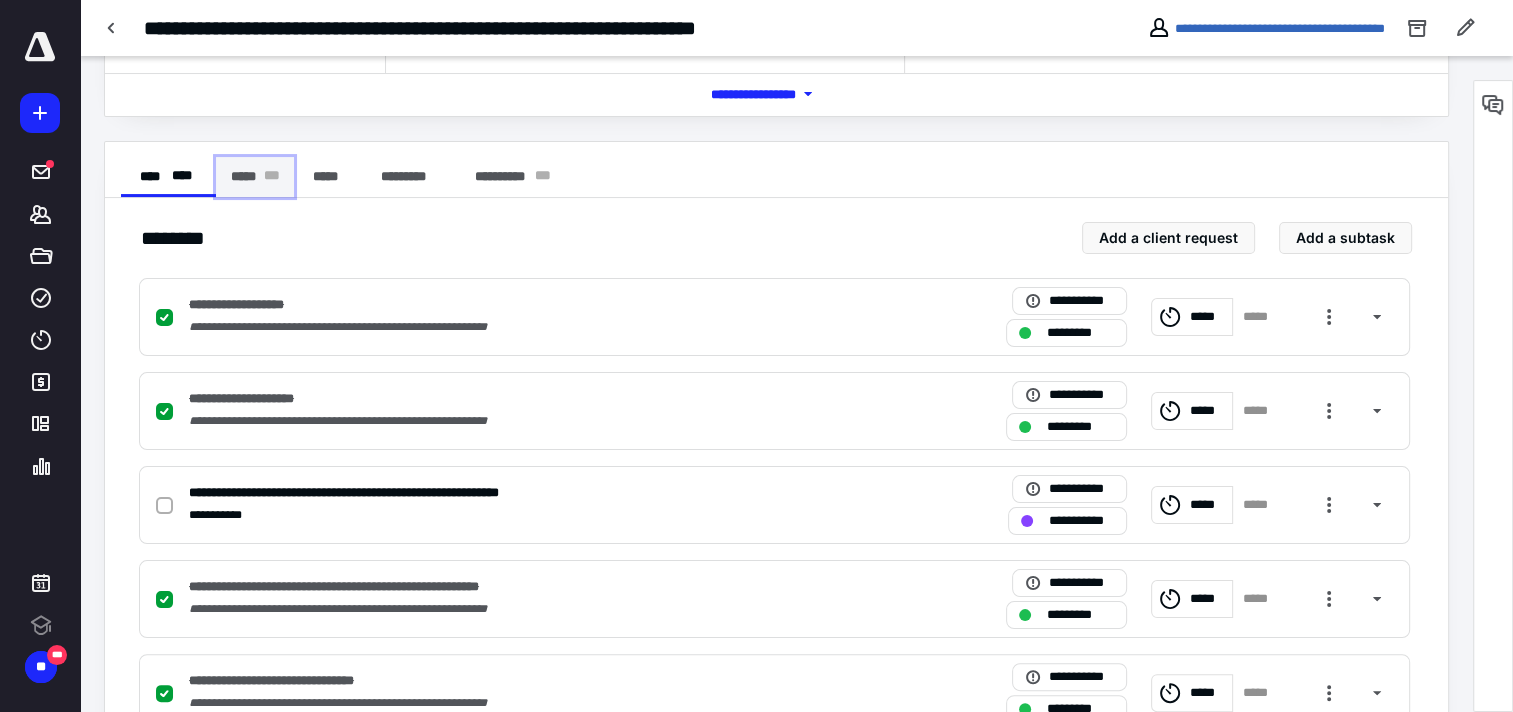 click on "***** * * *" at bounding box center [255, 177] 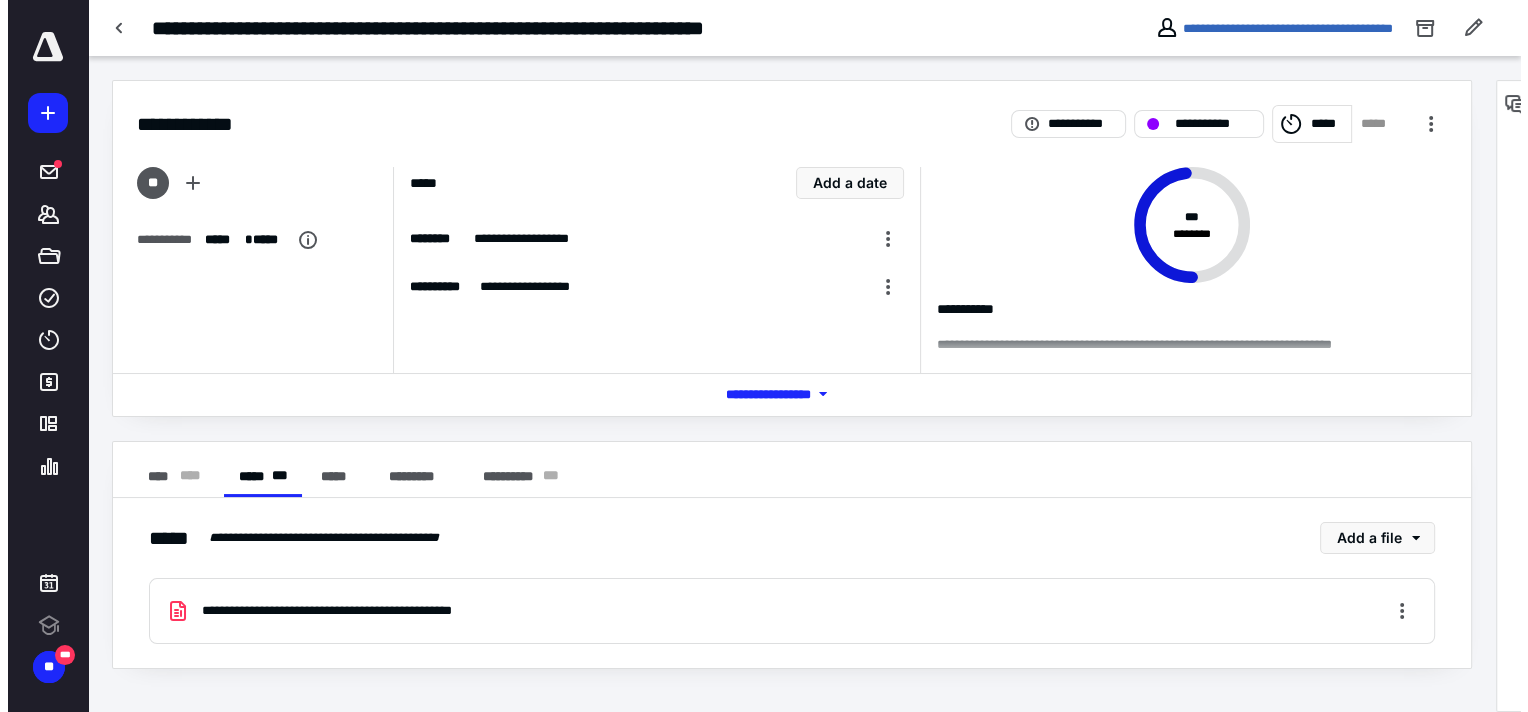 scroll, scrollTop: 0, scrollLeft: 0, axis: both 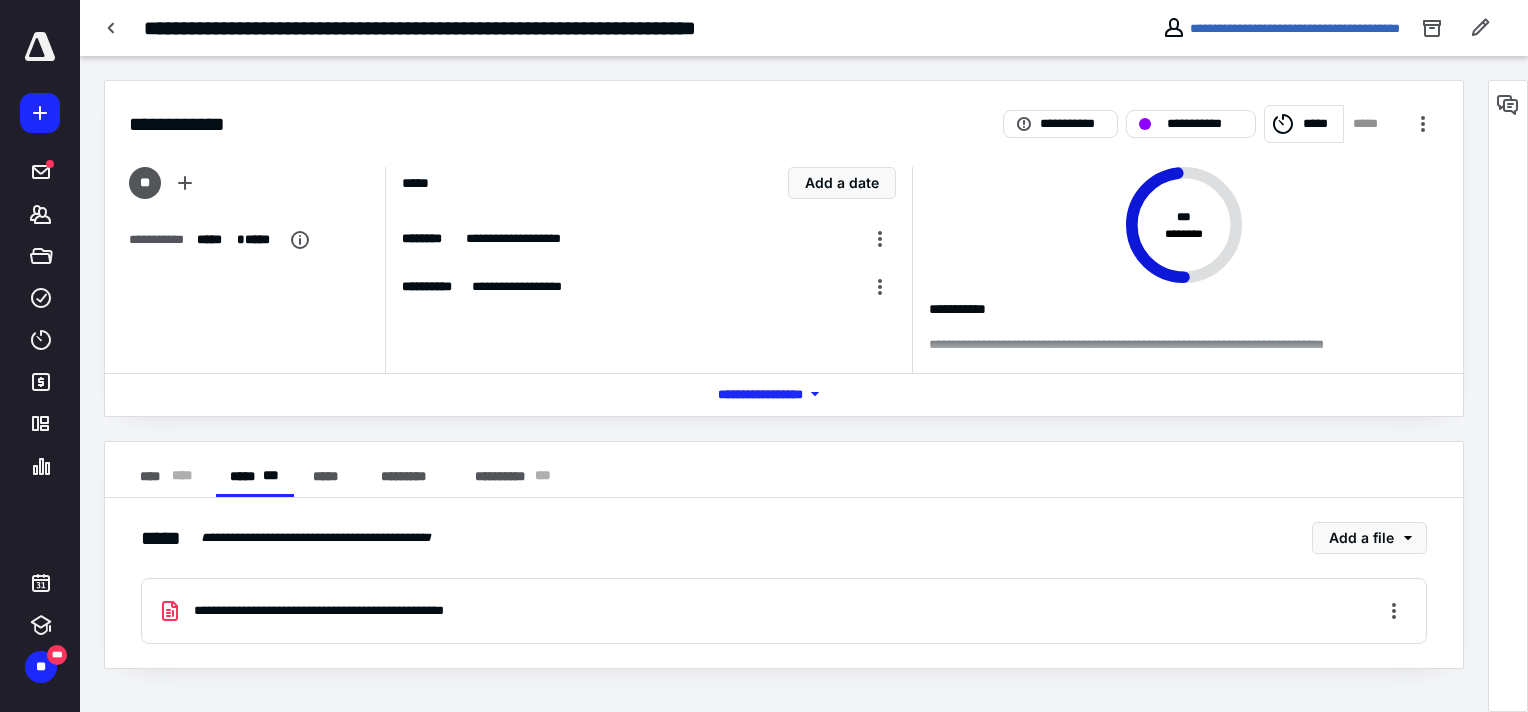 click on "**********" at bounding box center (362, 611) 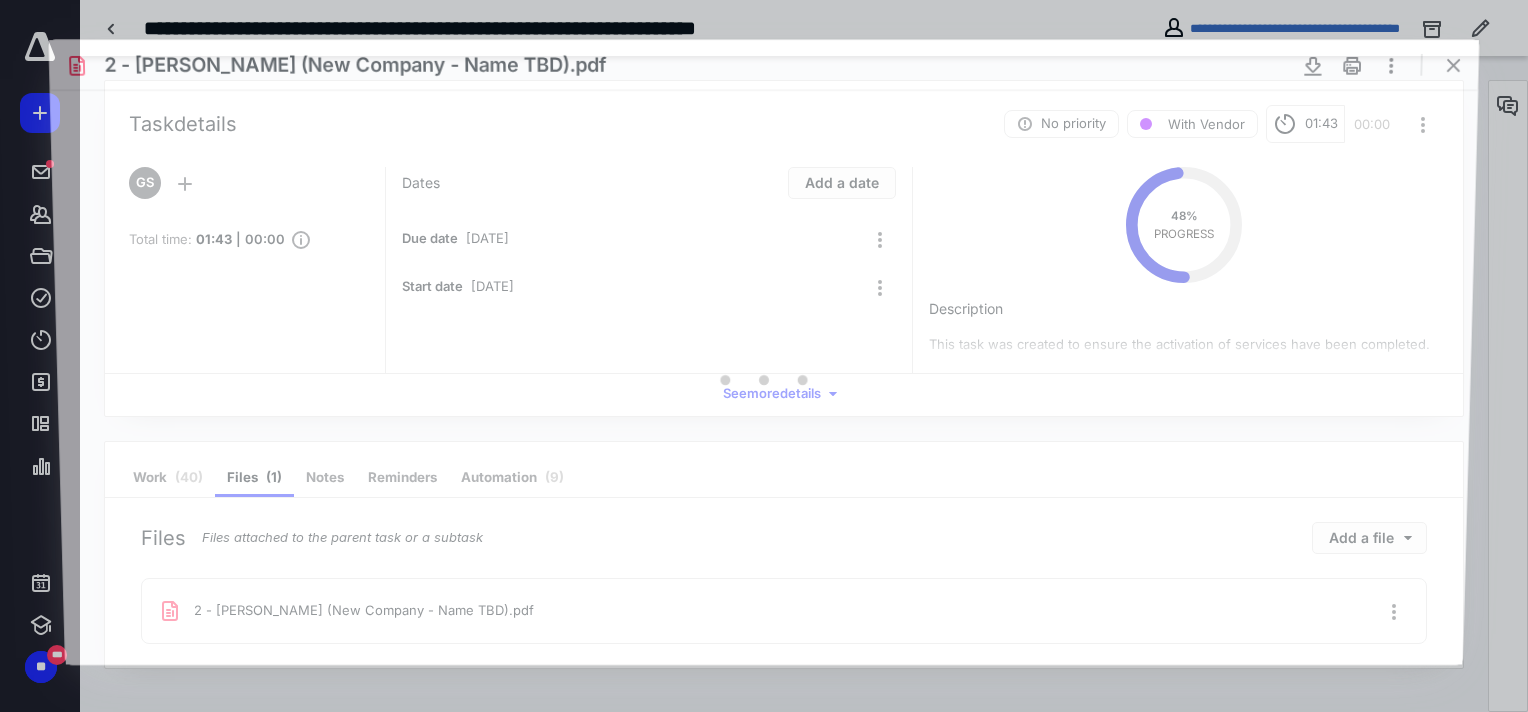 scroll, scrollTop: 0, scrollLeft: 0, axis: both 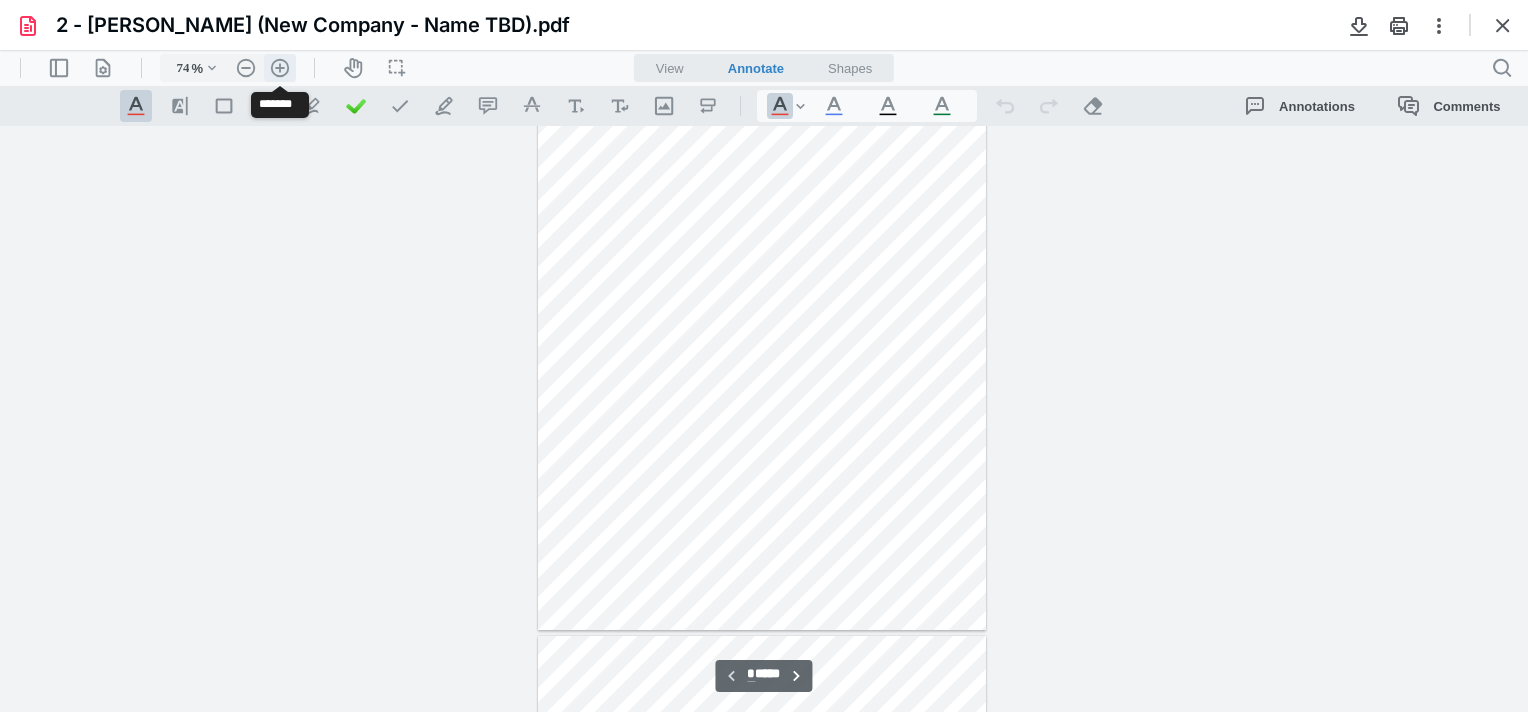 click on ".cls-1{fill:#abb0c4;} icon - header - zoom - in - line" at bounding box center [280, 68] 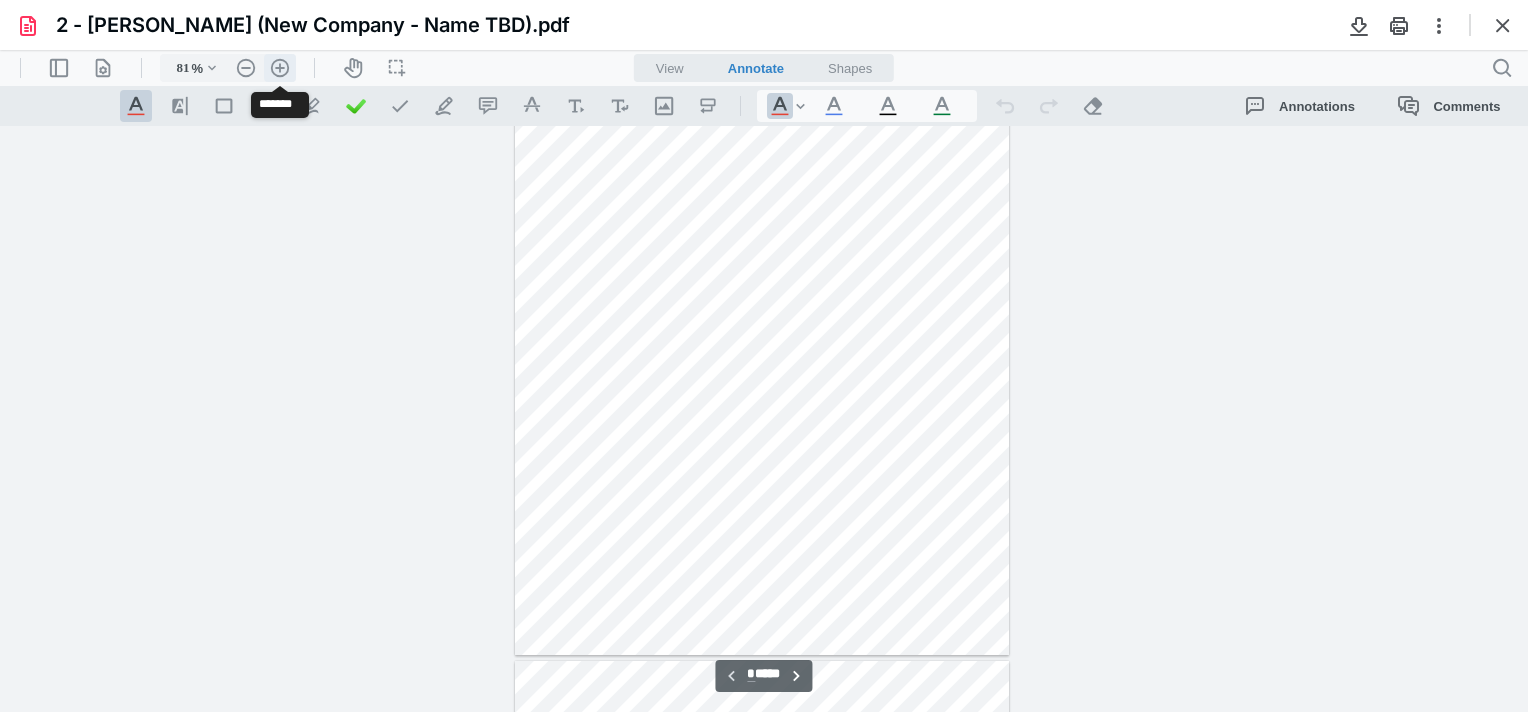 click on ".cls-1{fill:#abb0c4;} icon - header - zoom - in - line" at bounding box center [280, 68] 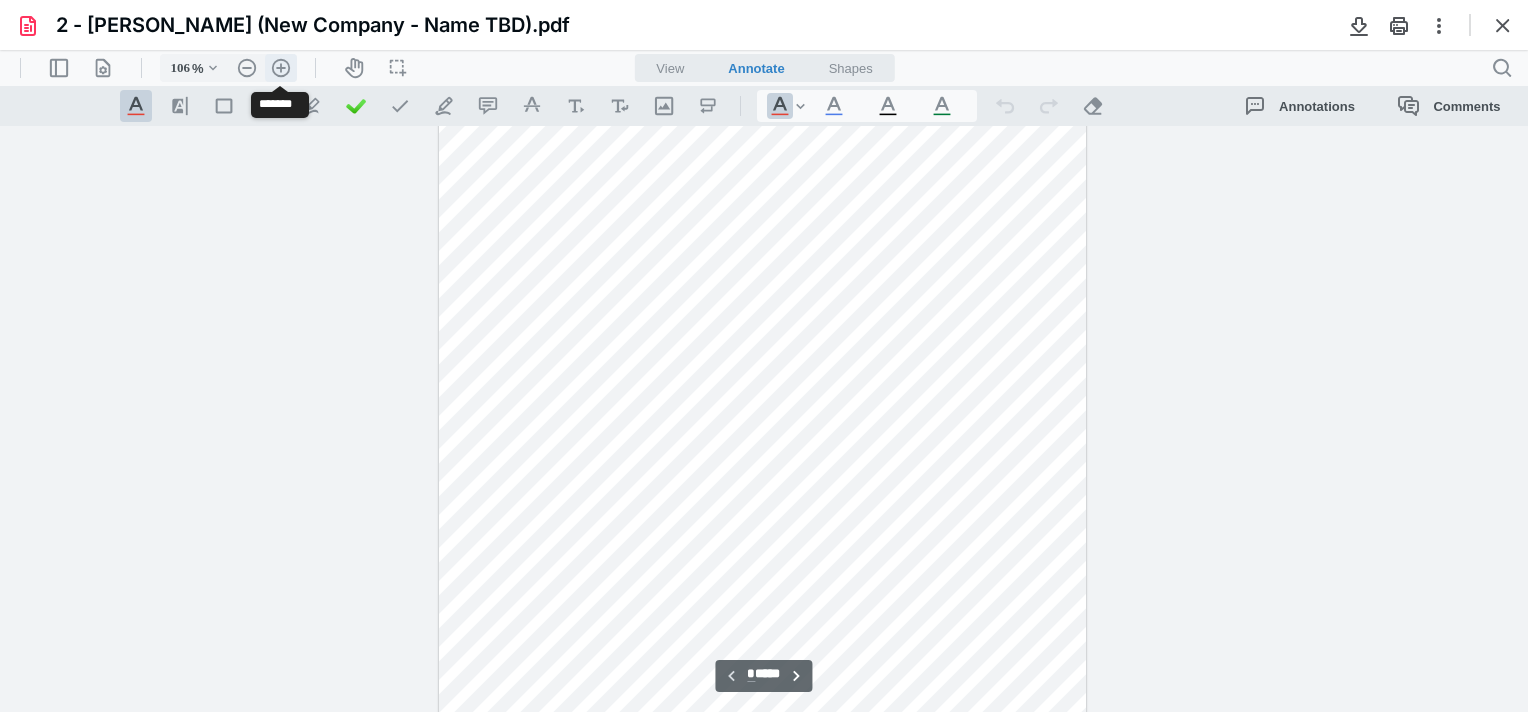 click on ".cls-1{fill:#abb0c4;} icon - header - zoom - in - line" at bounding box center [281, 68] 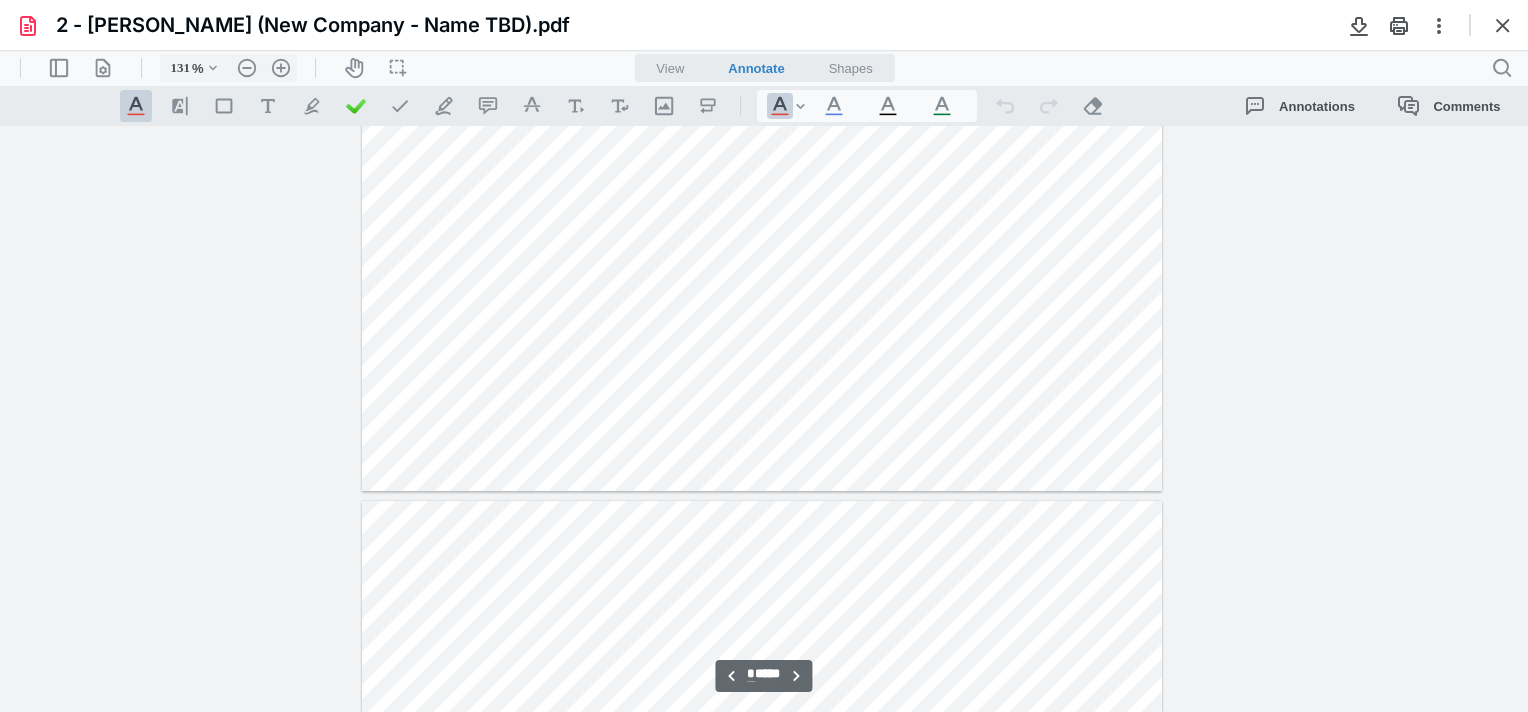 scroll, scrollTop: 1742, scrollLeft: 0, axis: vertical 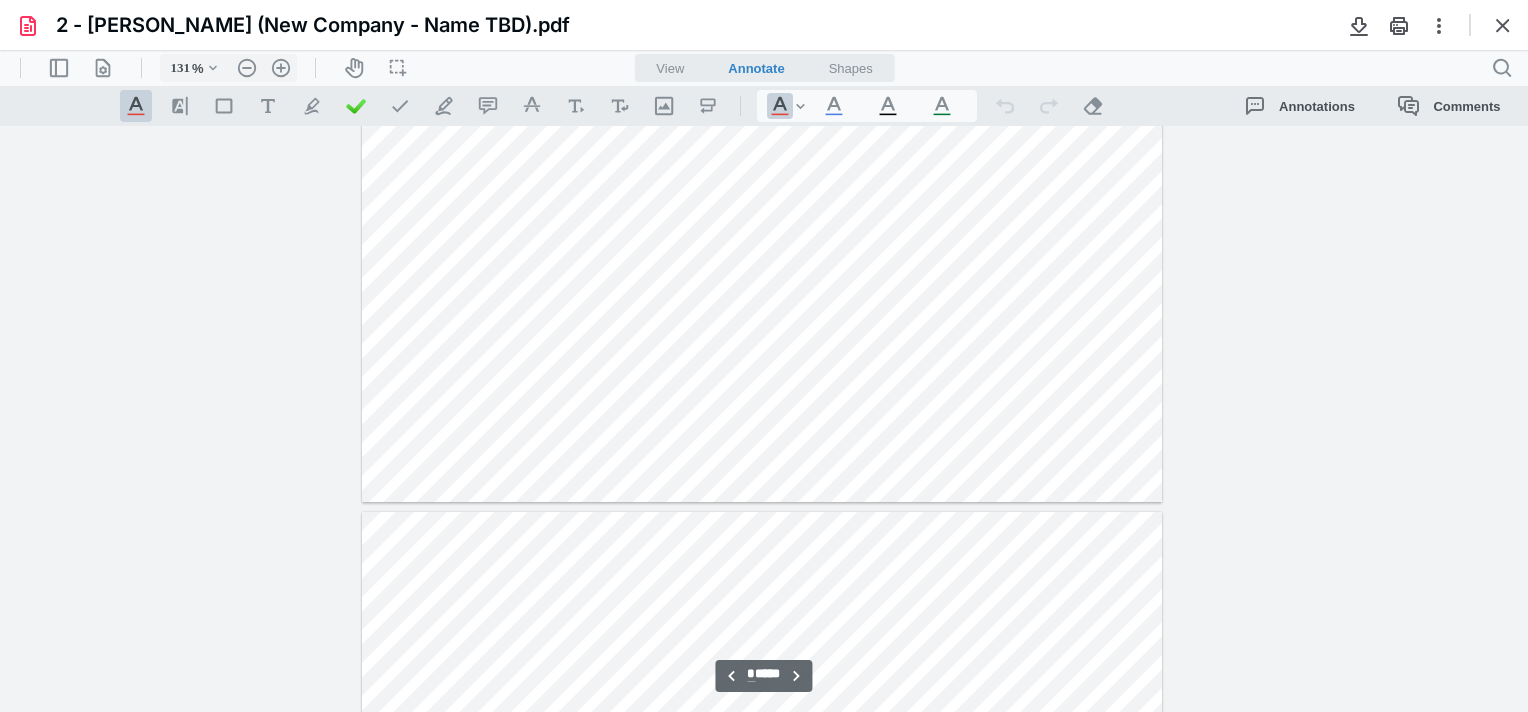 type on "*" 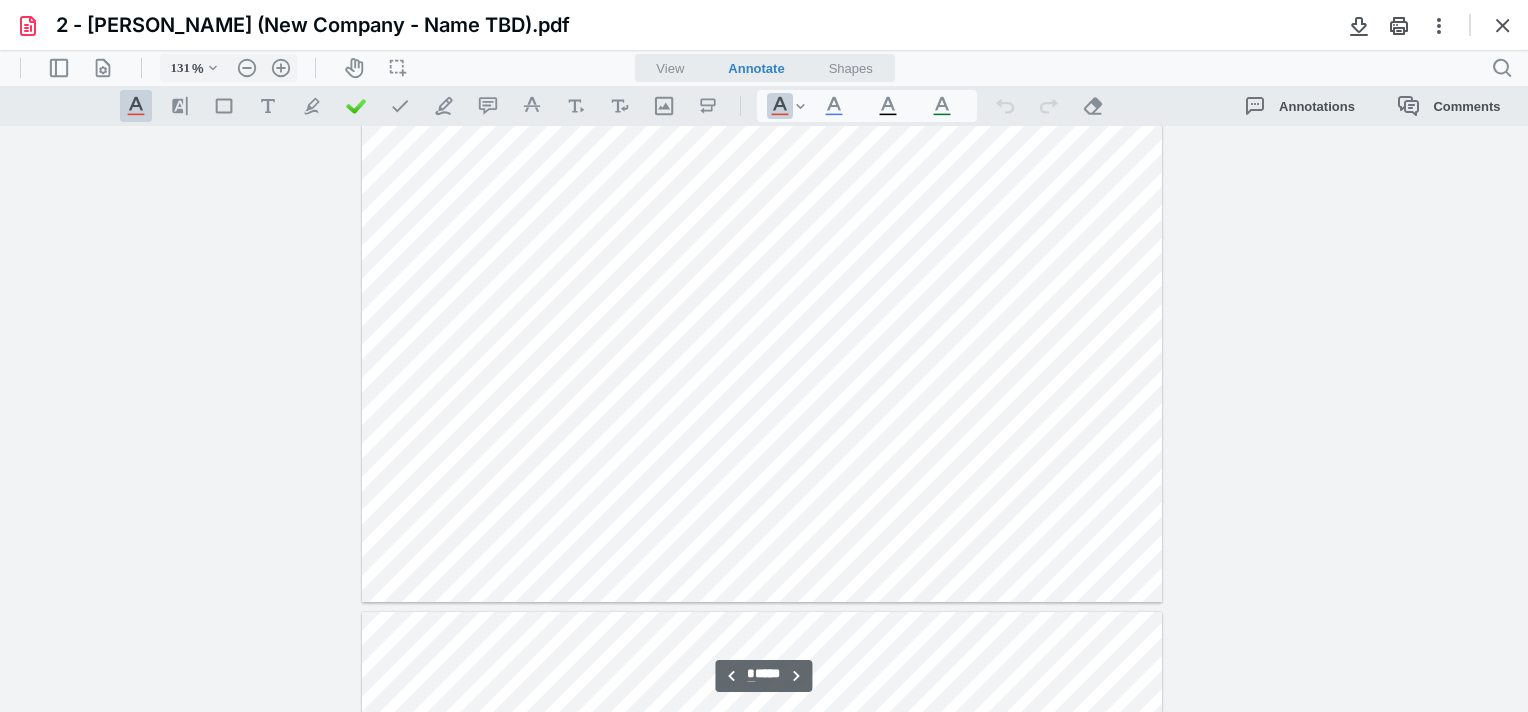 scroll, scrollTop: 1542, scrollLeft: 0, axis: vertical 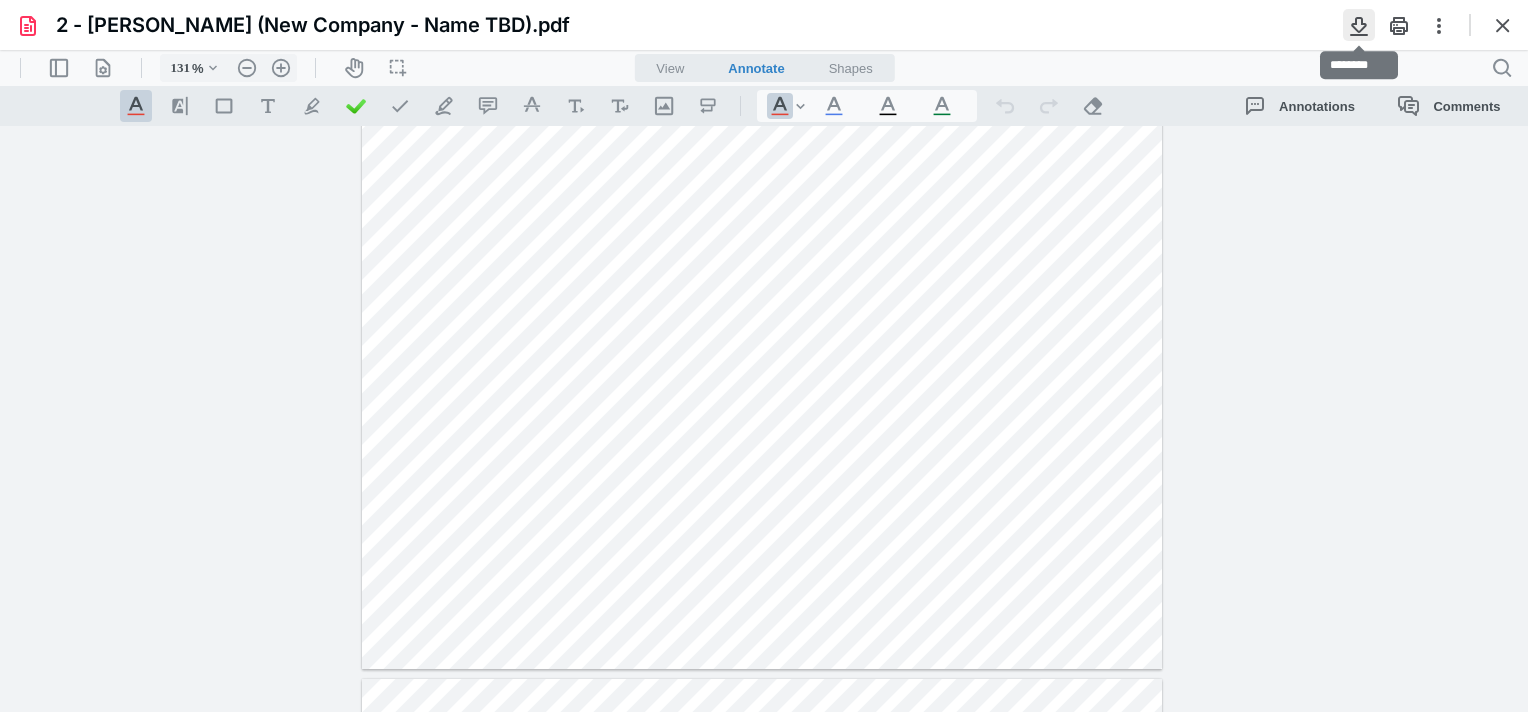 click at bounding box center (1359, 25) 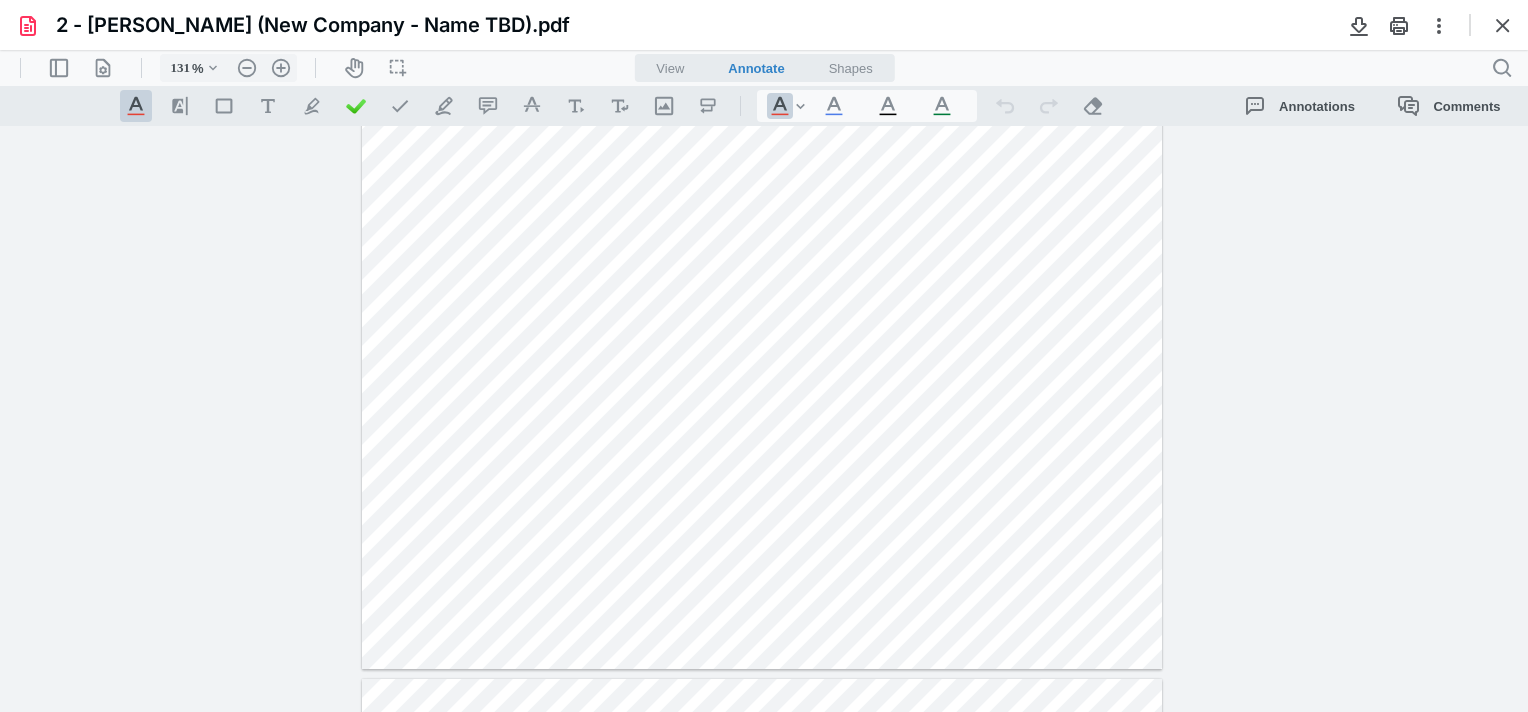 type 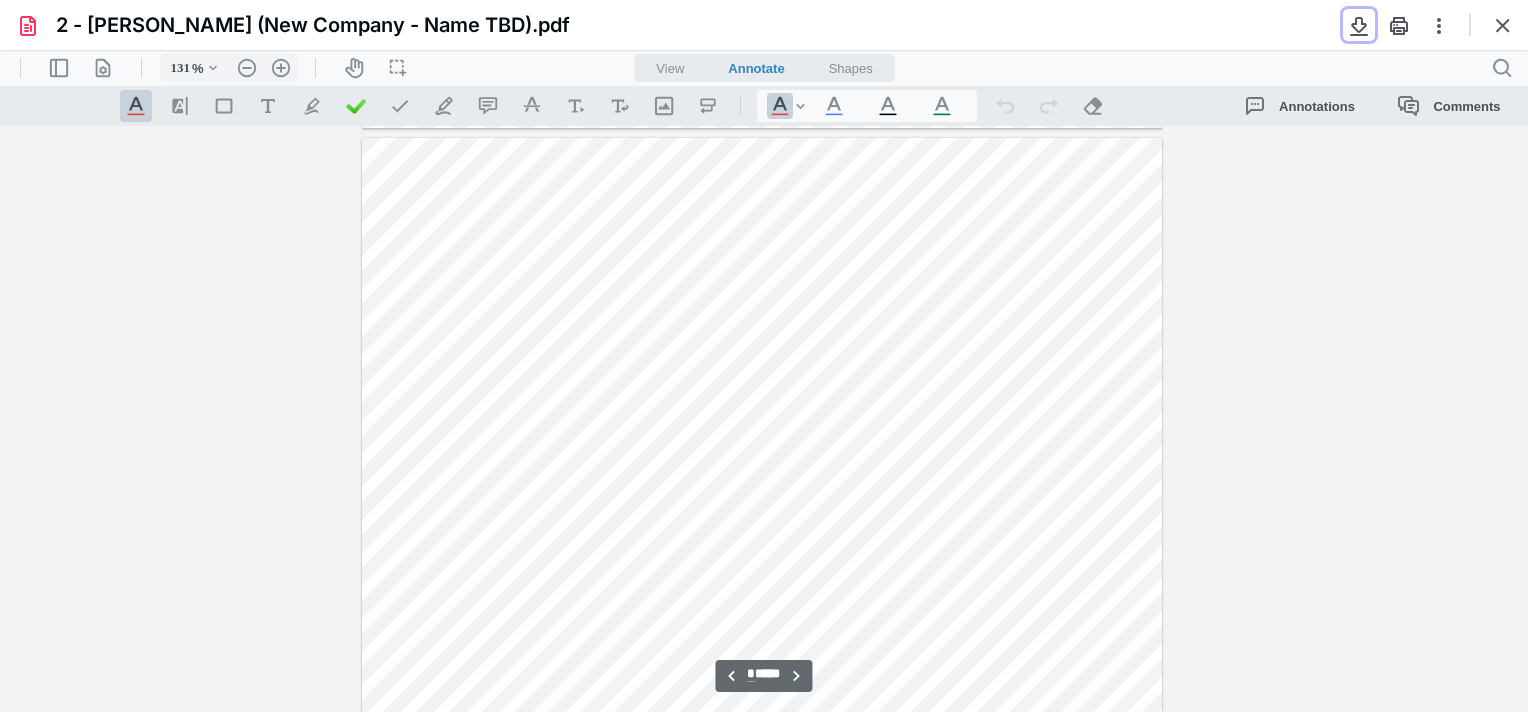 scroll, scrollTop: 2142, scrollLeft: 0, axis: vertical 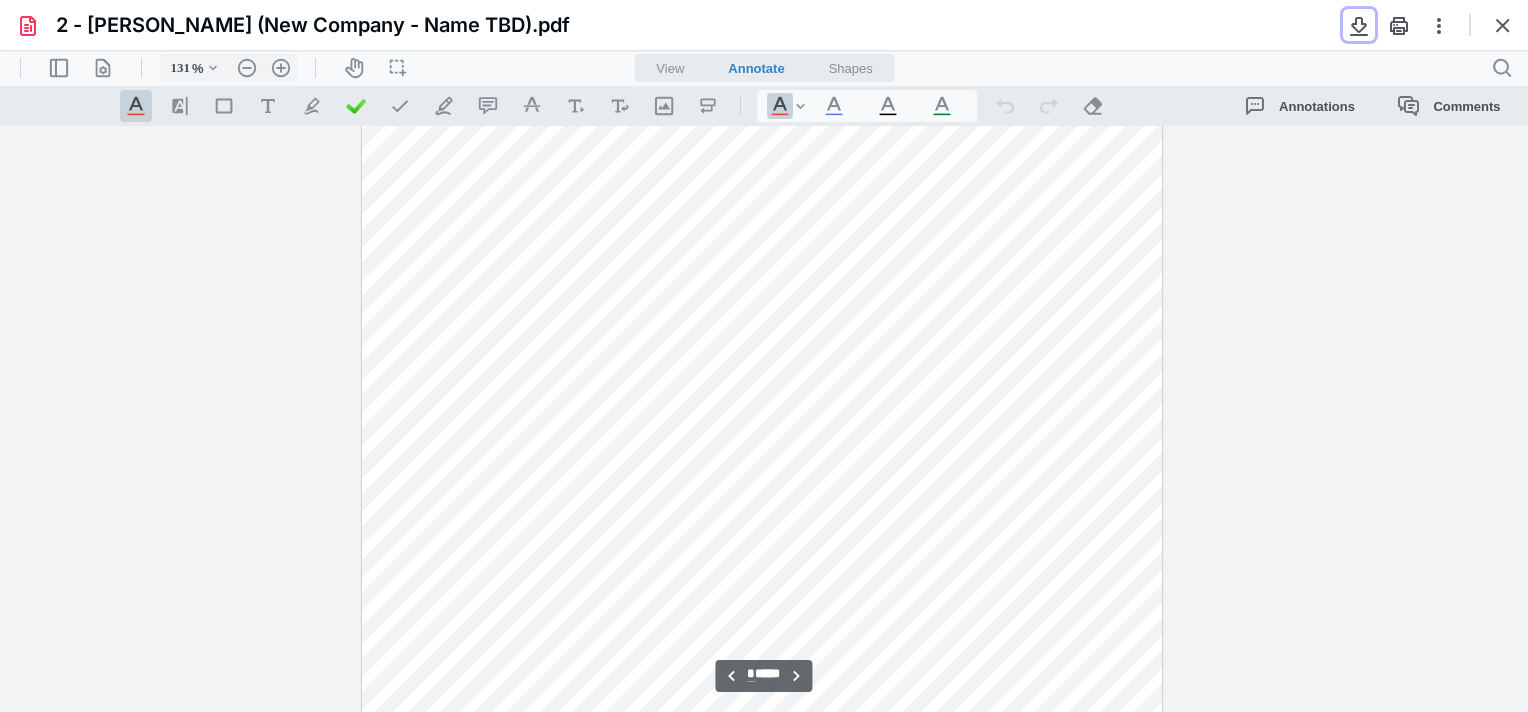 type on "*" 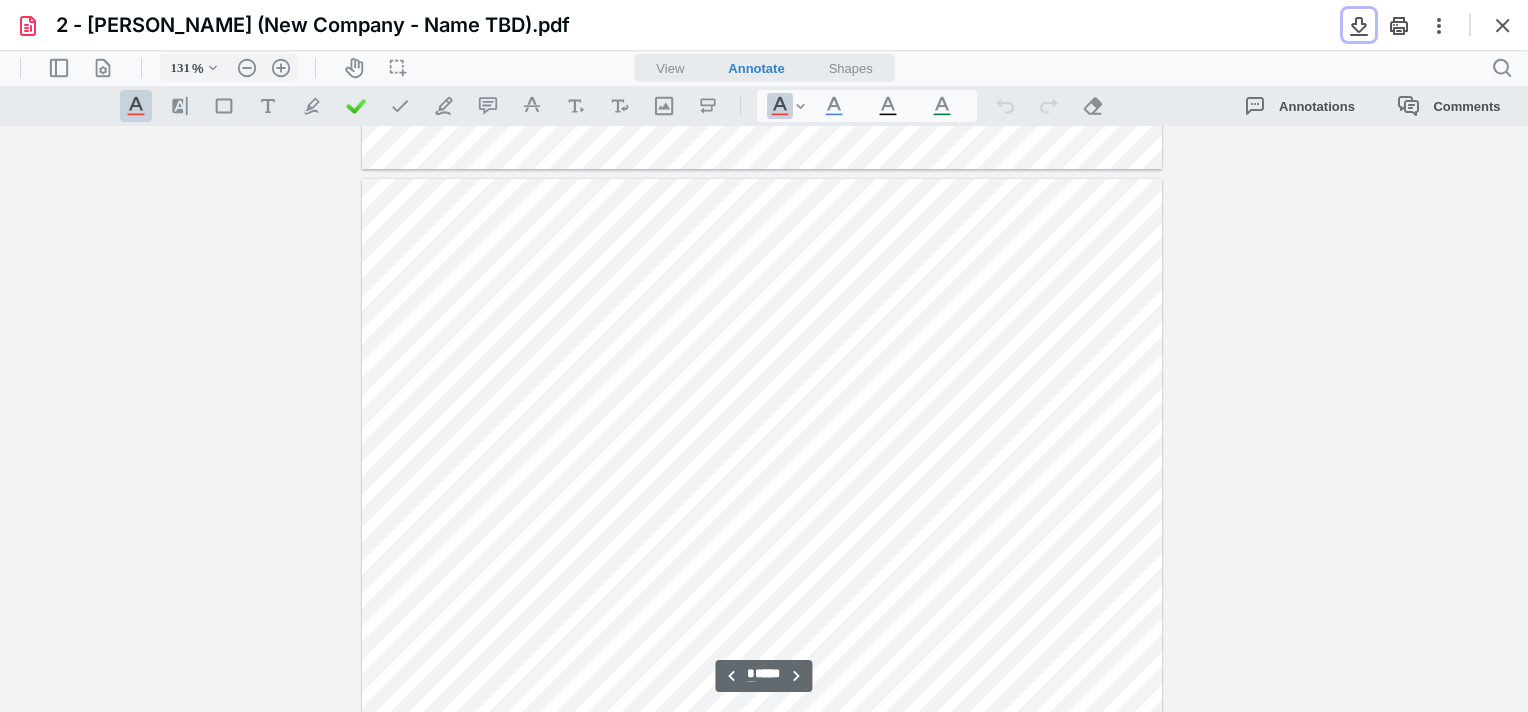 scroll, scrollTop: 2142, scrollLeft: 0, axis: vertical 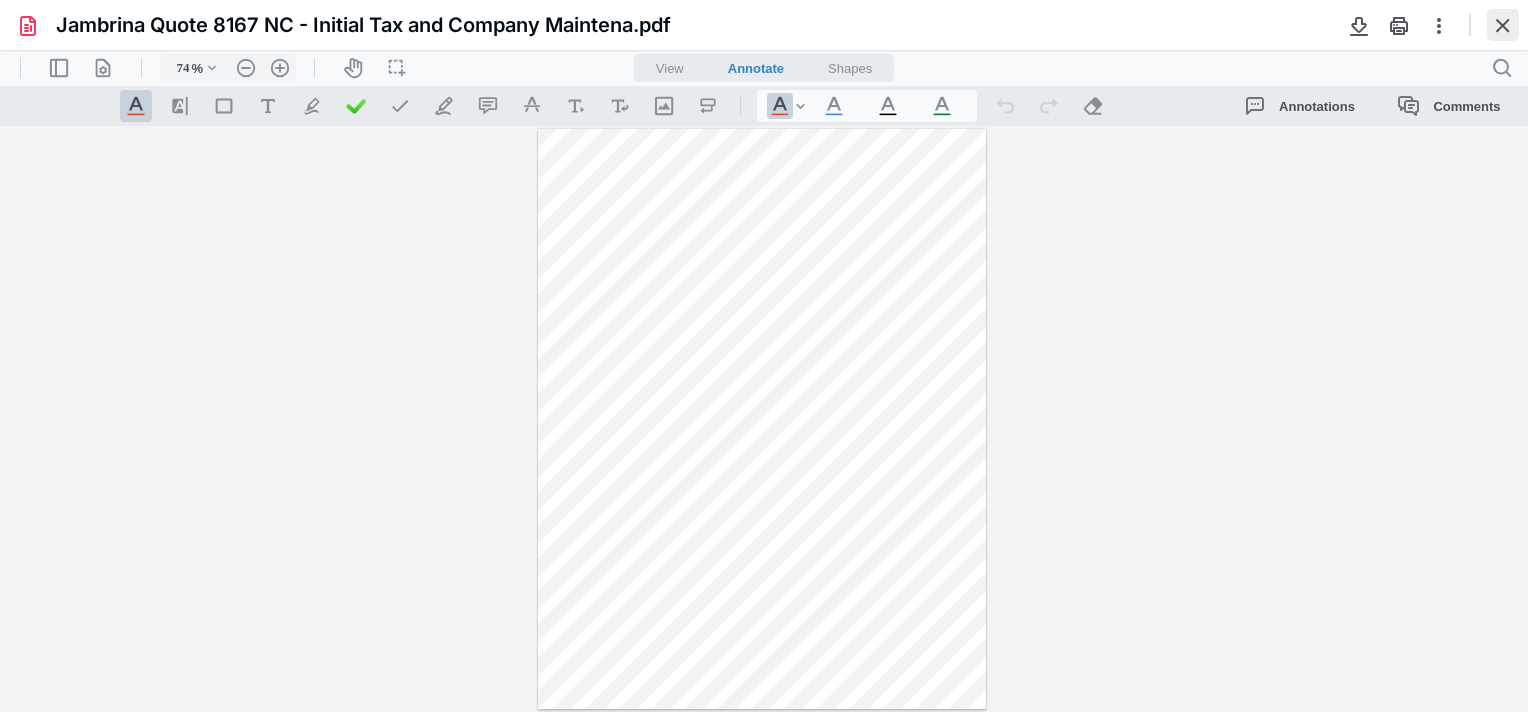click at bounding box center [1503, 25] 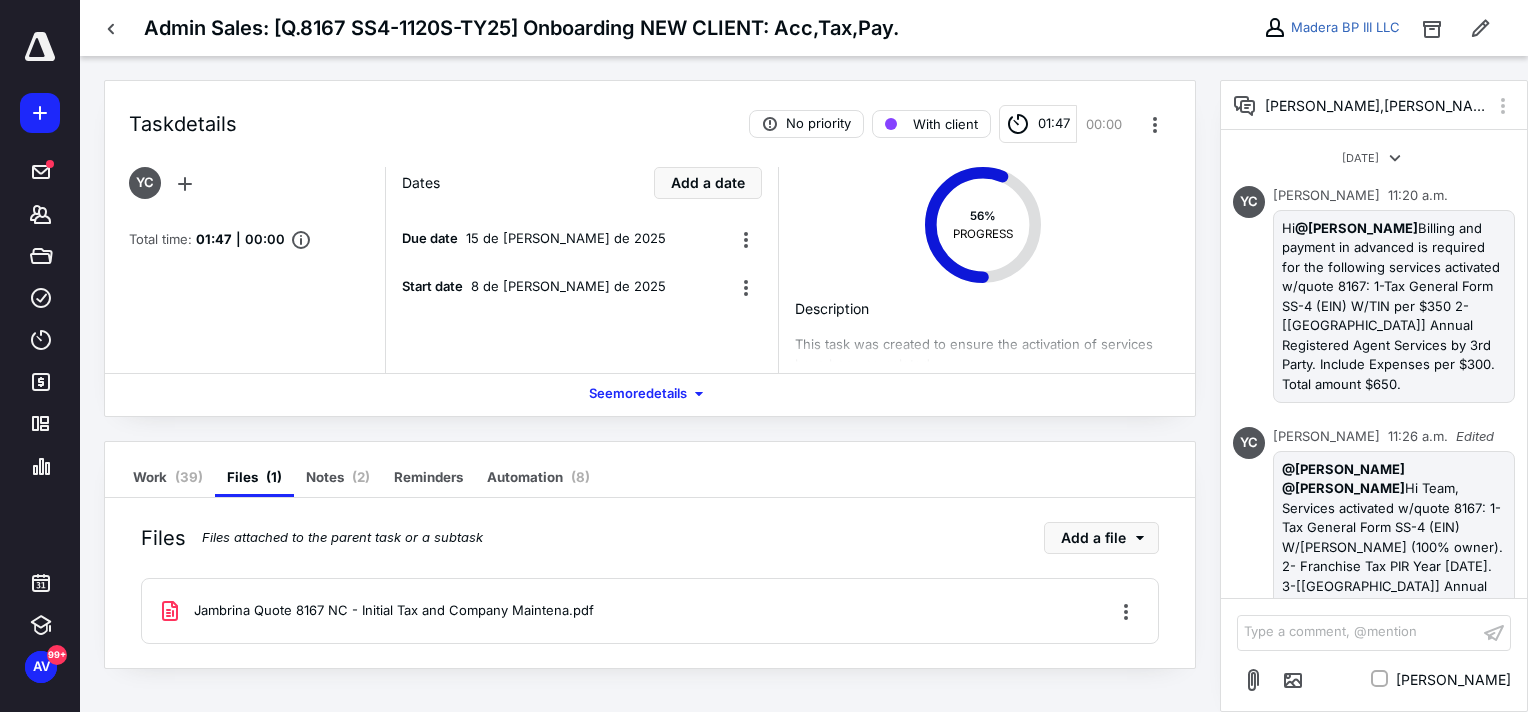 click on "[PERSON_NAME],  [PERSON_NAME],  [PERSON_NAME],  [PERSON_NAME],  [PERSON_NAME] SCOSCERIA [DATE] YC [PERSON_NAME] 11:20 a.m. Hi  @[PERSON_NAME]  Billing and payment in advanced is required for the following services activated w/quote 8167: 1-Tax General Form SS-4 (EIN) W/TIN per $350  2-[[GEOGRAPHIC_DATA]] Annual Registered Agent Services by 3rd Party. Include Expenses per $300. Total amount $650. YC [PERSON_NAME] 11:26 a.m. Edited @[PERSON_NAME]   @[PERSON_NAME]  Hi Team, Services activated w/quote 8167: 1-Tax General Form SS-4 (EIN) W/[PERSON_NAME] (100% owner). 2- Franchise Tax PIR Year [DATE]. 3-[[GEOGRAPHIC_DATA]] Annual Registered Agent Services by 3rd Party. Include Expenses. Year [DATE]. 4-Tax Franchise Annual Report ([GEOGRAPHIC_DATA]) Starting Year [DATE]. 5- Tax Business Form 1120-S TY2025. (Company recently created by GAS) docs saved in: G:\Madera BP III LLC YC [PERSON_NAME] 11:27 a.m. Jambrina Quote 8167 NC  - Initial Tax and Company Maintena.pdf YC [PERSON_NAME] 11:35 a.m. Form Submitted by: [EMAIL_ADDRESS][DOMAIN_NAME] YC" at bounding box center [1374, 384] 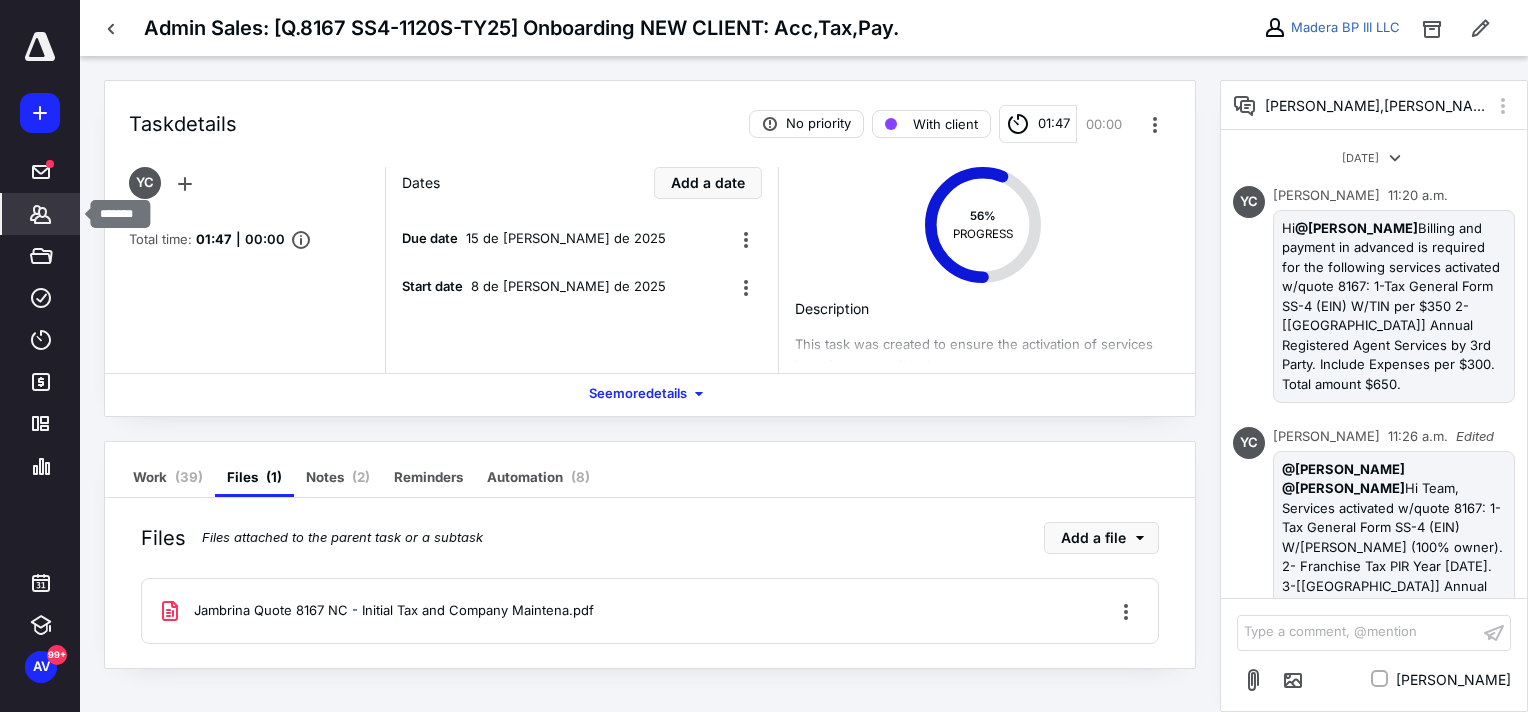 click 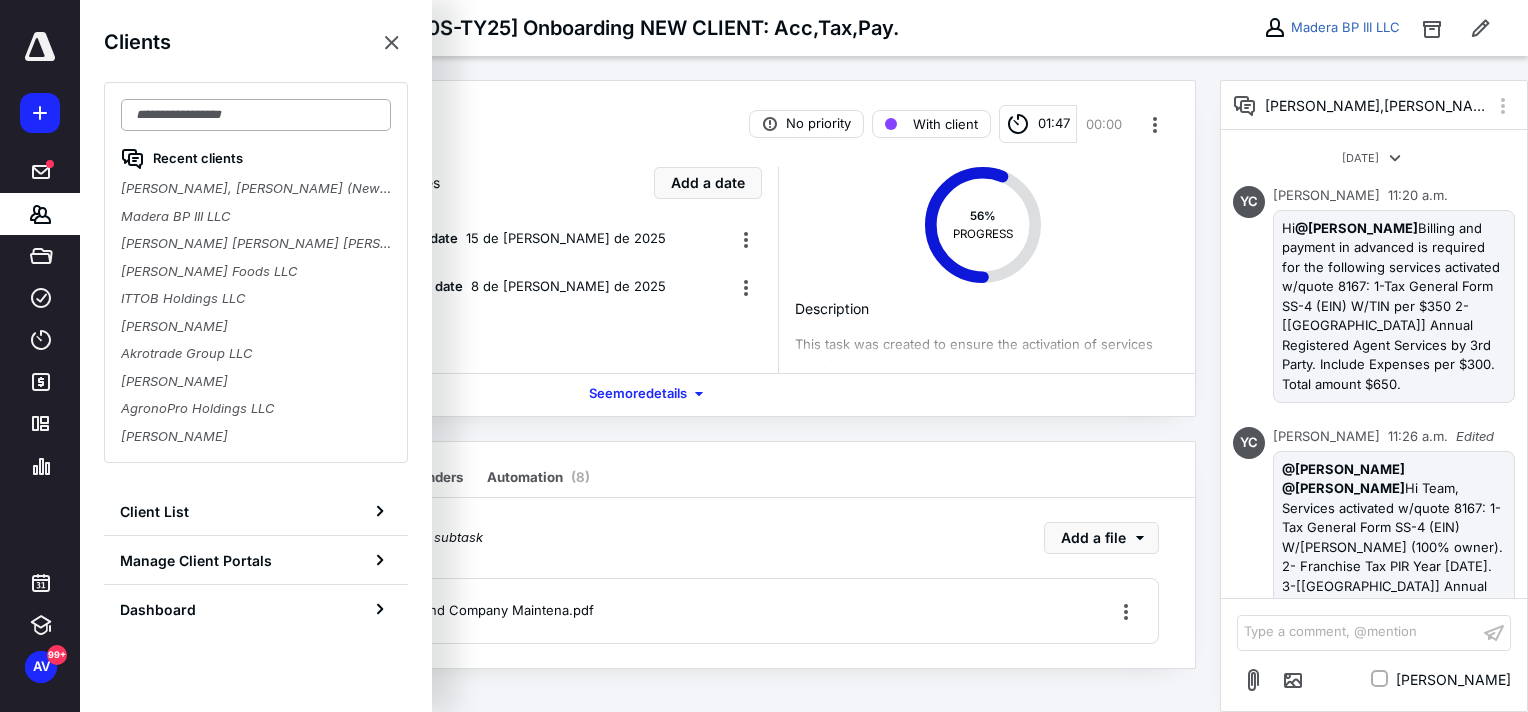 click at bounding box center (256, 115) 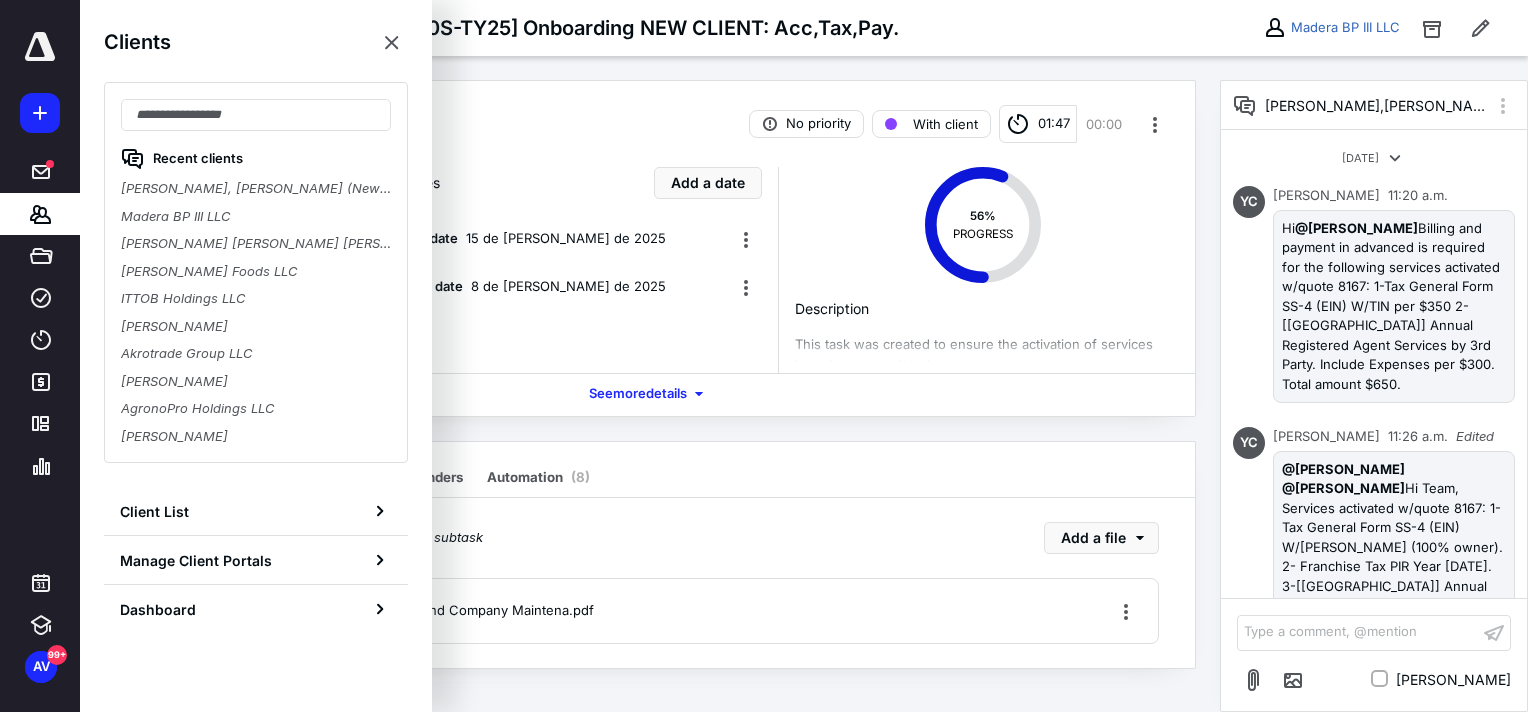click on "Yolanda Cantu,  Fidel Millano,  Elissette Garcia,  Yesenia Saenz,  Diego Suarez,  VERONICA SCOSCERIA 9 jul 2025 YC Yolanda Cantu 11:20 a.m. Hi  @Fidel Millano  Billing and payment in advanced is required for the following services activated w/quote 8167: 1-Tax General Form SS-4 (EIN) W/TIN per $350  2-[FL] Annual Registered Agent Services by 3rd Party. Include Expenses per $300. Total amount $650. YC Yolanda Cantu 11:26 a.m. Edited @Yesenia Saenz   @Elissette Garcia  Hi Team, Services activated w/quote 8167: 1-Tax General Form SS-4 (EIN) W/TIN - Bravo Herrera, Ramon (100% owner). 2- Franchise Tax PIR Year 2026. 3-[FL] Annual Registered Agent Services by 3rd Party. Include Expenses. Year 2025. 4-Tax Franchise Annual Report (FL) Starting Year 2026. 5- Tax Business Form 1120-S TY2025. (Company recently created by GAS) docs saved in: G:\Madera BP III LLC YC Yolanda Cantu 11:27 a.m. Jambrina Quote 8167 NC  - Initial Tax and Company Maintena.pdf YC Yolanda Cantu 11:35 a.m. Form Submitted by: alopez@jambrina.com YC" at bounding box center [1374, 384] 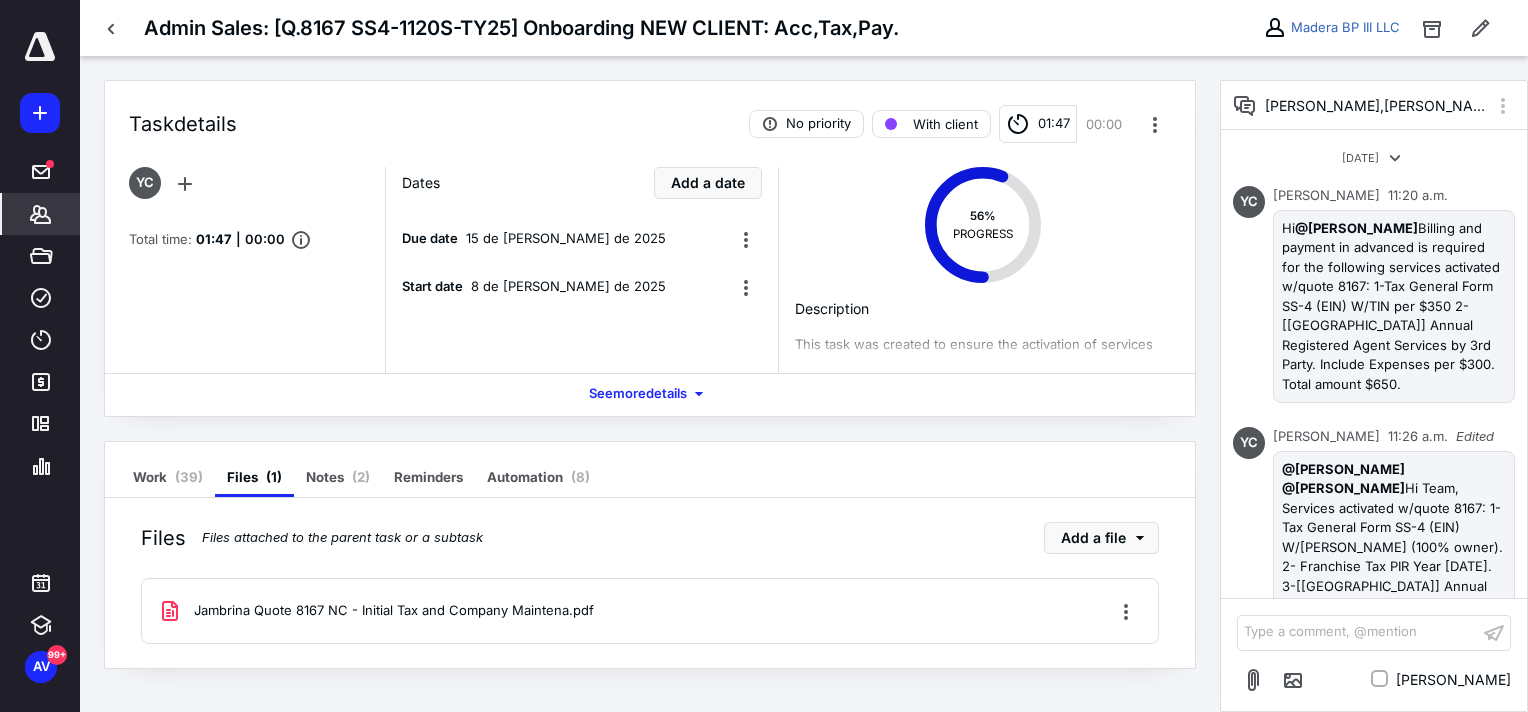 click 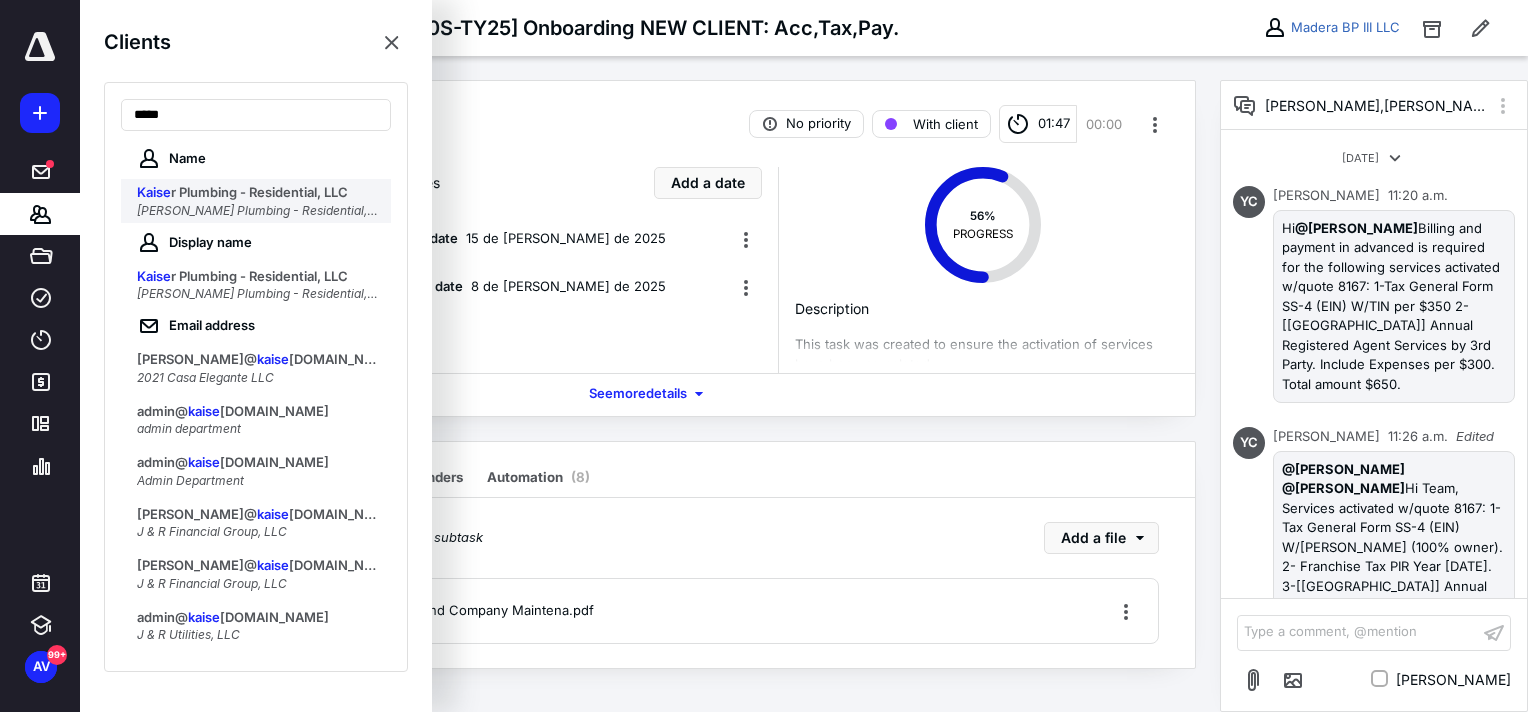 type on "*****" 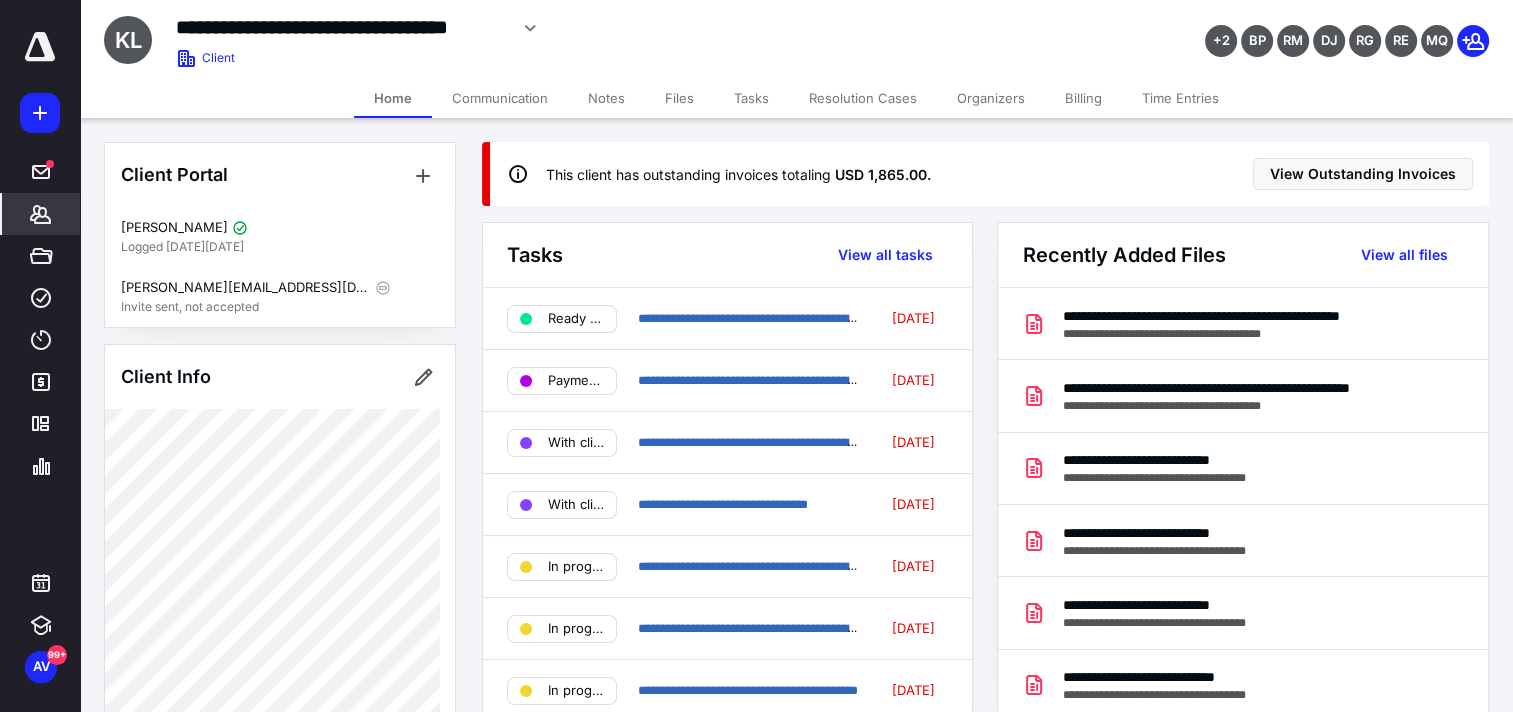 click on "Billing" at bounding box center (1083, 98) 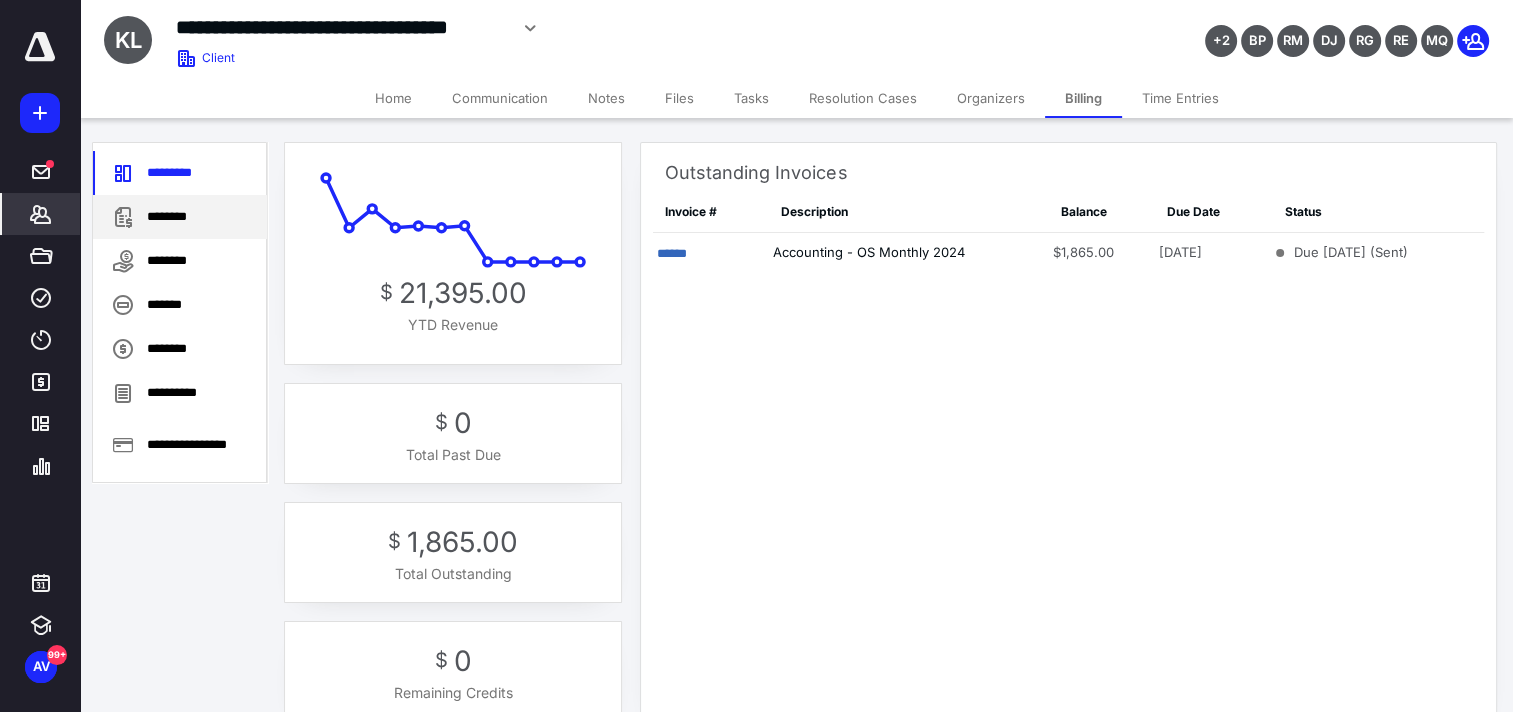 click on "********" at bounding box center [180, 217] 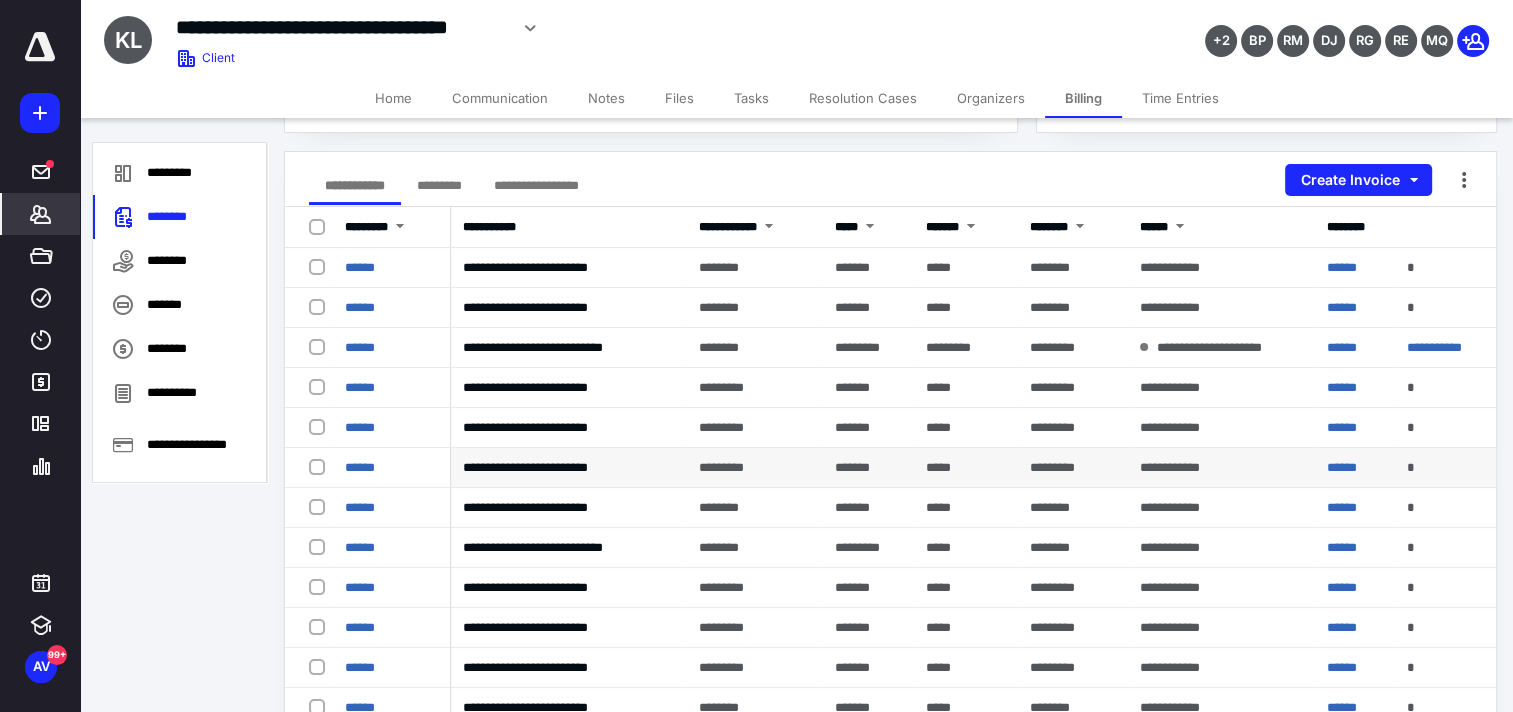 scroll, scrollTop: 200, scrollLeft: 0, axis: vertical 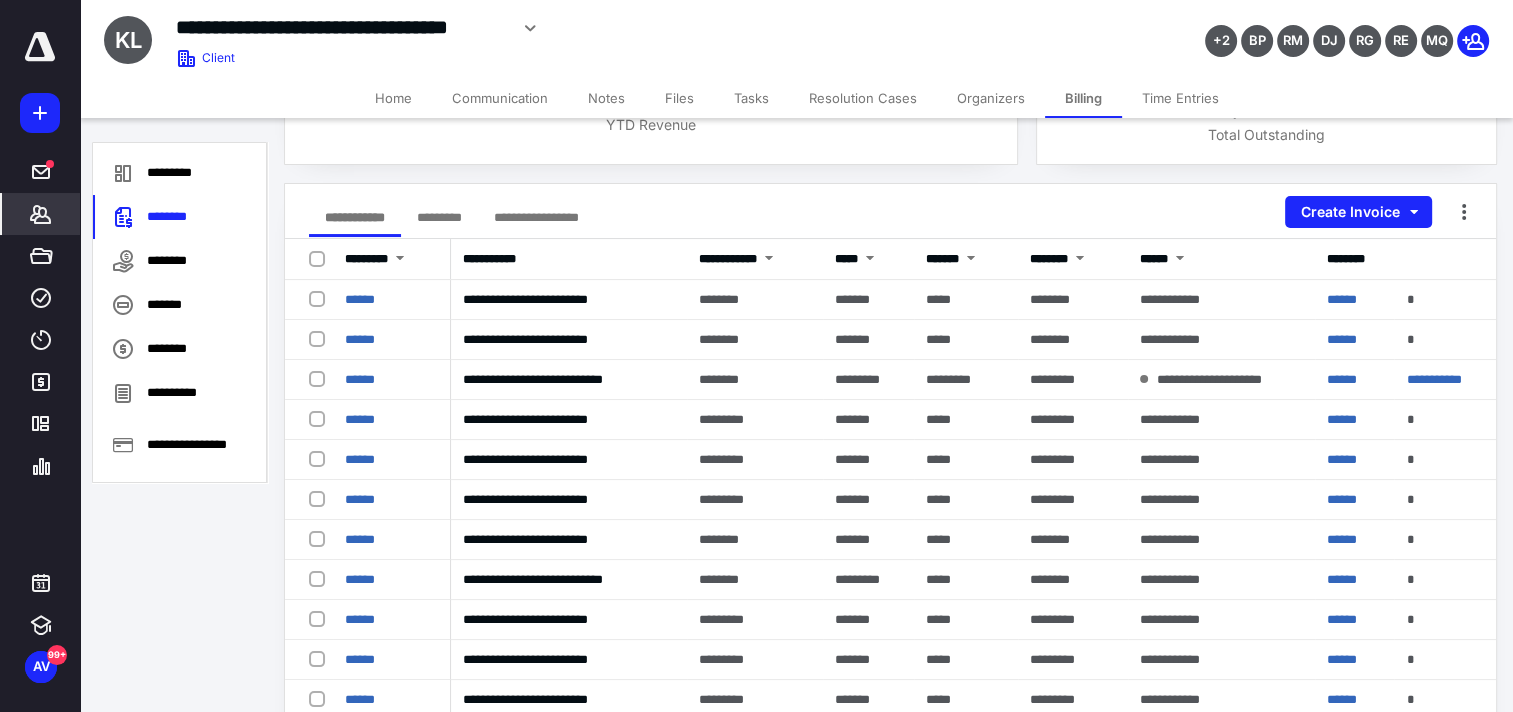 click on "Clients" at bounding box center (41, 214) 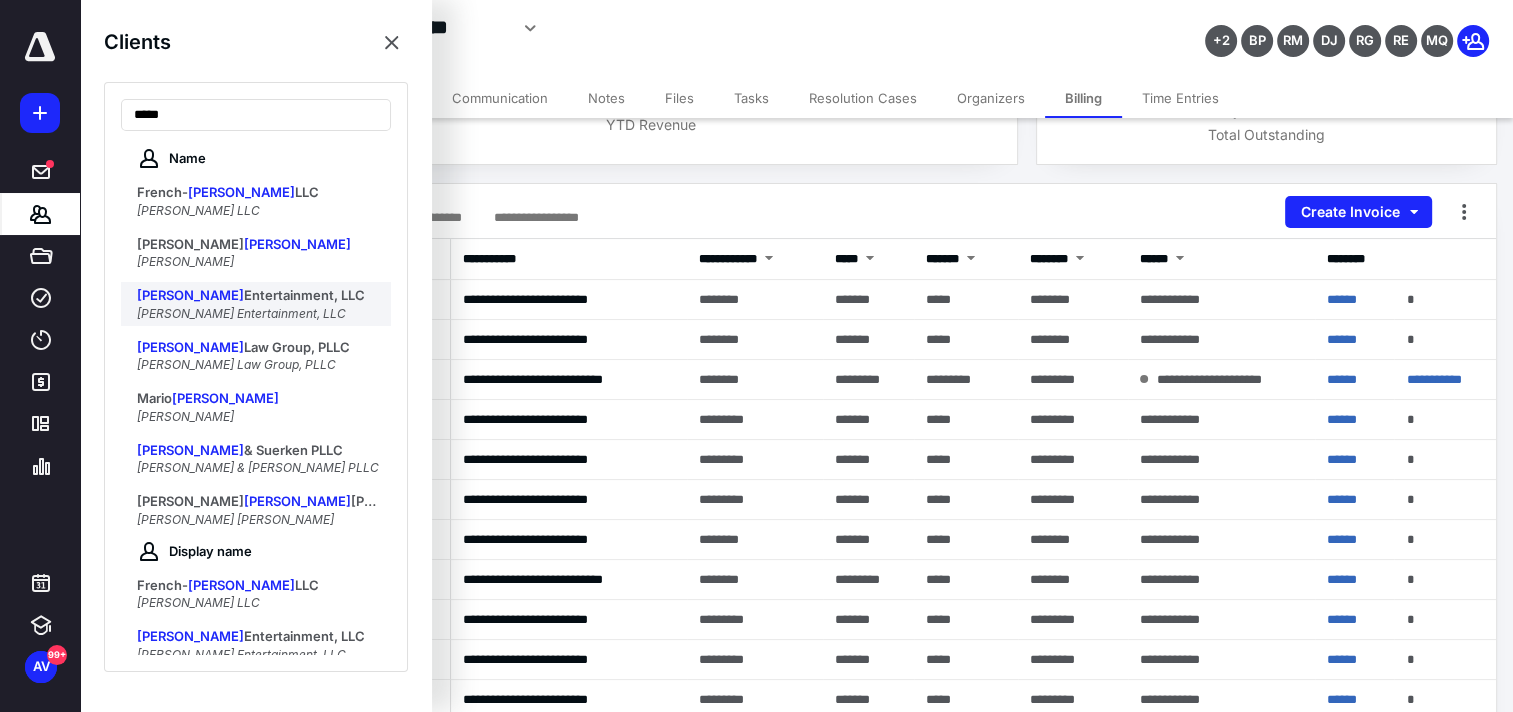 type on "*****" 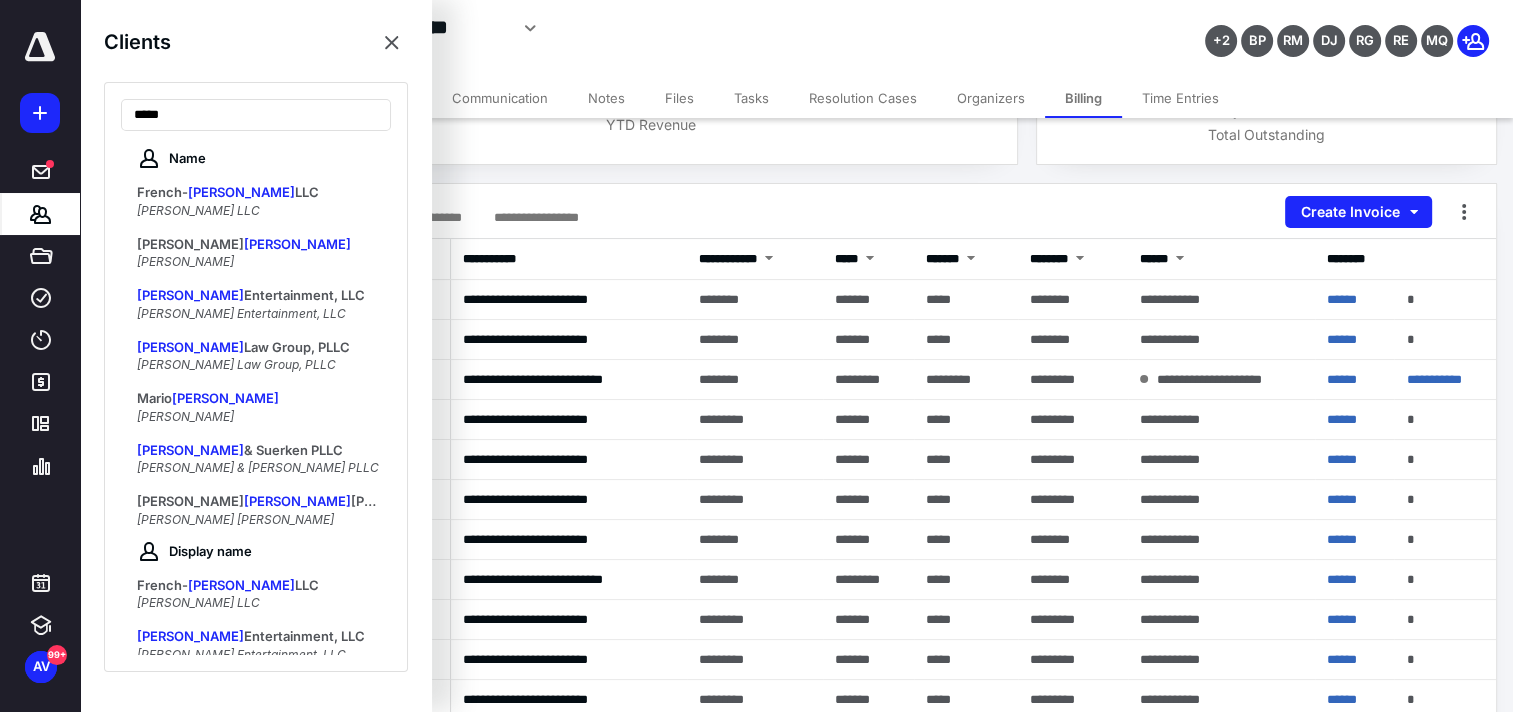 click on "Rosas Entertainment, LLC" at bounding box center [241, 313] 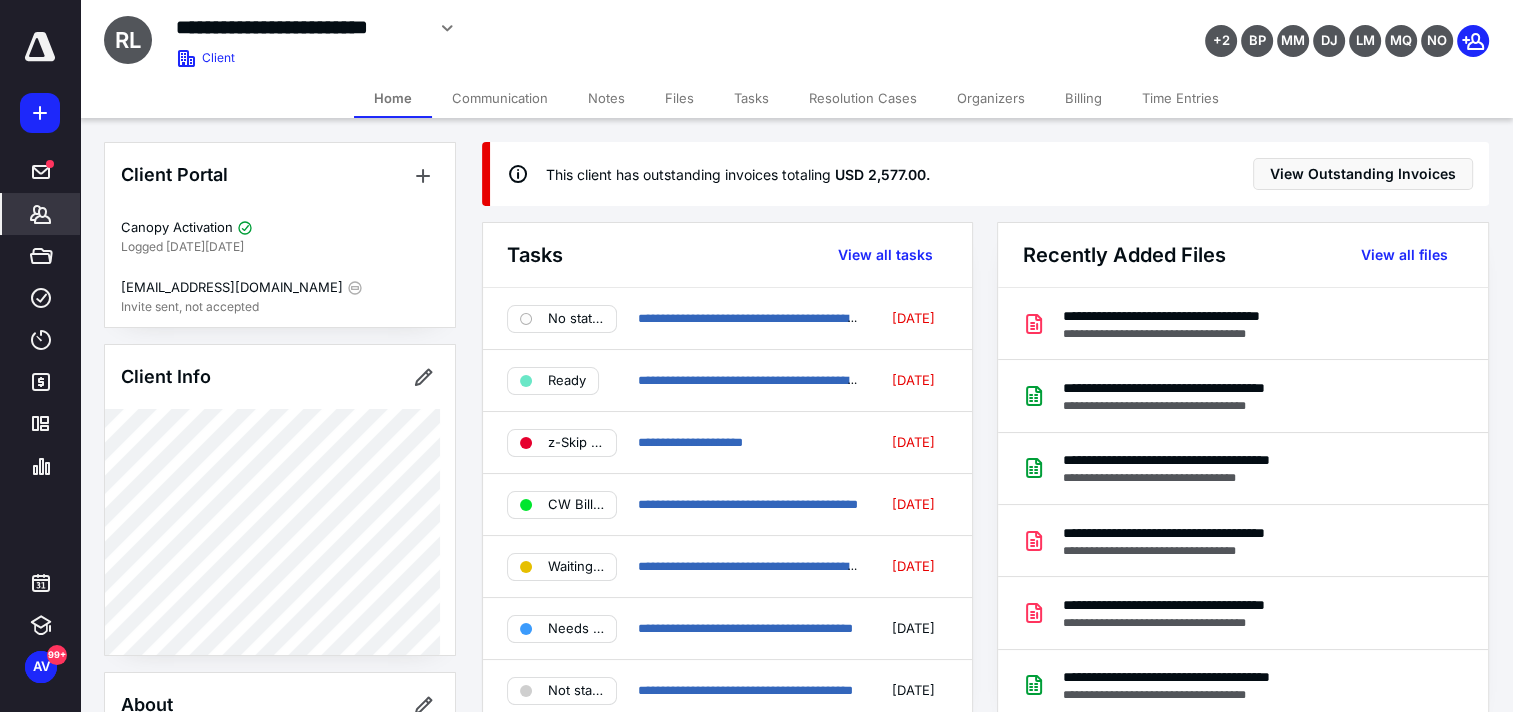 click on "Billing" at bounding box center (1083, 98) 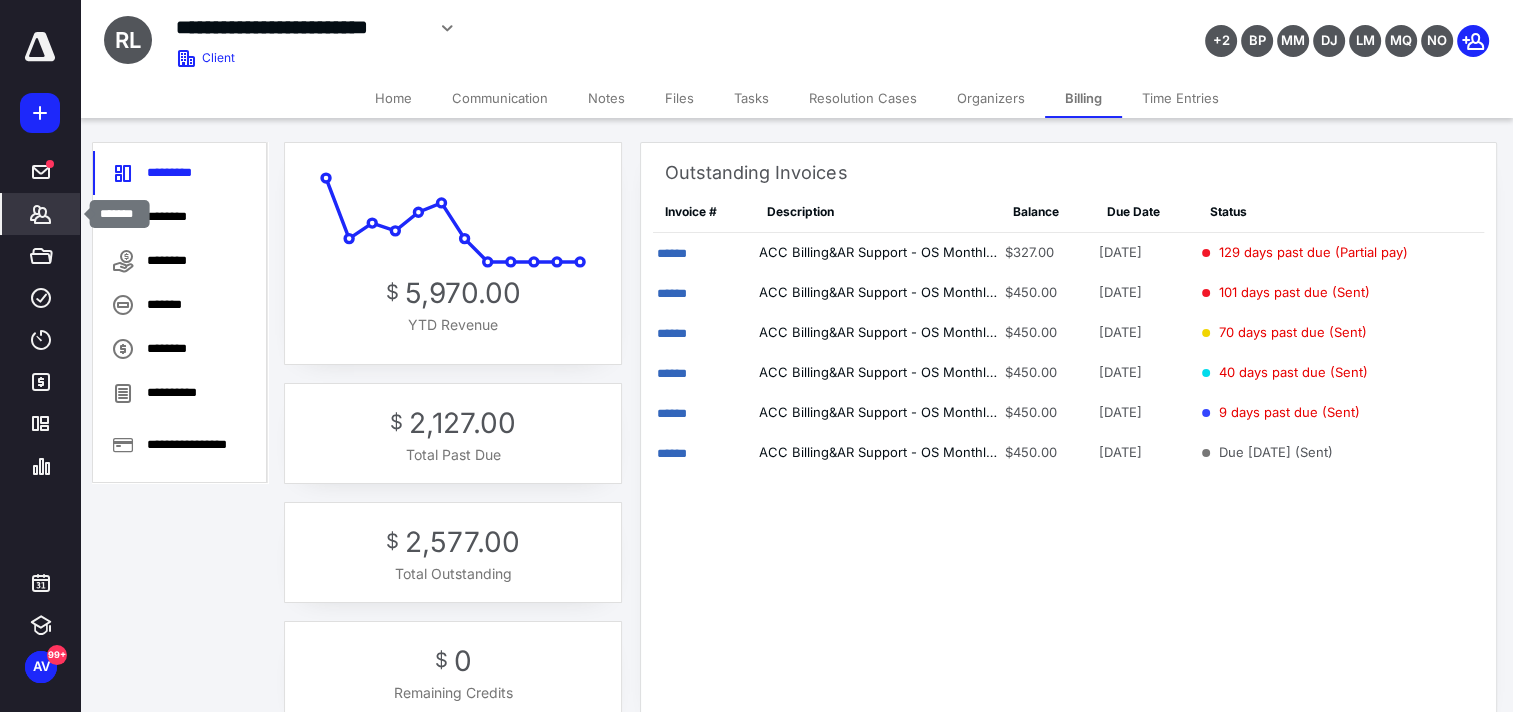 click 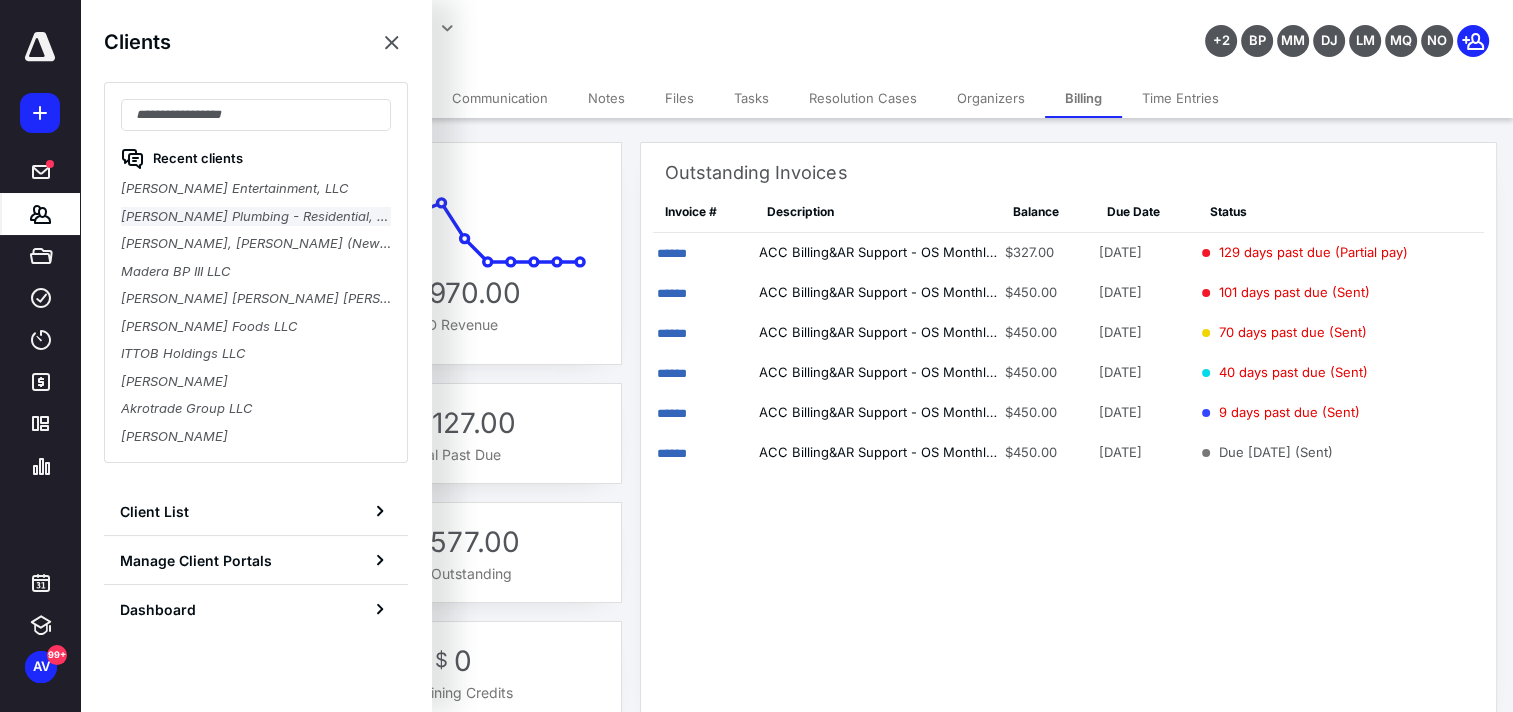 click on "Kaiser Plumbing - Residential, LLC" at bounding box center (256, 217) 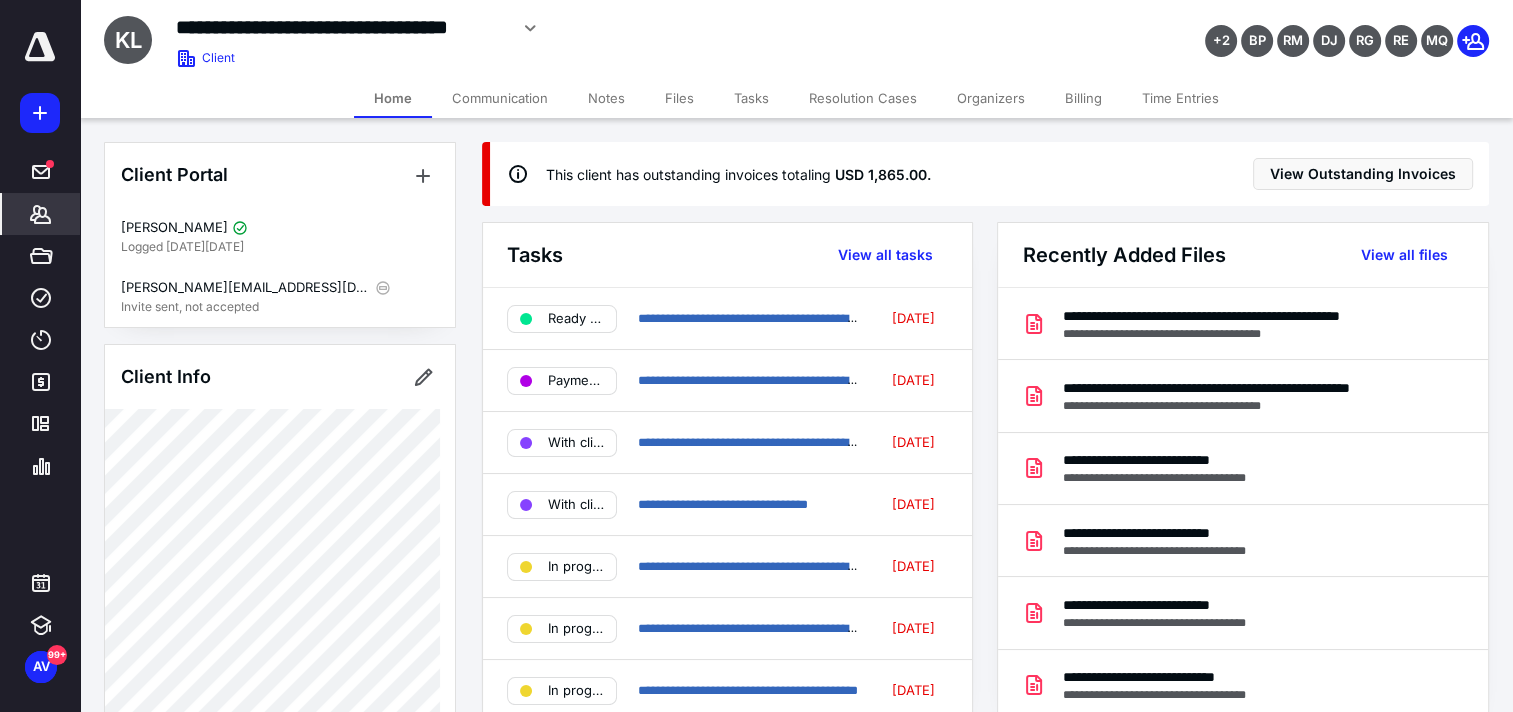 click on "Billing" at bounding box center (1083, 98) 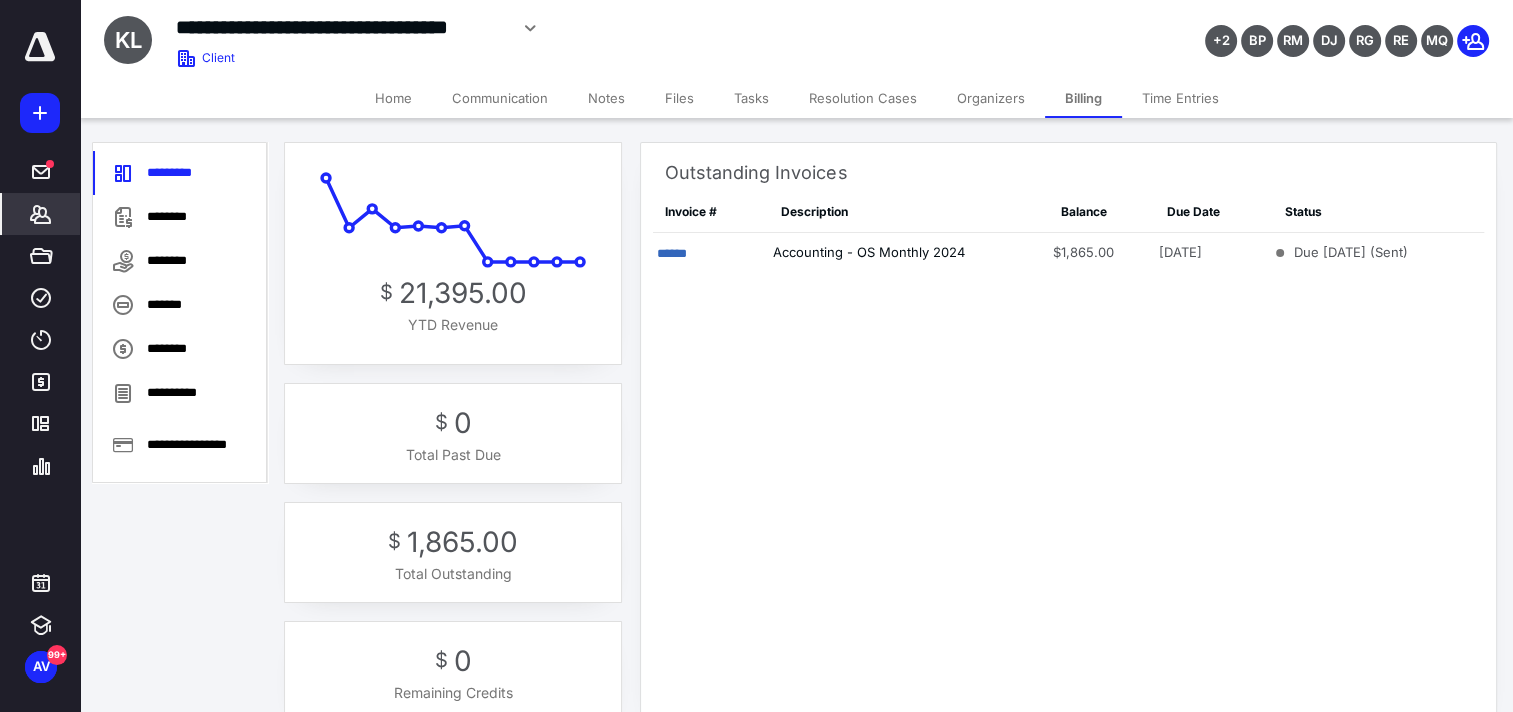 click on "Outstanding Invoices" at bounding box center (1068, 167) 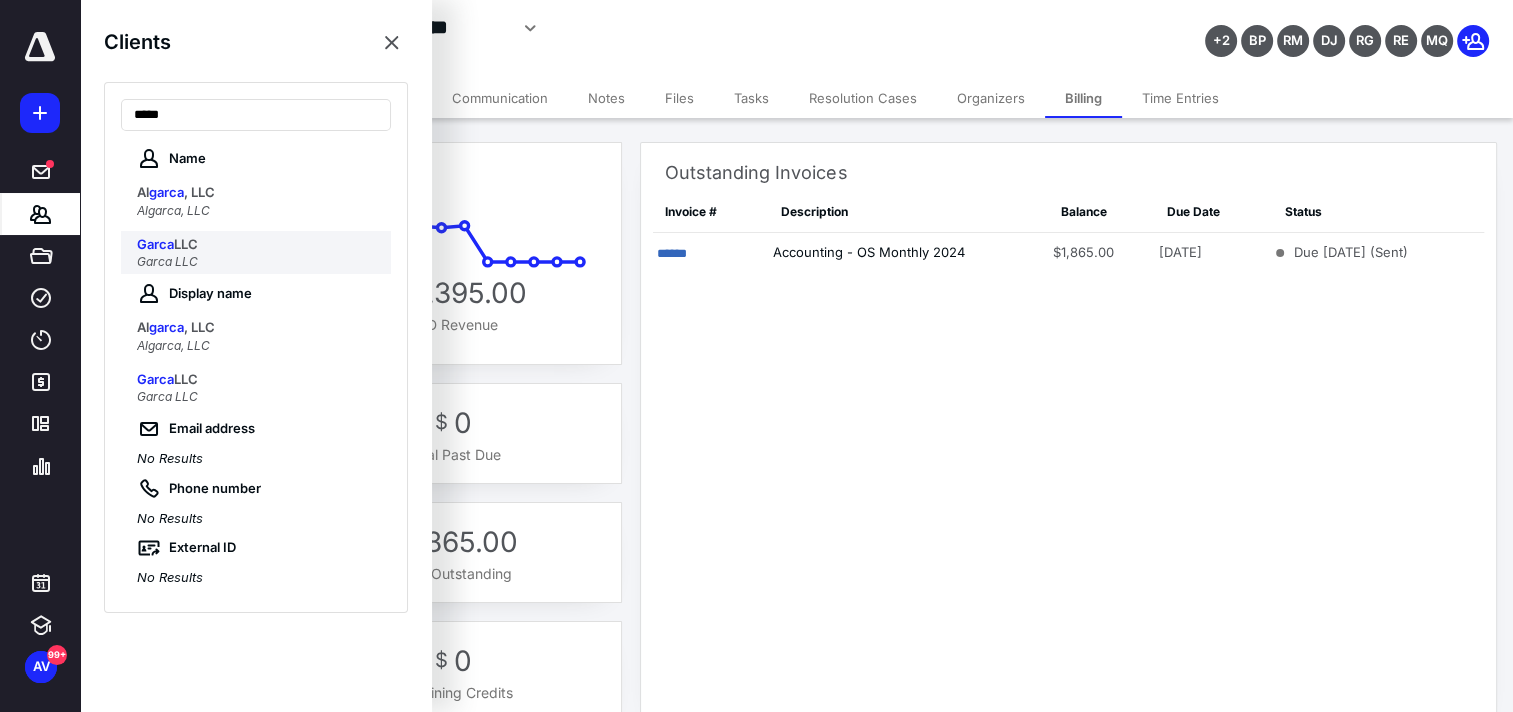 type on "*****" 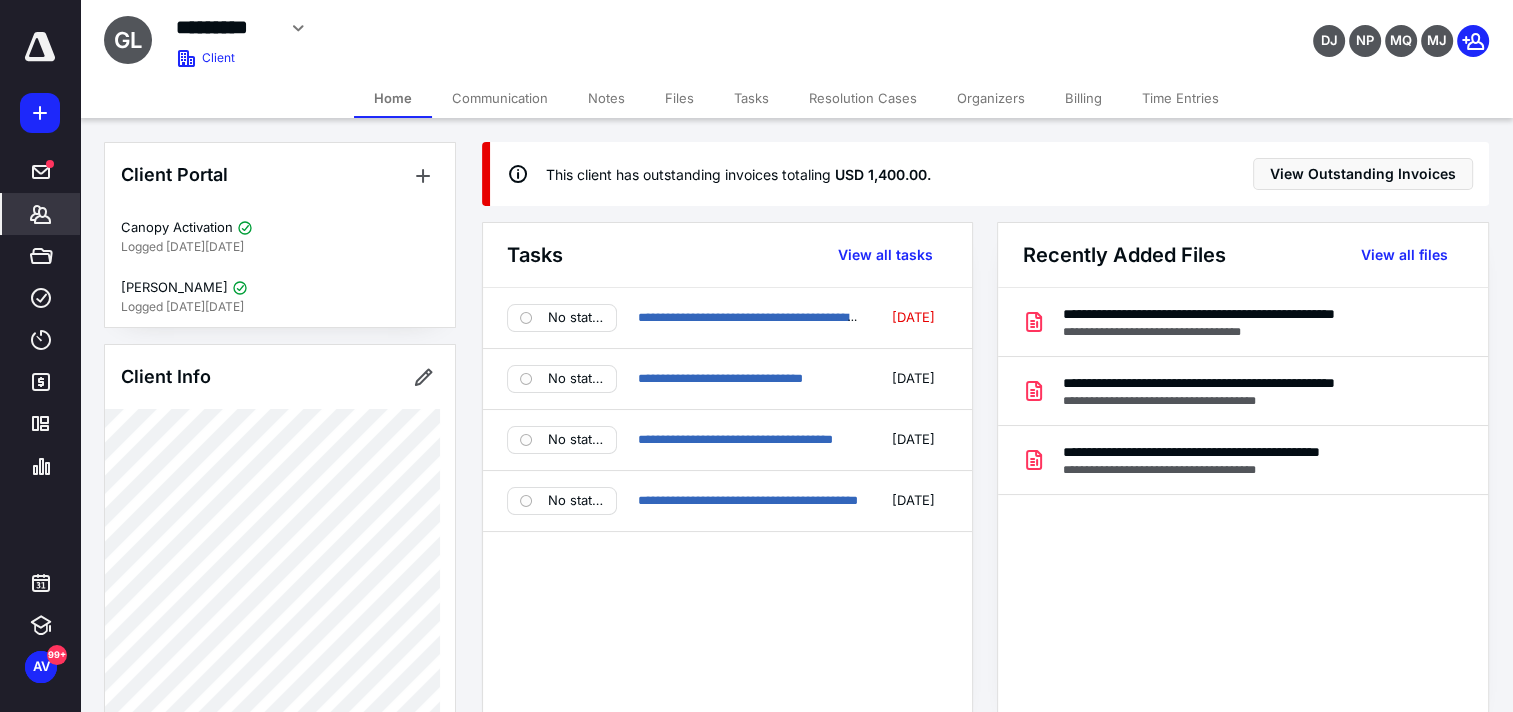 click on "Billing" at bounding box center (1083, 98) 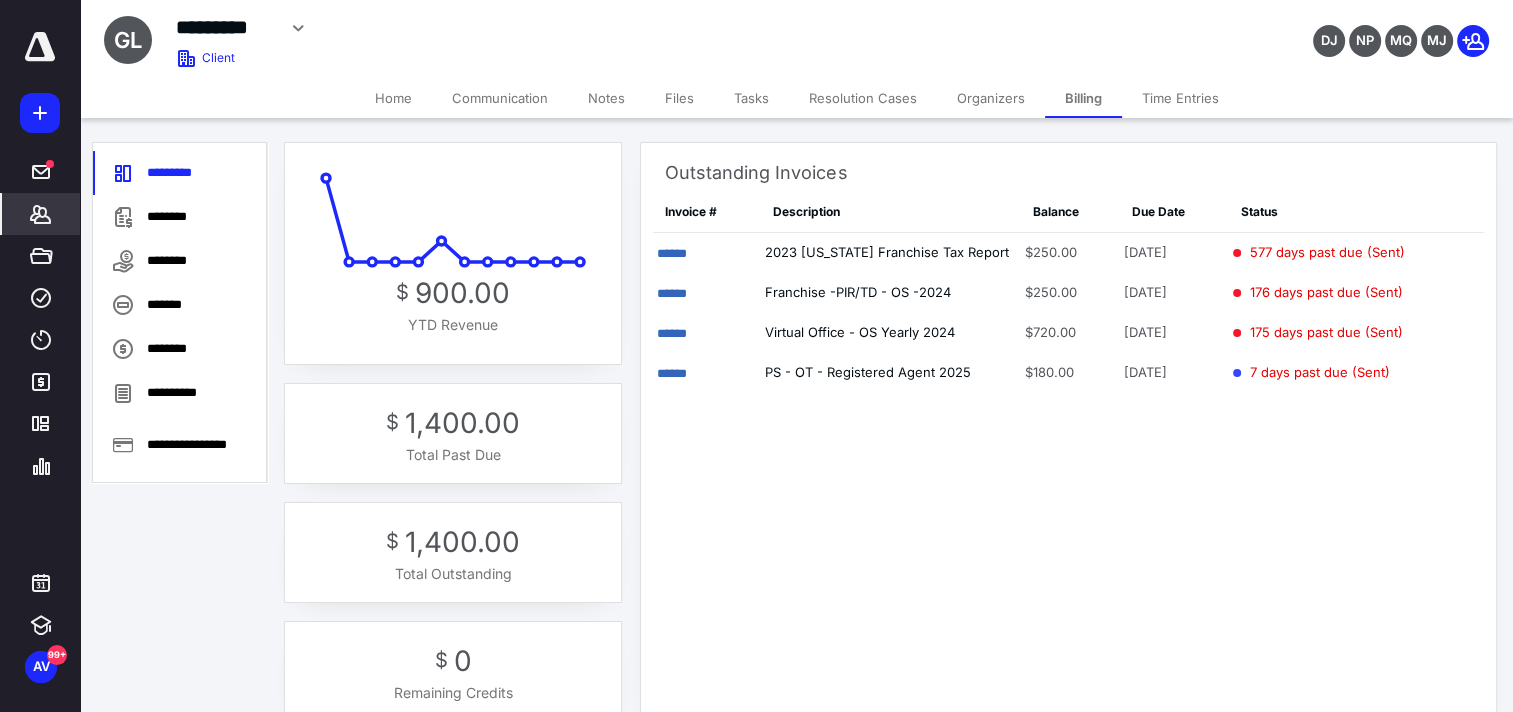 click on "********* Edit" at bounding box center [598, 28] 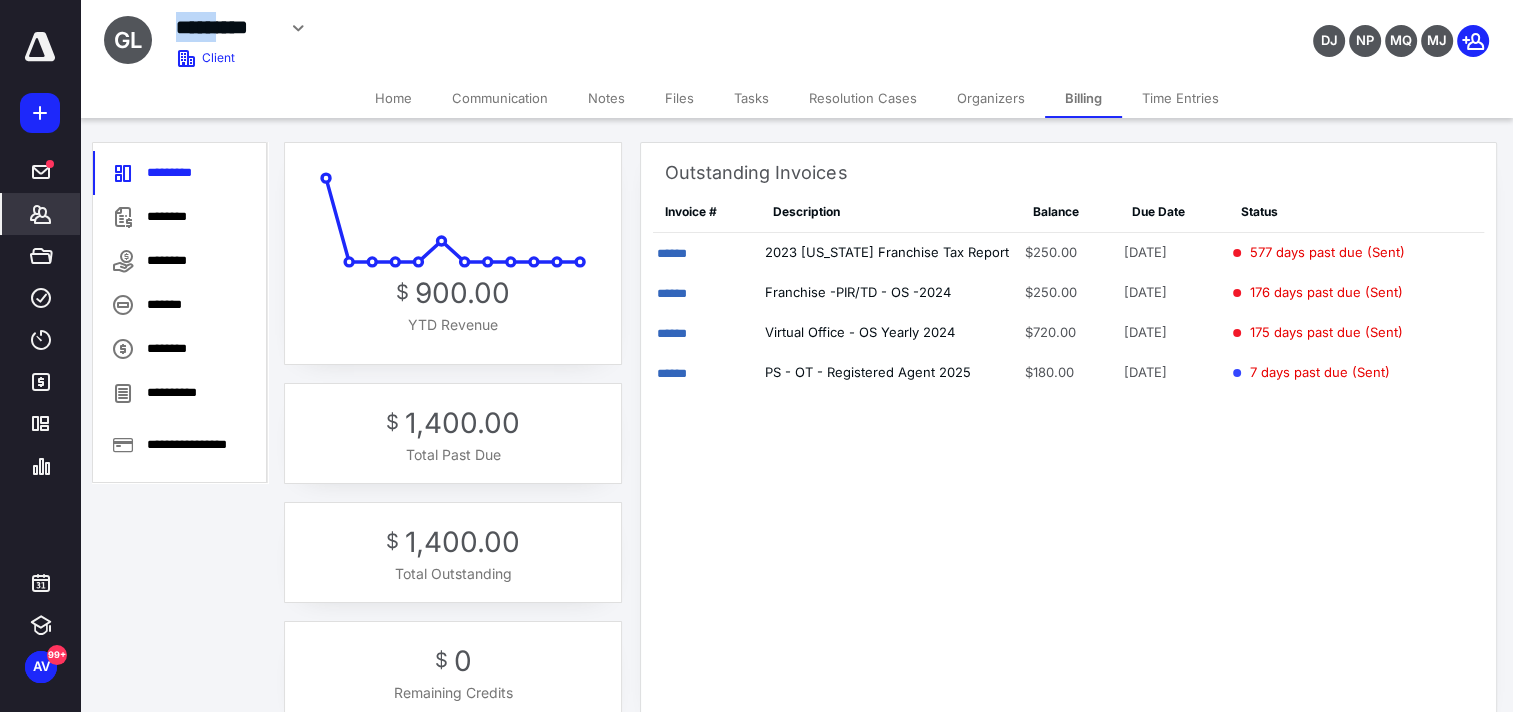 click on "********* Edit" at bounding box center (598, 28) 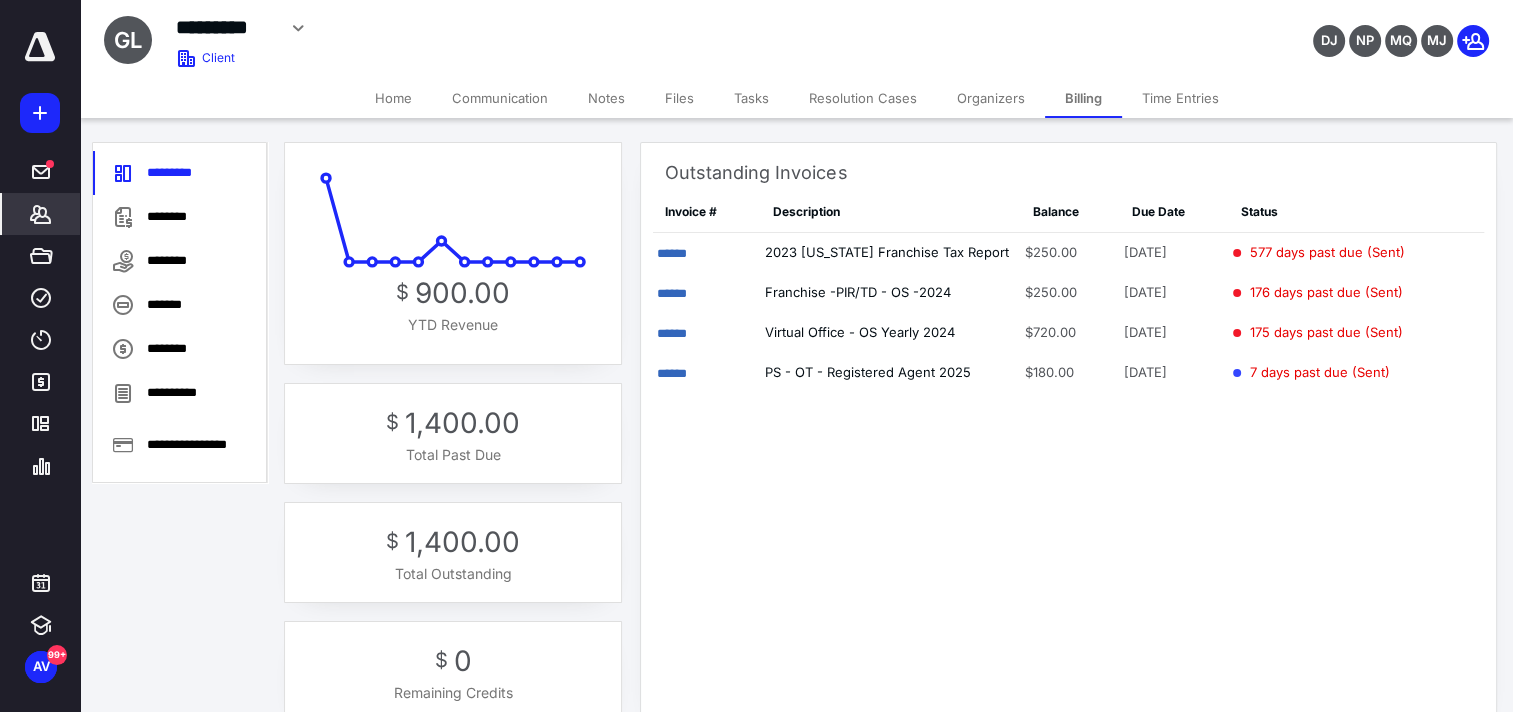 click on "********* Edit" at bounding box center (598, 28) 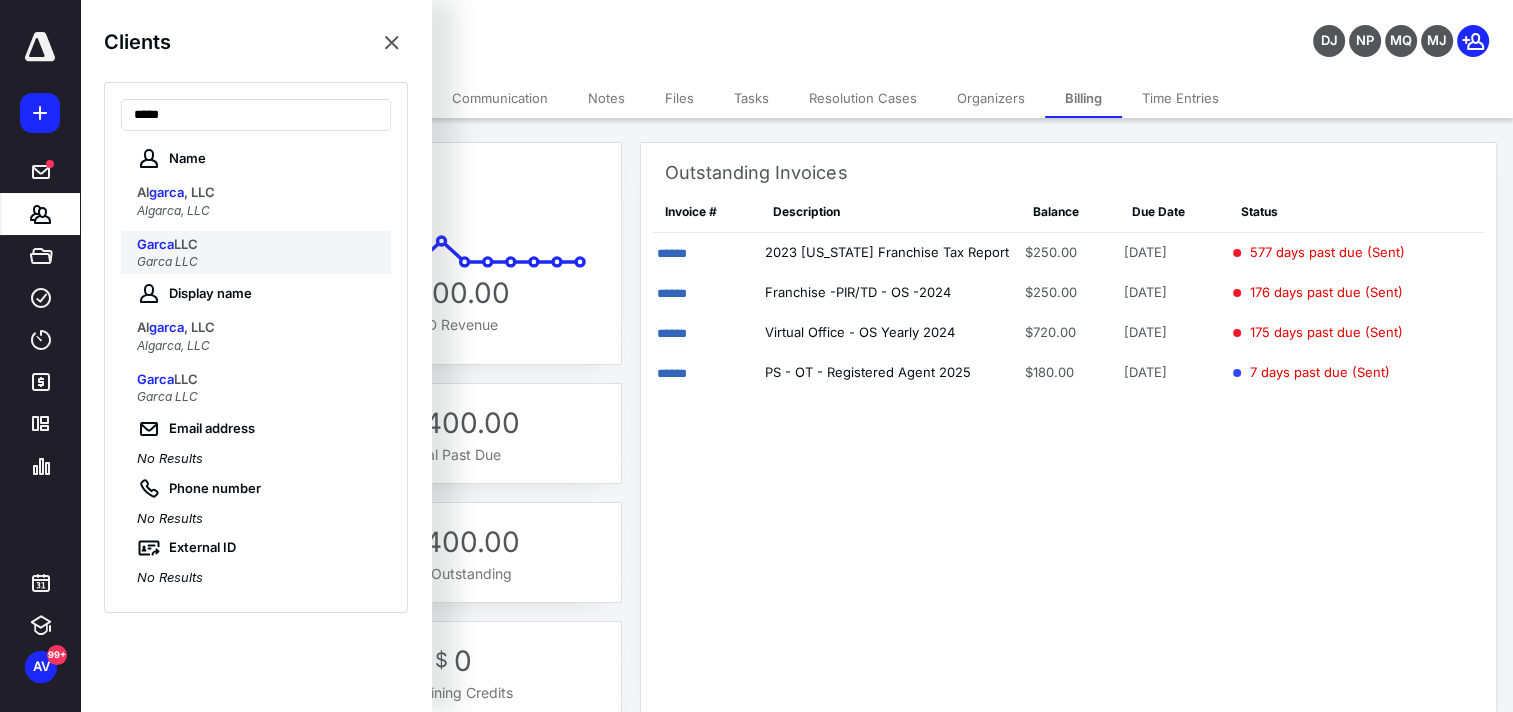 type on "*****" 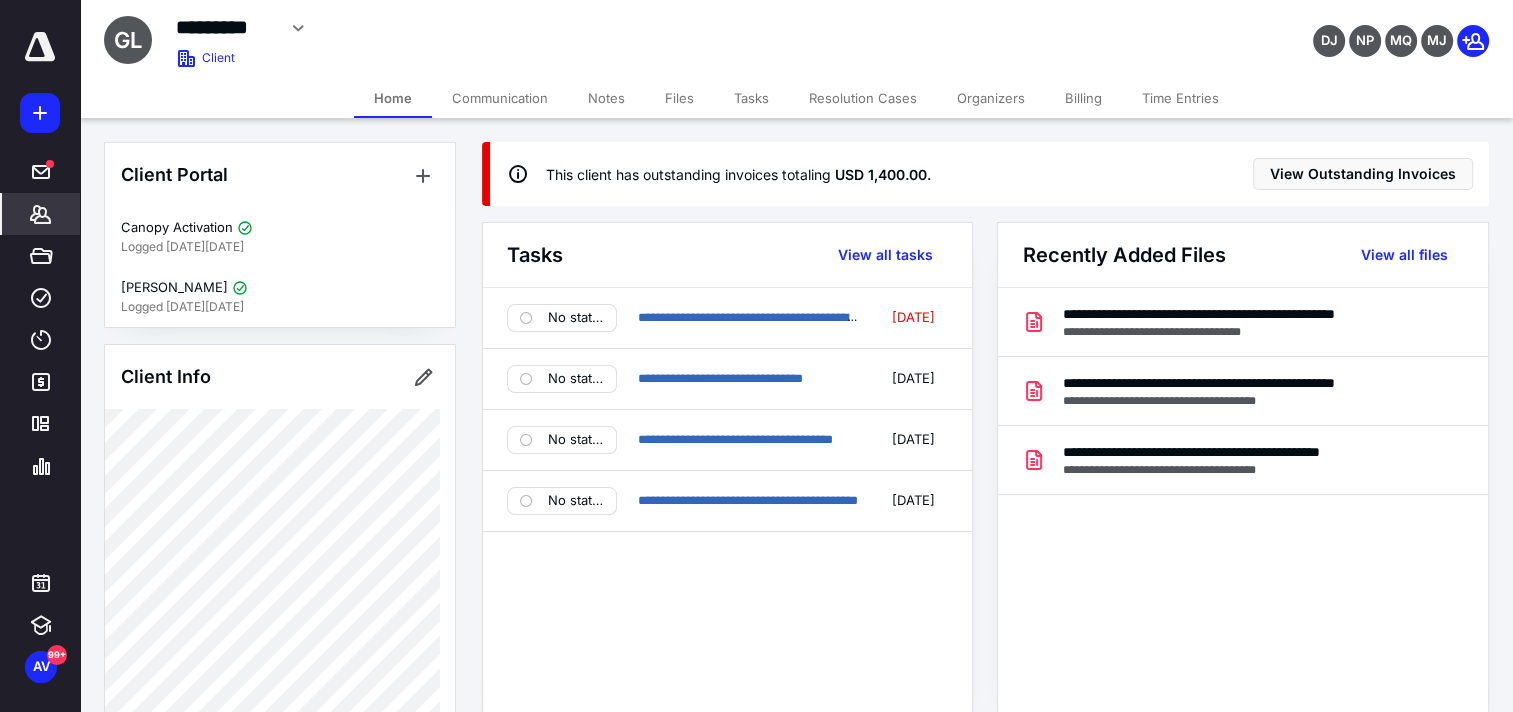 click on "Billing" at bounding box center (1083, 98) 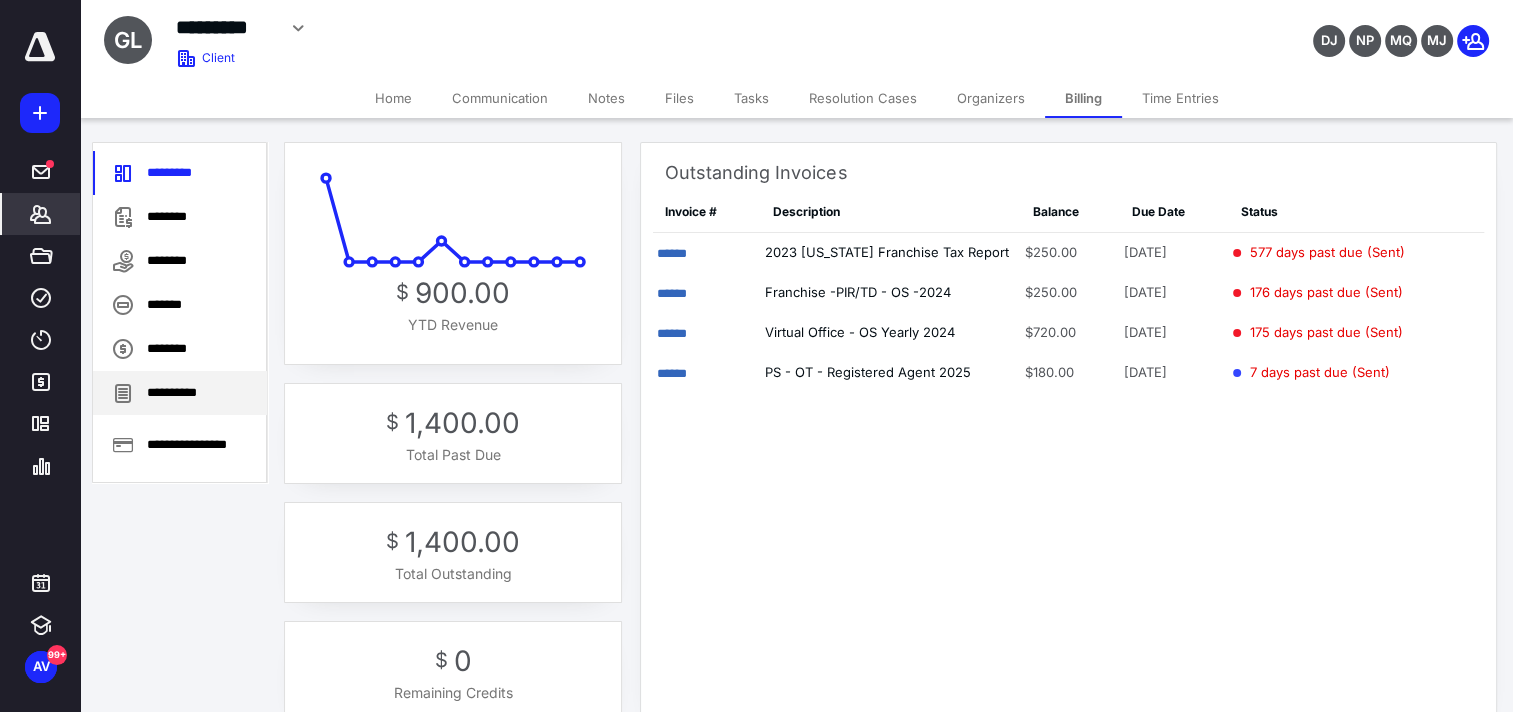 click on "**********" at bounding box center [180, 393] 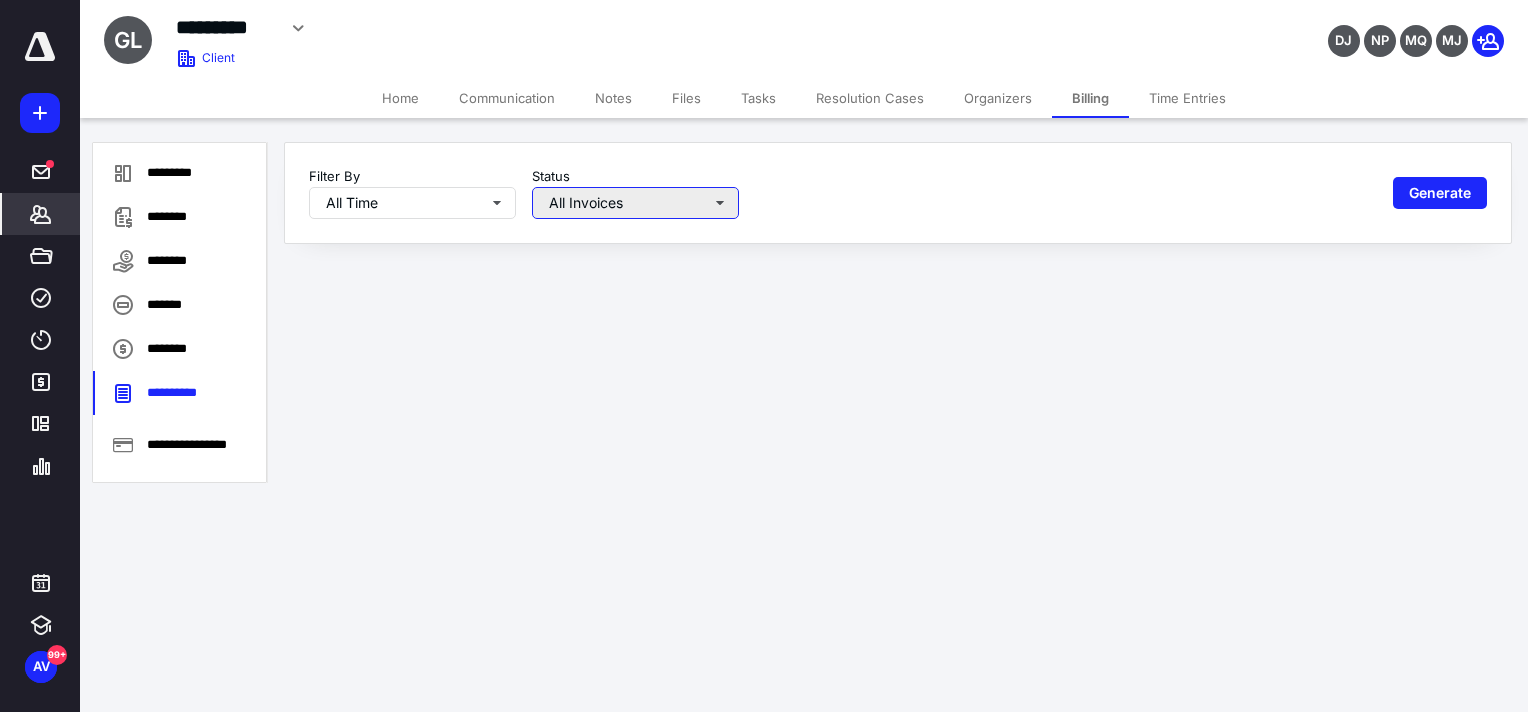click on "All Invoices" at bounding box center [635, 203] 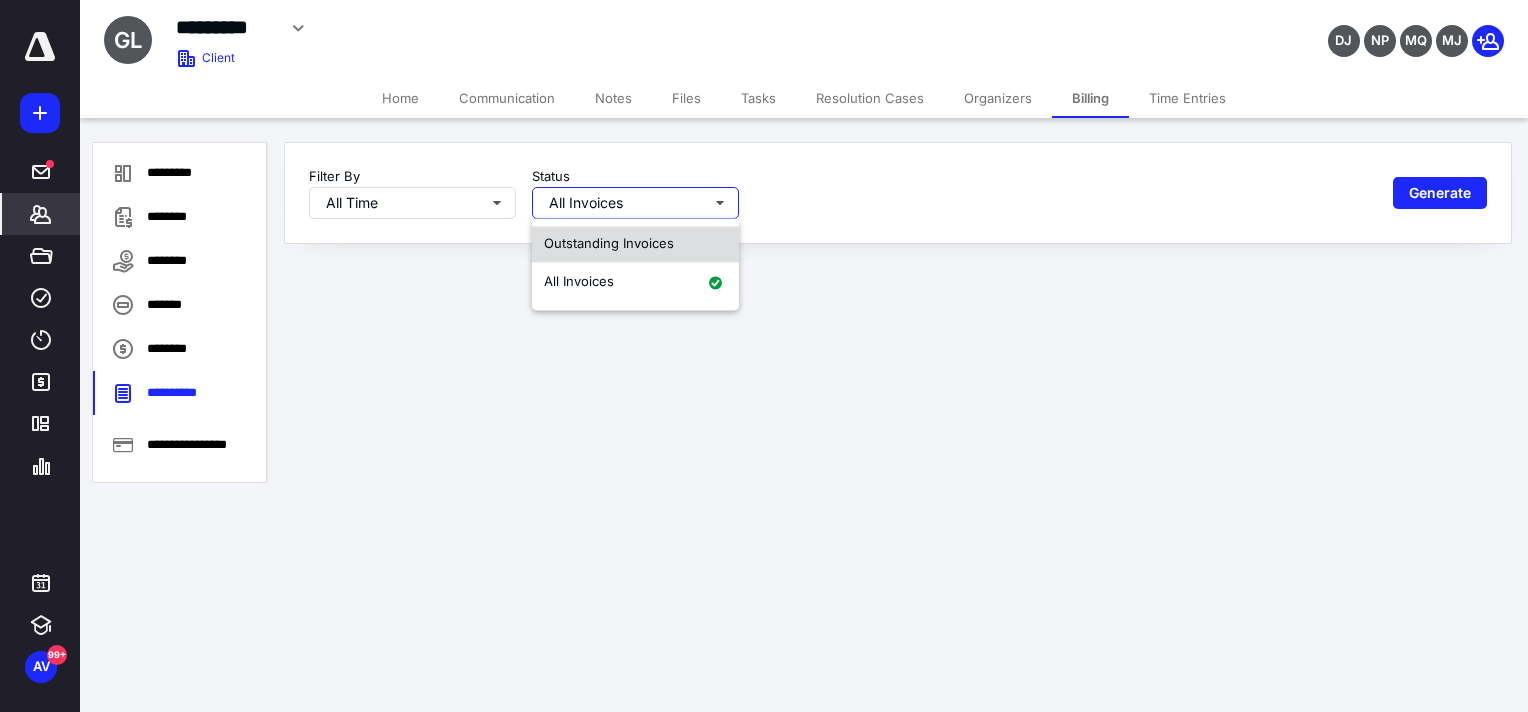 click on "Outstanding Invoices" at bounding box center (635, 244) 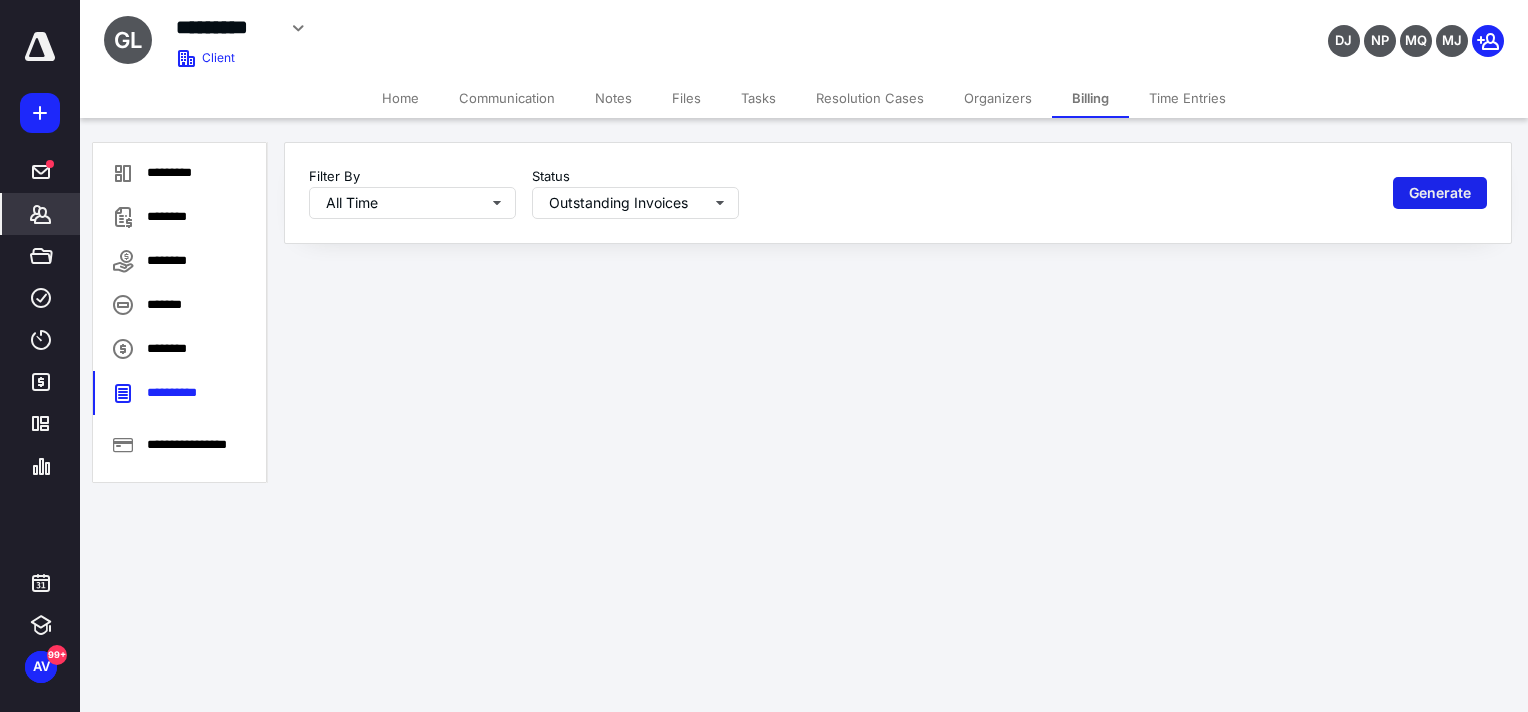 drag, startPoint x: 1428, startPoint y: 183, endPoint x: 1406, endPoint y: 190, distance: 23.086792 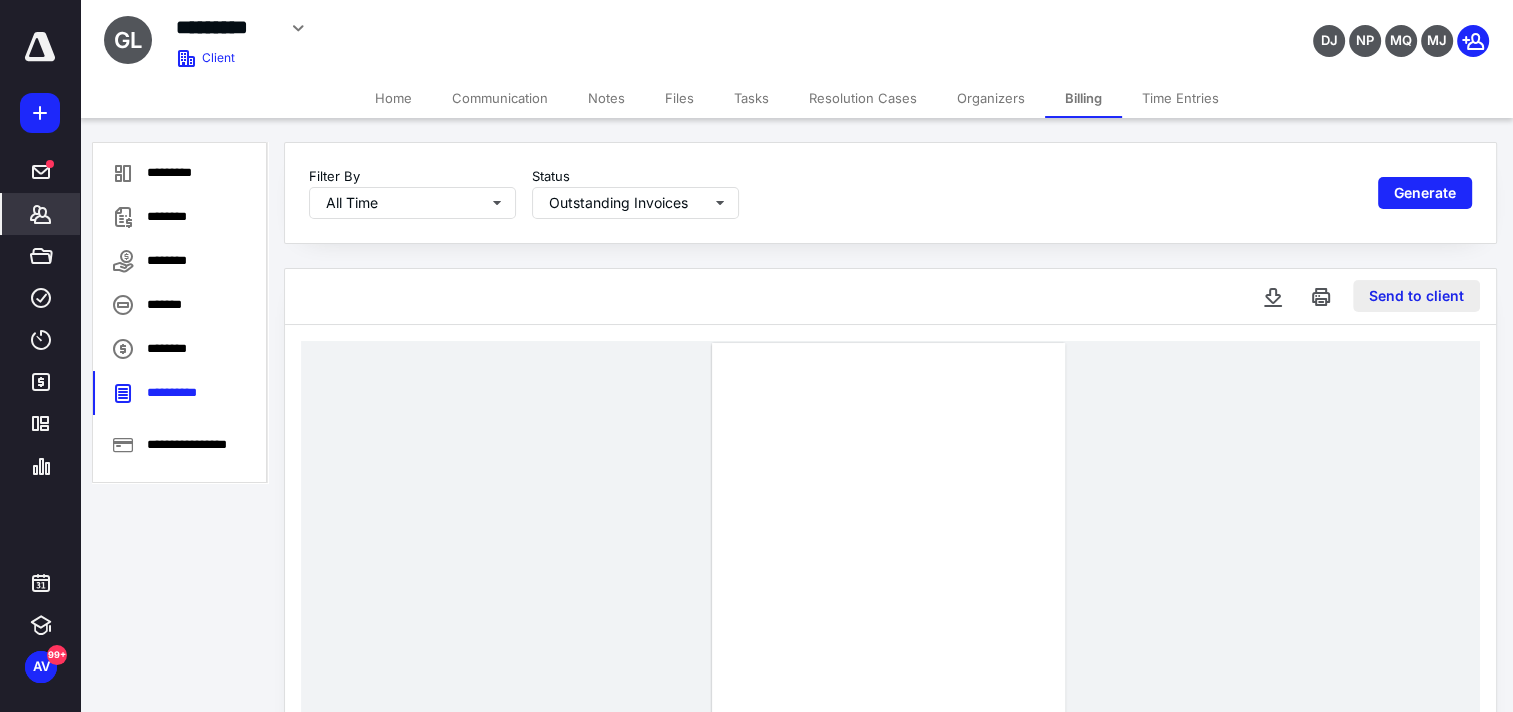 click on "Send to client" at bounding box center [1416, 296] 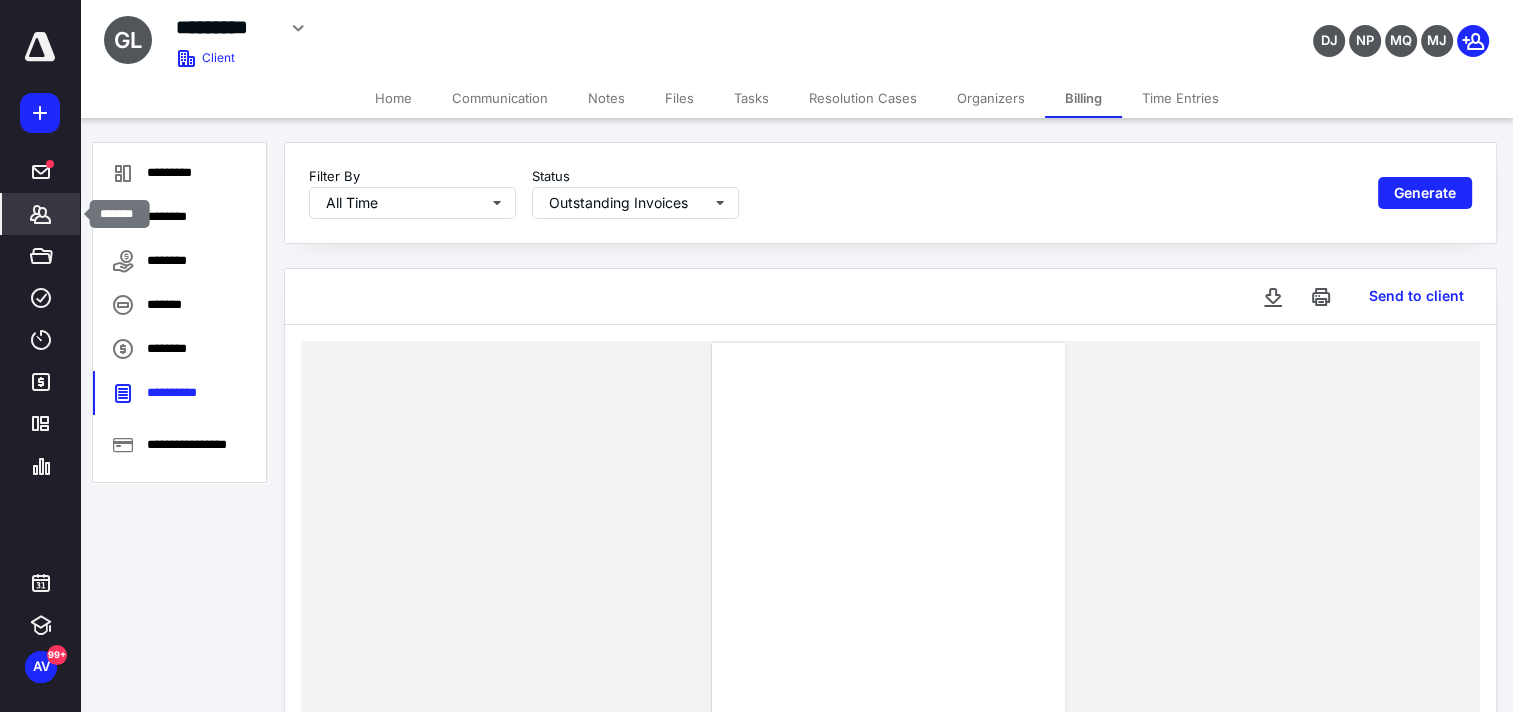 click 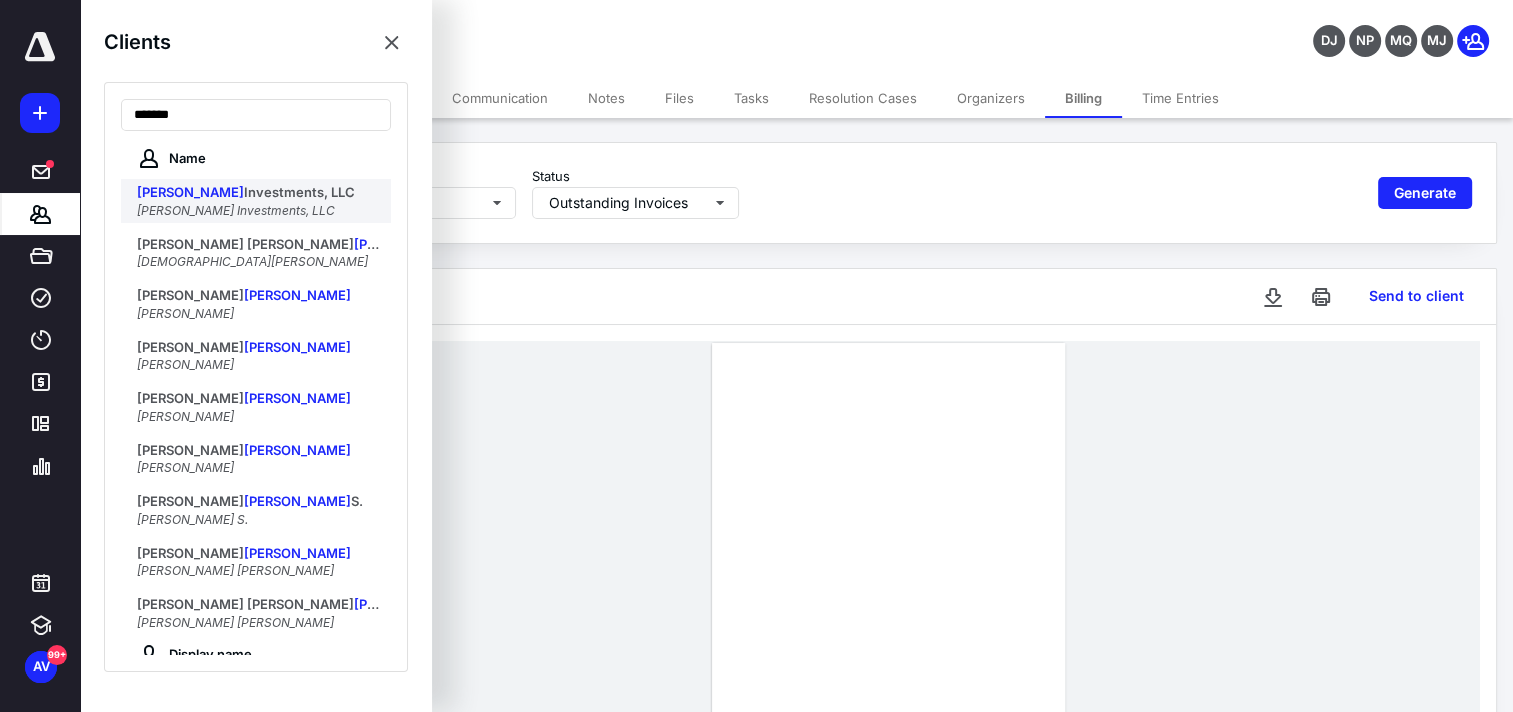 type on "*******" 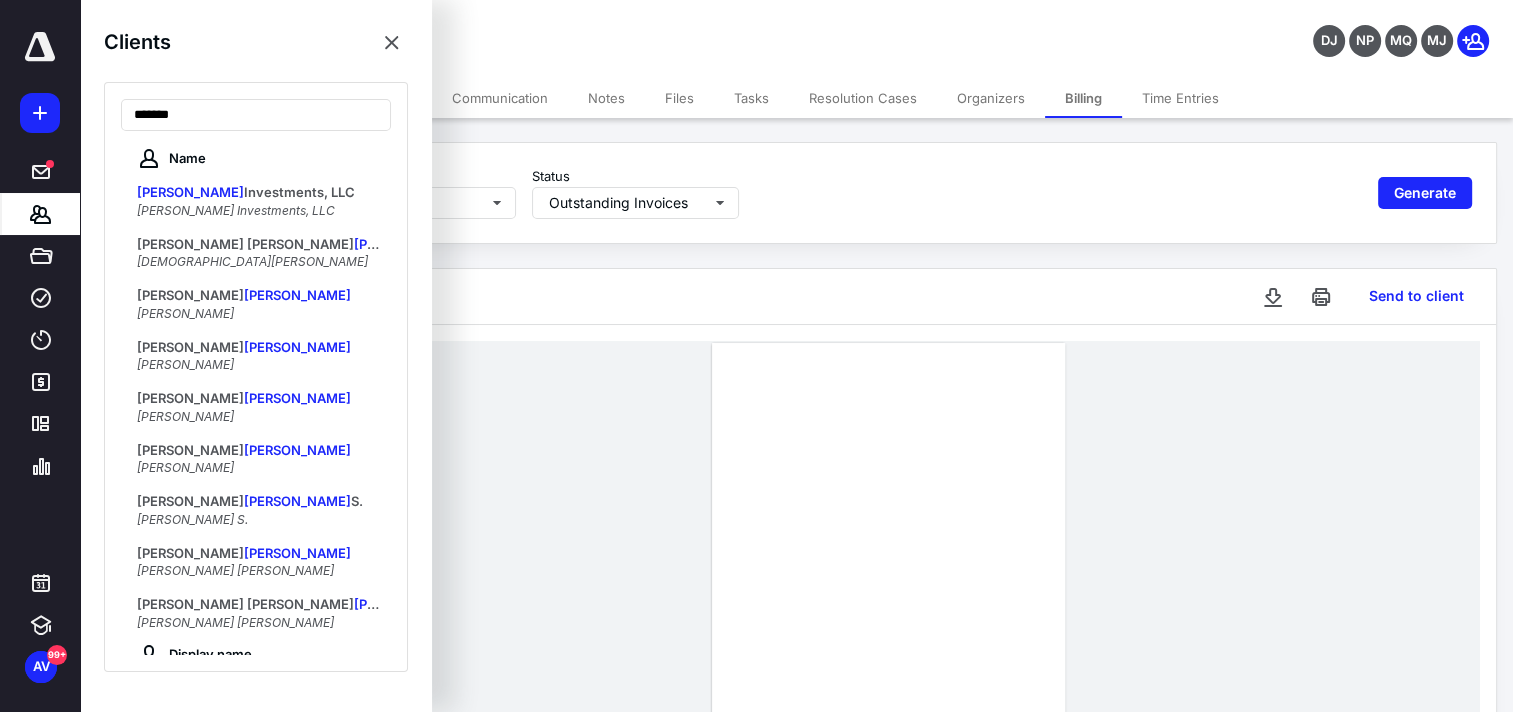 click on "Investments, LLC" at bounding box center [299, 192] 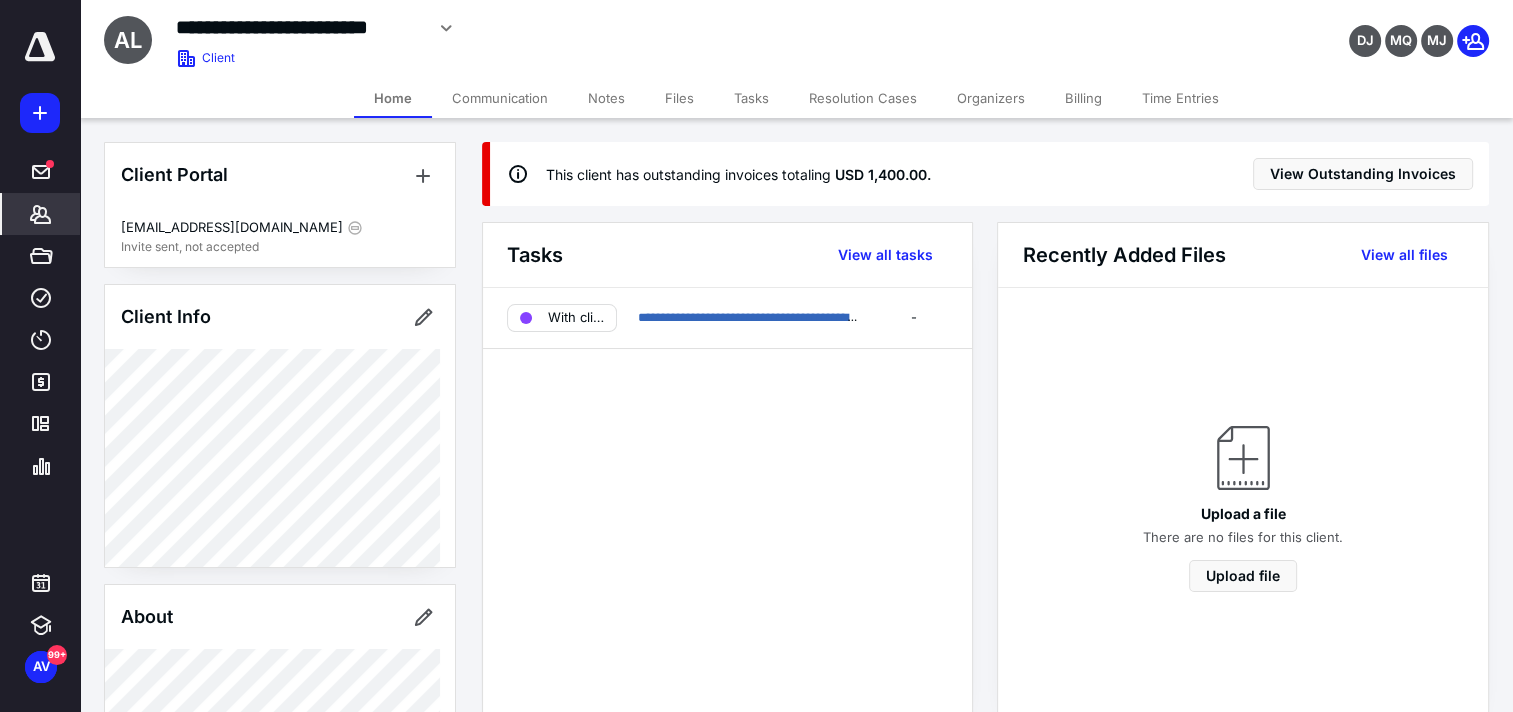 click on "Billing" at bounding box center [1083, 98] 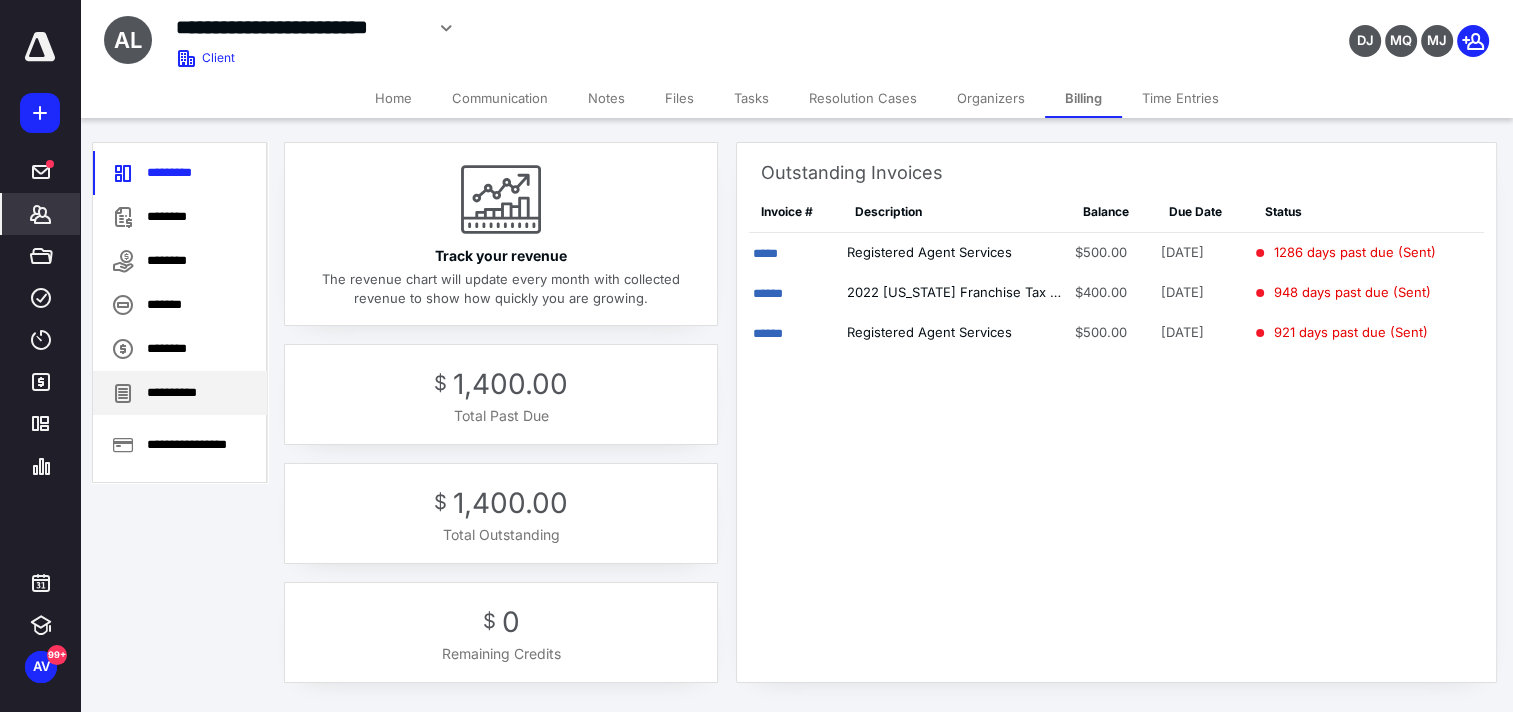 click on "**********" at bounding box center [180, 393] 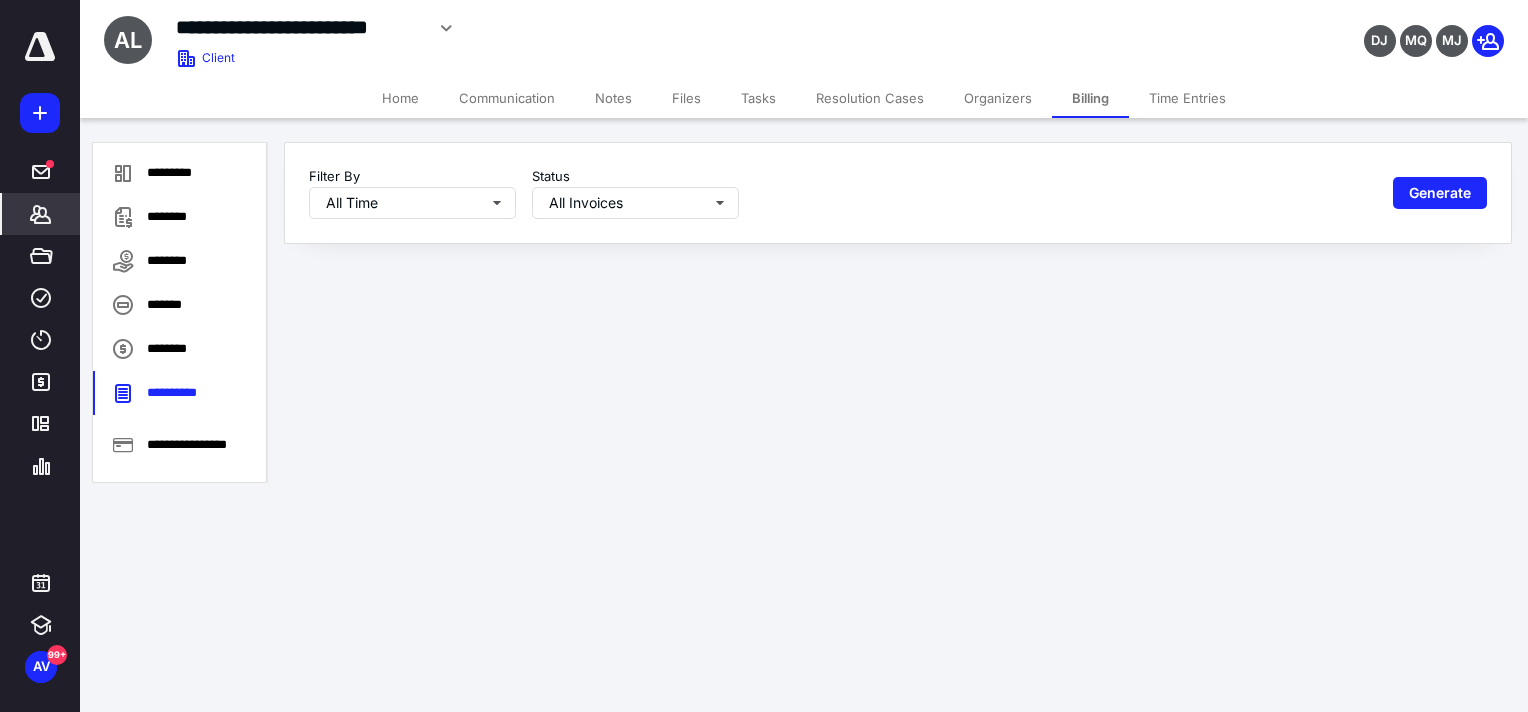 click on "Filter By All Time Status All Invoices   Generate" at bounding box center (898, 193) 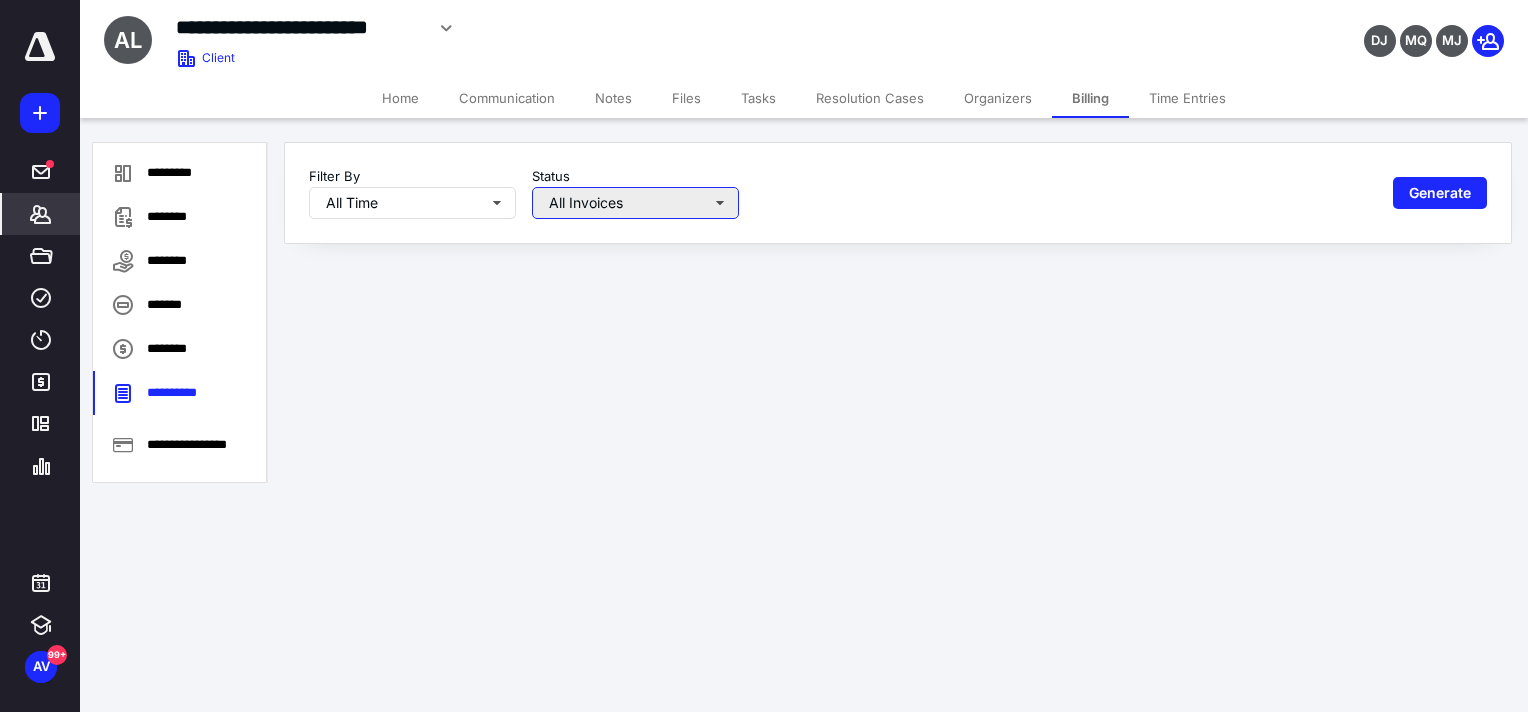 click on "All Invoices" at bounding box center (635, 203) 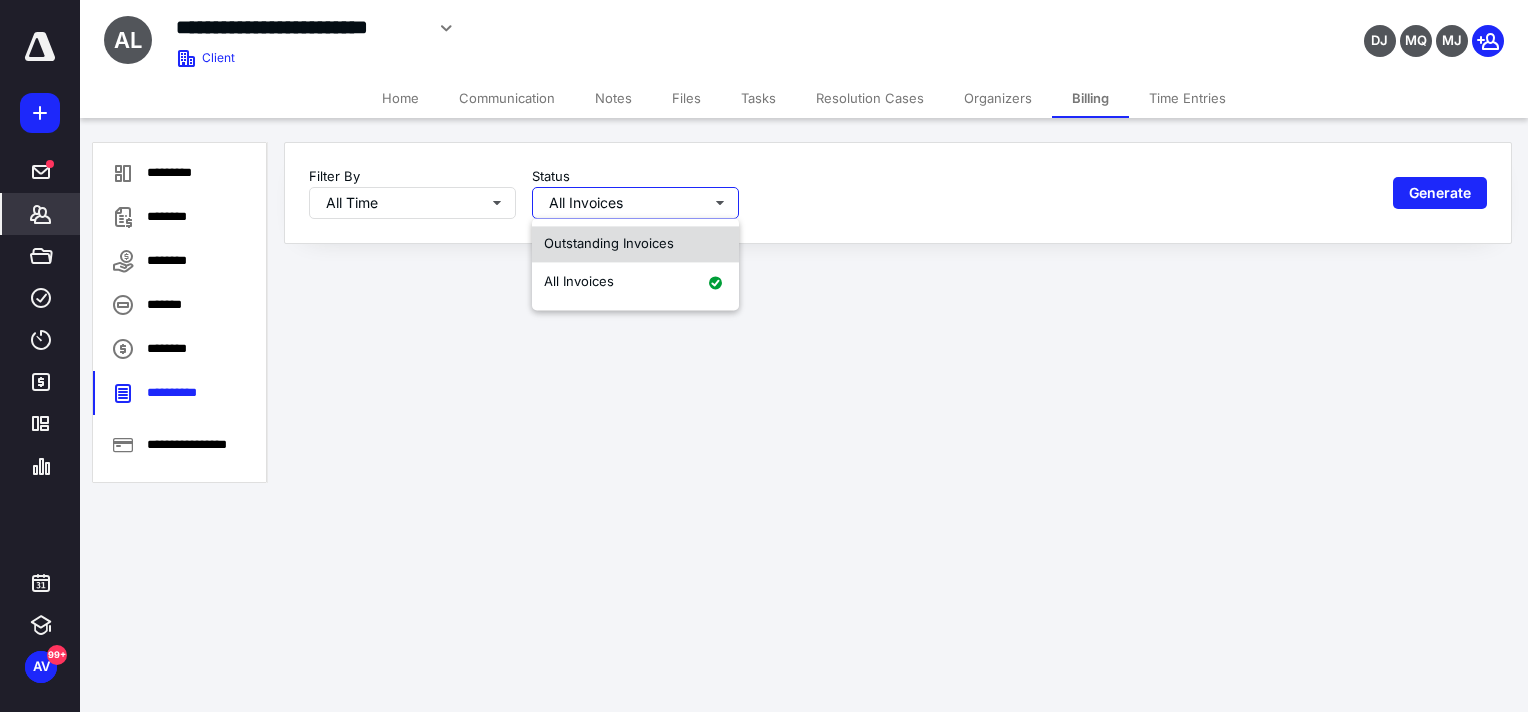 click on "Outstanding Invoices" at bounding box center (635, 244) 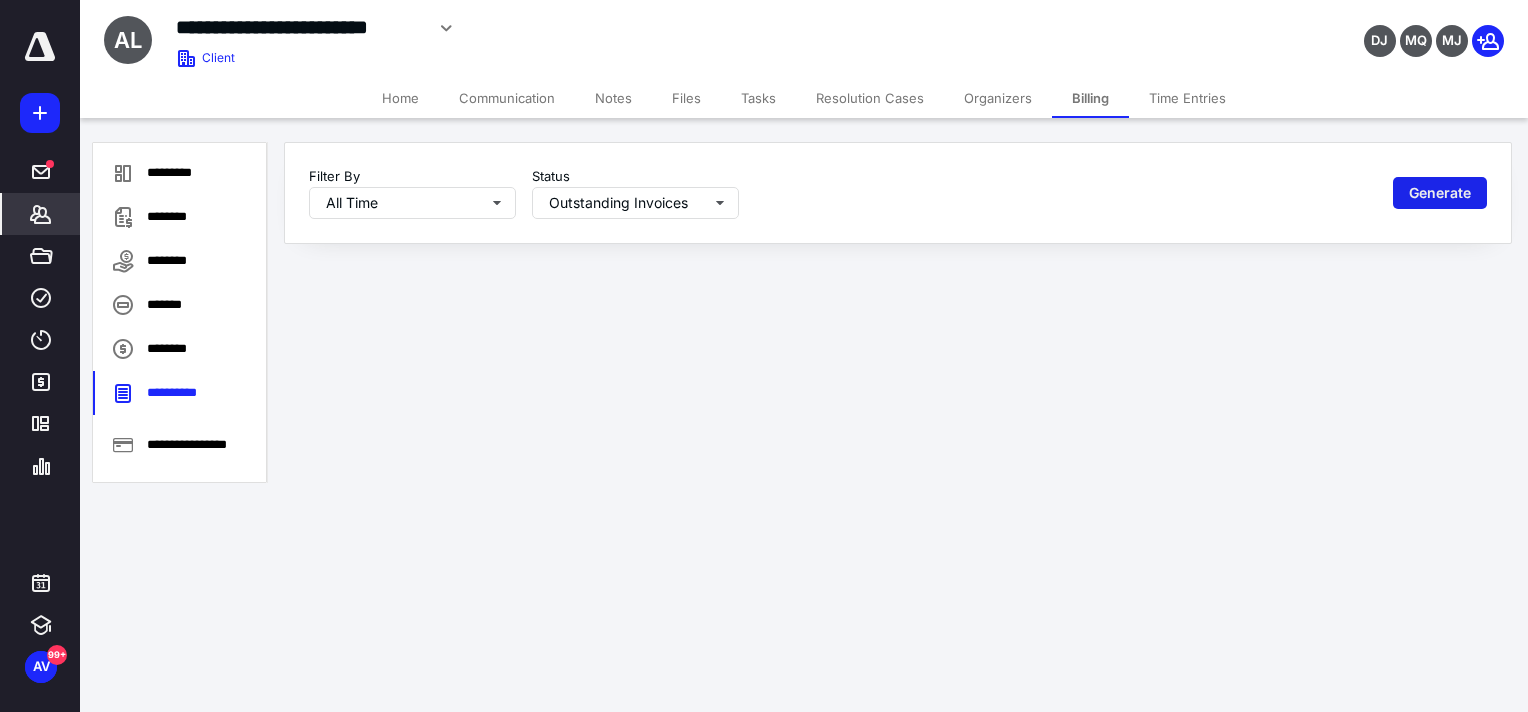 click on "Generate" at bounding box center (1440, 193) 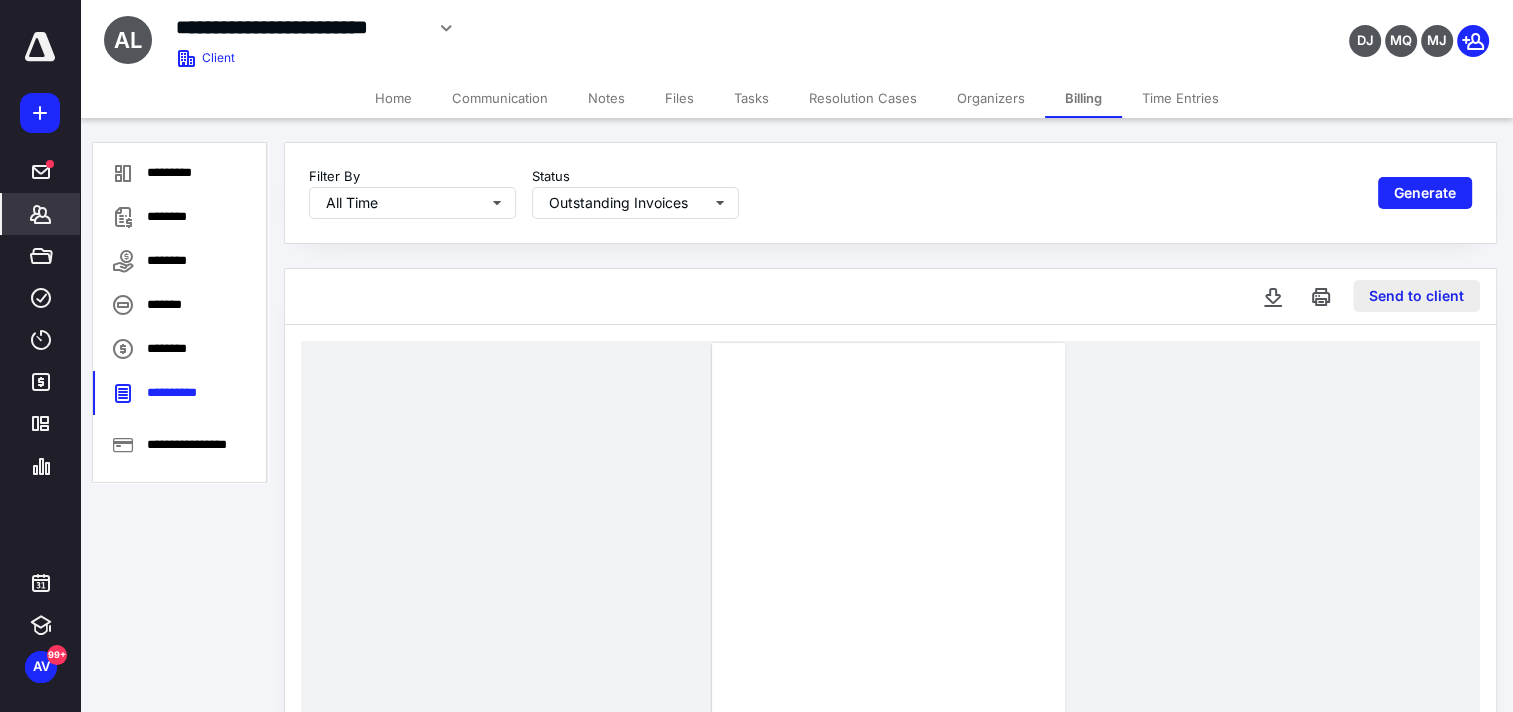 click on "Send to client" at bounding box center (1416, 296) 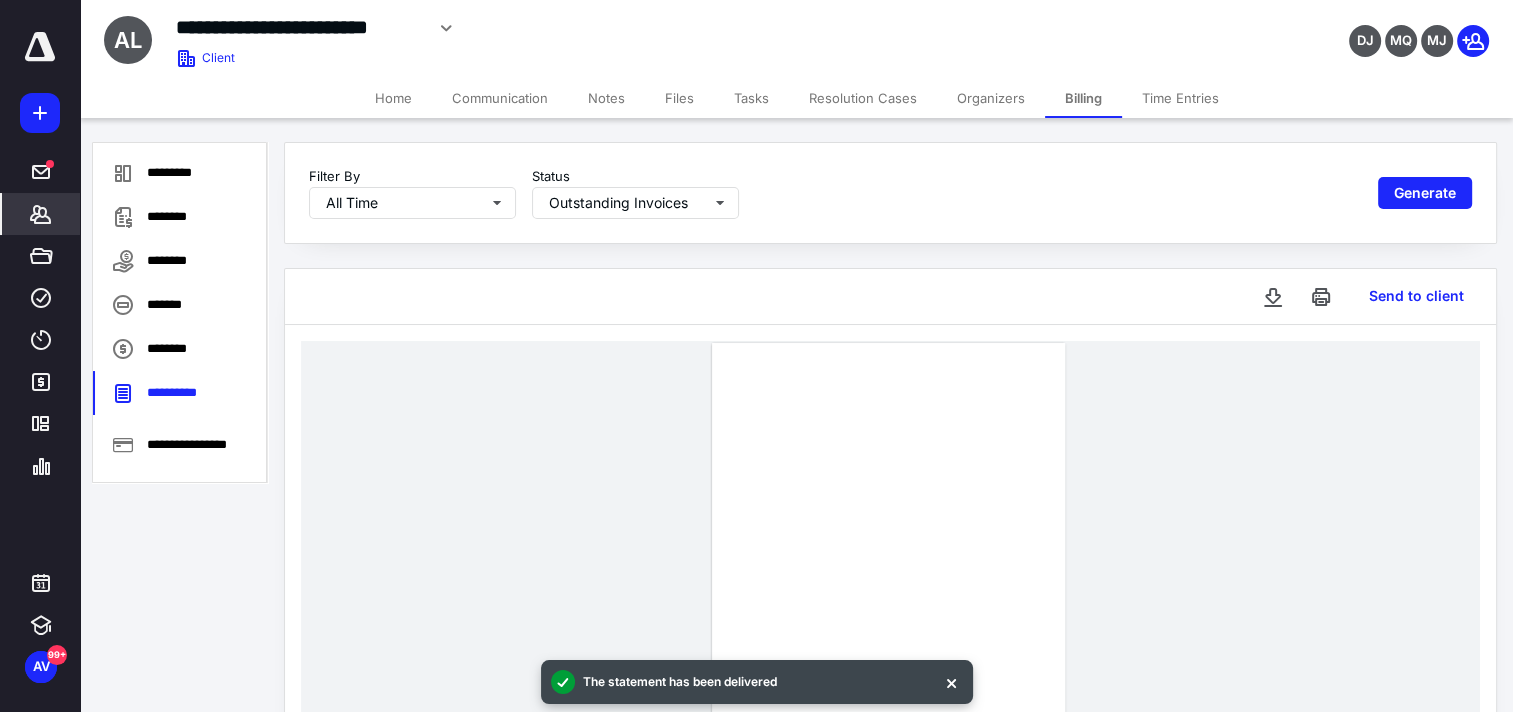 type 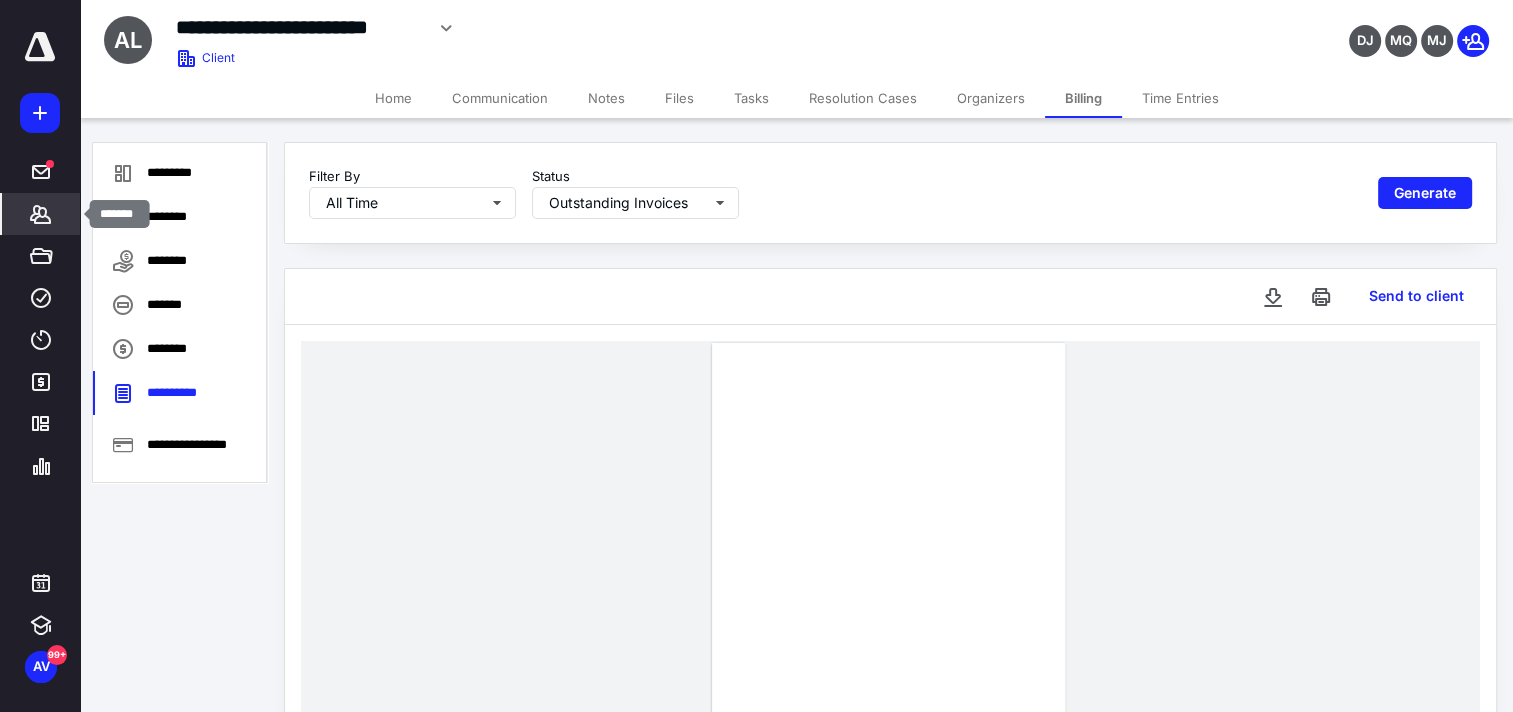 click on "Clients" at bounding box center [41, 214] 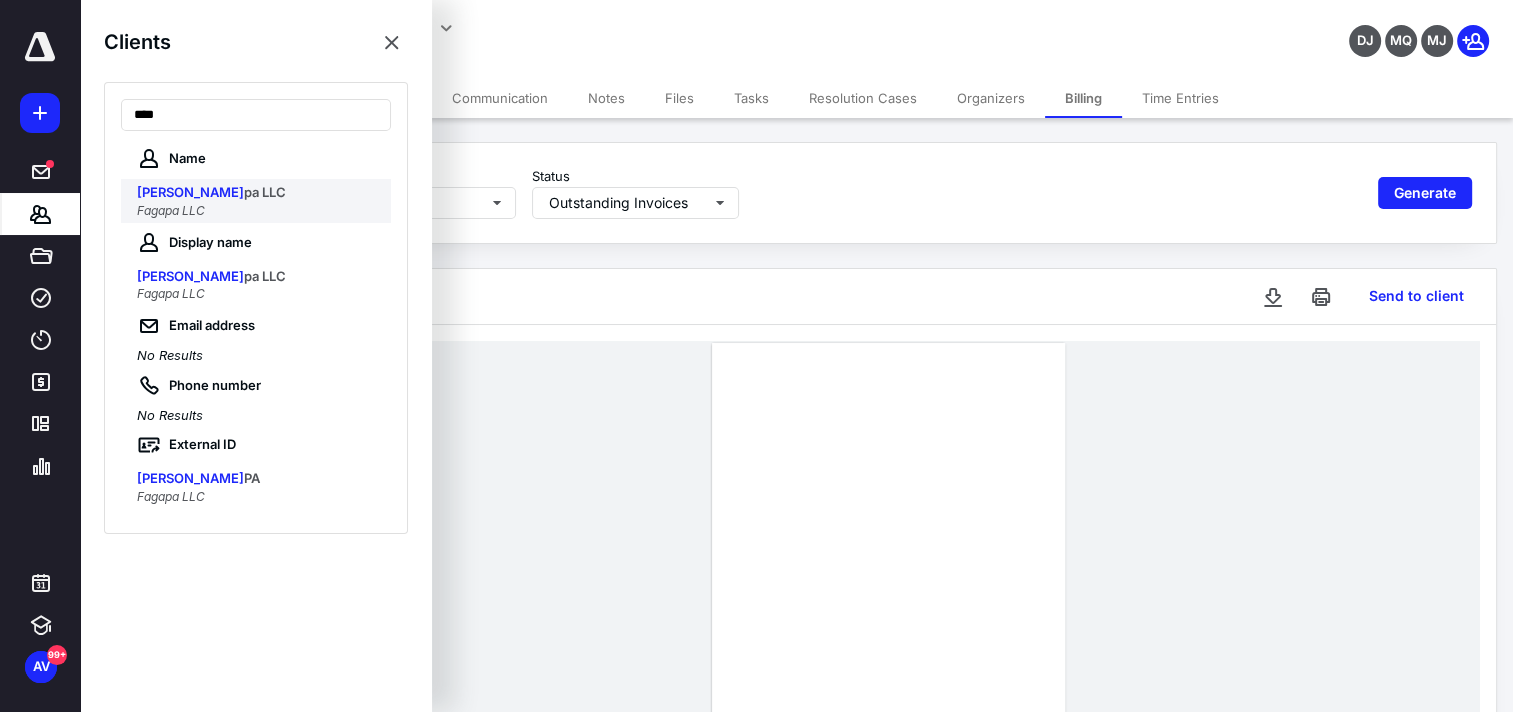 type on "****" 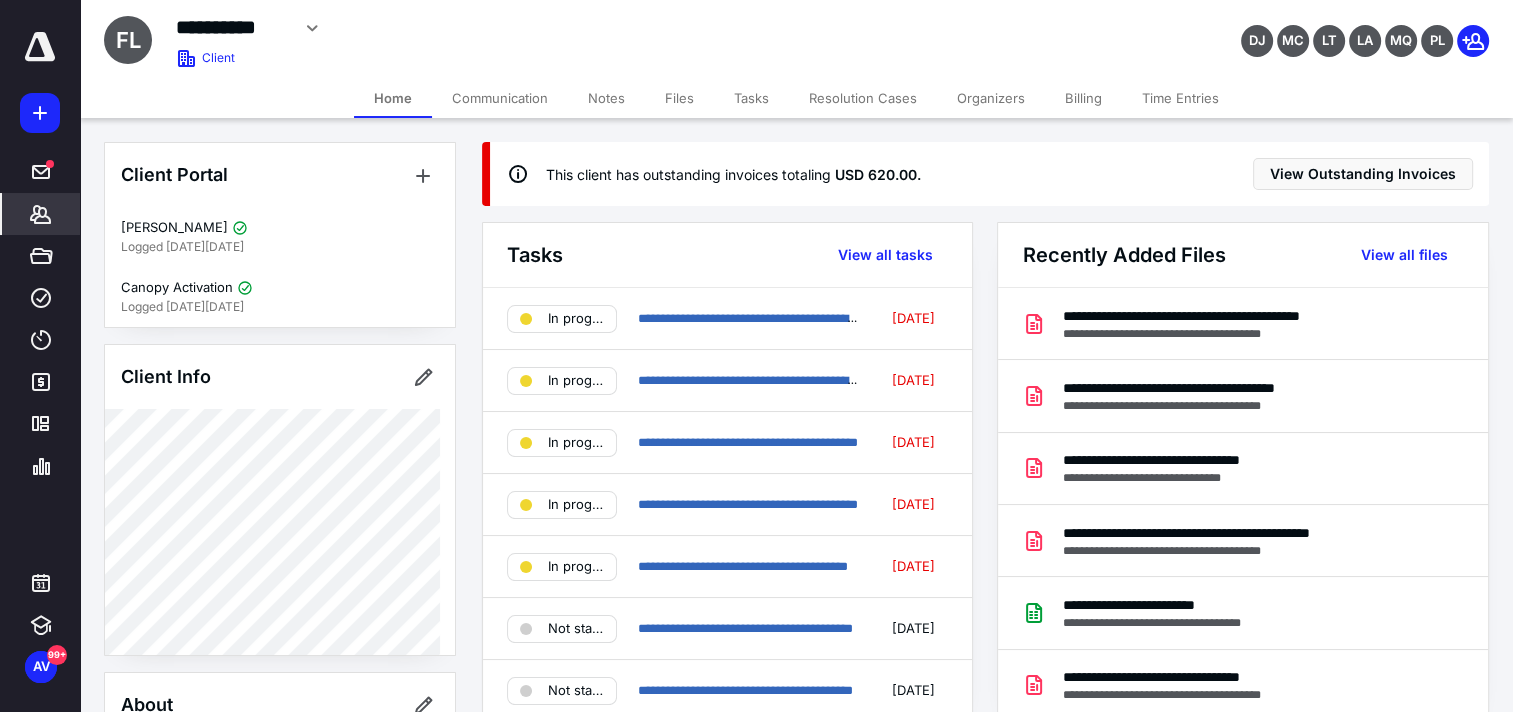 click on "Billing" at bounding box center [1083, 98] 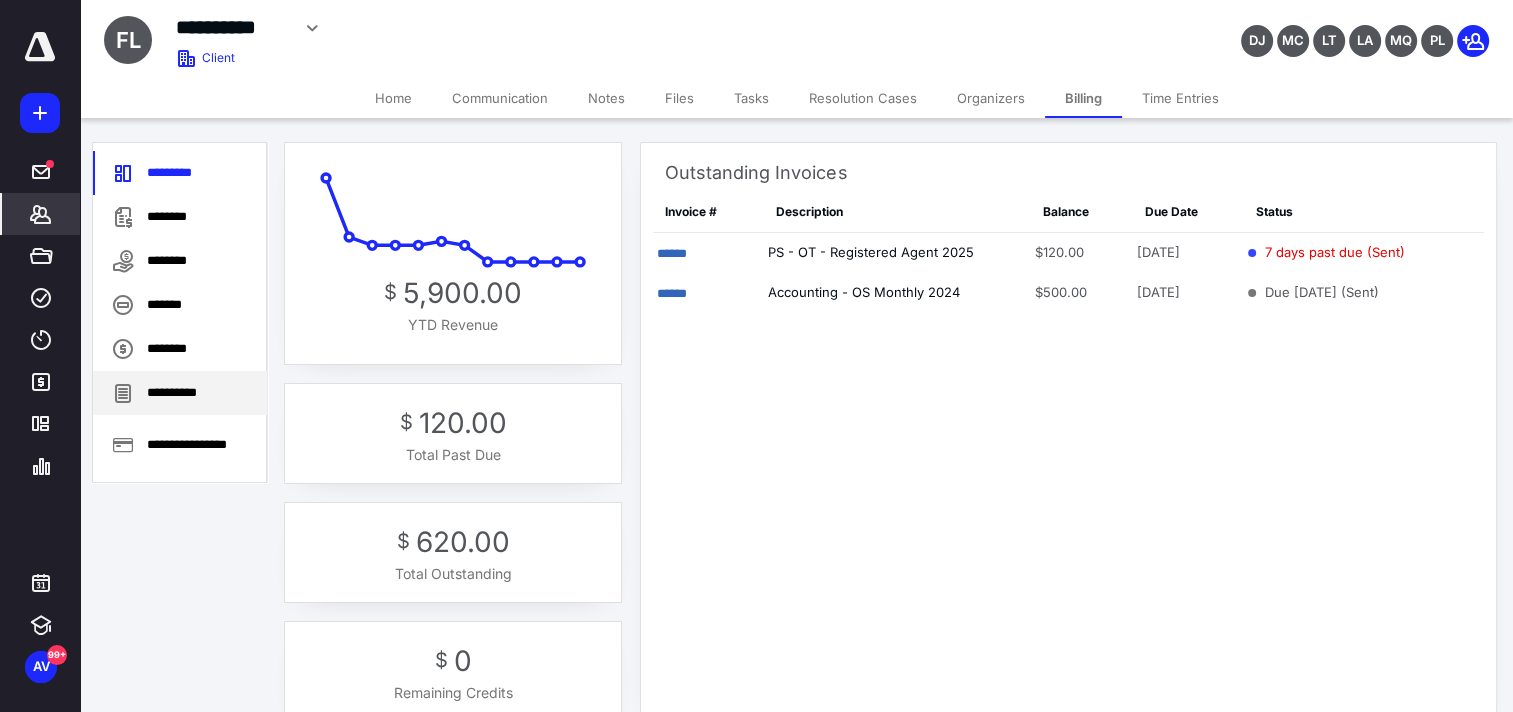 click on "**********" at bounding box center (180, 393) 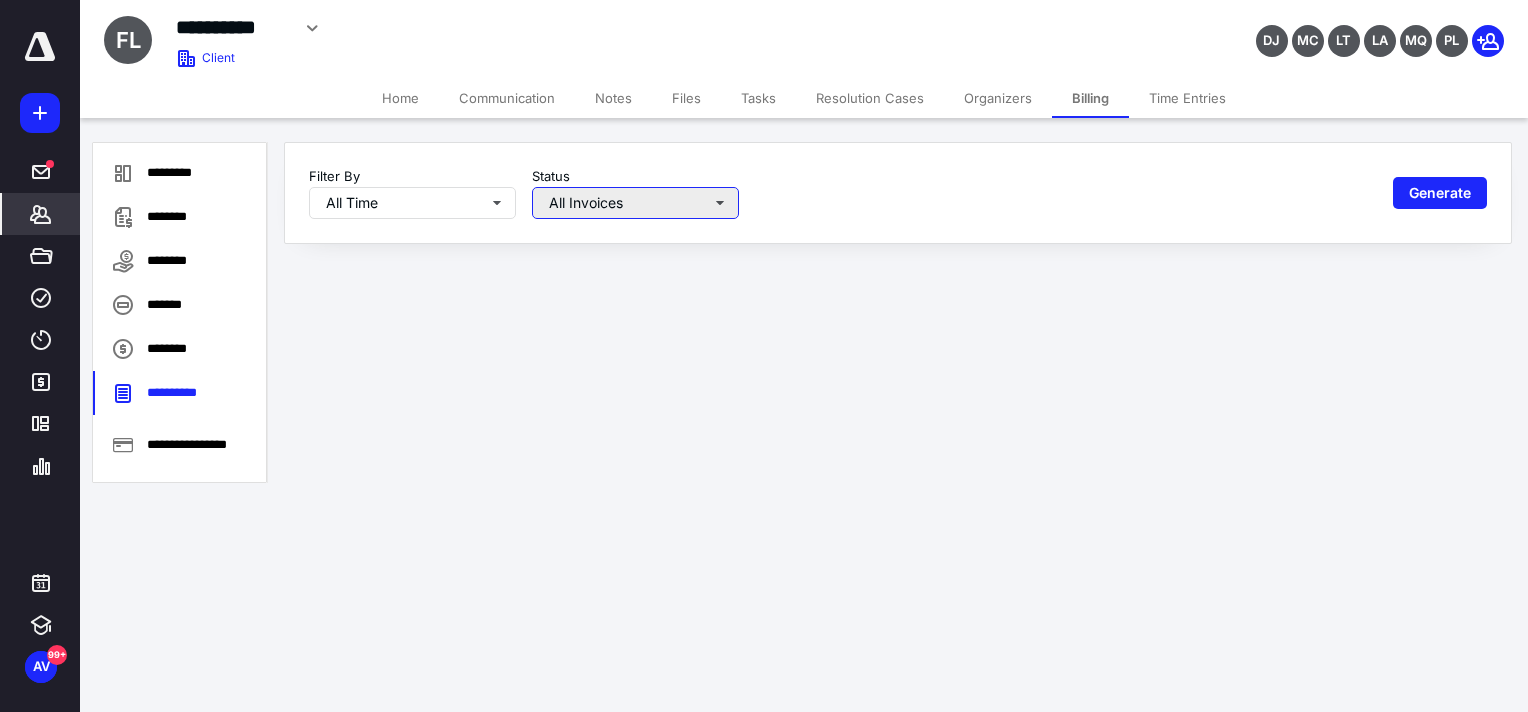 click on "All Invoices" at bounding box center (635, 203) 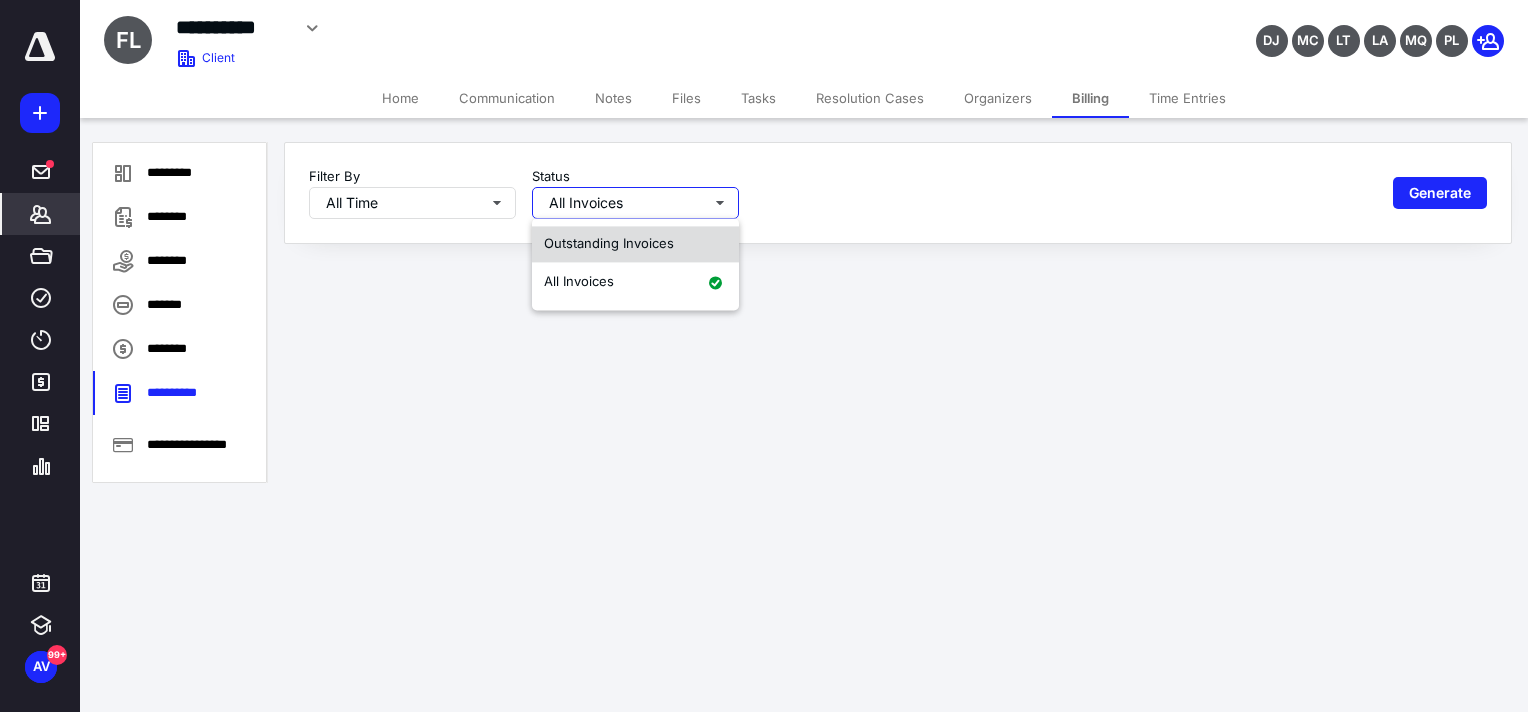 click on "Outstanding Invoices" at bounding box center [609, 243] 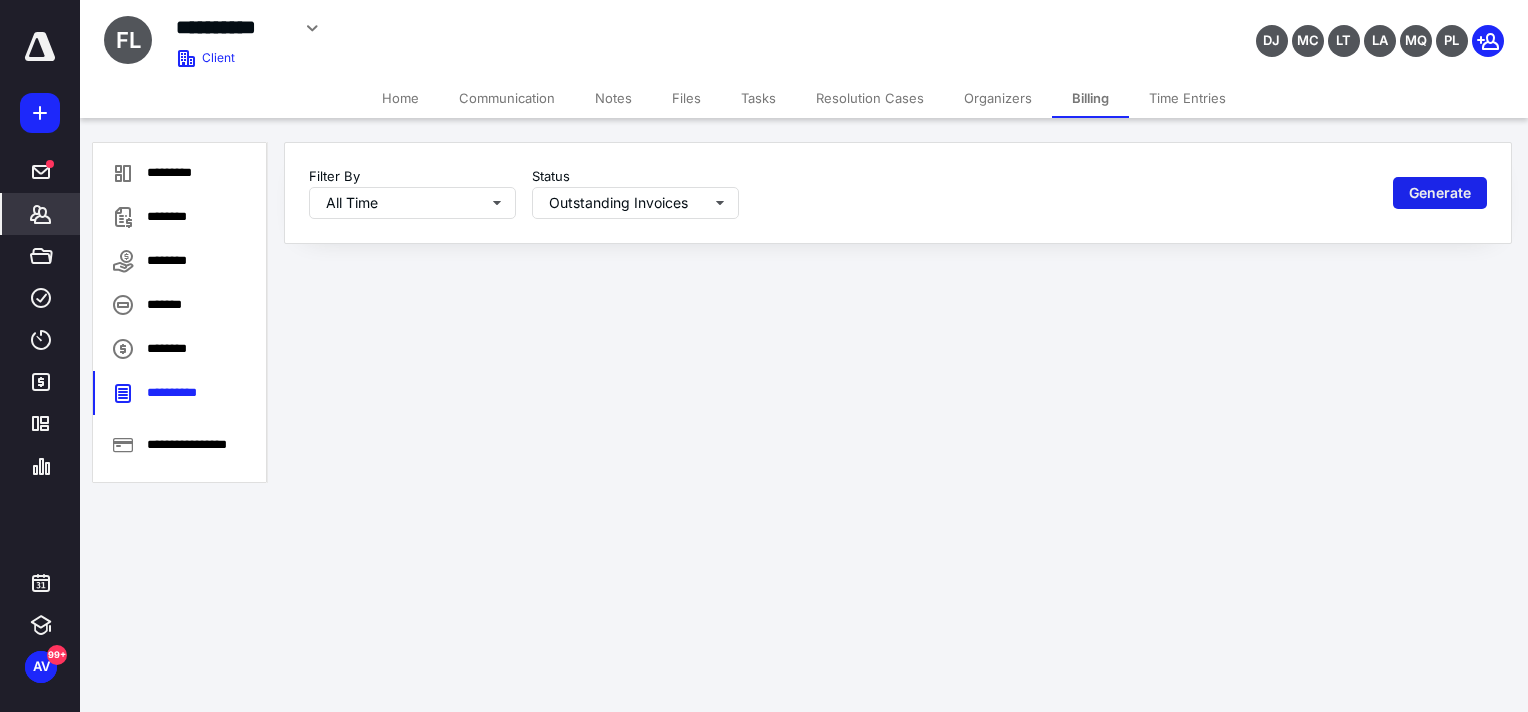 click on "Generate" at bounding box center (1440, 193) 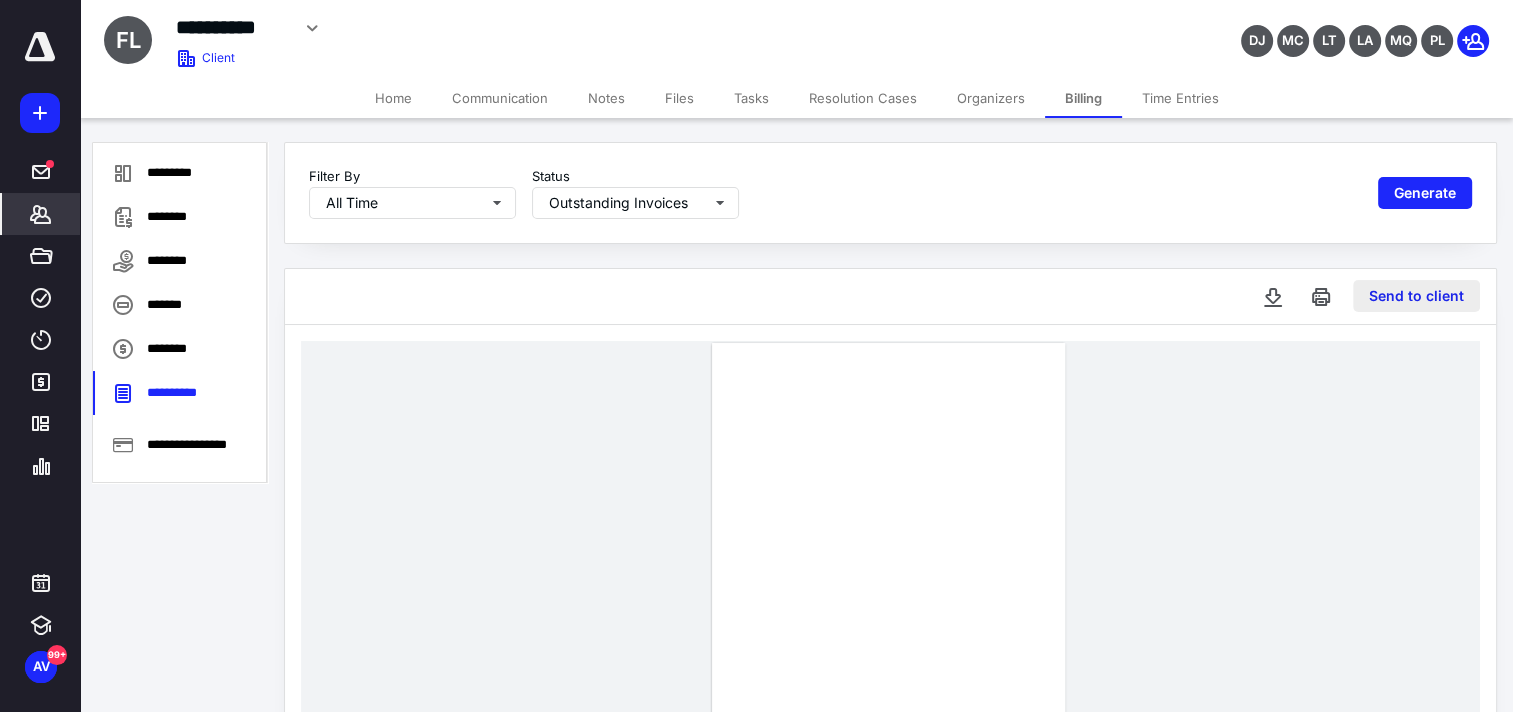 click on "Send to client" at bounding box center (1416, 296) 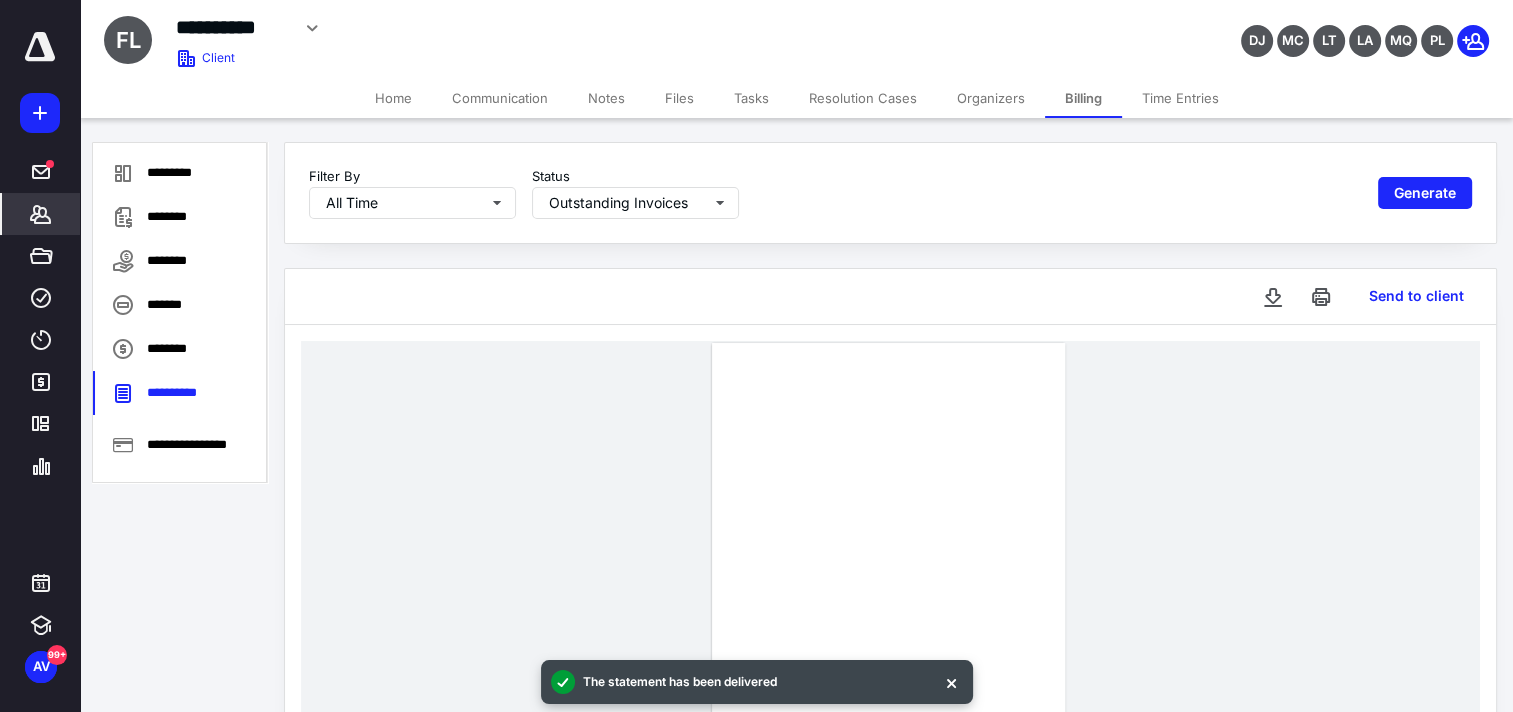 type 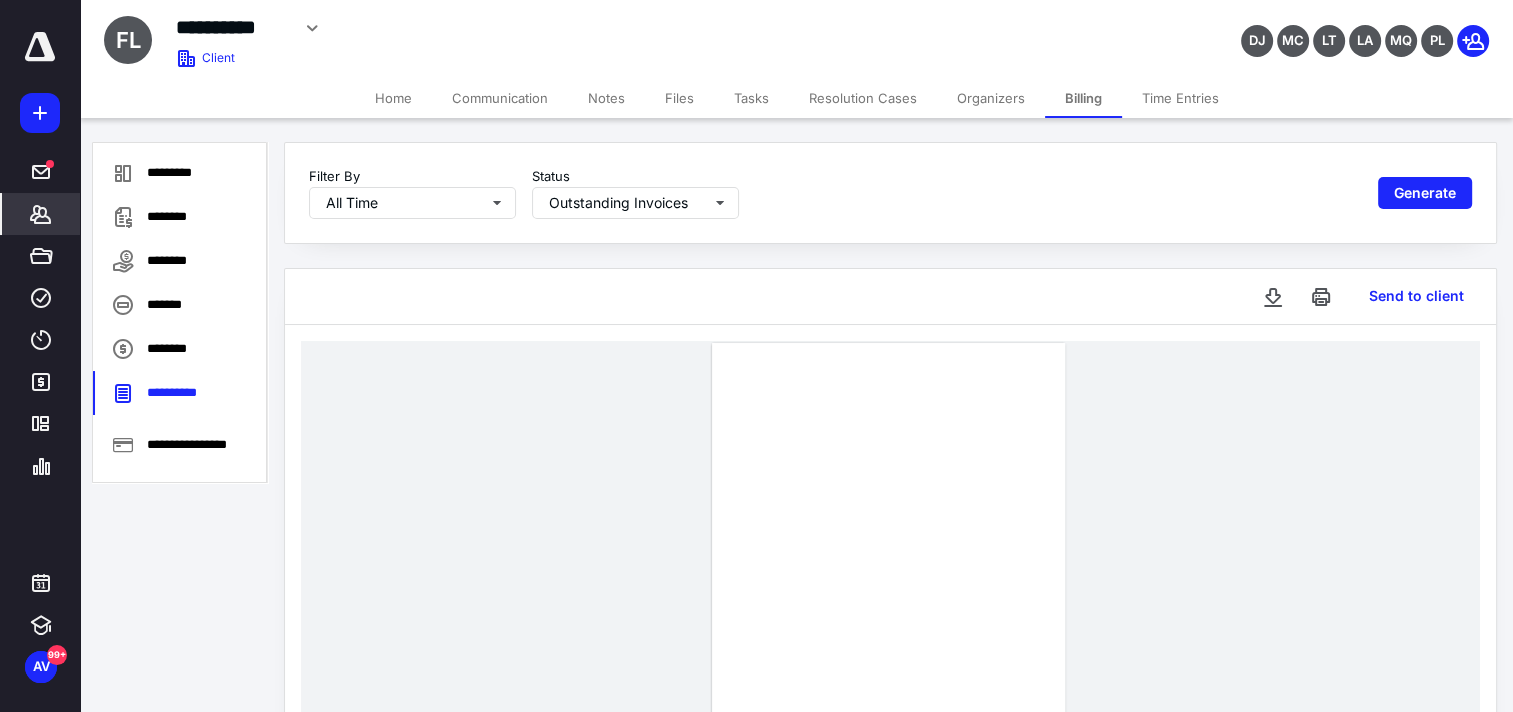 click on "Clients" at bounding box center [41, 214] 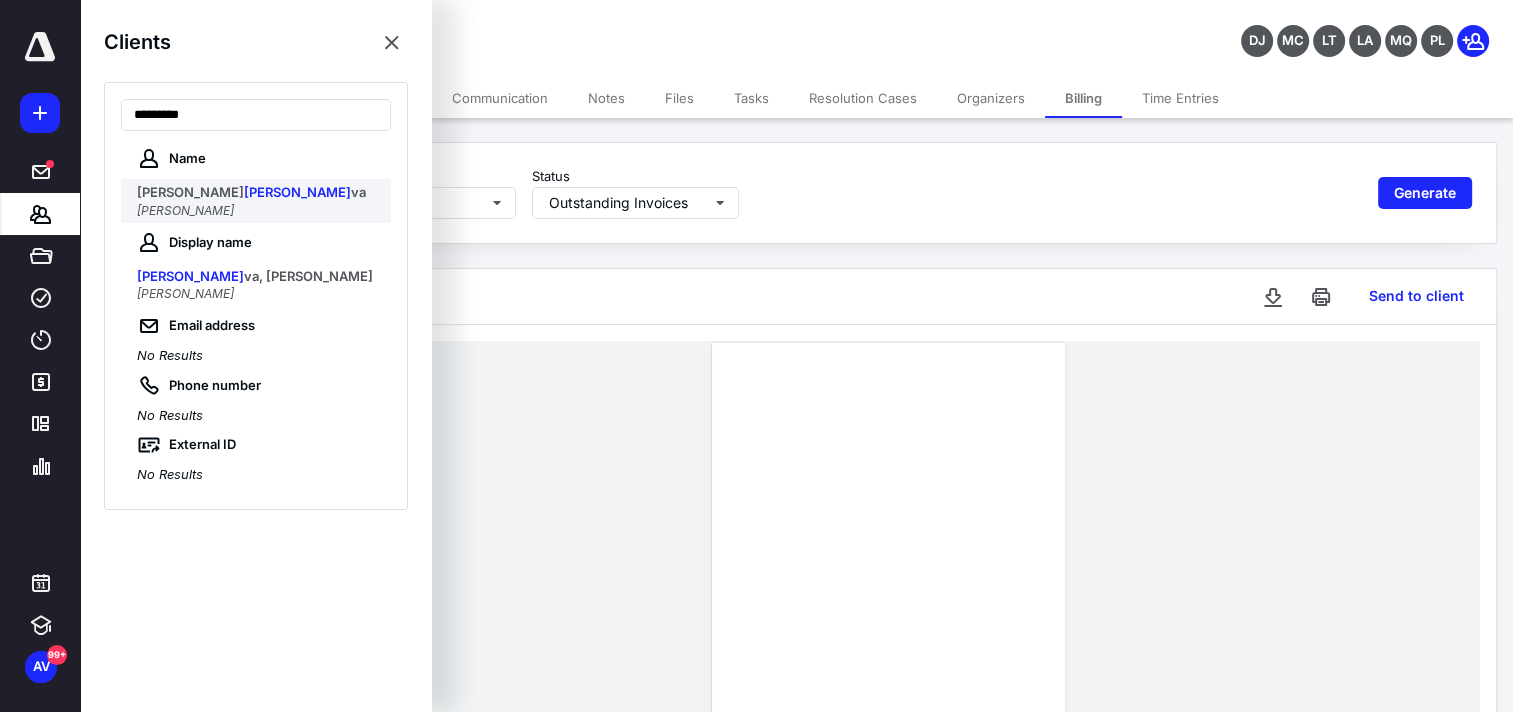 type on "*********" 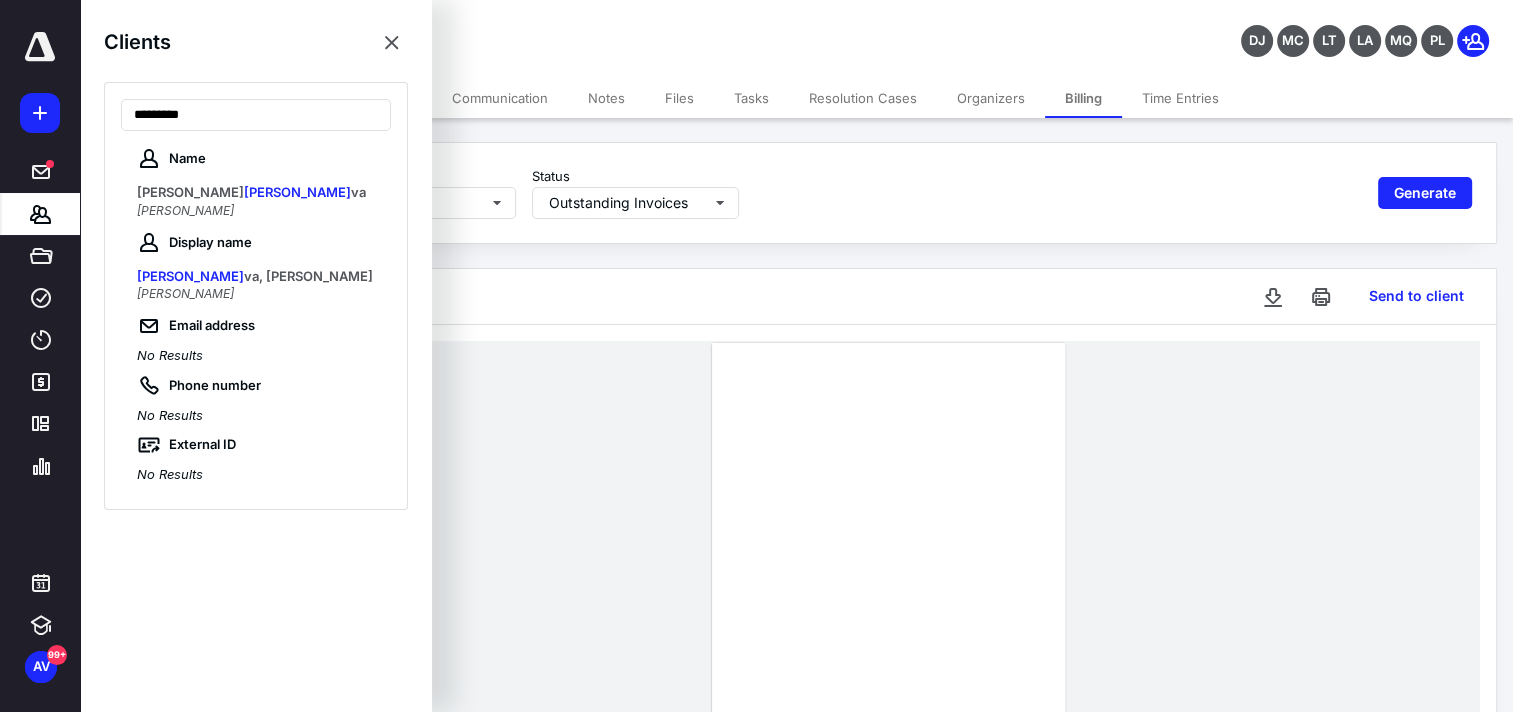 drag, startPoint x: 242, startPoint y: 201, endPoint x: 256, endPoint y: 199, distance: 14.142136 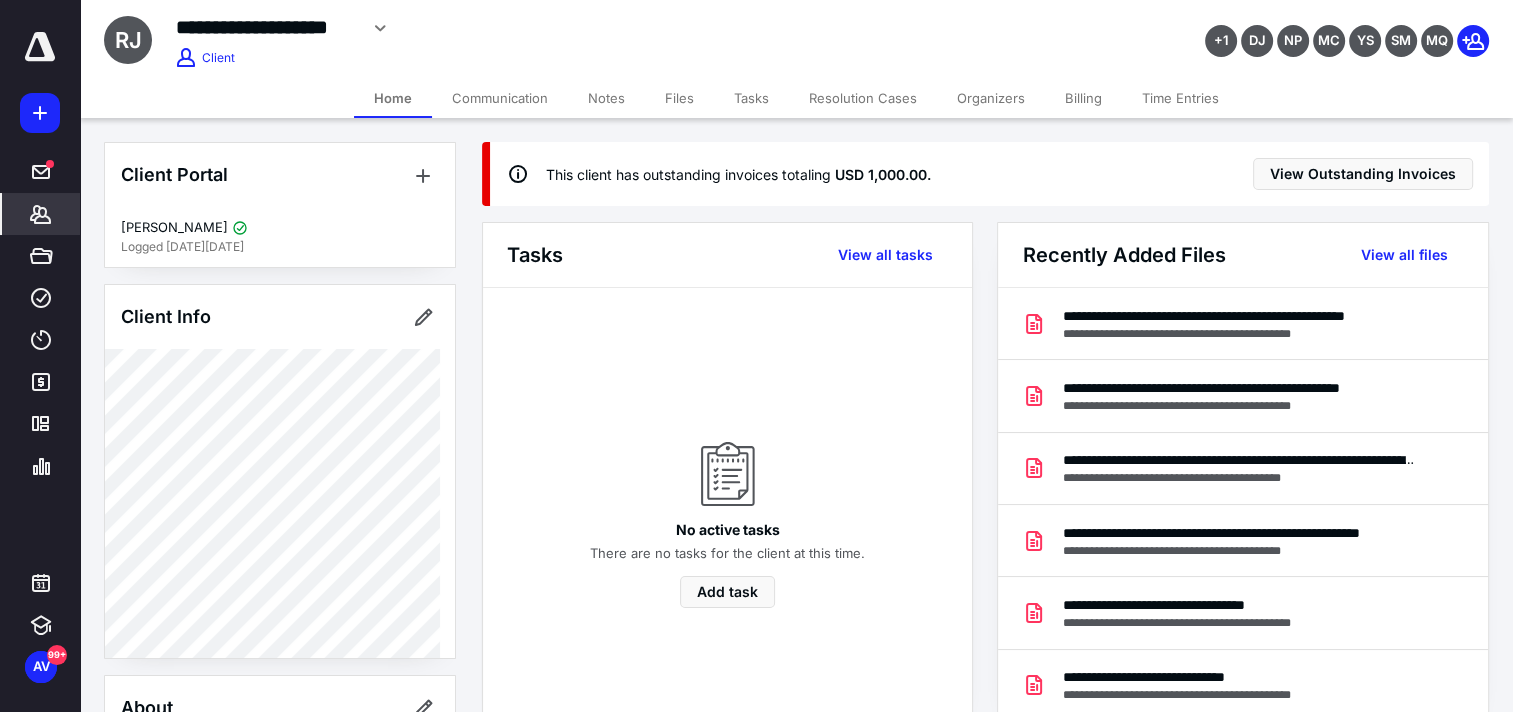 click on "Billing" at bounding box center [1083, 98] 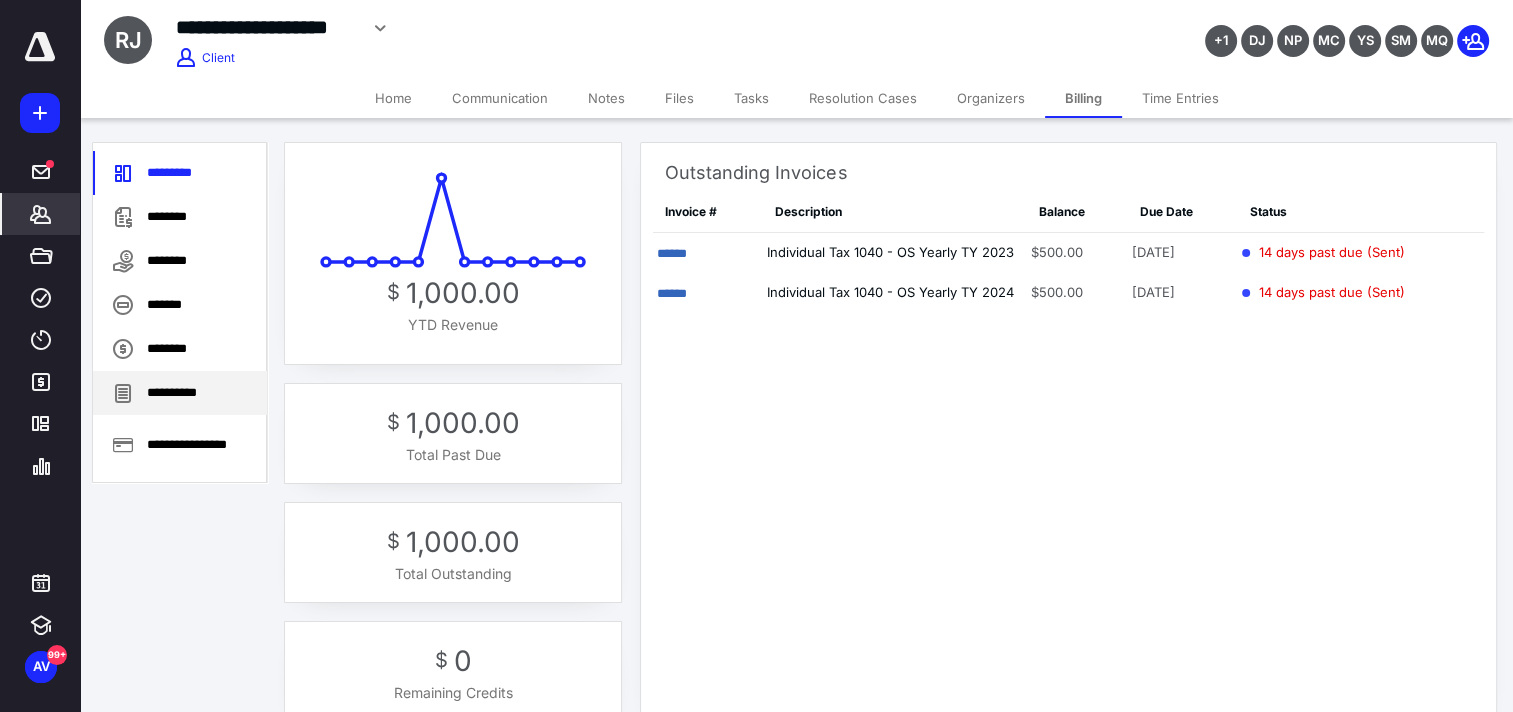 drag, startPoint x: 206, startPoint y: 390, endPoint x: 219, endPoint y: 381, distance: 15.811388 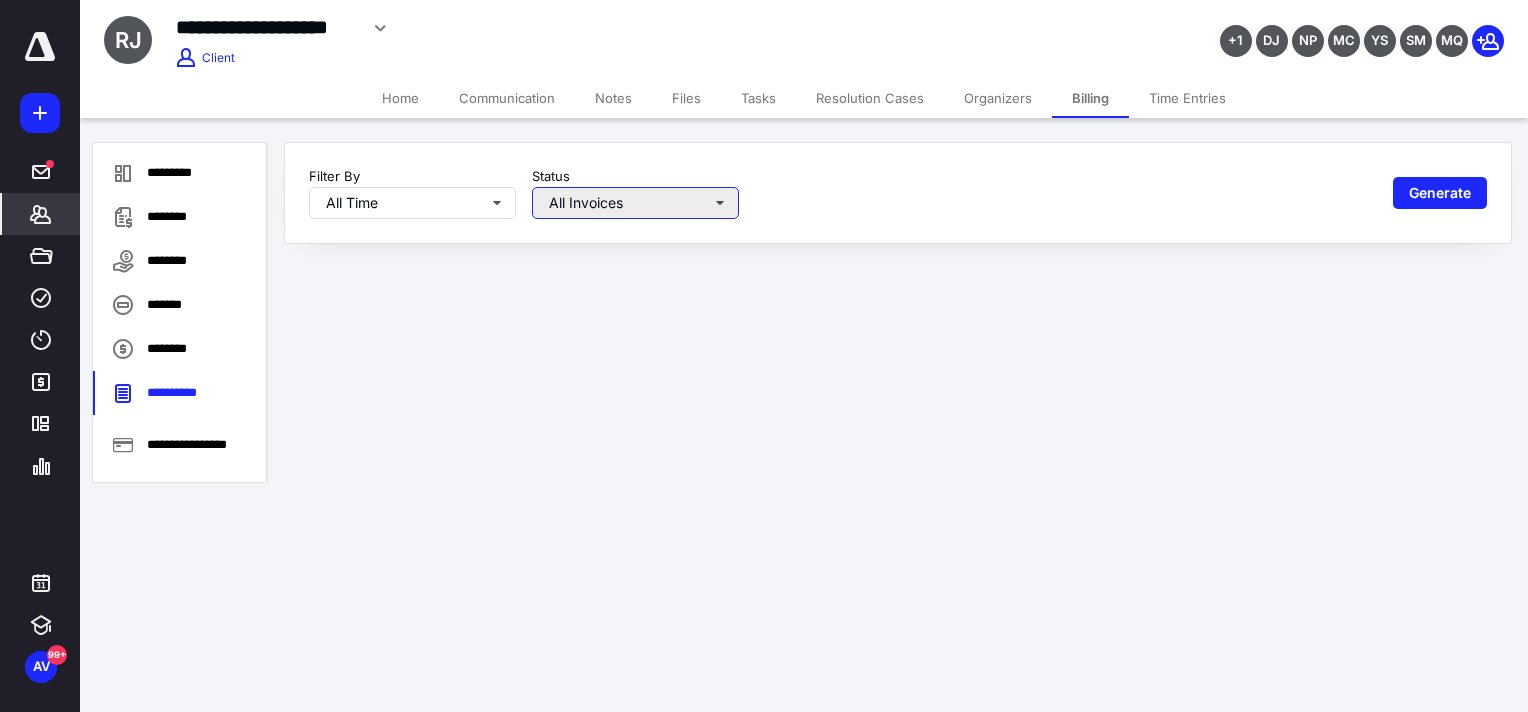 click on "All Invoices" at bounding box center [635, 203] 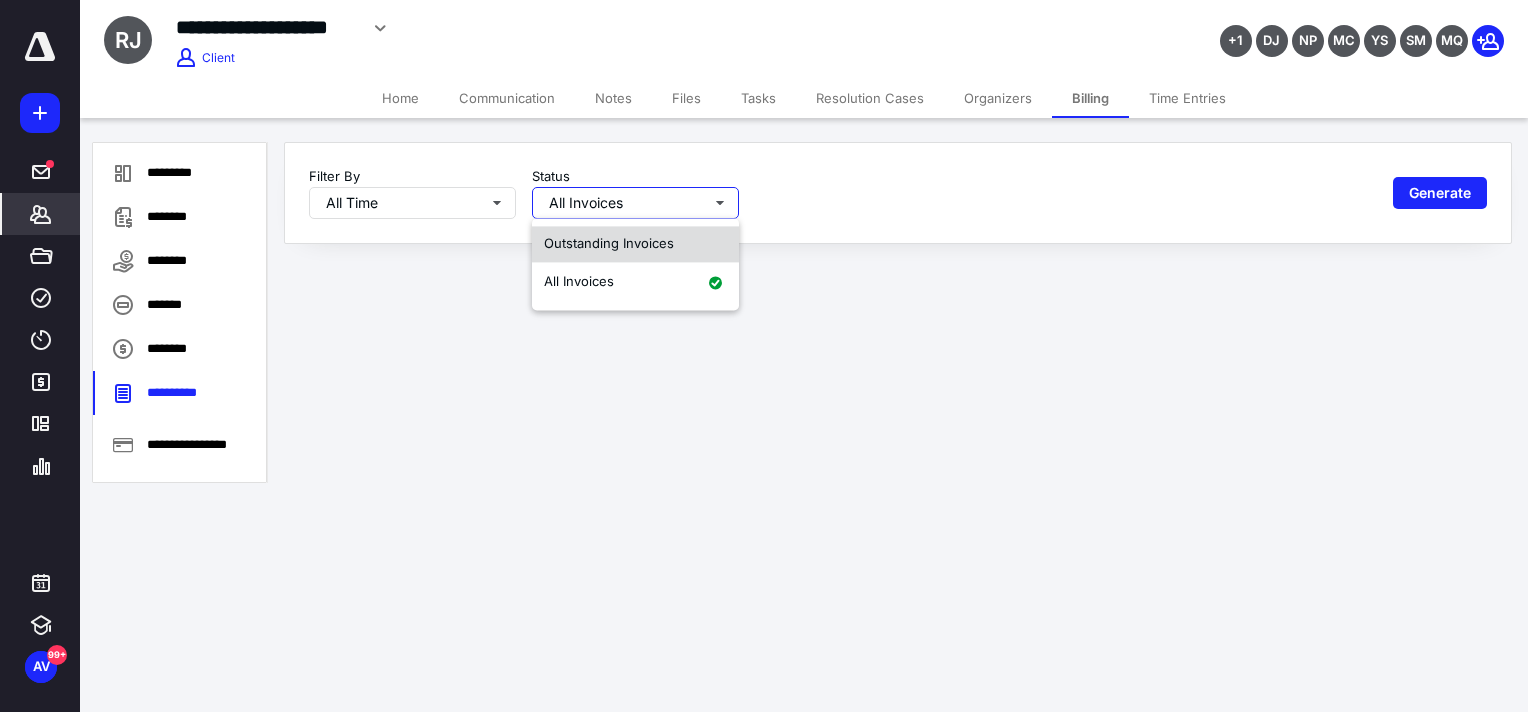 click on "Outstanding Invoices" at bounding box center [635, 244] 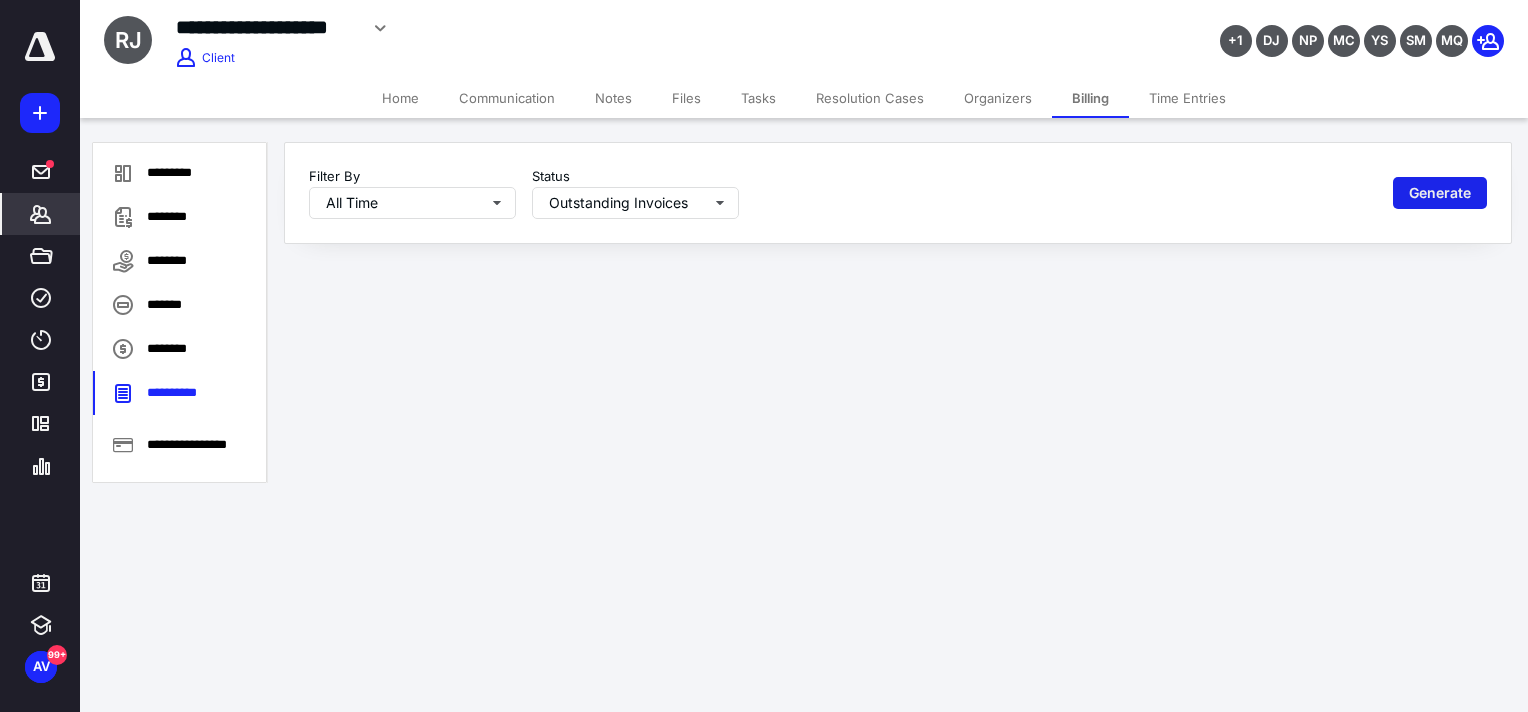 click on "Generate" at bounding box center (1440, 193) 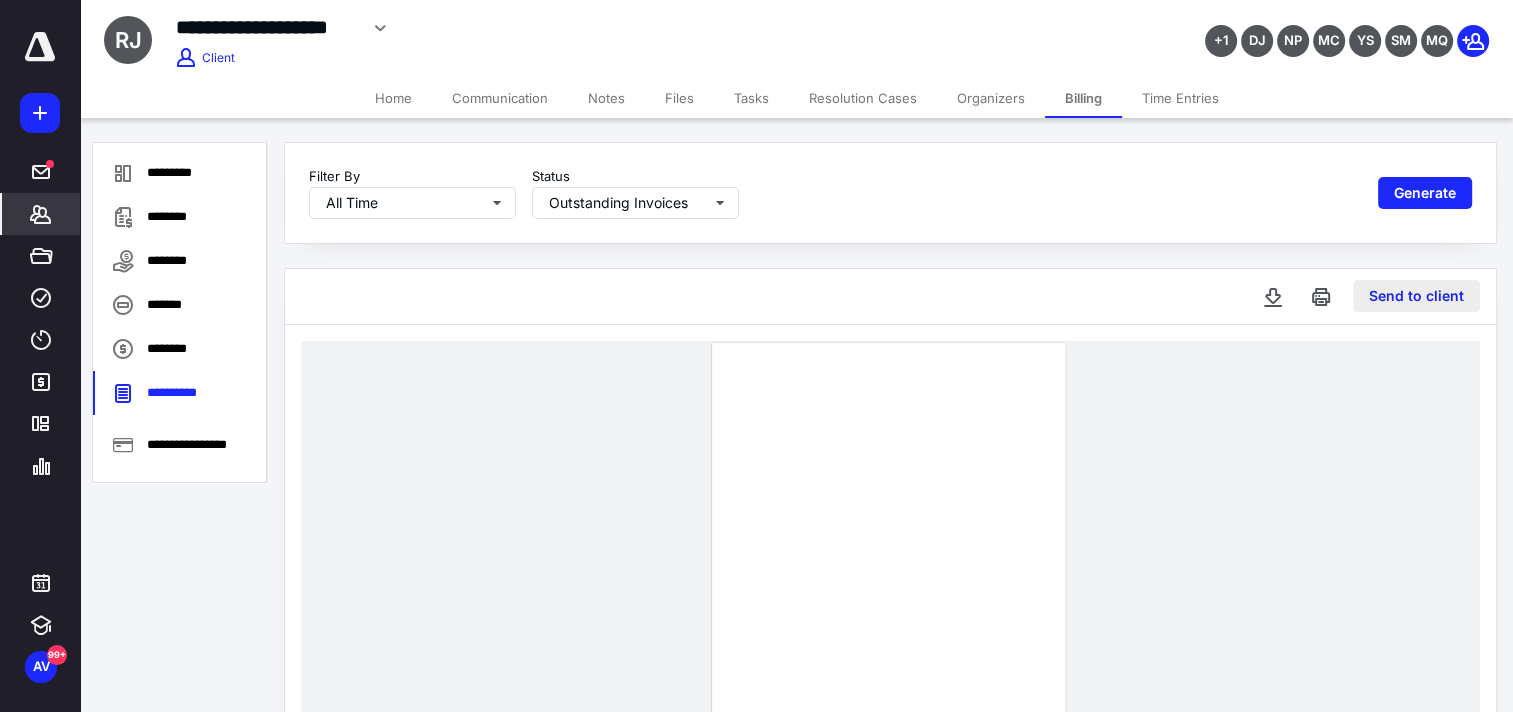 click on "Send to client" at bounding box center (1416, 296) 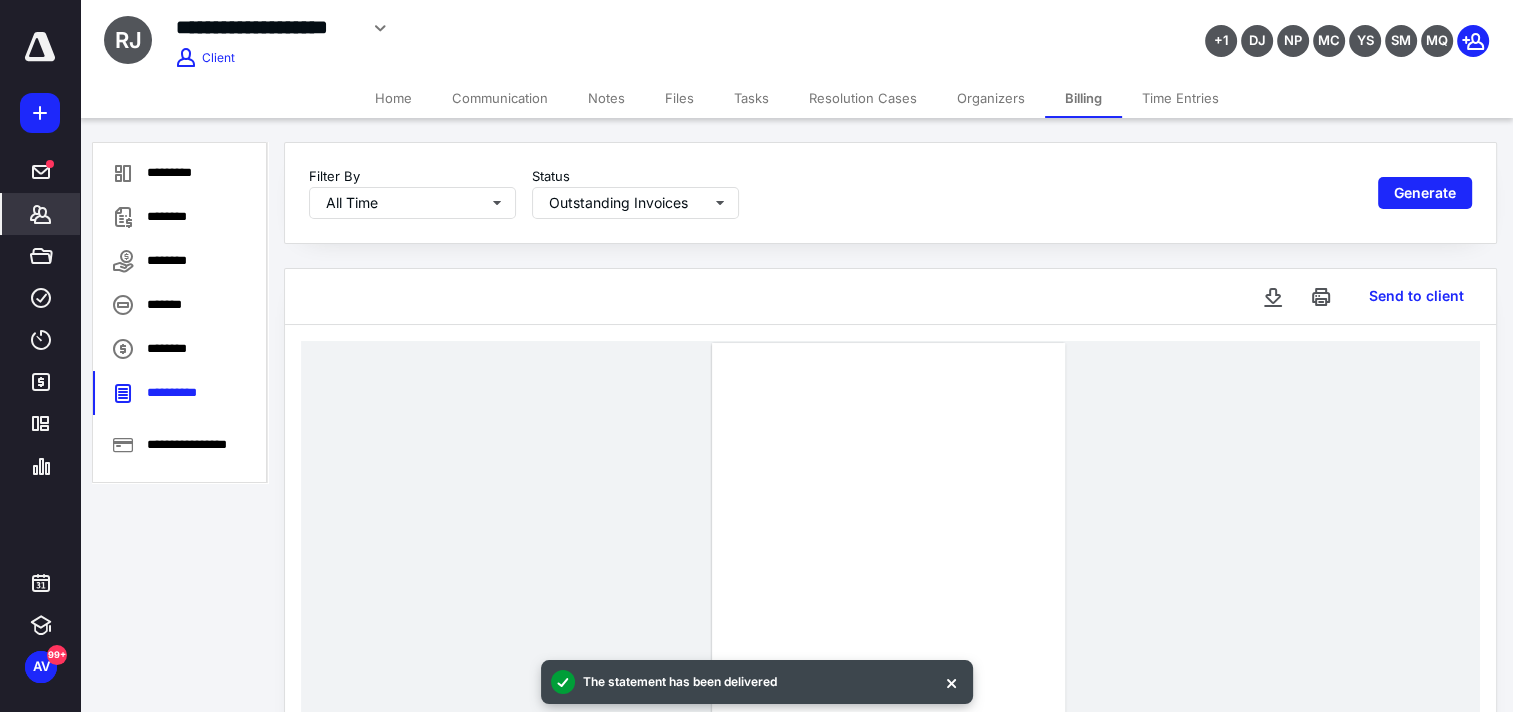 type 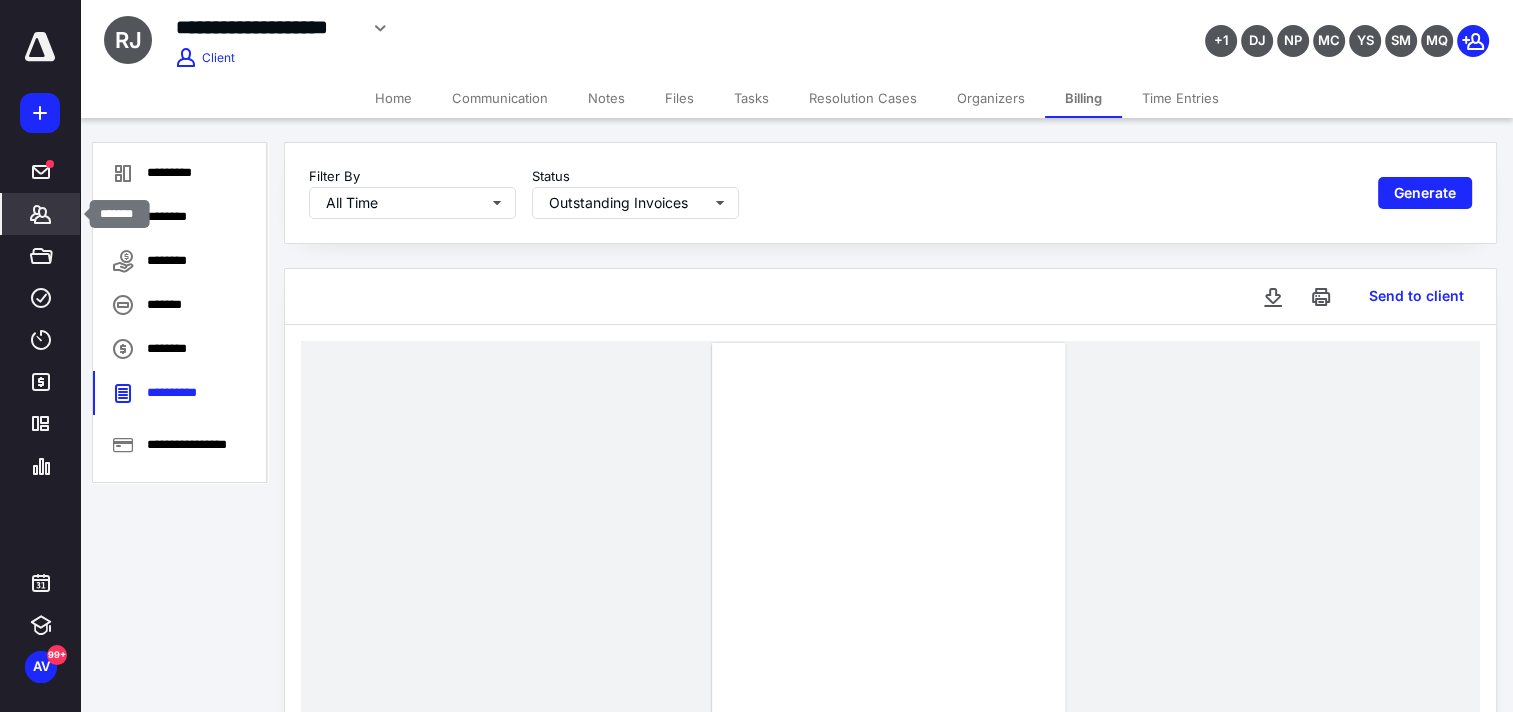 click on "Clients" at bounding box center [41, 214] 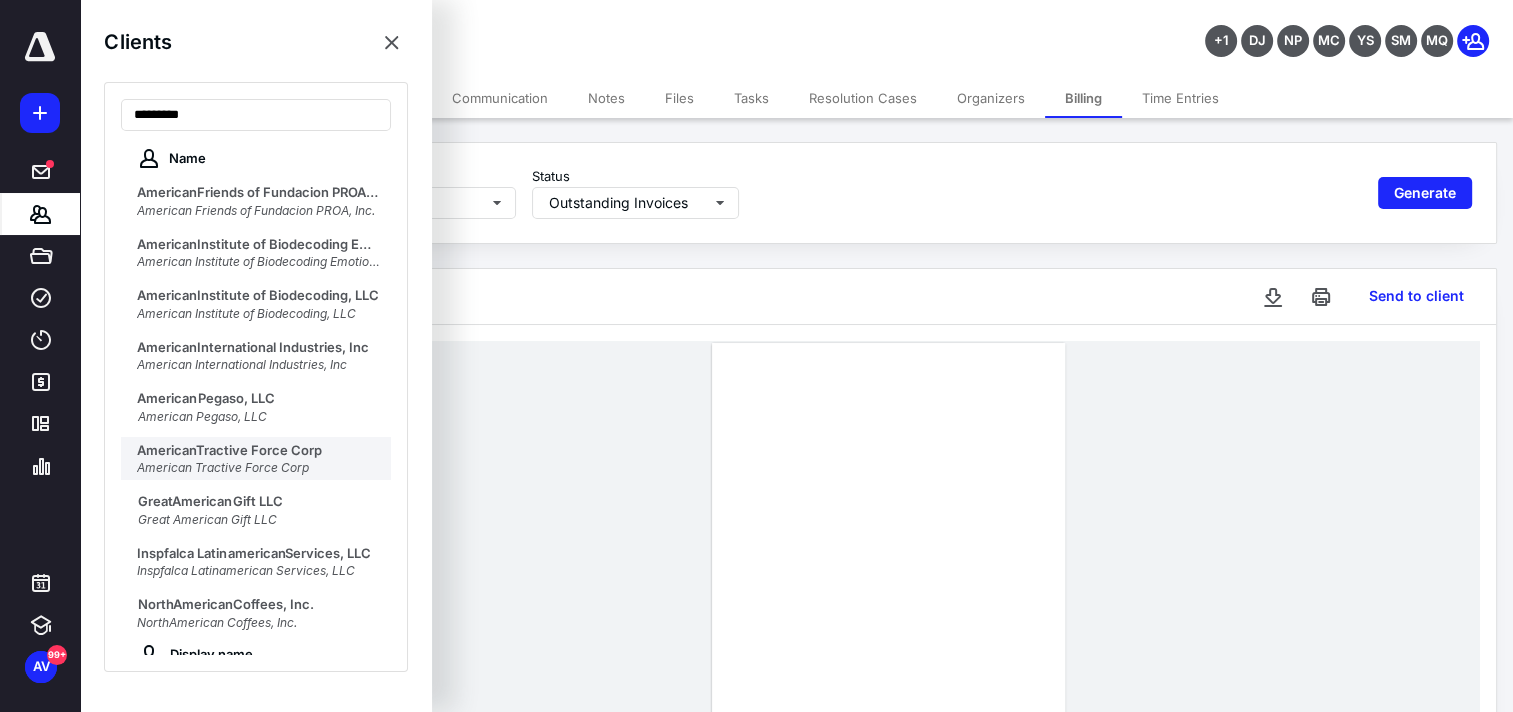 type on "********" 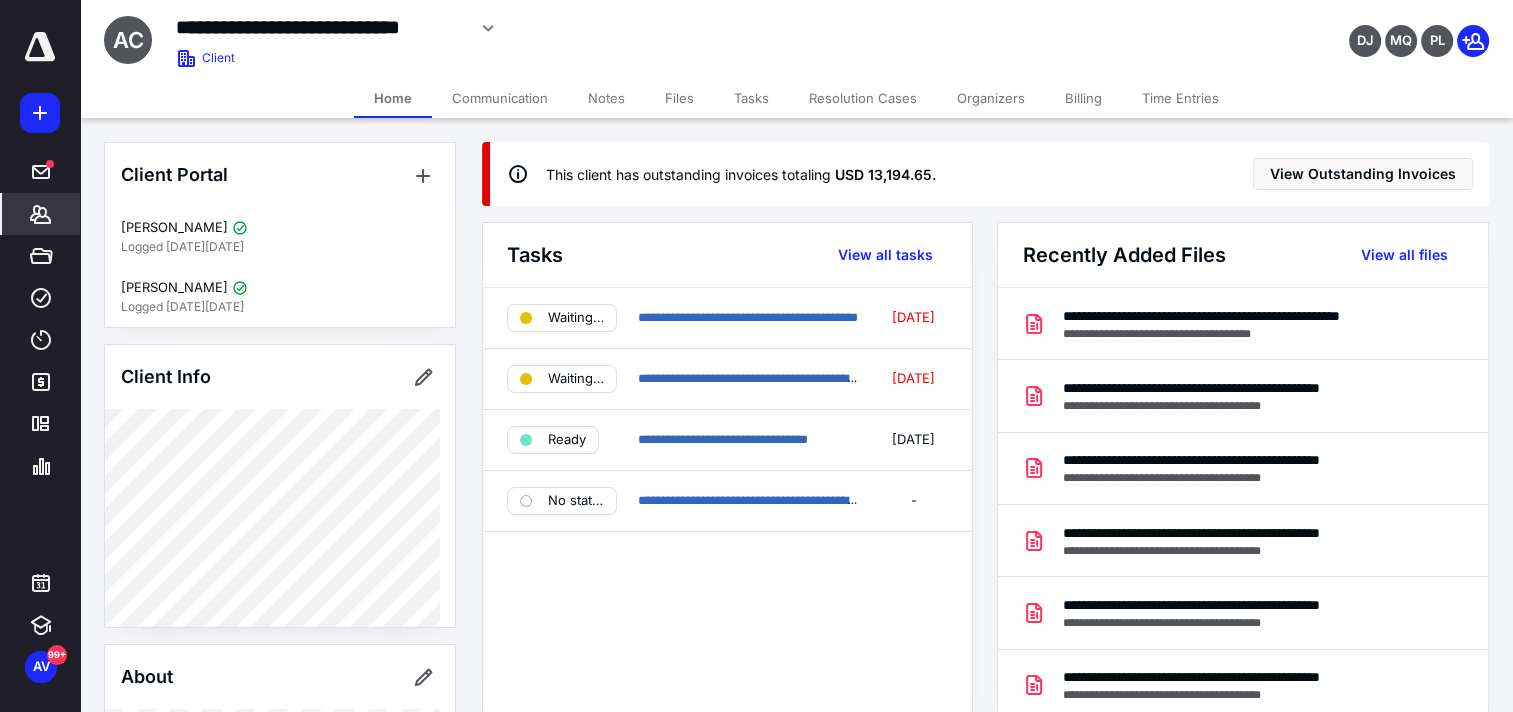 click on "Billing" at bounding box center [1083, 98] 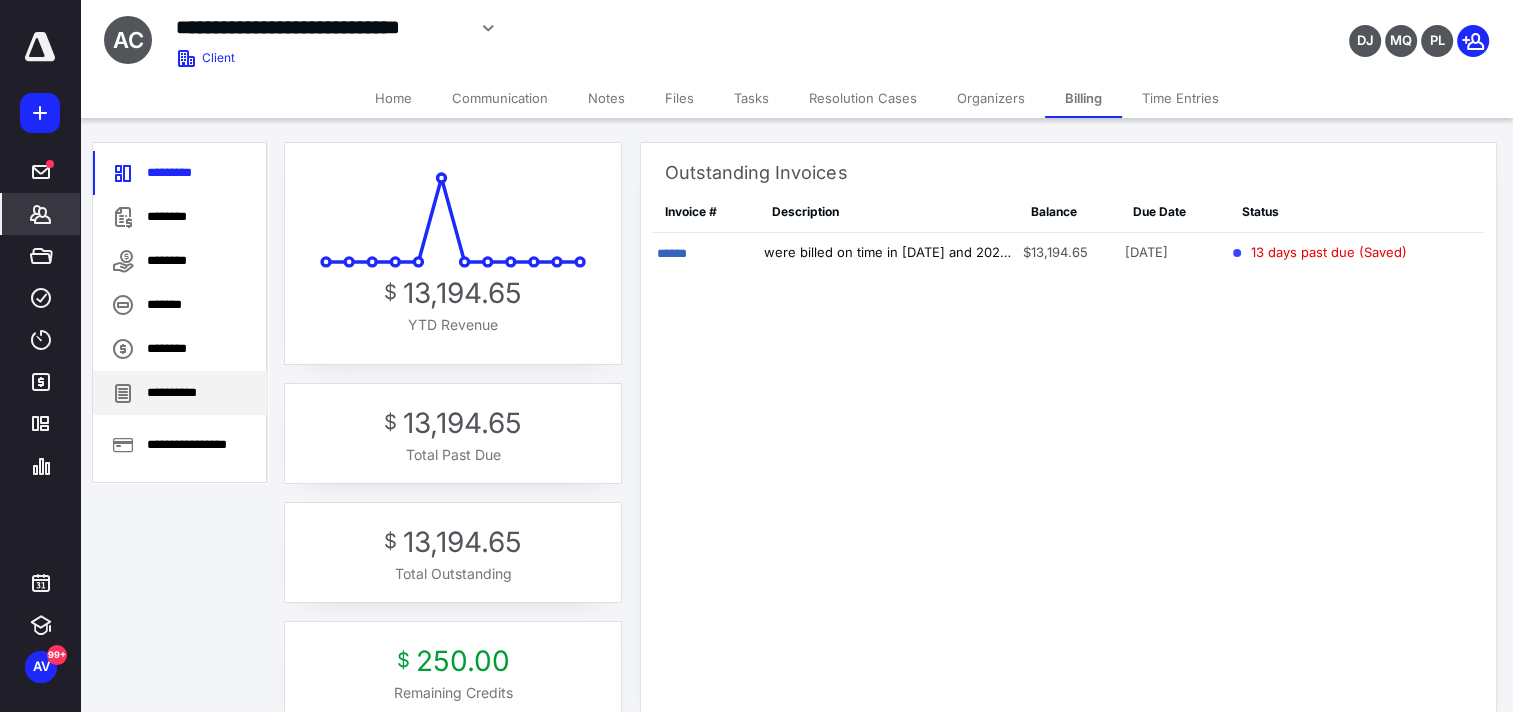 click on "**********" at bounding box center (180, 393) 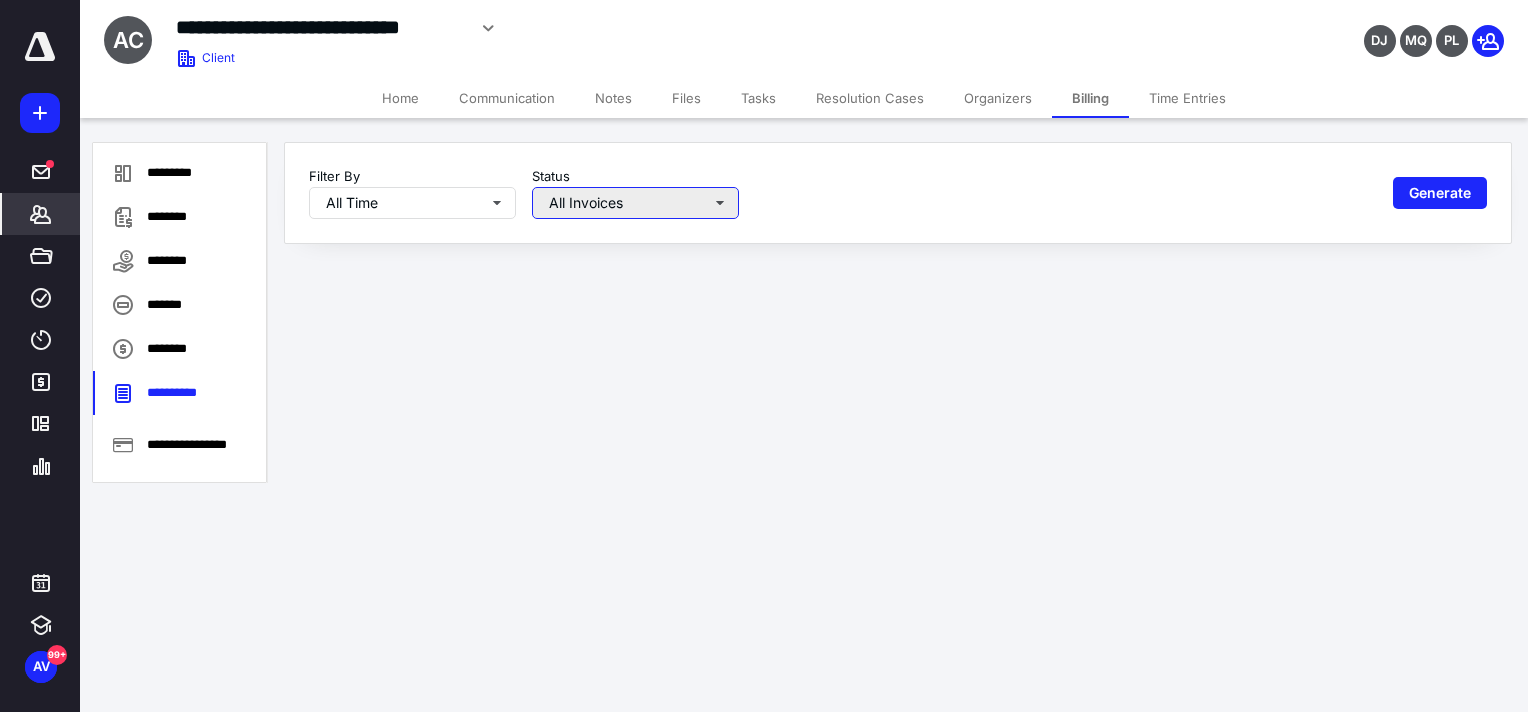 click on "All Invoices" at bounding box center (635, 203) 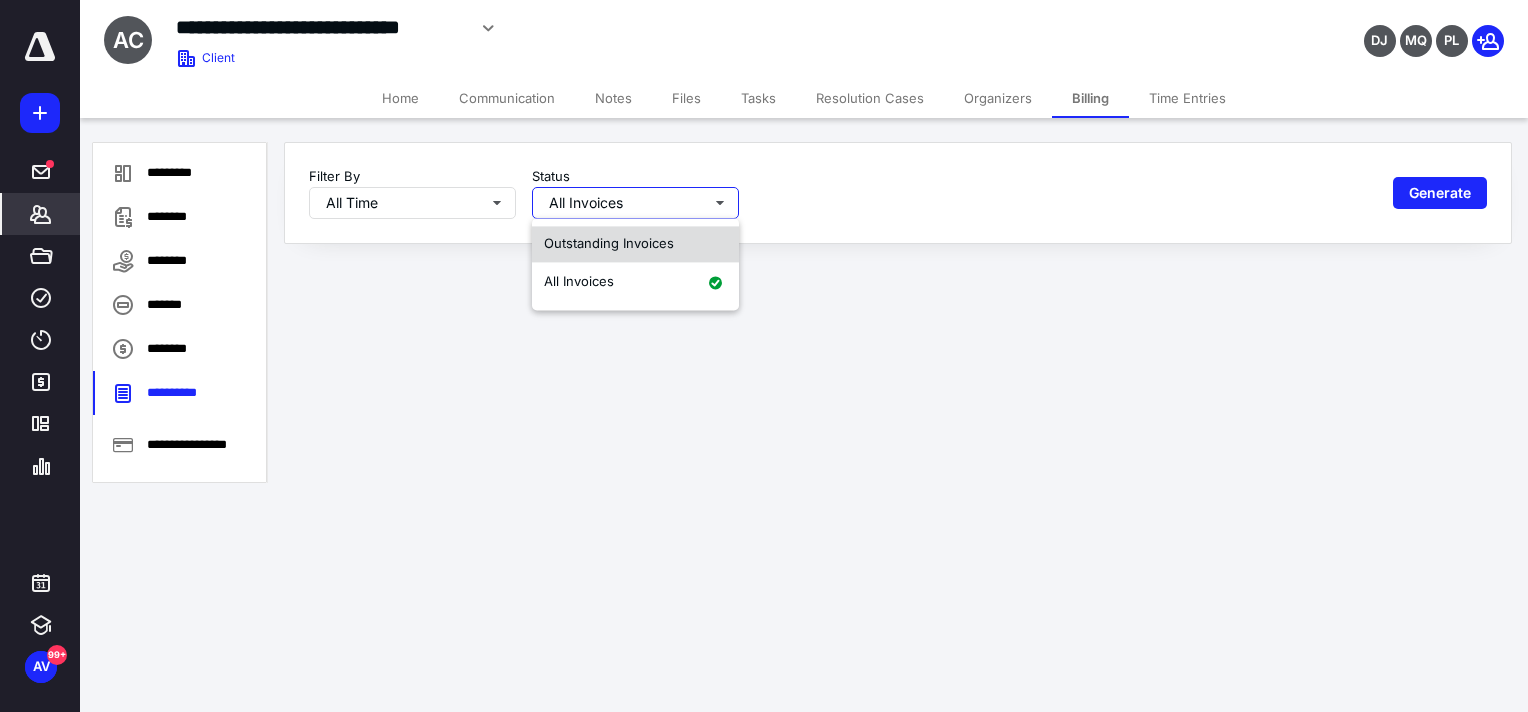 drag, startPoint x: 665, startPoint y: 254, endPoint x: 689, endPoint y: 252, distance: 24.083189 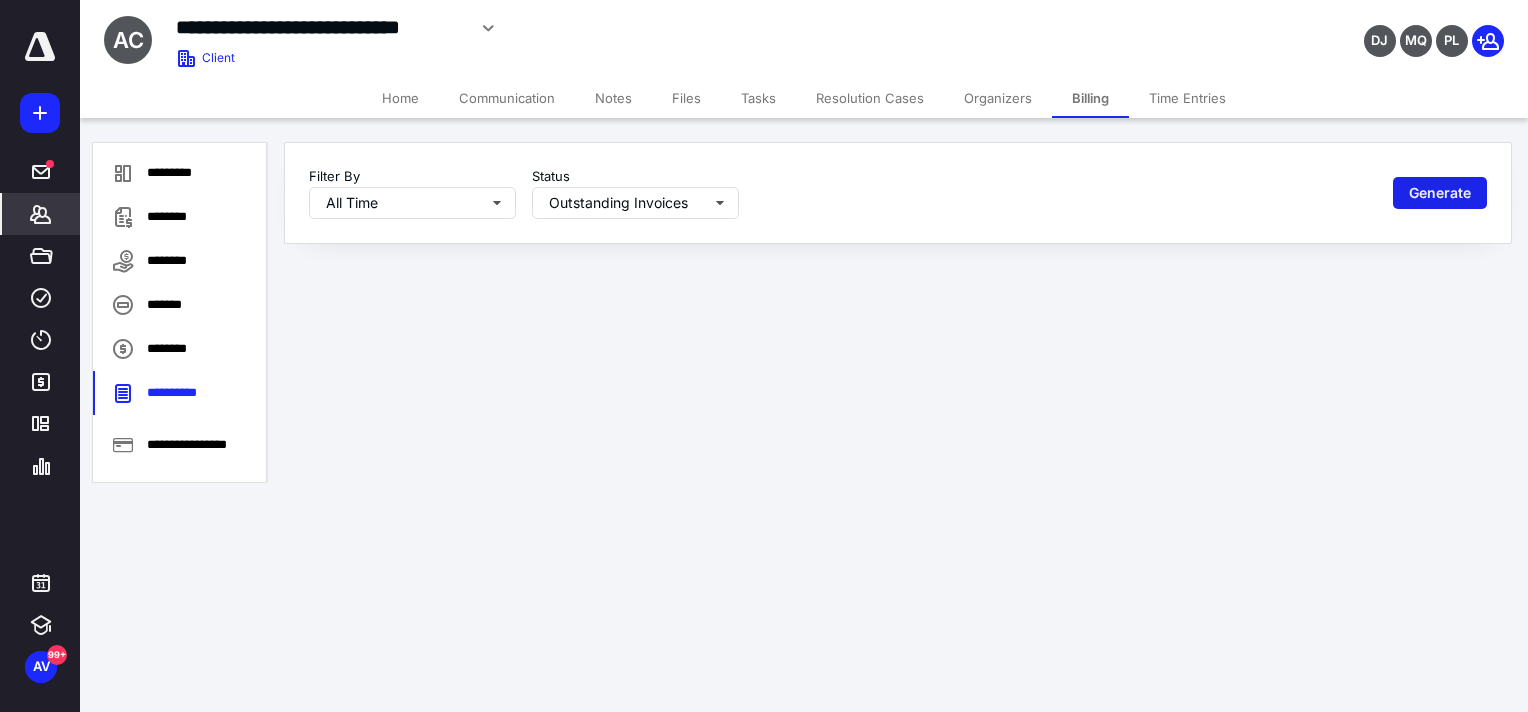 click on "Generate" at bounding box center [1440, 193] 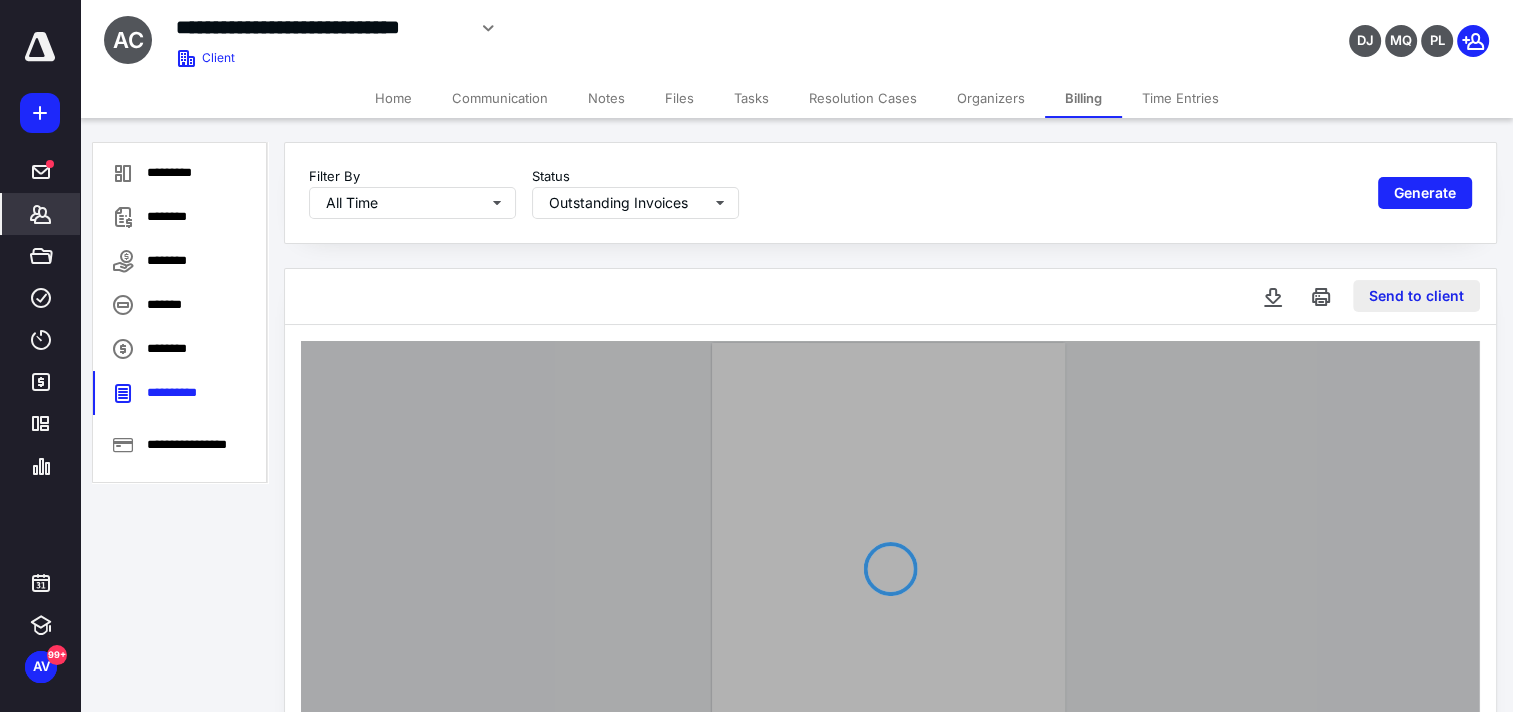 click on "Send to client" at bounding box center [1416, 296] 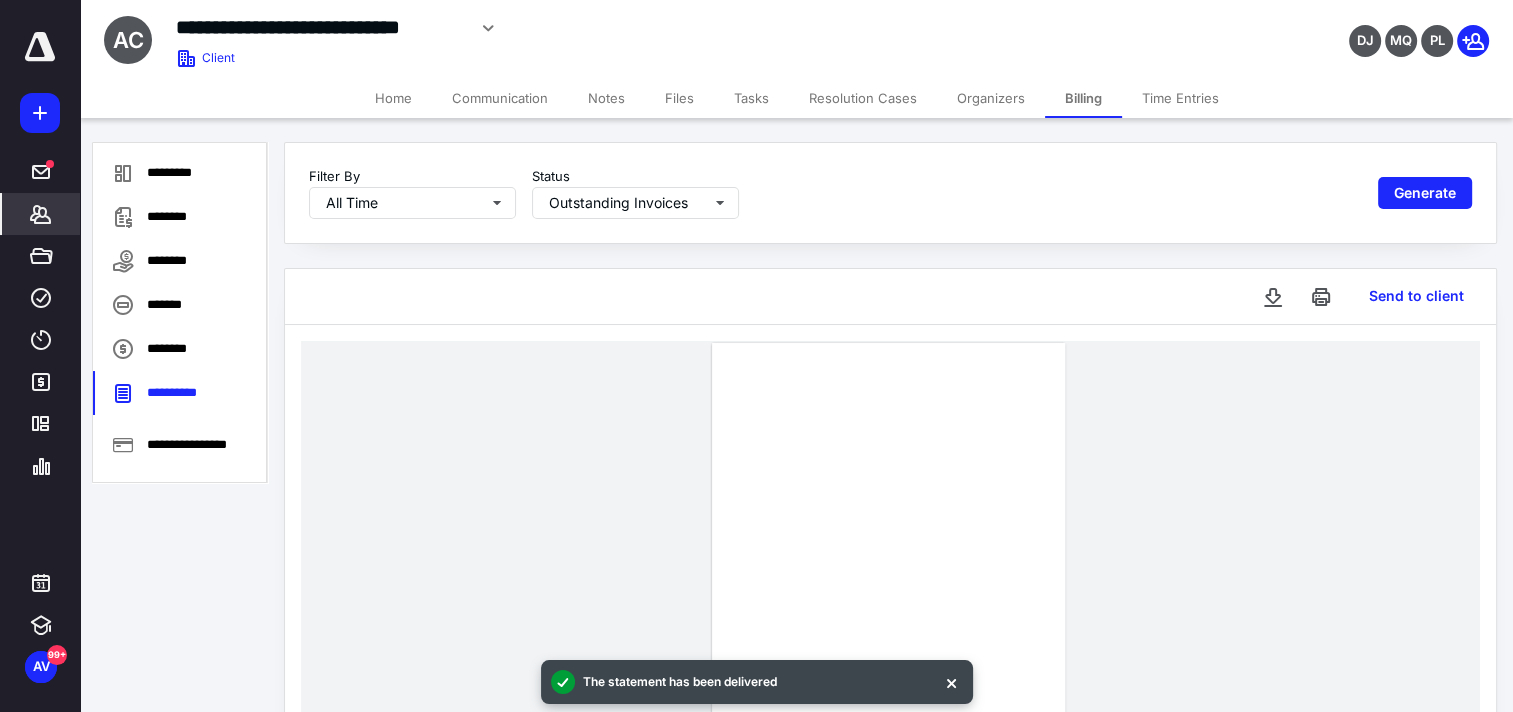 type 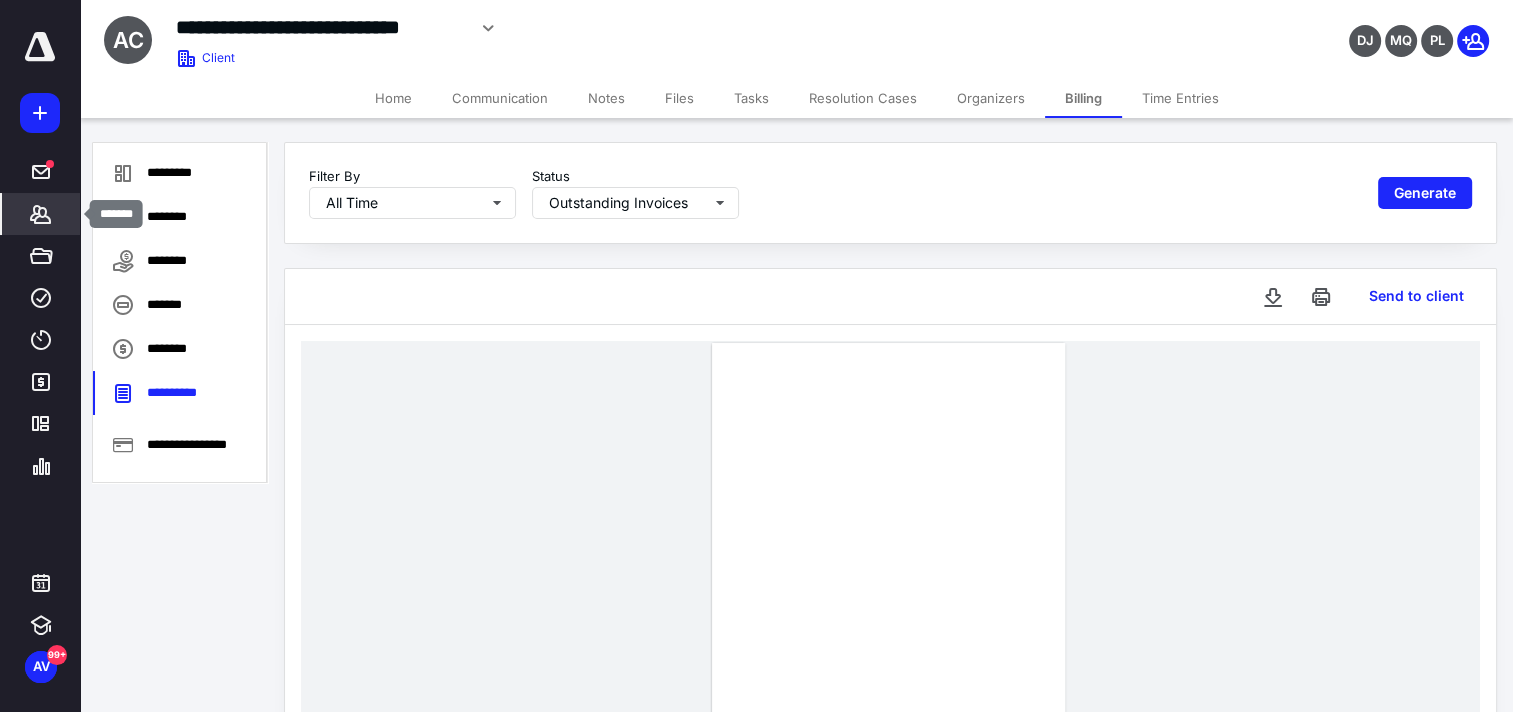 click 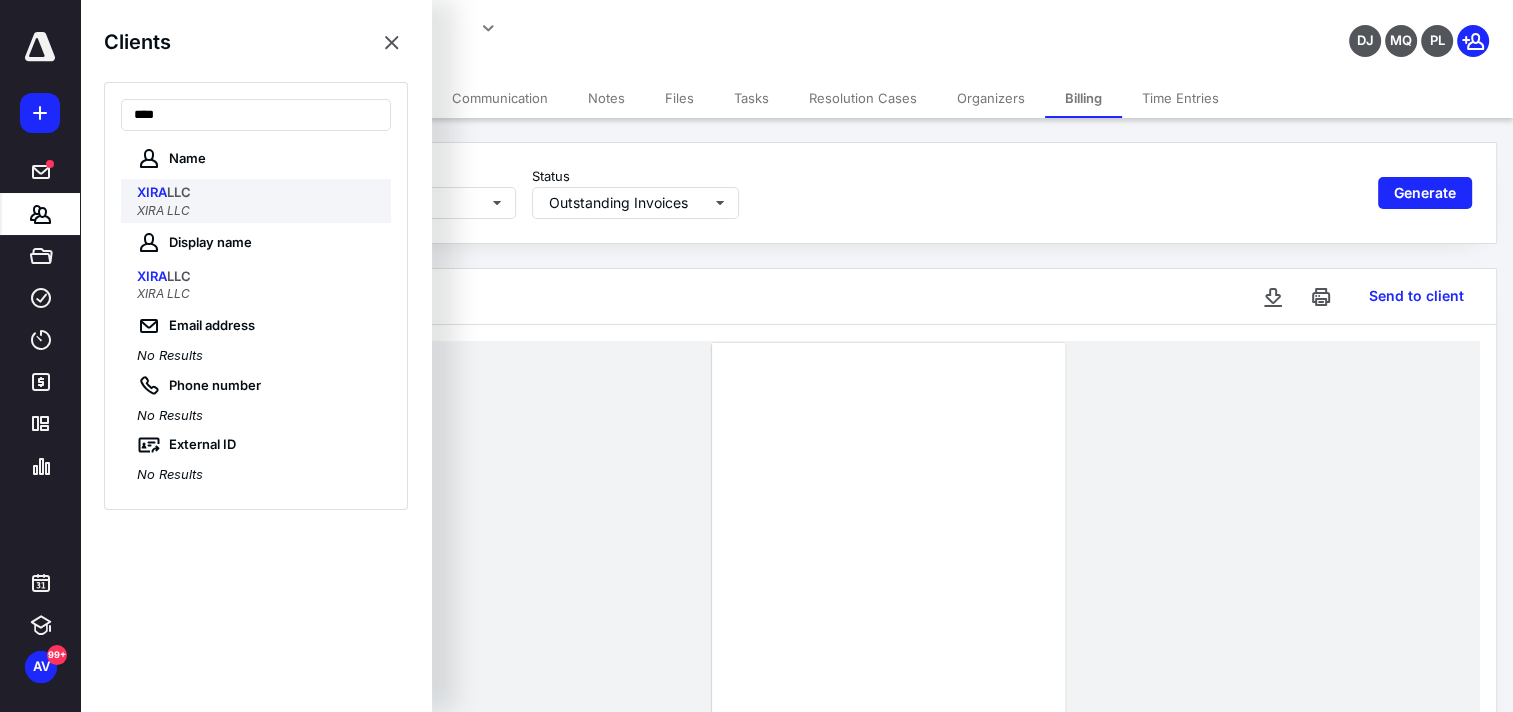 type on "****" 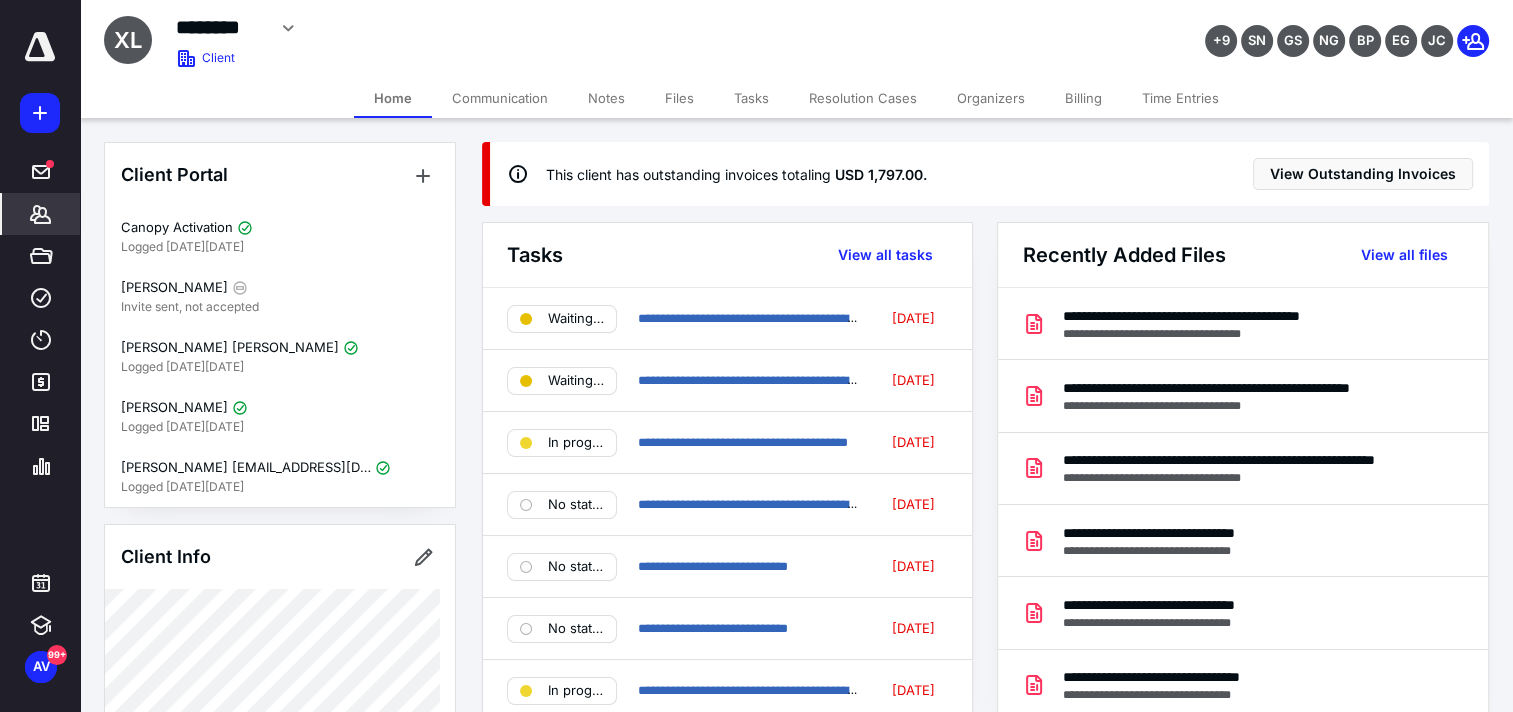click on "Billing" at bounding box center (1083, 98) 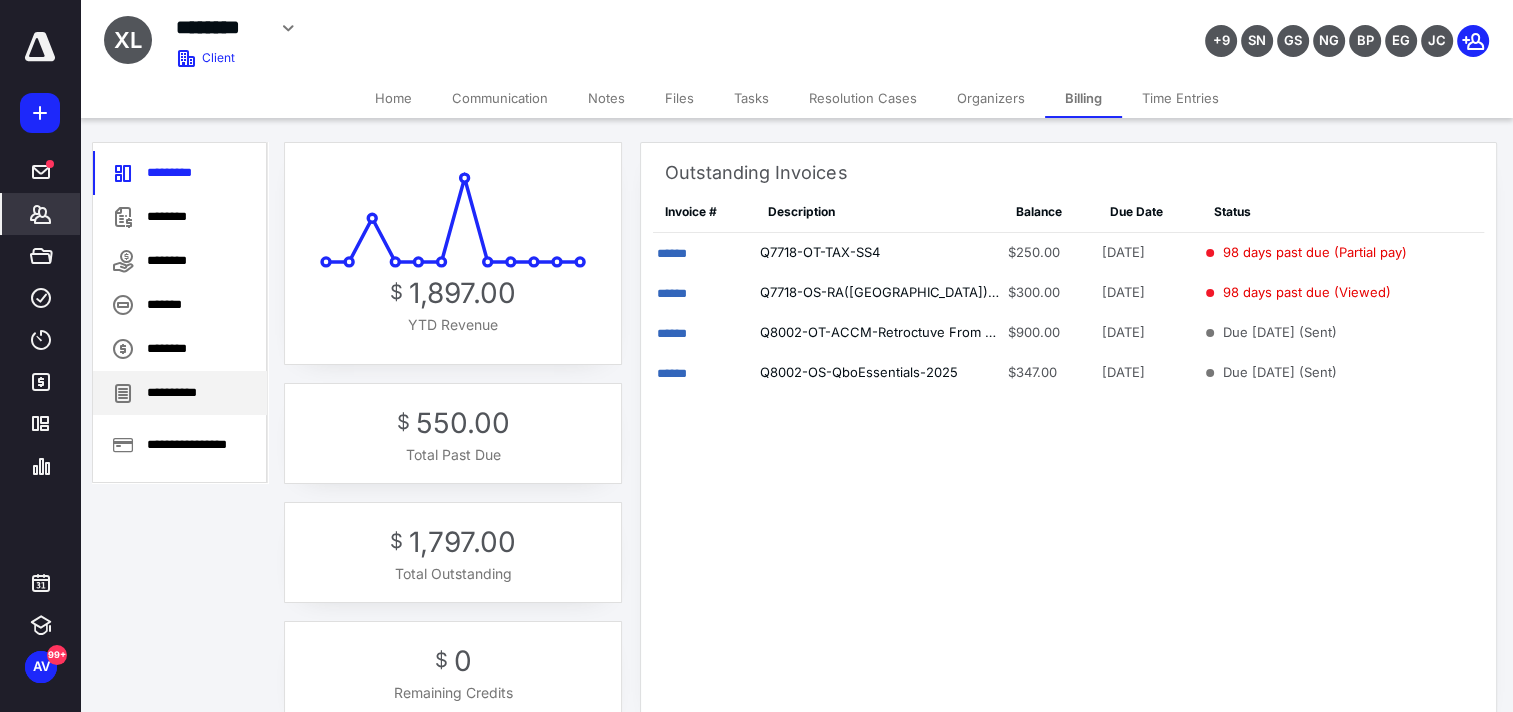 click on "**********" at bounding box center (180, 393) 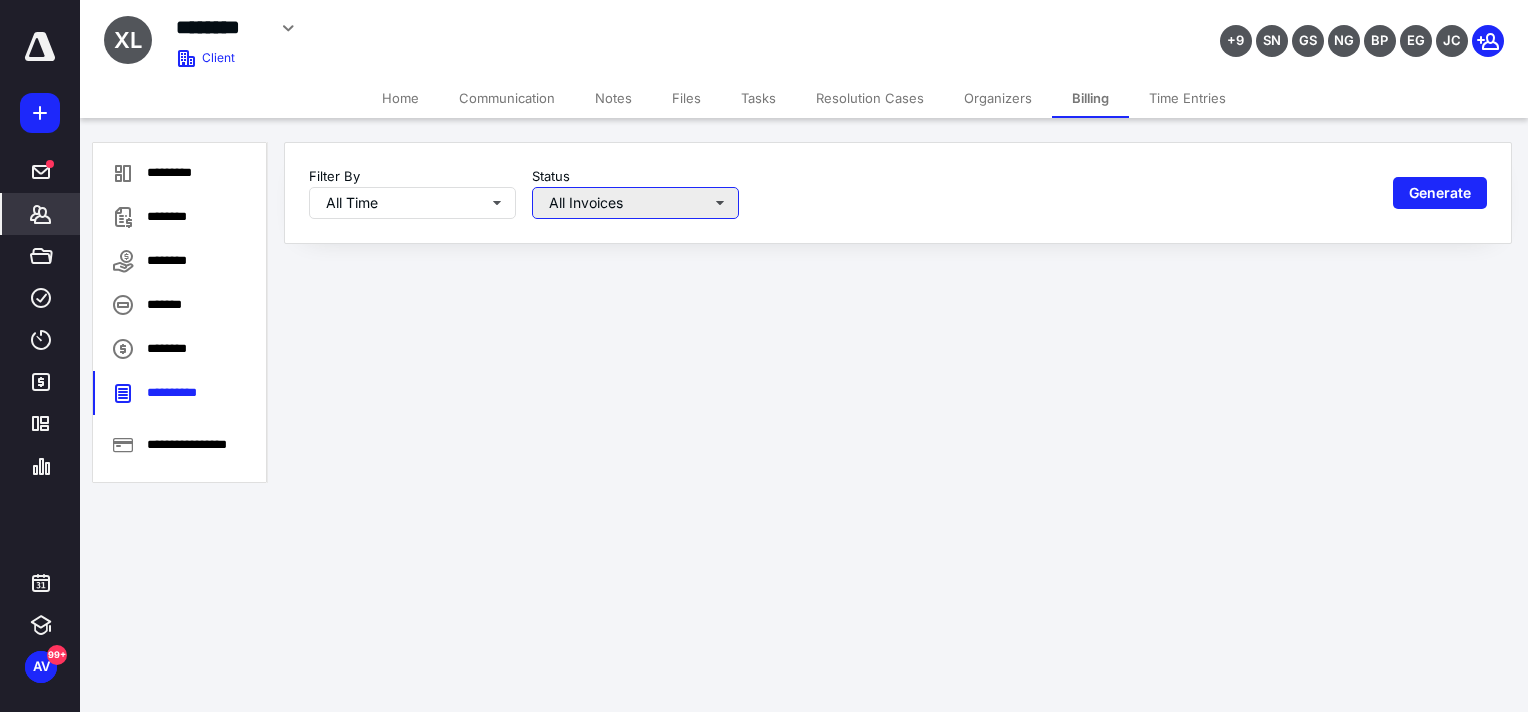 click on "All Invoices" at bounding box center (635, 203) 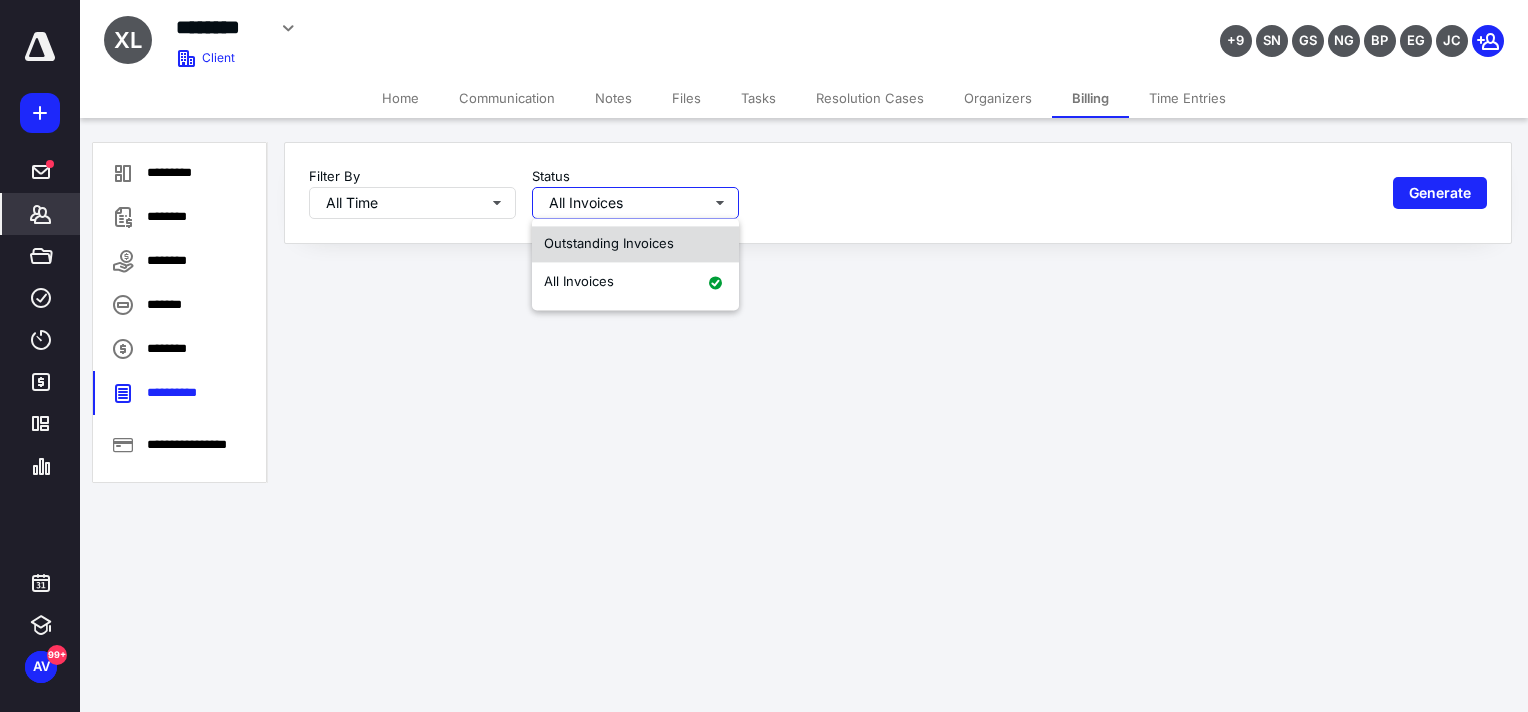 click on "Outstanding Invoices" at bounding box center [609, 244] 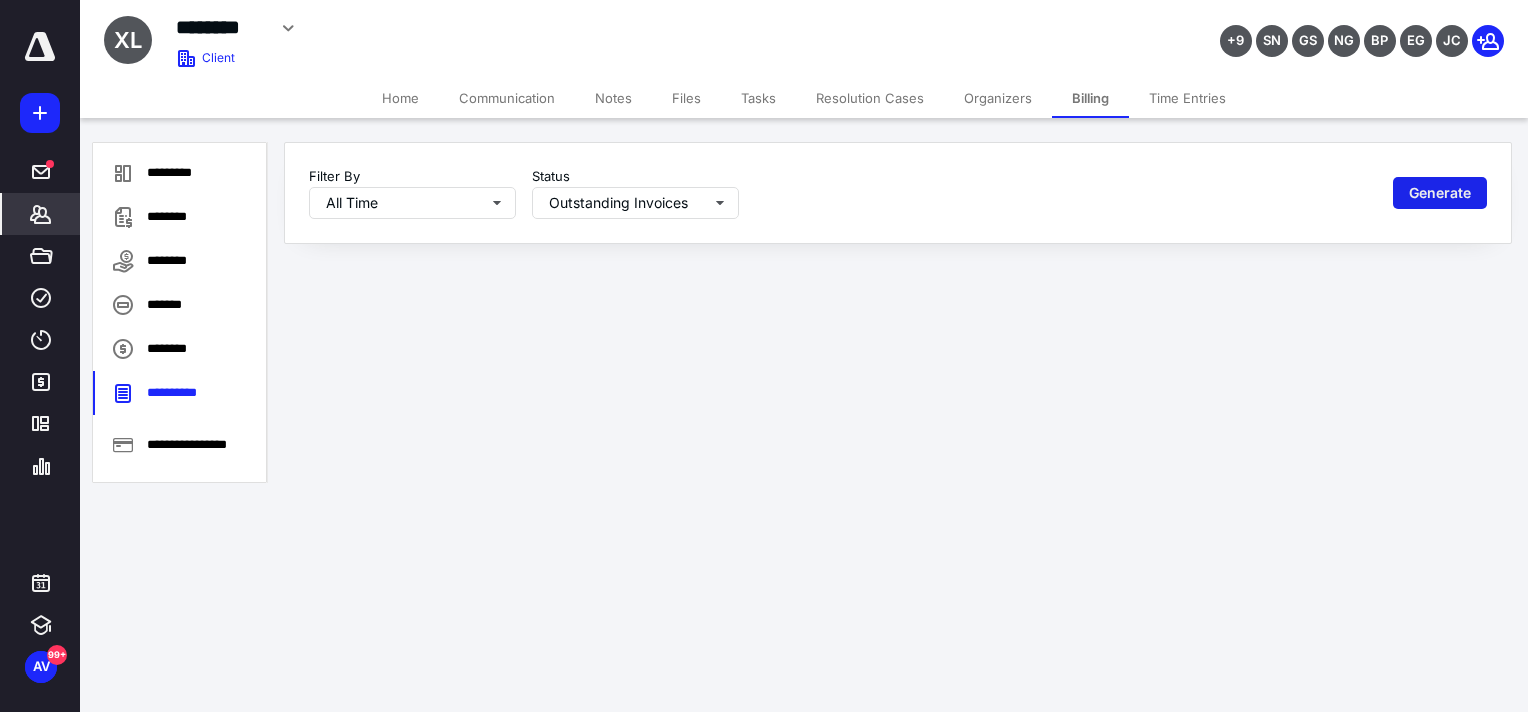 click on "Generate" at bounding box center [1440, 193] 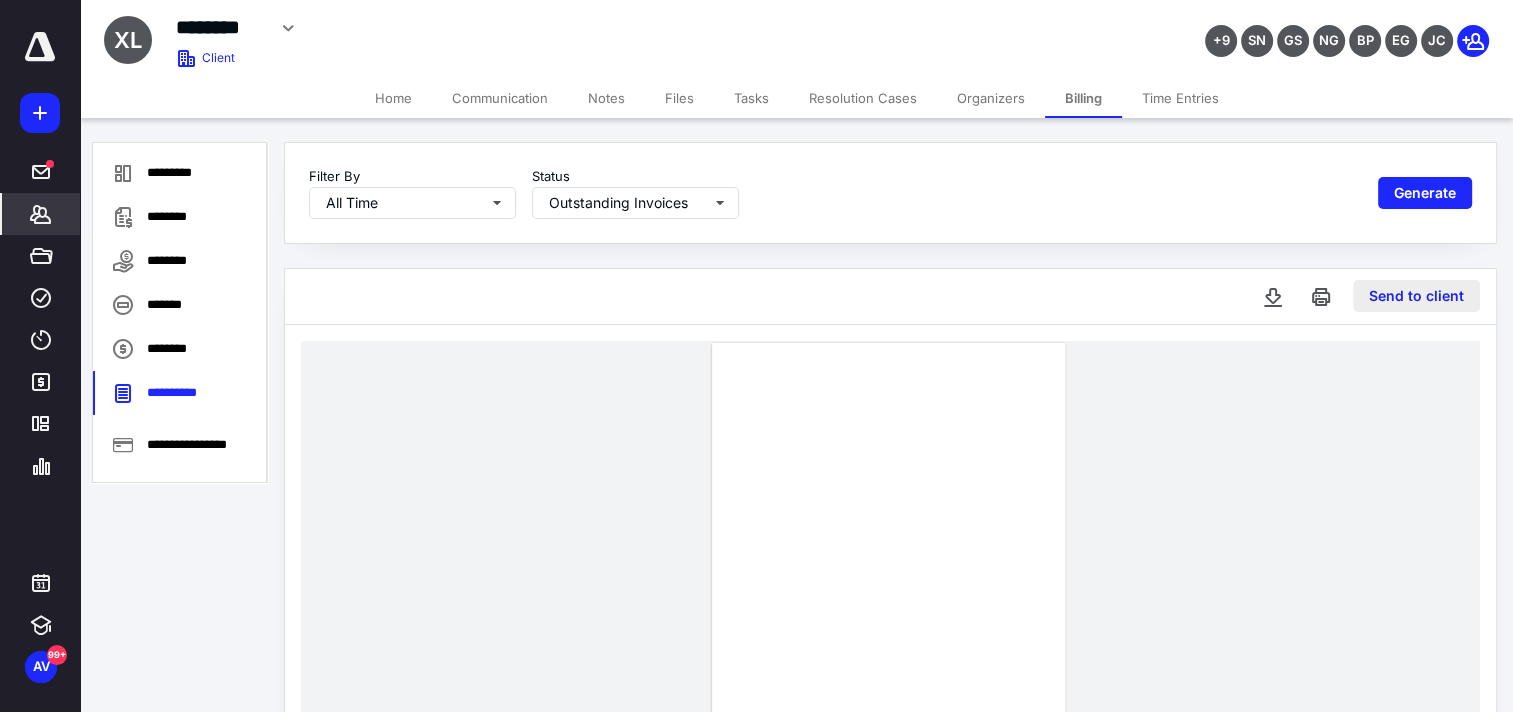 click on "Send to client" at bounding box center (1416, 296) 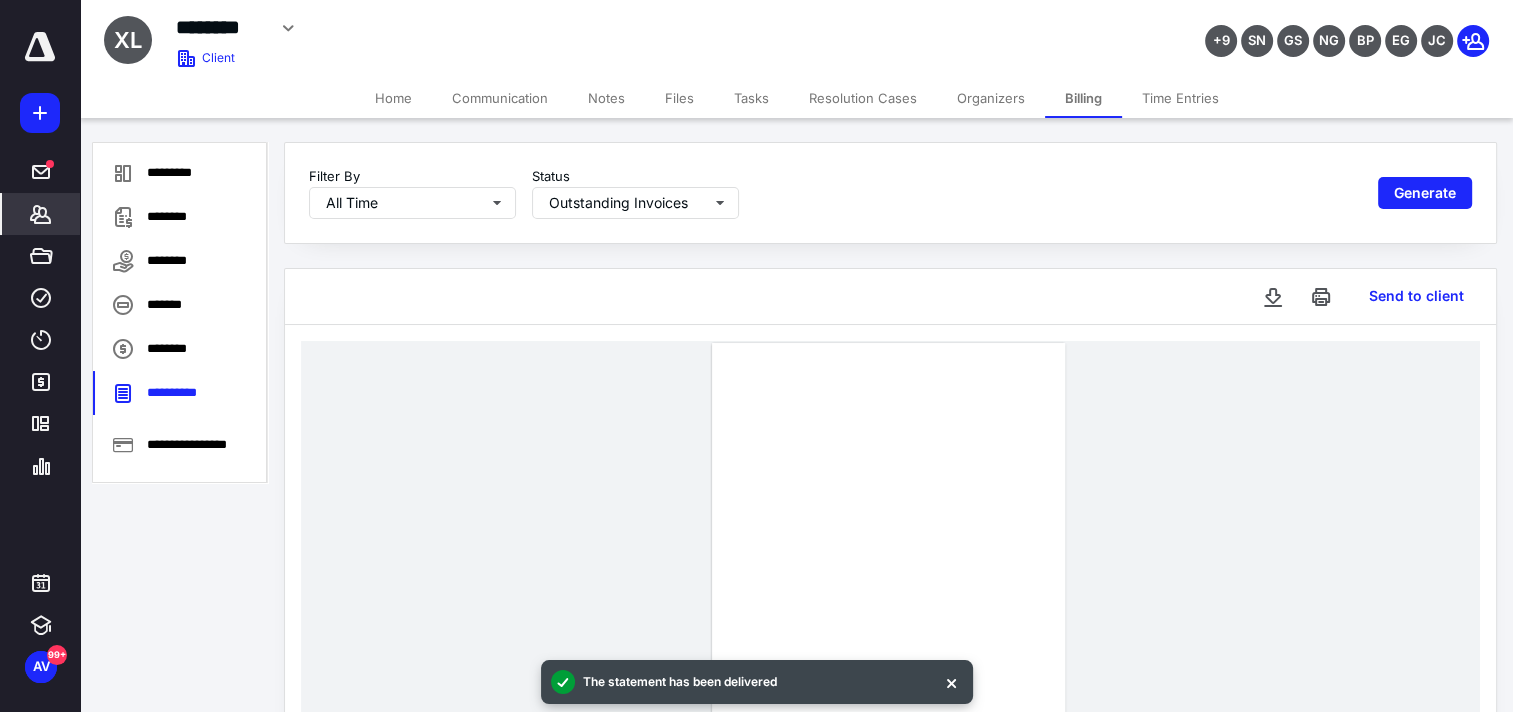 type 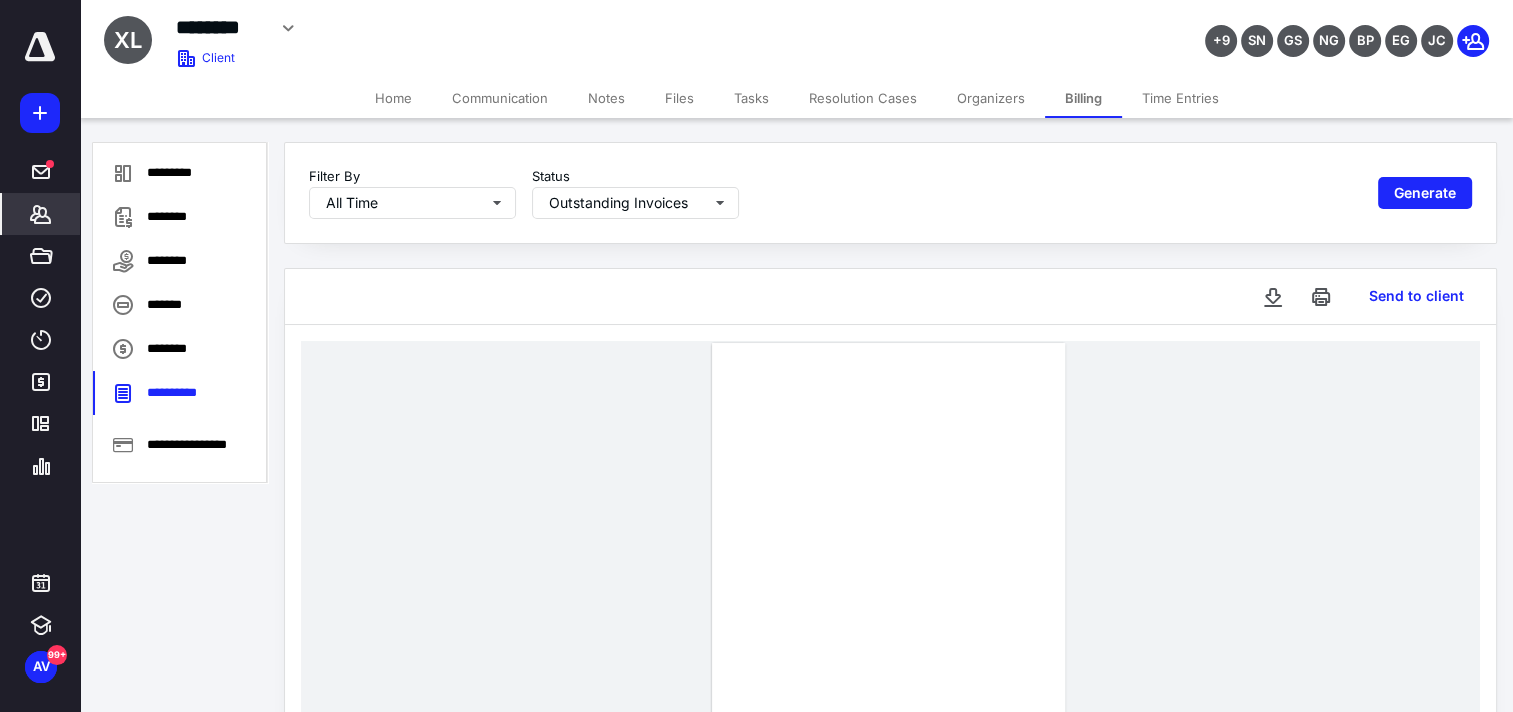 click 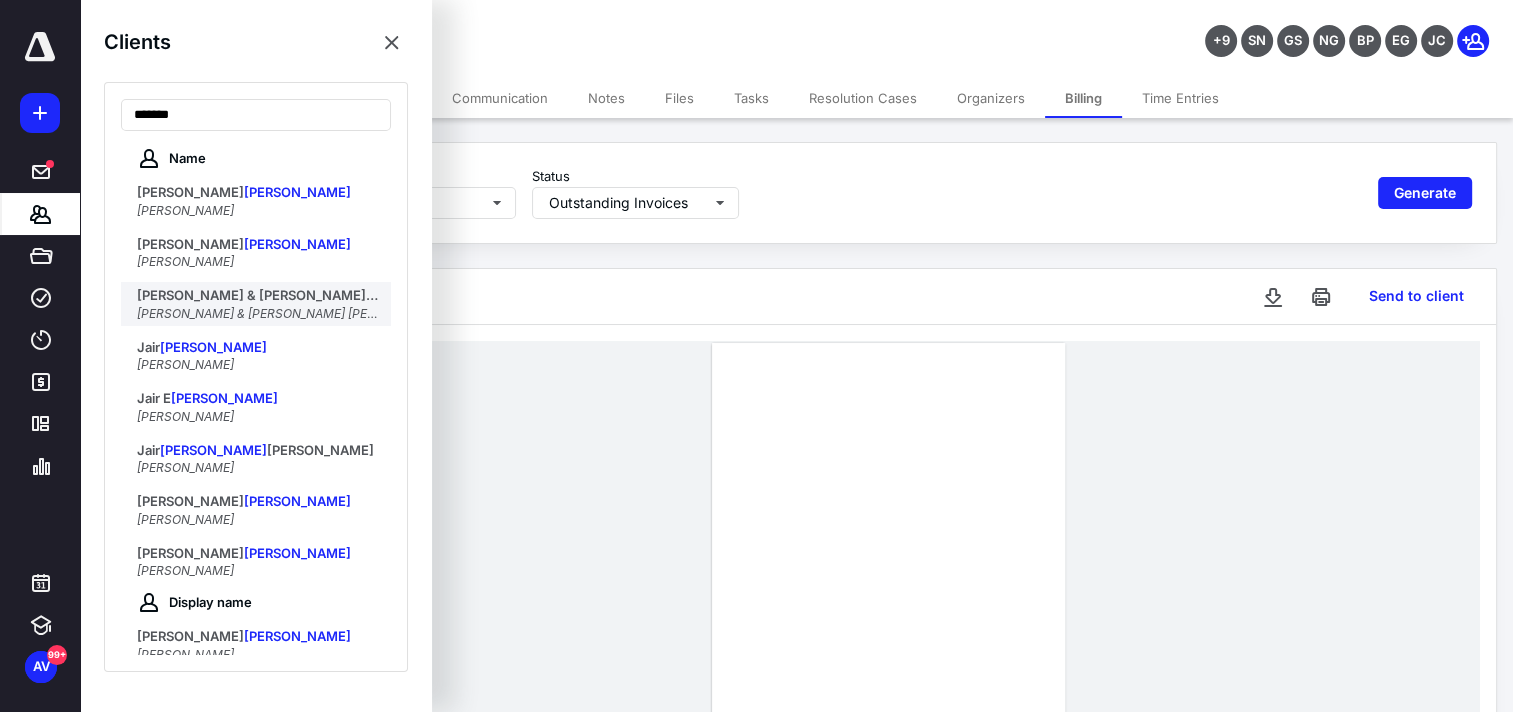 type on "*******" 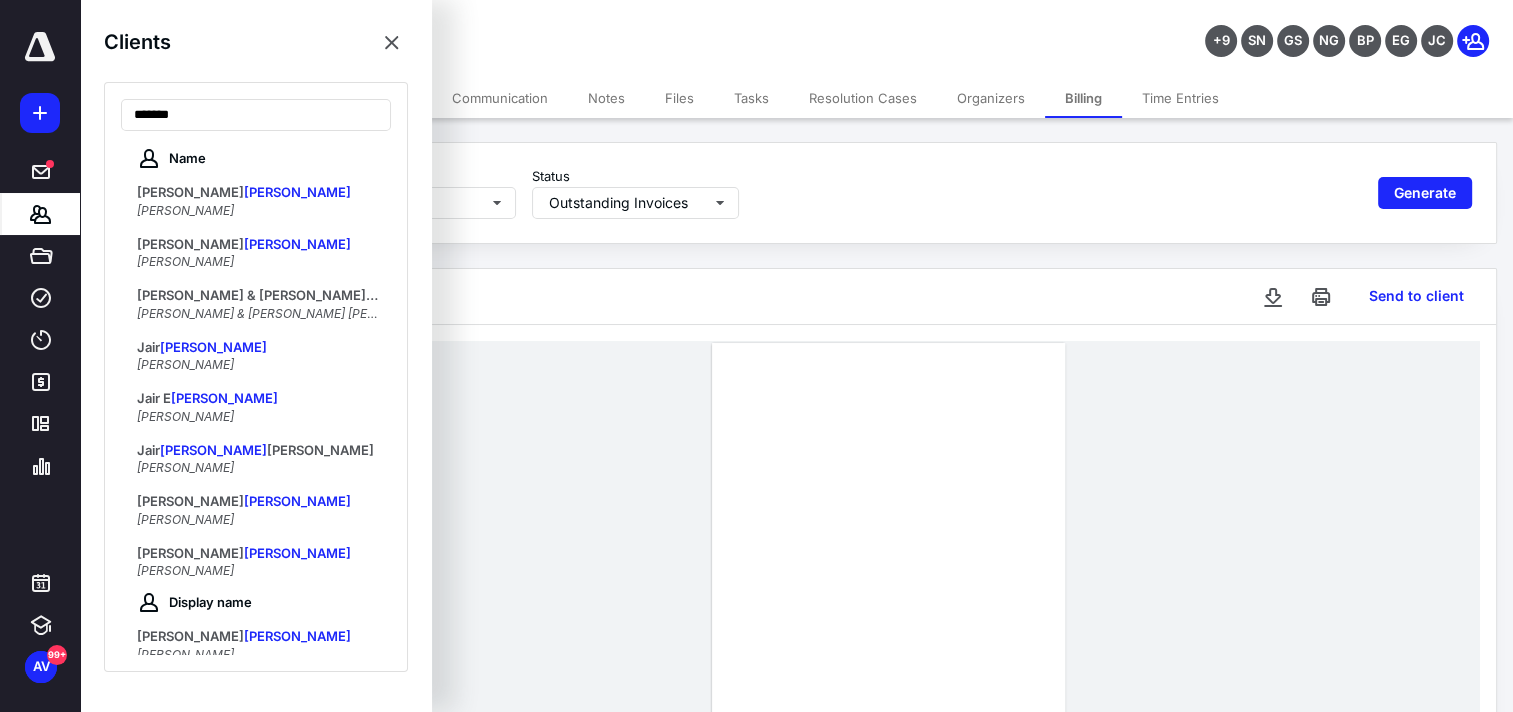 click on "Perales" at bounding box center [419, 295] 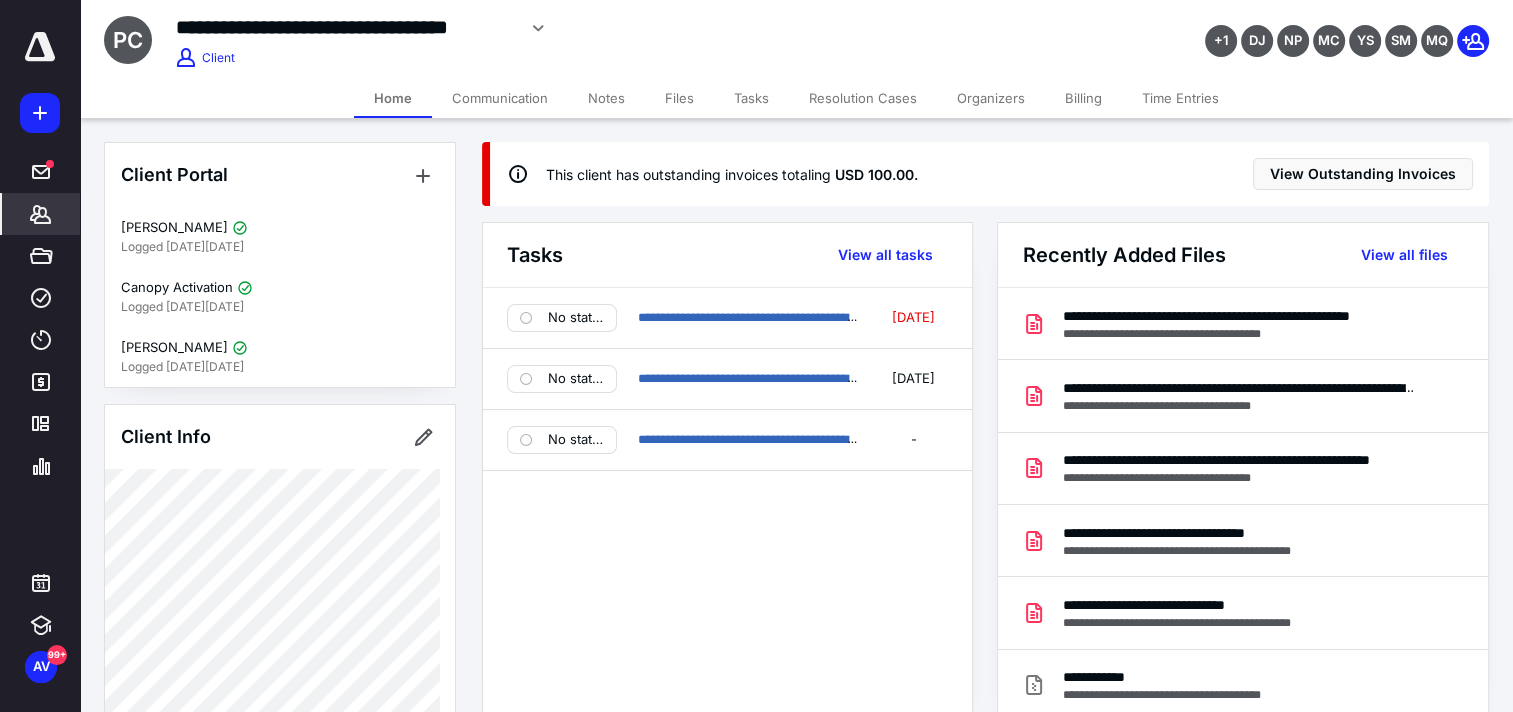 click on "Billing" at bounding box center (1083, 98) 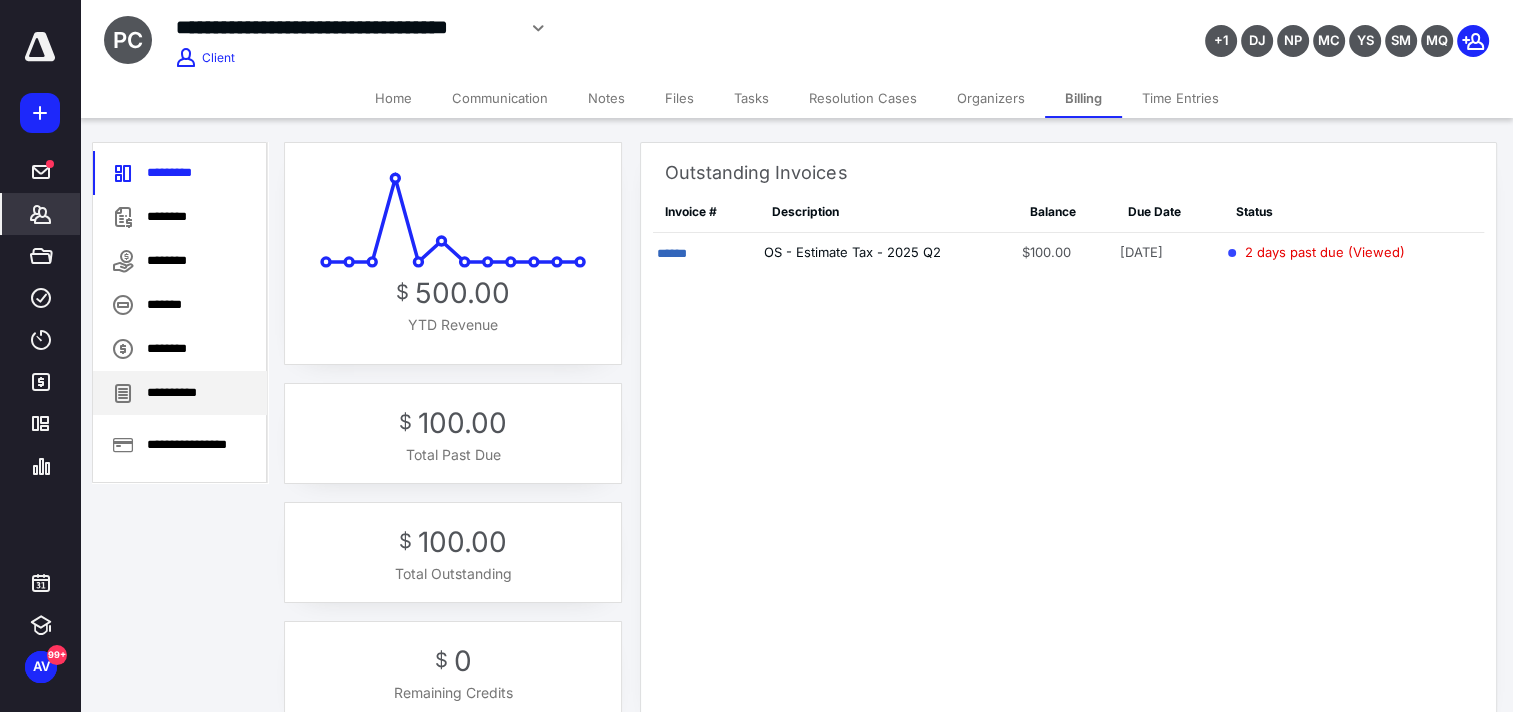 click on "**********" at bounding box center (180, 393) 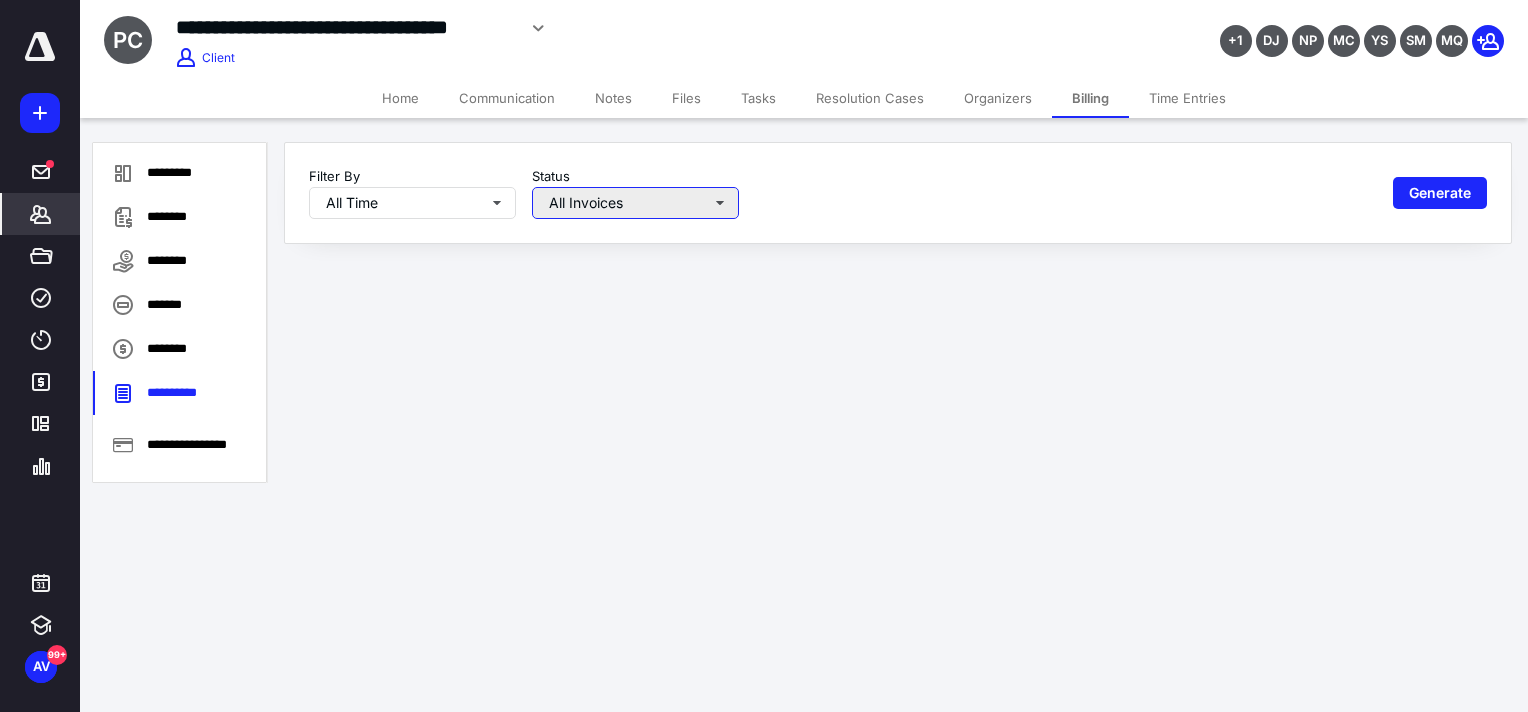 click on "All Invoices" at bounding box center [635, 203] 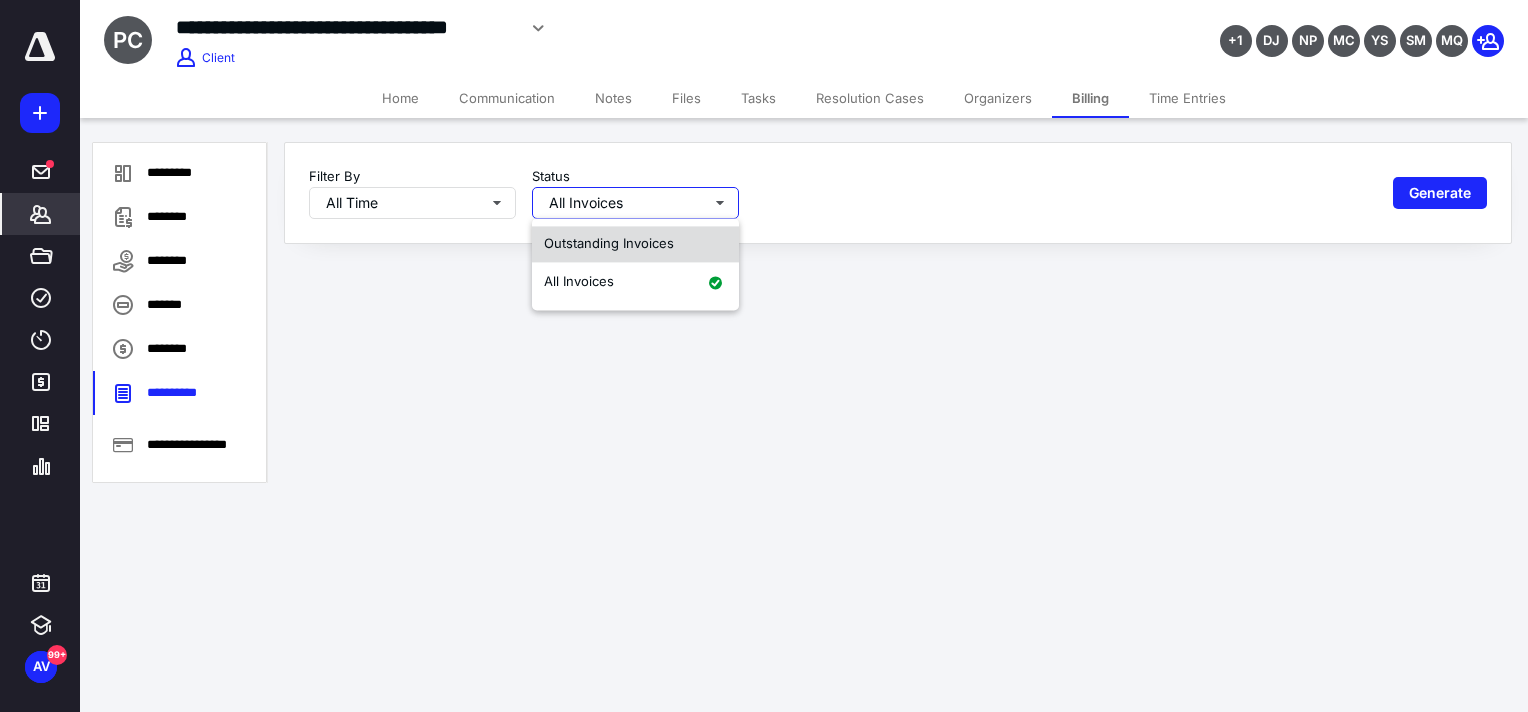 click on "Outstanding Invoices" at bounding box center (609, 243) 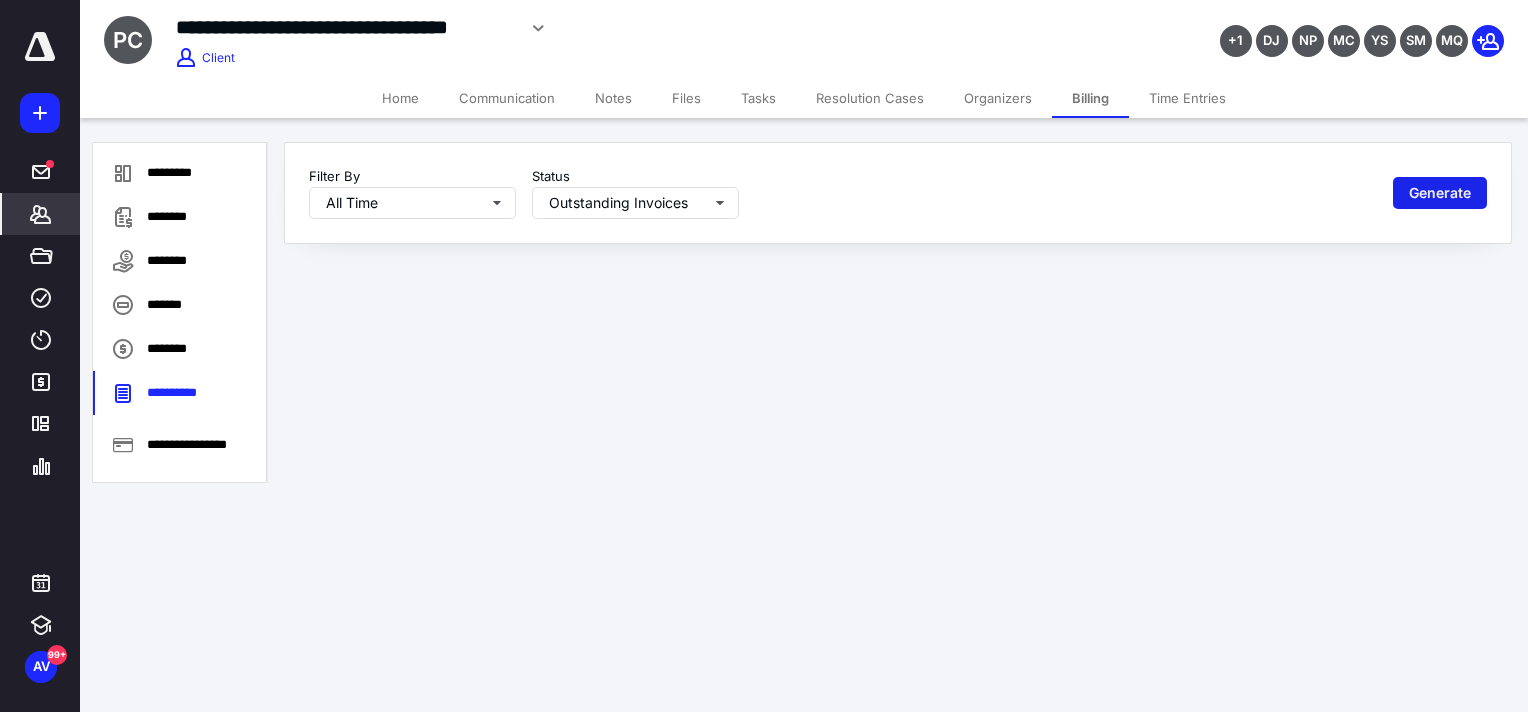 click on "Generate" at bounding box center (1440, 193) 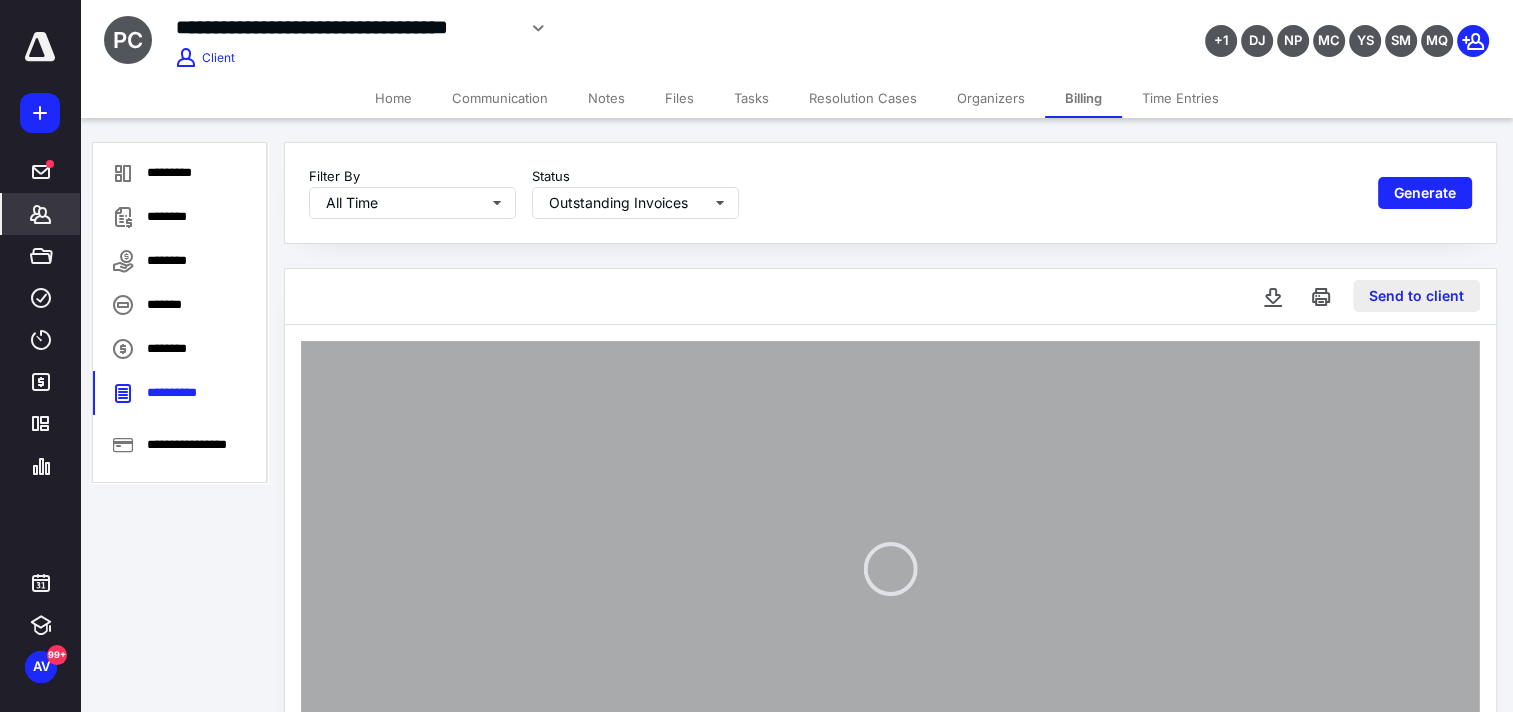 click on "Send to client" at bounding box center (1416, 296) 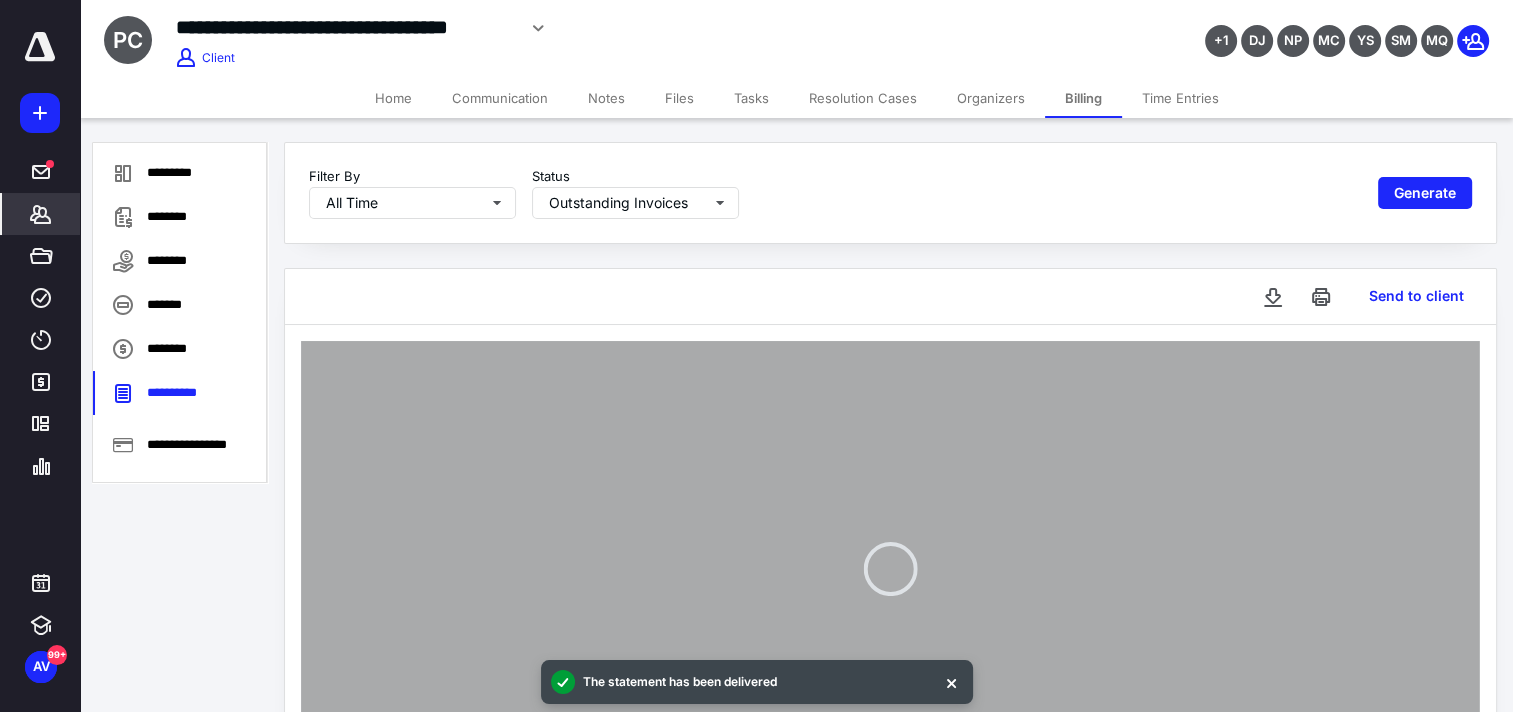 type 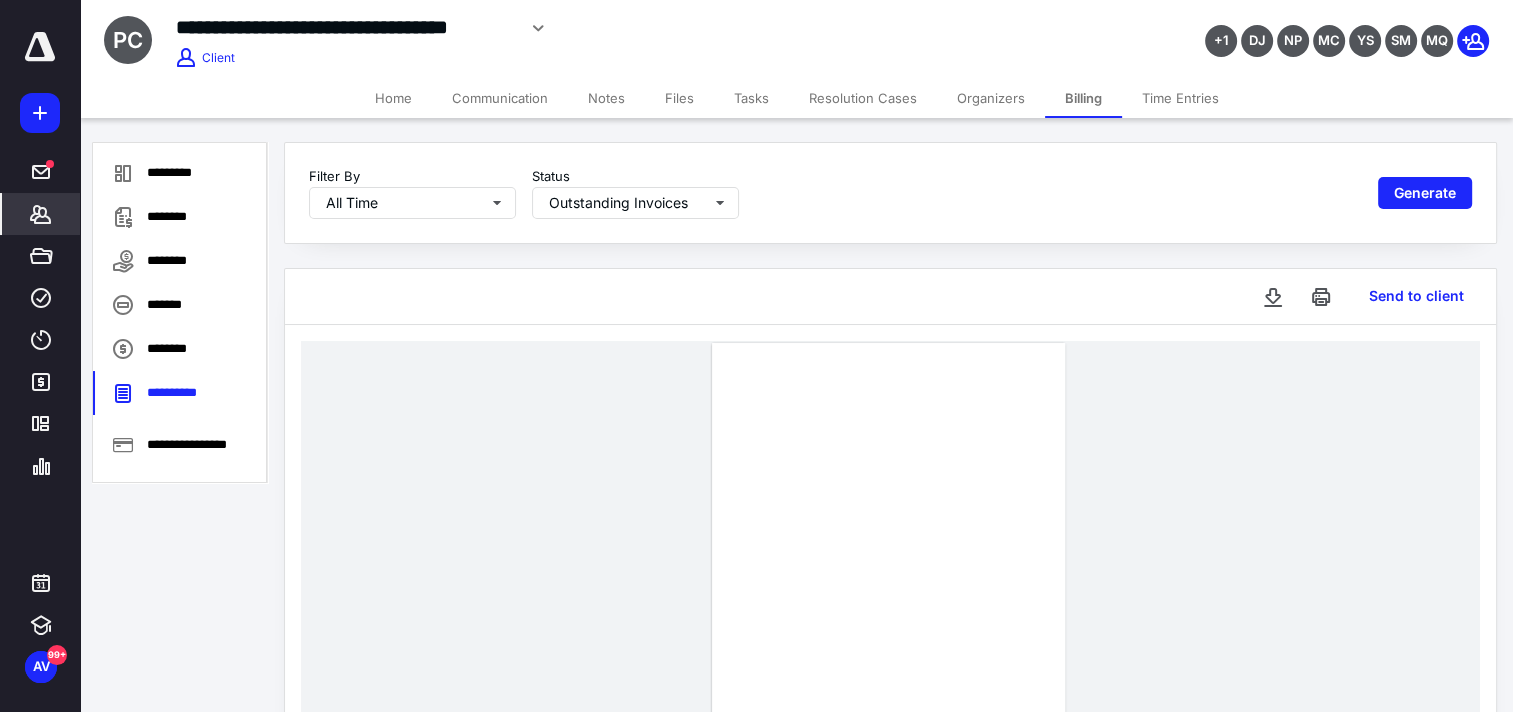 click on "Clients" at bounding box center (41, 214) 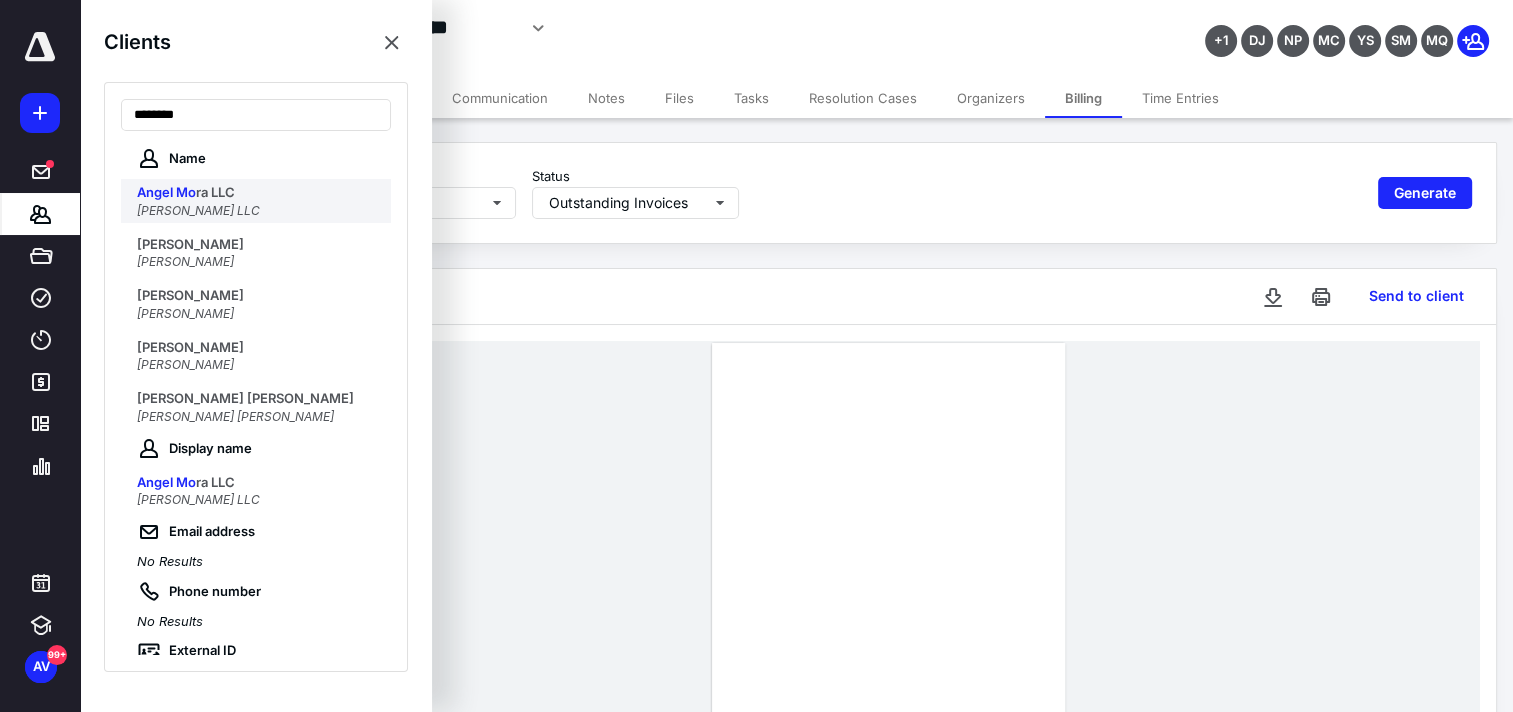 type on "********" 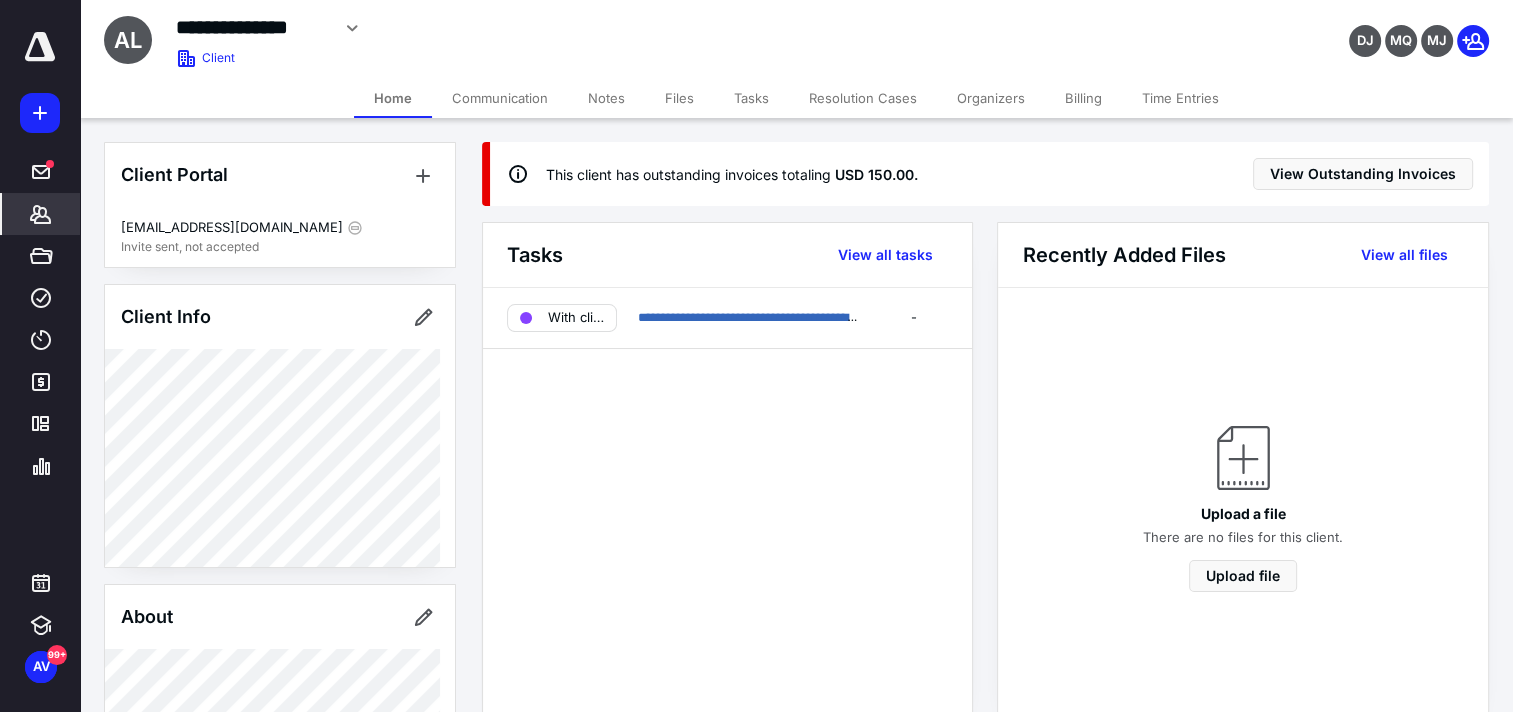 click on "Billing" at bounding box center [1083, 98] 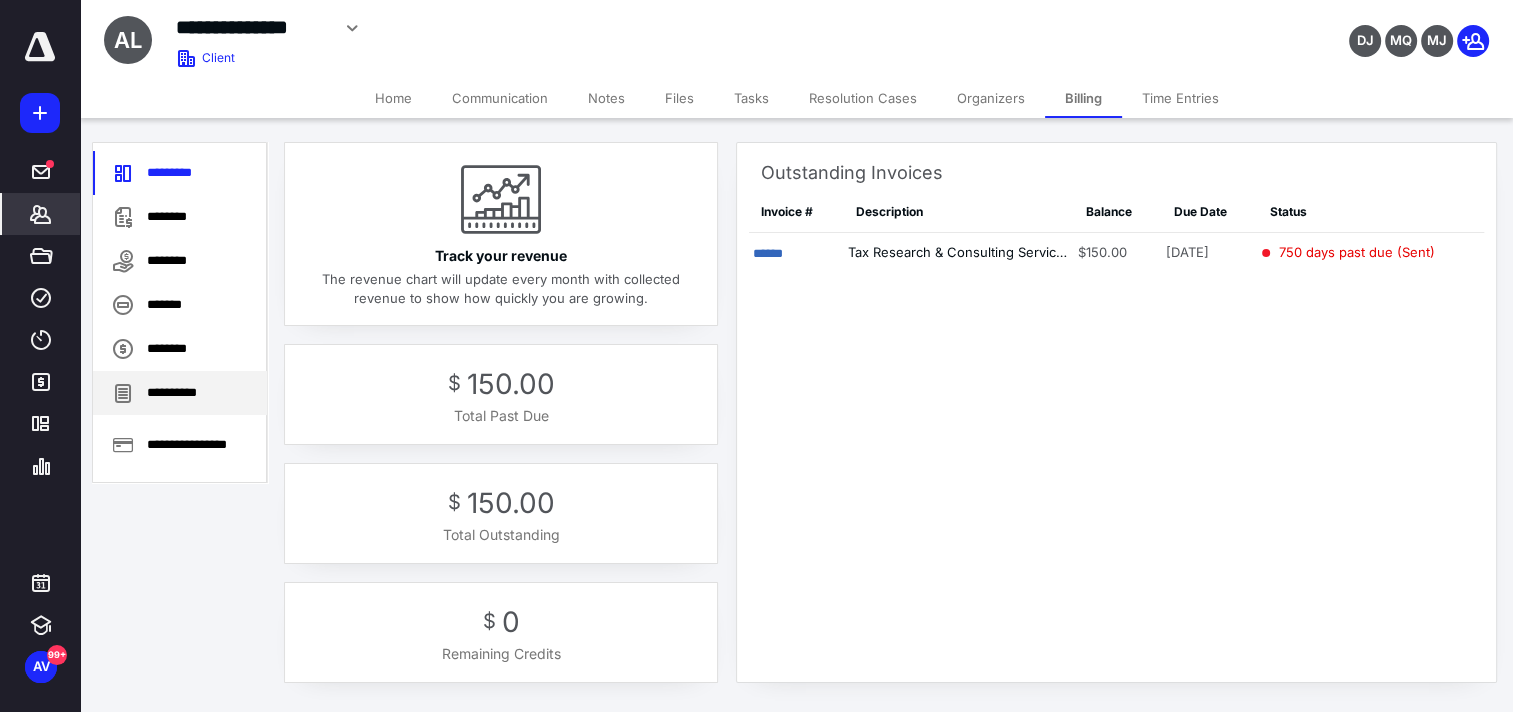 click on "**********" at bounding box center [180, 393] 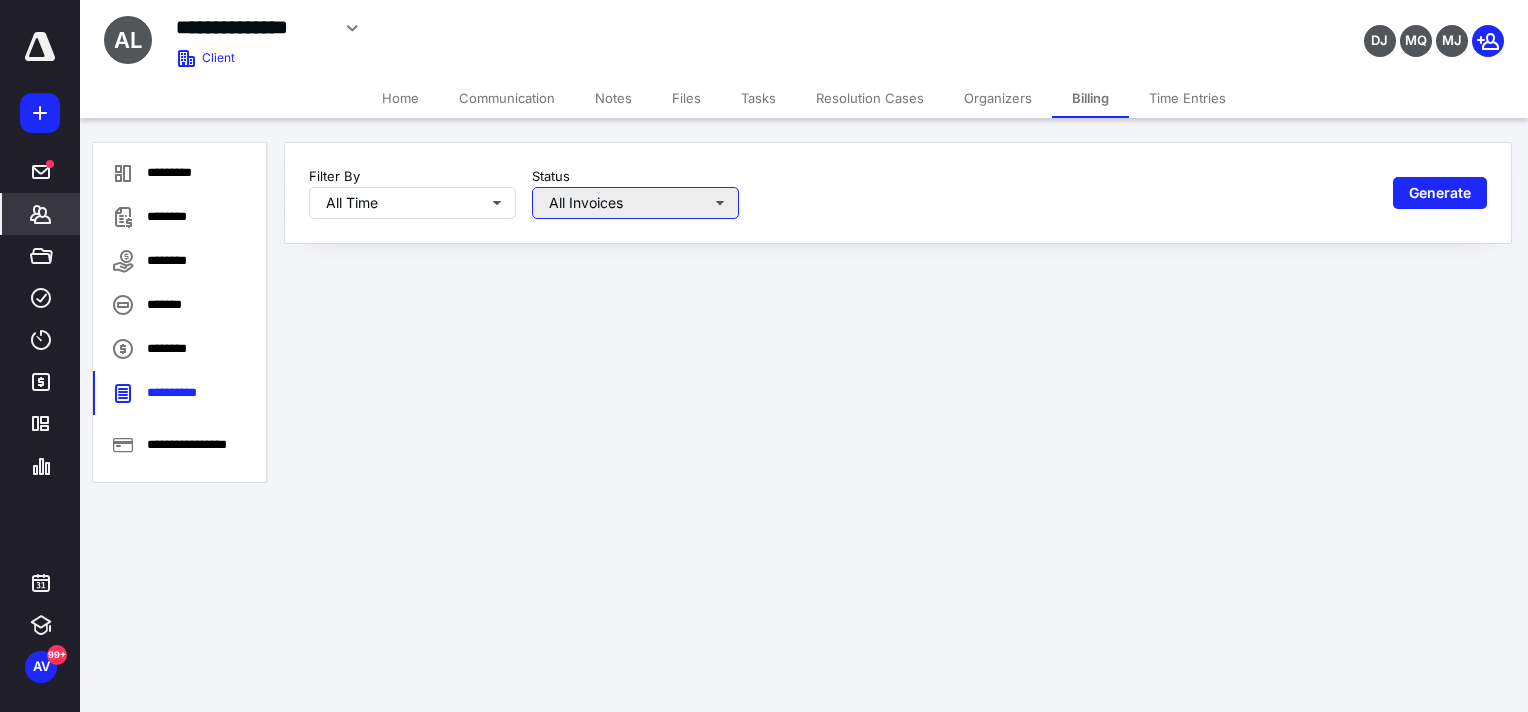 click on "All Invoices" at bounding box center (635, 203) 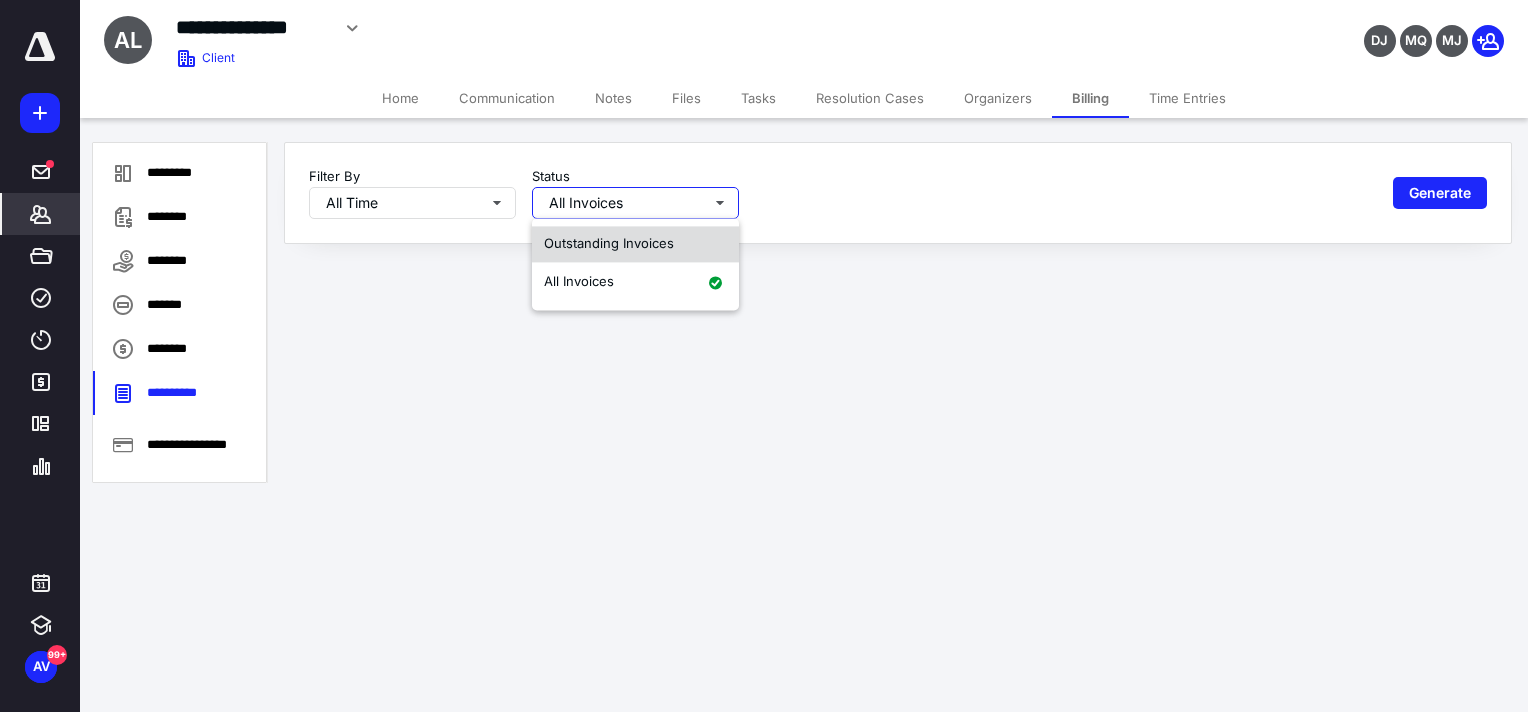 click on "Outstanding Invoices" at bounding box center [635, 244] 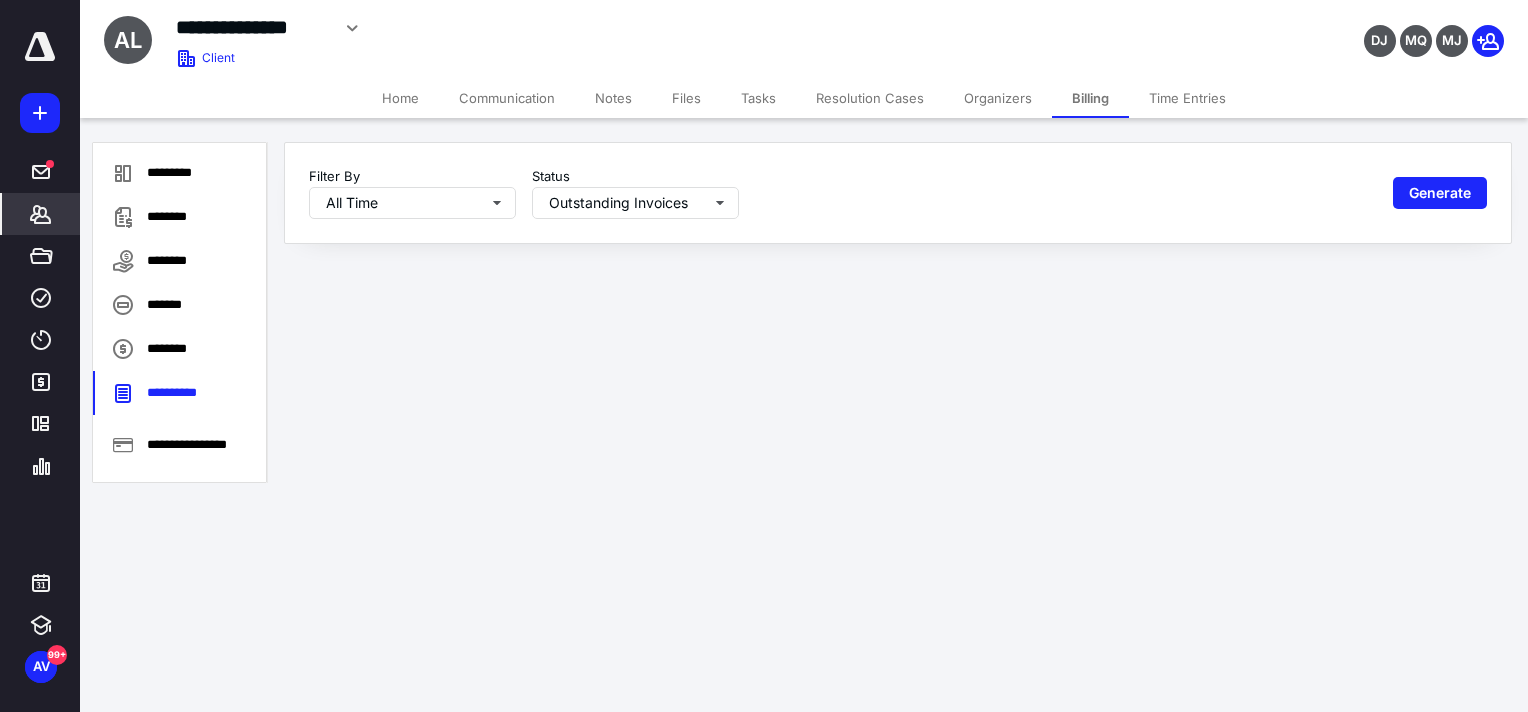 click on "Filter By All Time Status Outstanding Invoices   Generate" at bounding box center [898, 193] 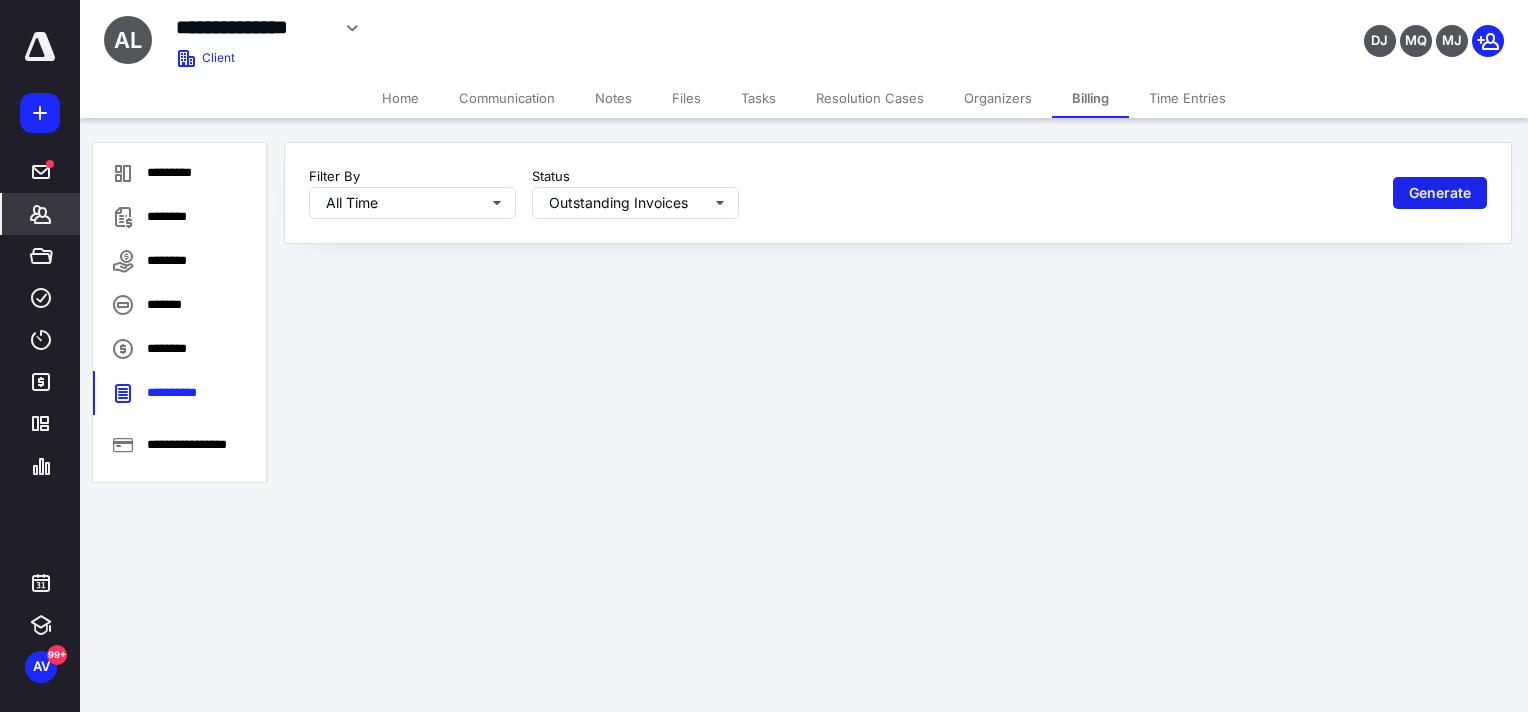 click on "Generate" at bounding box center (1440, 193) 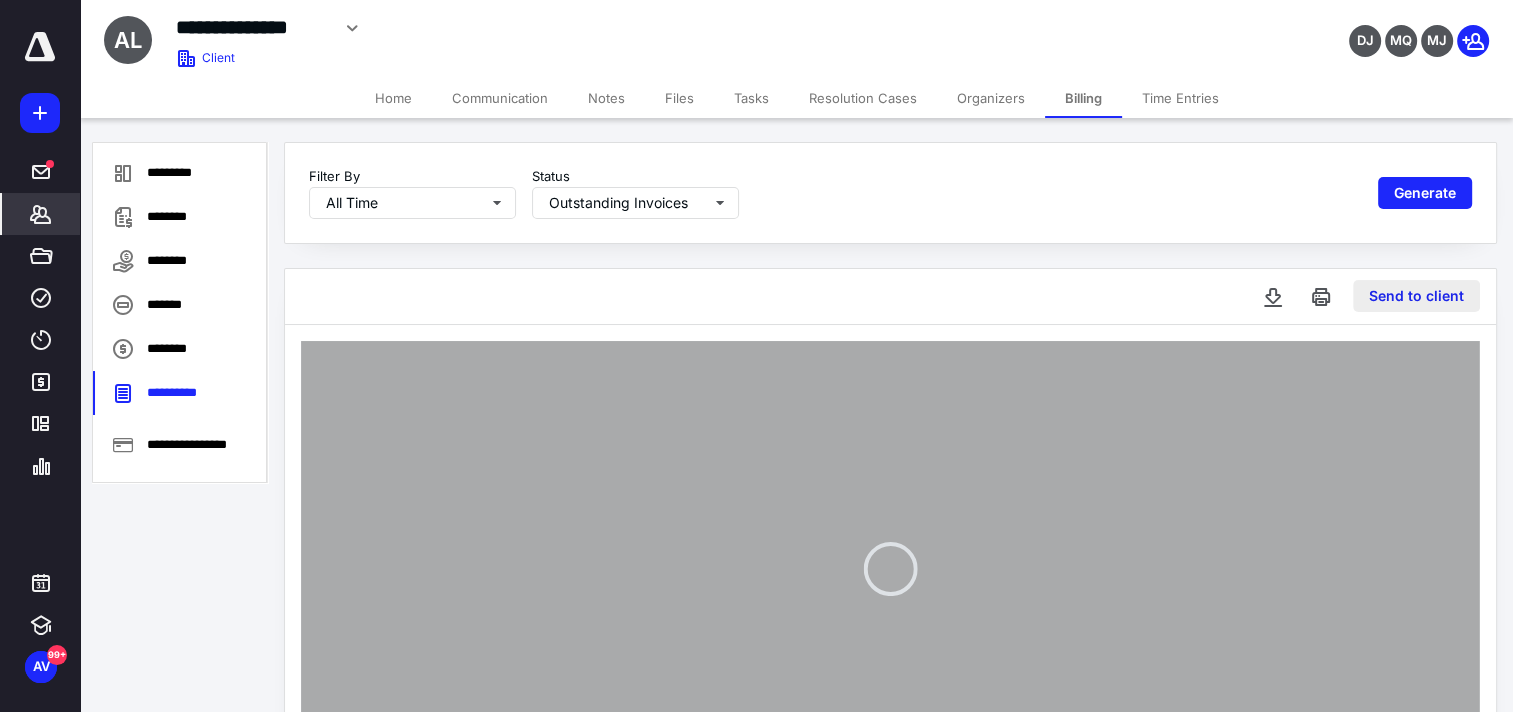 click on "Send to client" at bounding box center [1416, 296] 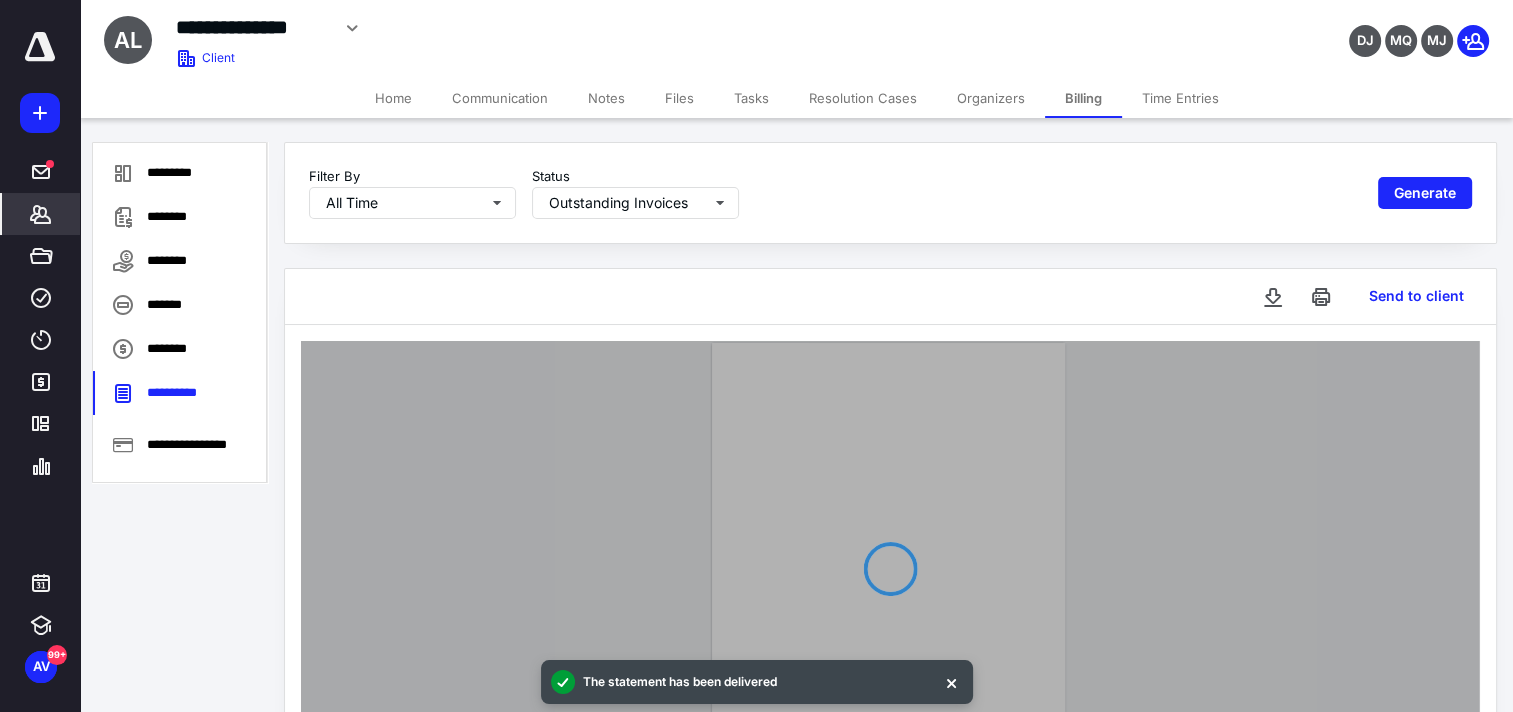 type 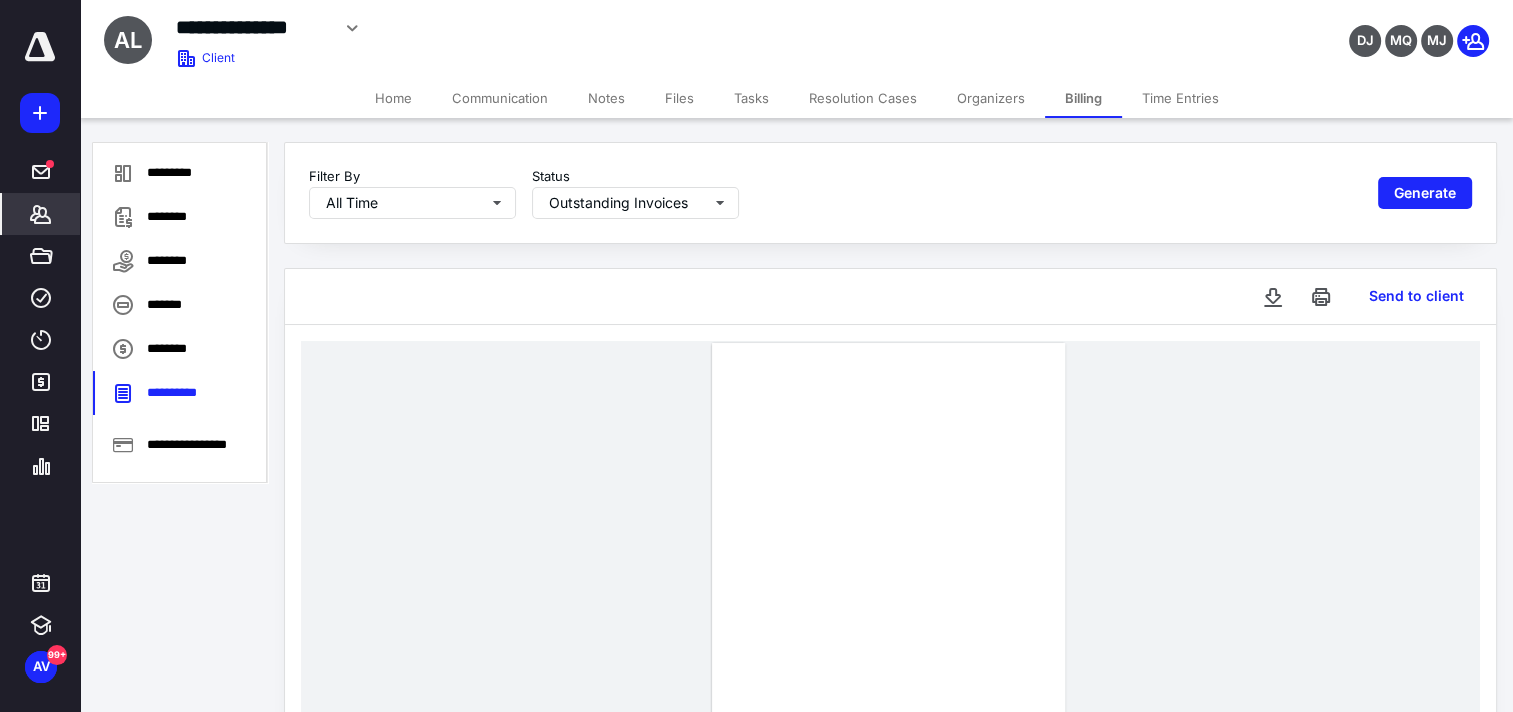 click 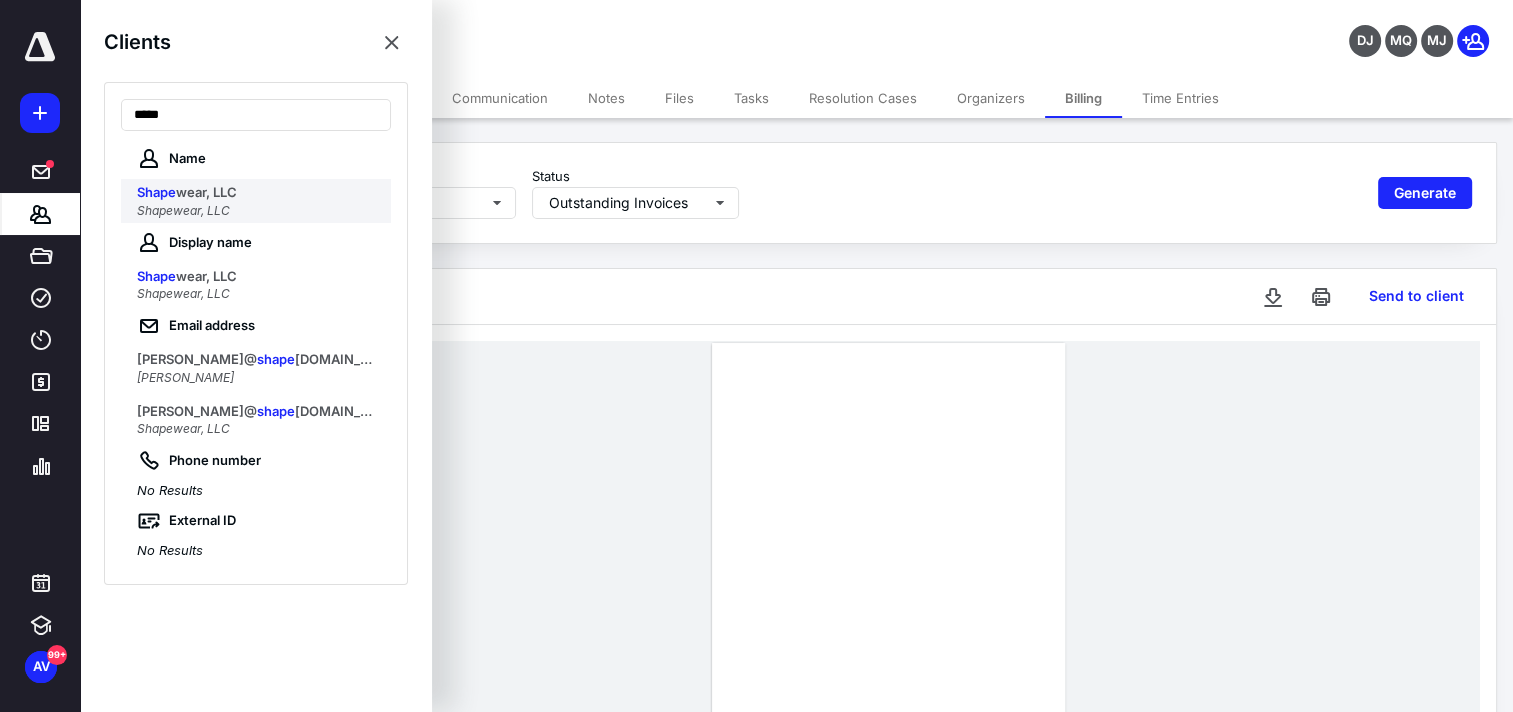 type on "*****" 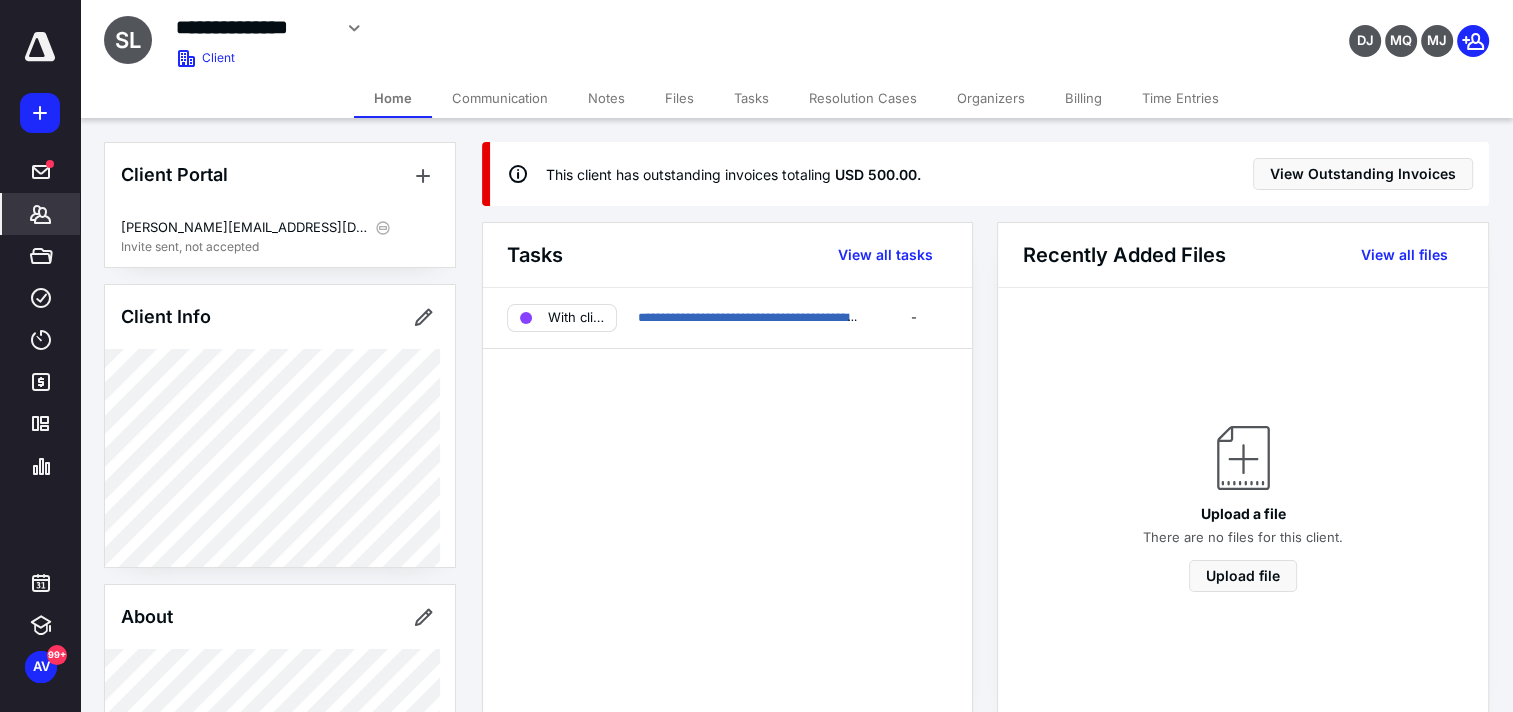 click on "Billing" at bounding box center [1083, 98] 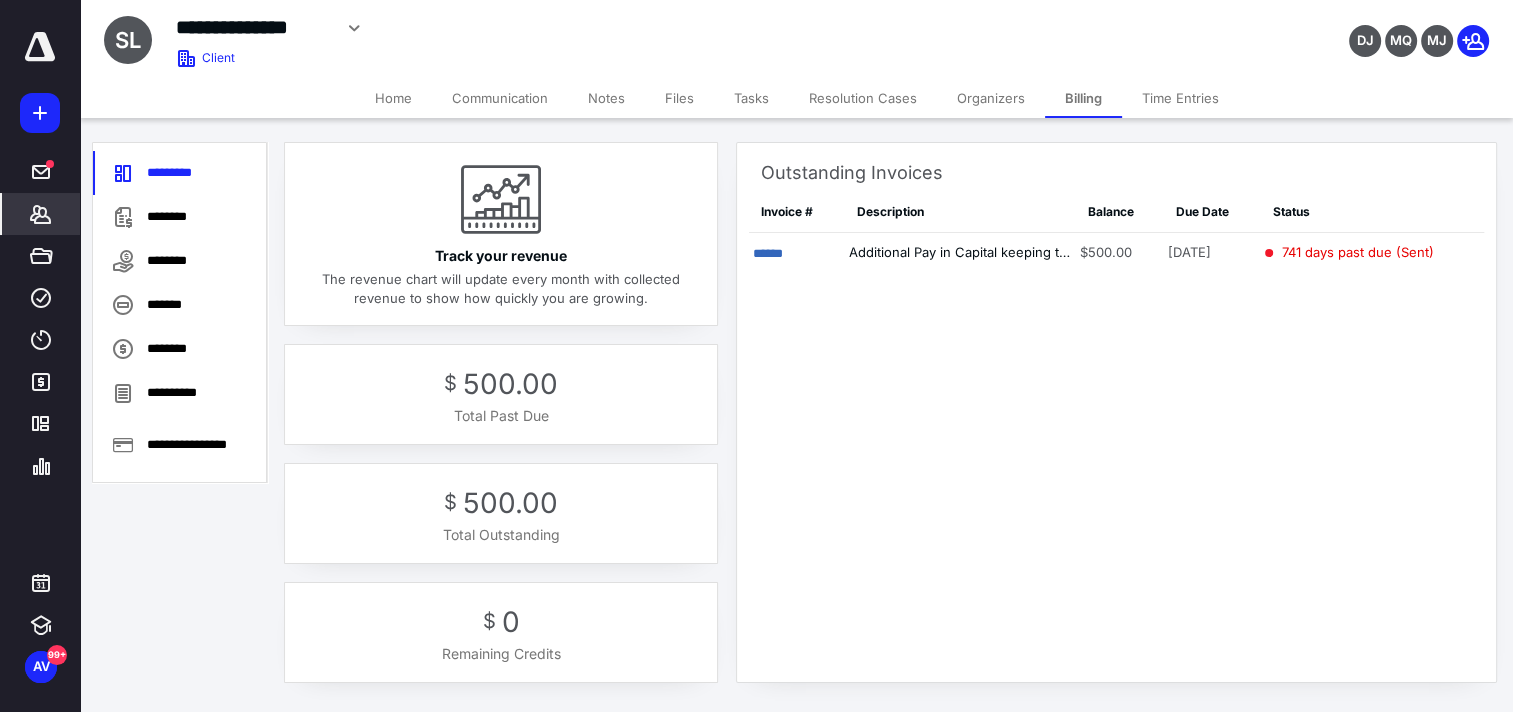 drag, startPoint x: 179, startPoint y: 393, endPoint x: 332, endPoint y: 331, distance: 165.08482 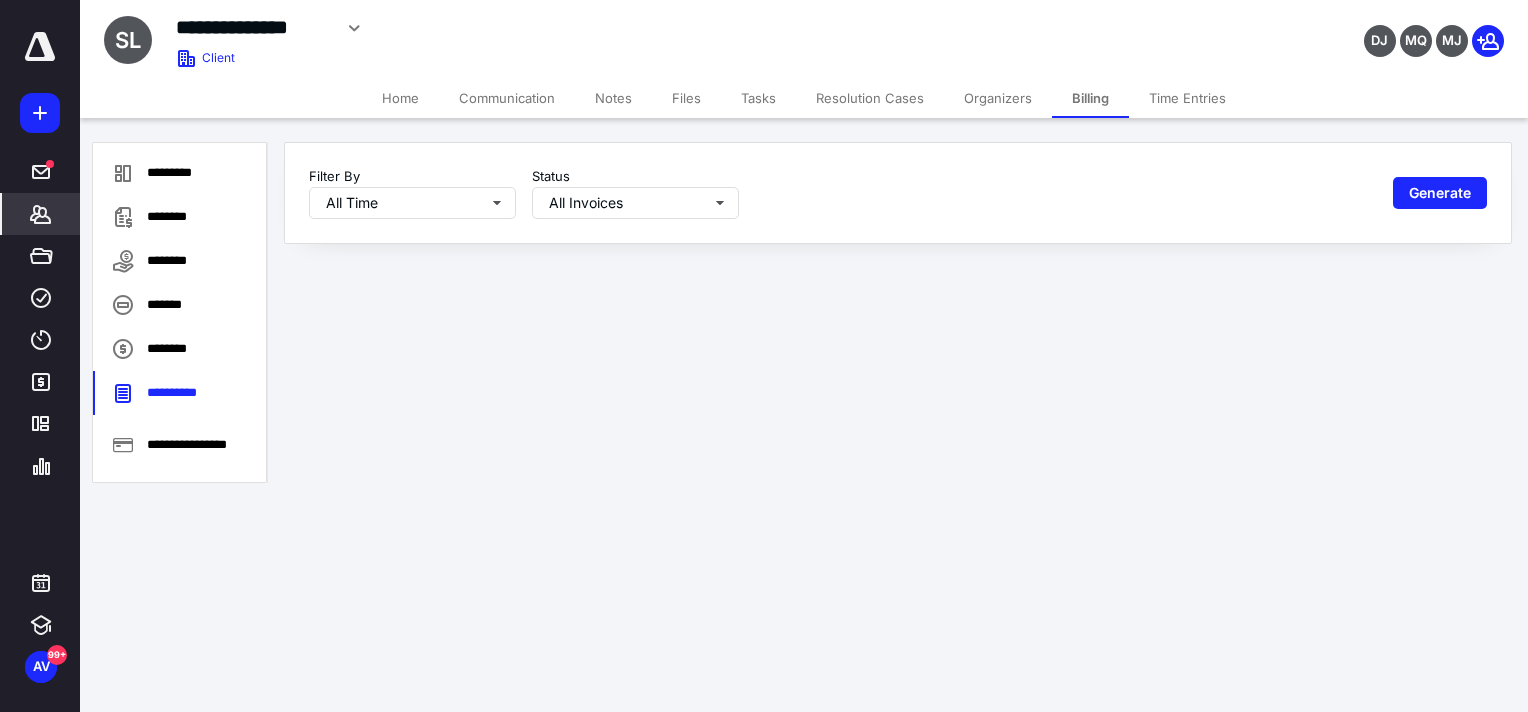 click on "Filter By All Time Status All Invoices   Generate" at bounding box center [898, 193] 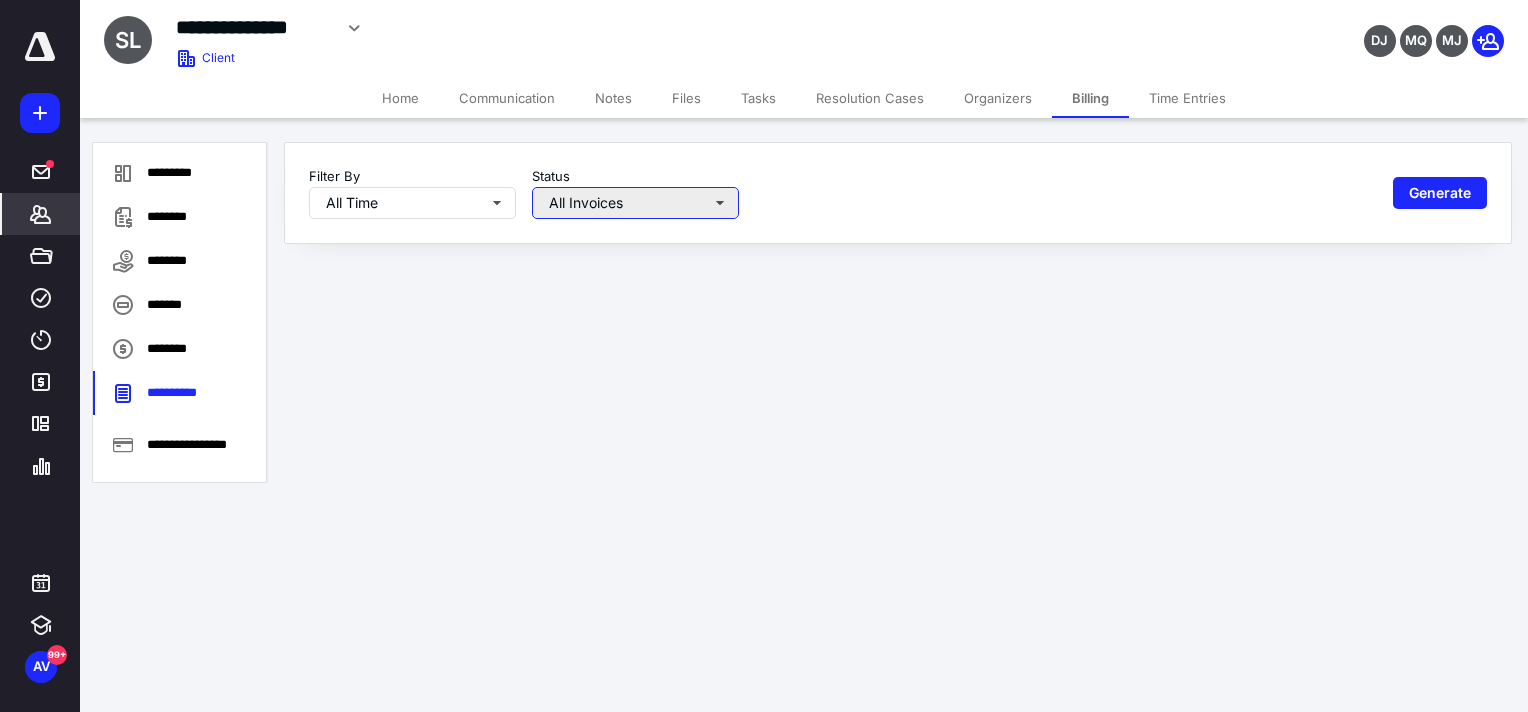 click on "All Invoices" at bounding box center (635, 203) 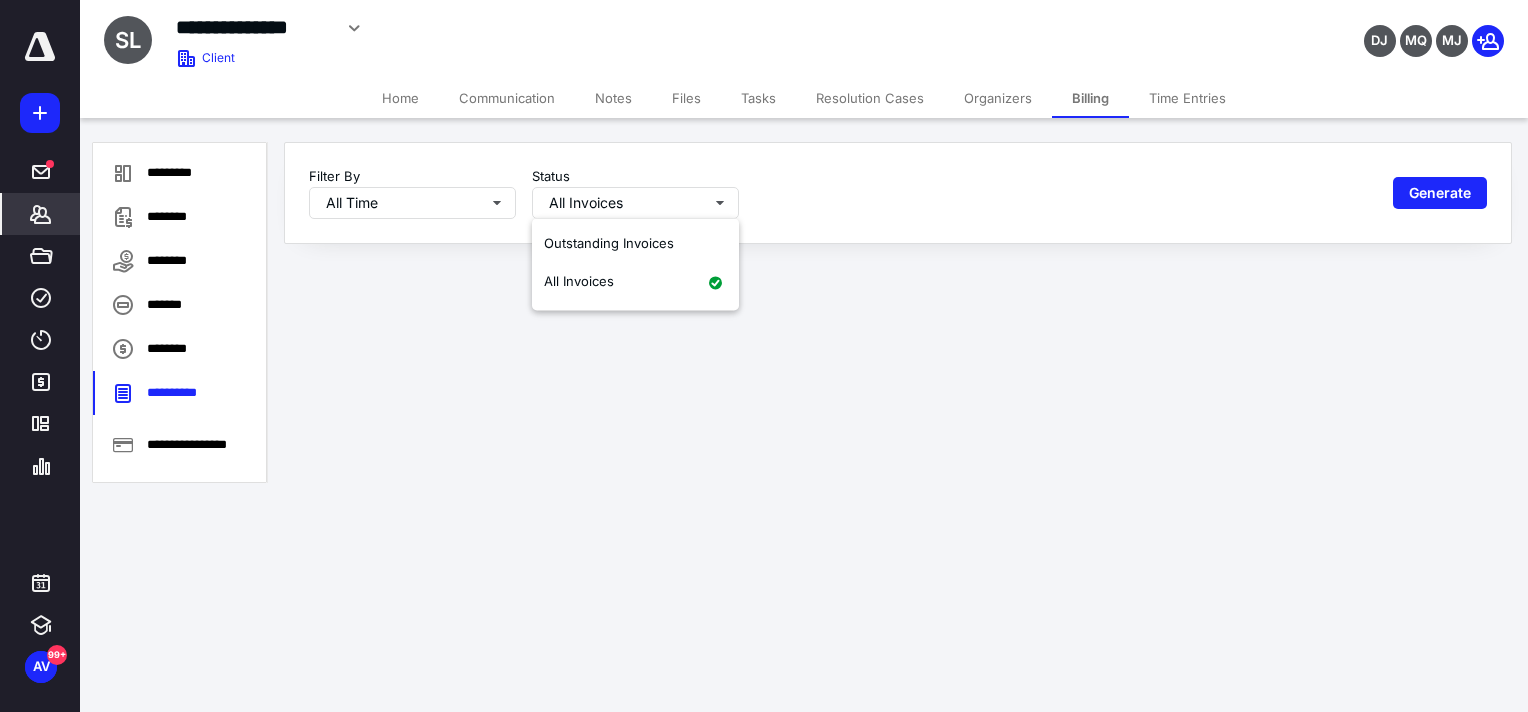 click on "Outstanding Invoices All Invoices" at bounding box center [635, 264] 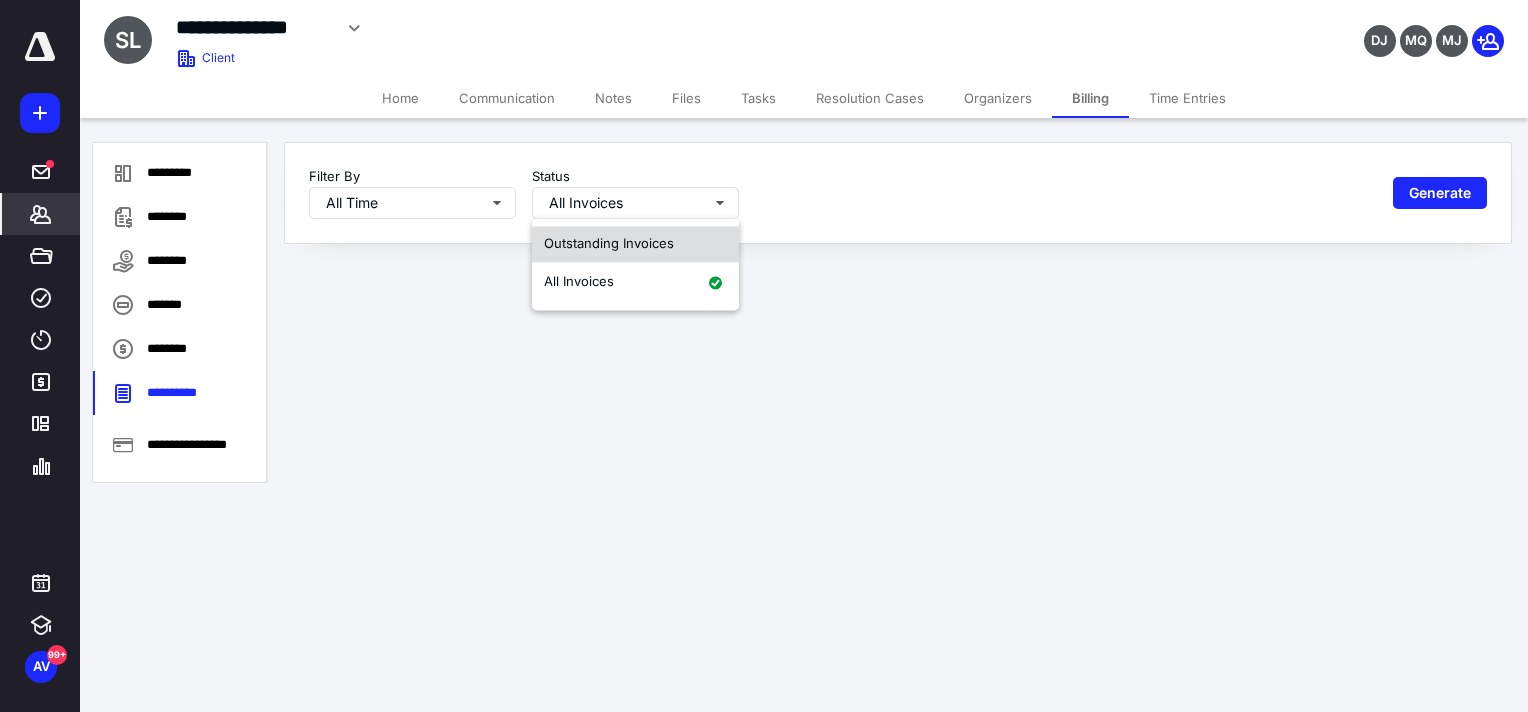 click on "Outstanding Invoices" at bounding box center (609, 243) 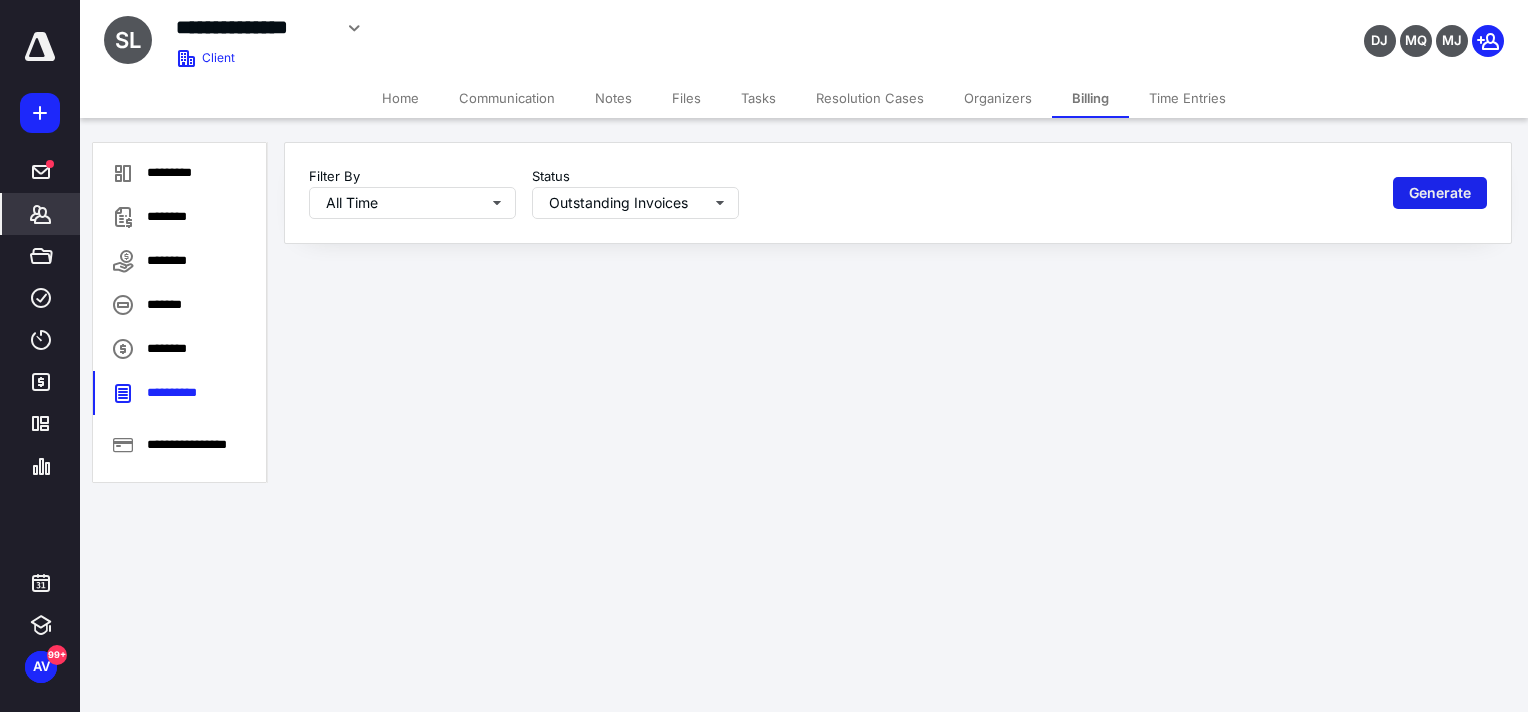 click on "Generate" at bounding box center [1440, 193] 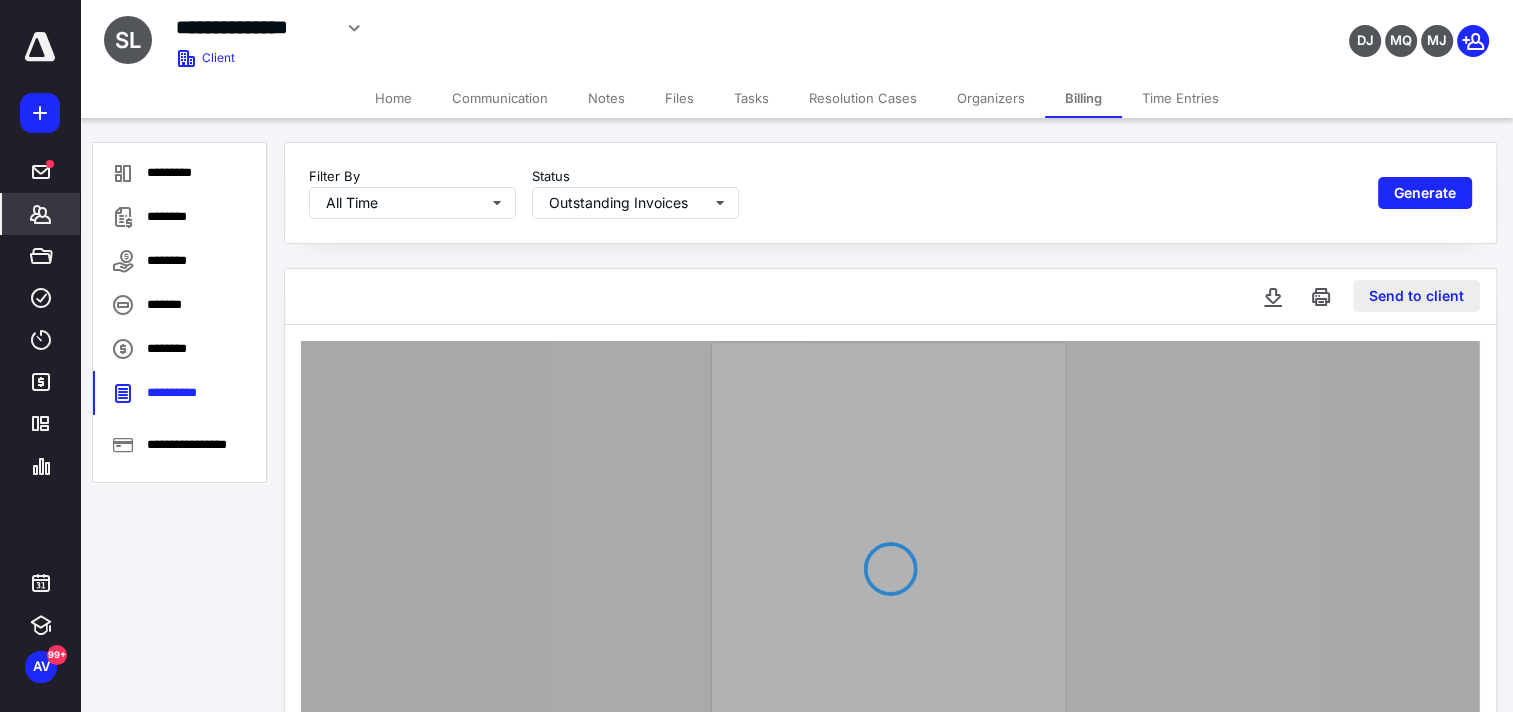 click on "Send to client" at bounding box center (1416, 296) 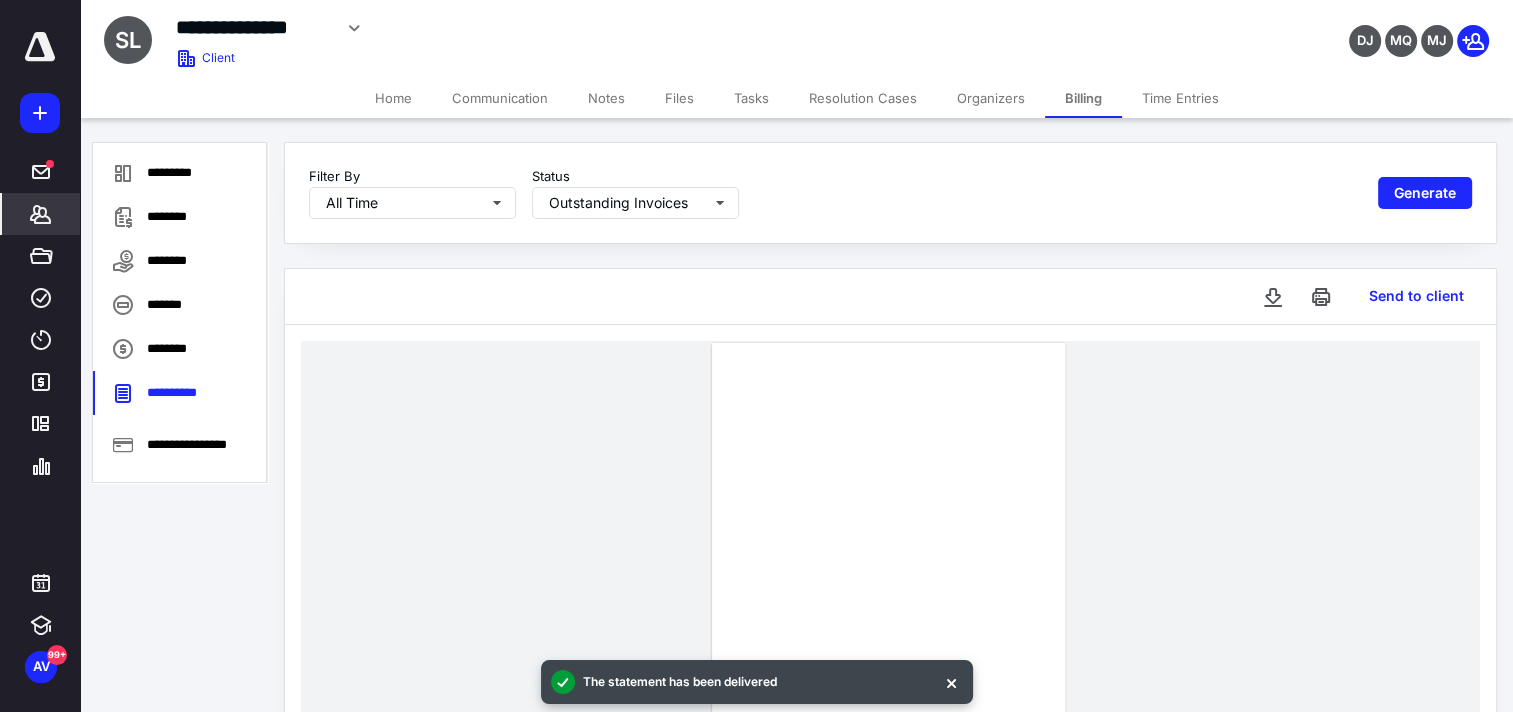 type 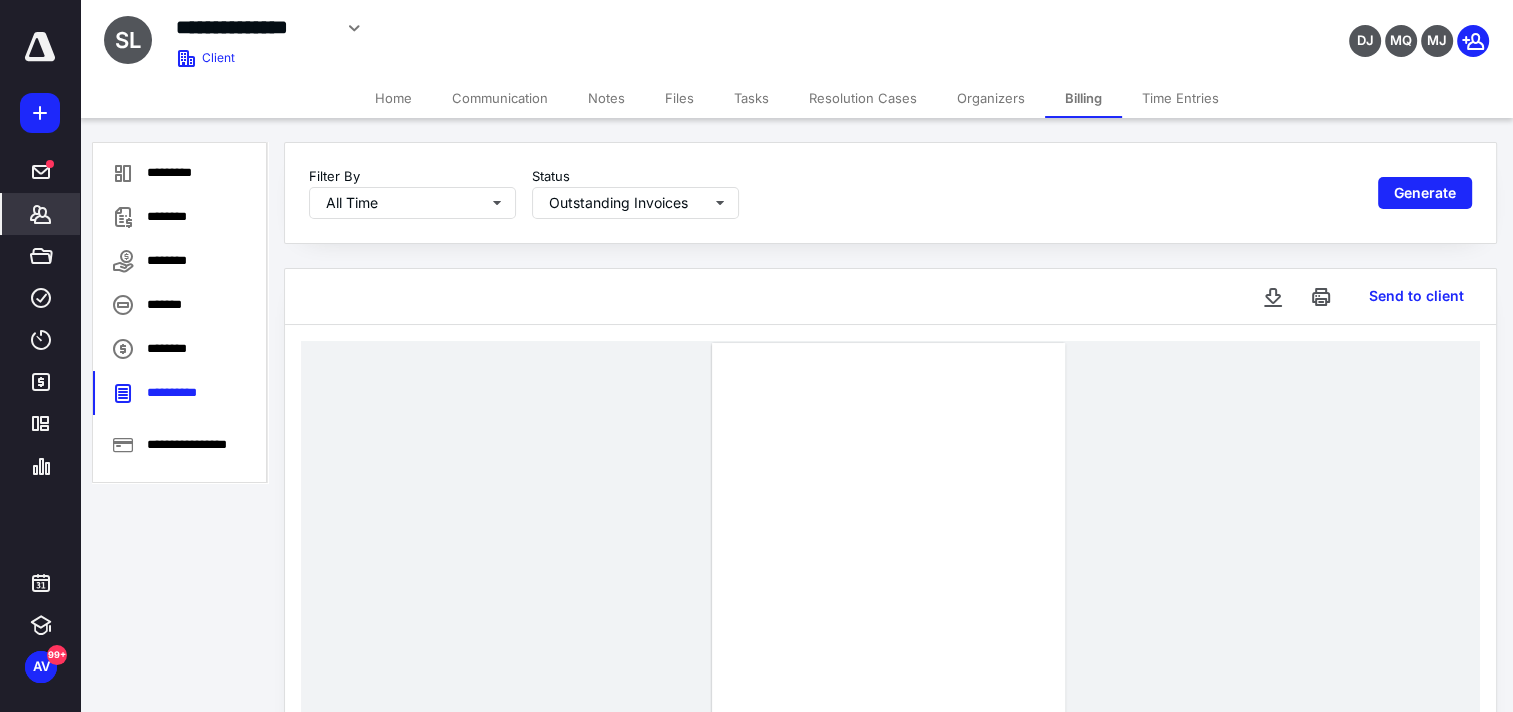 click on "Clients" at bounding box center (41, 214) 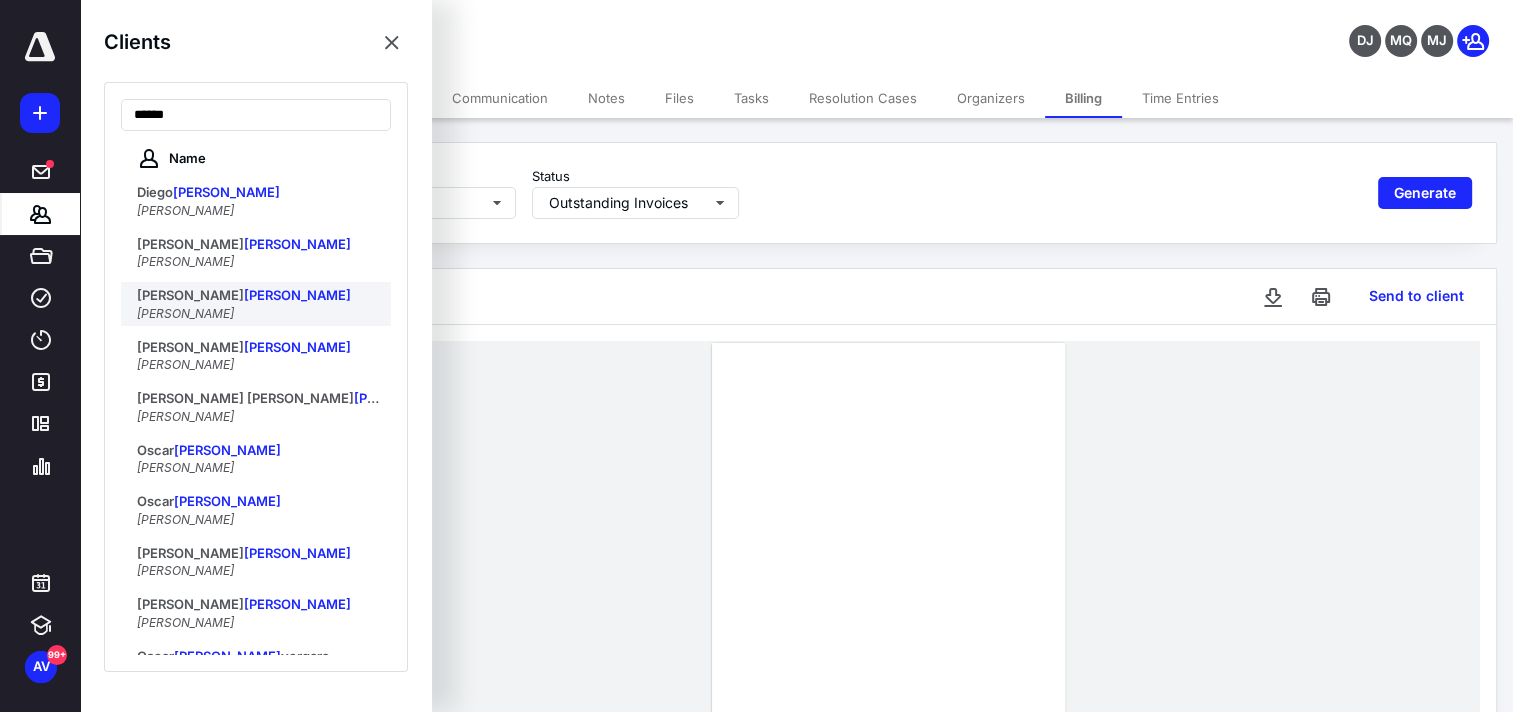 type on "******" 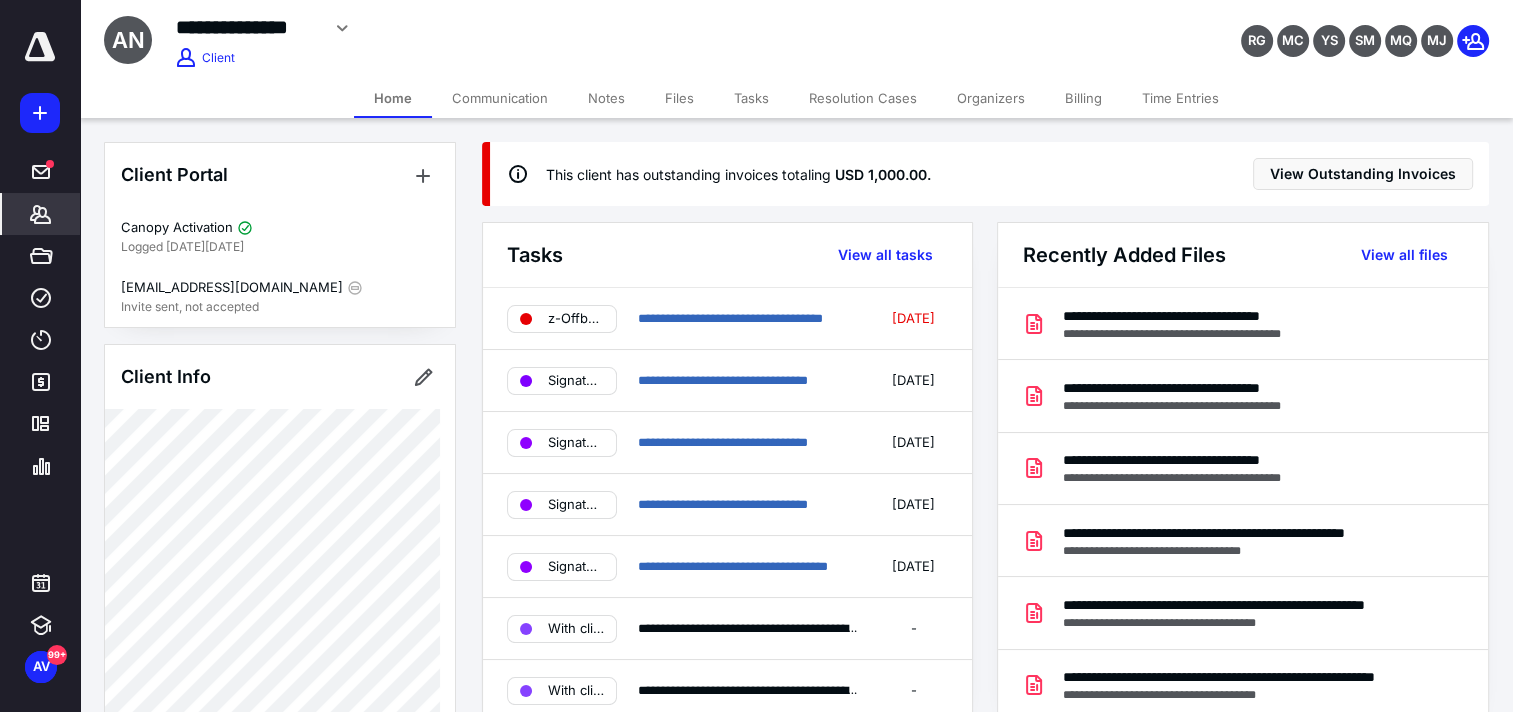 click on "Billing" at bounding box center [1083, 98] 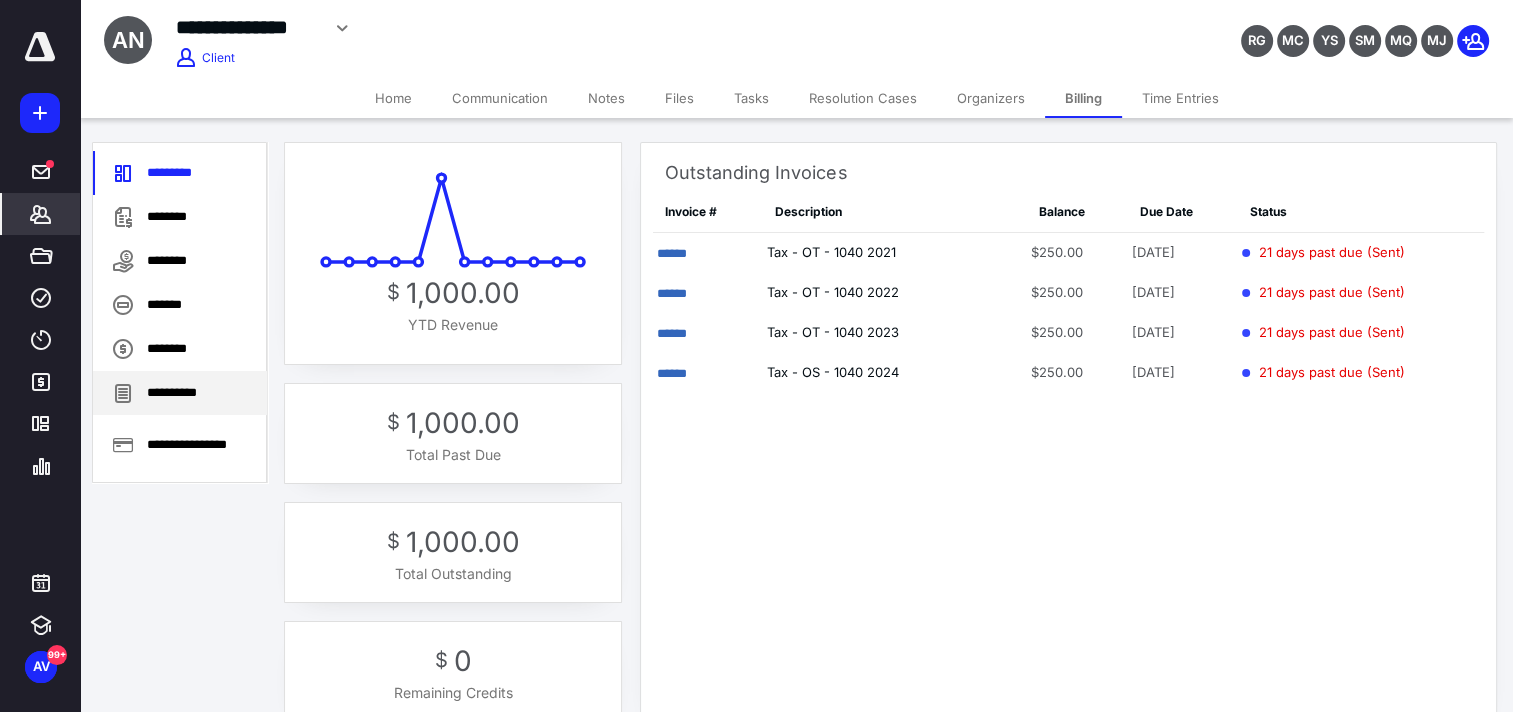 click on "**********" at bounding box center (180, 393) 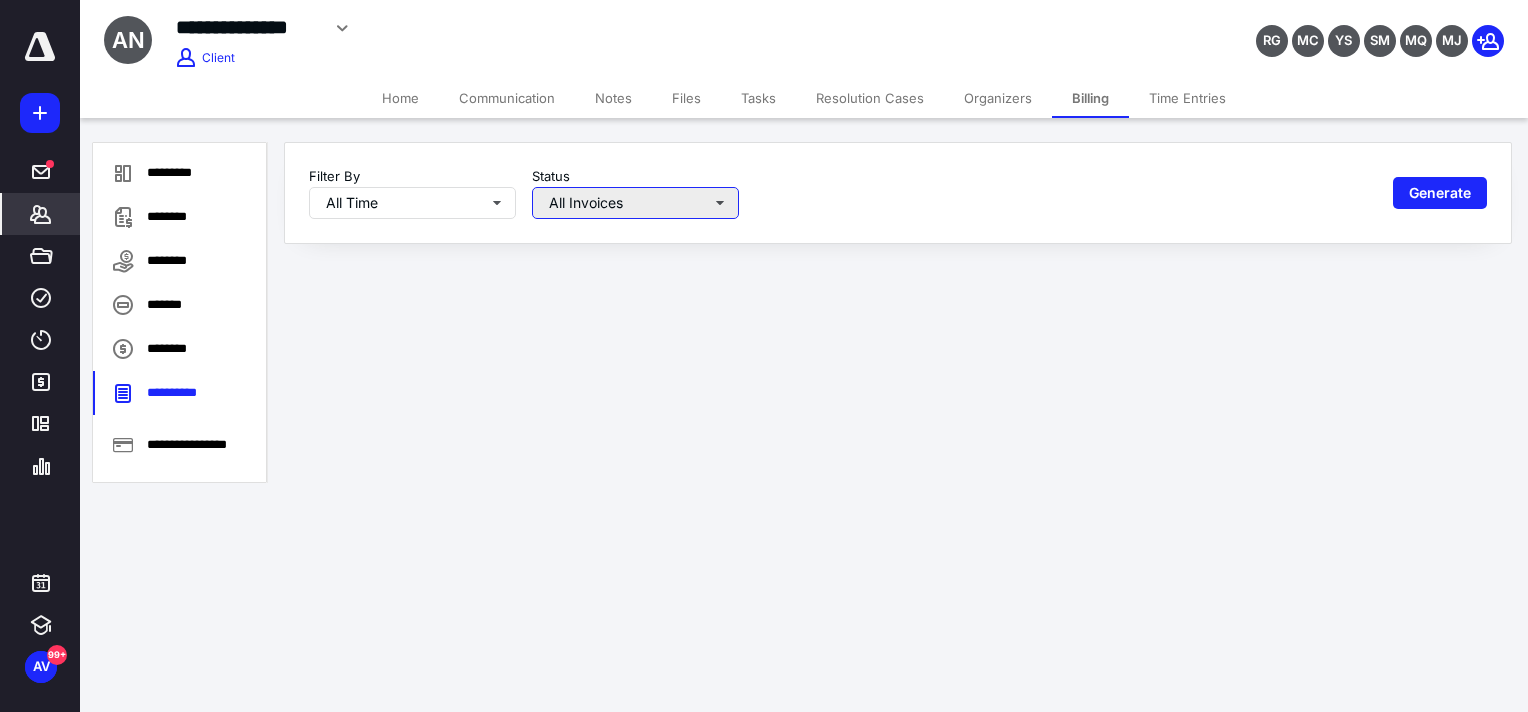 click on "All Invoices" at bounding box center [635, 203] 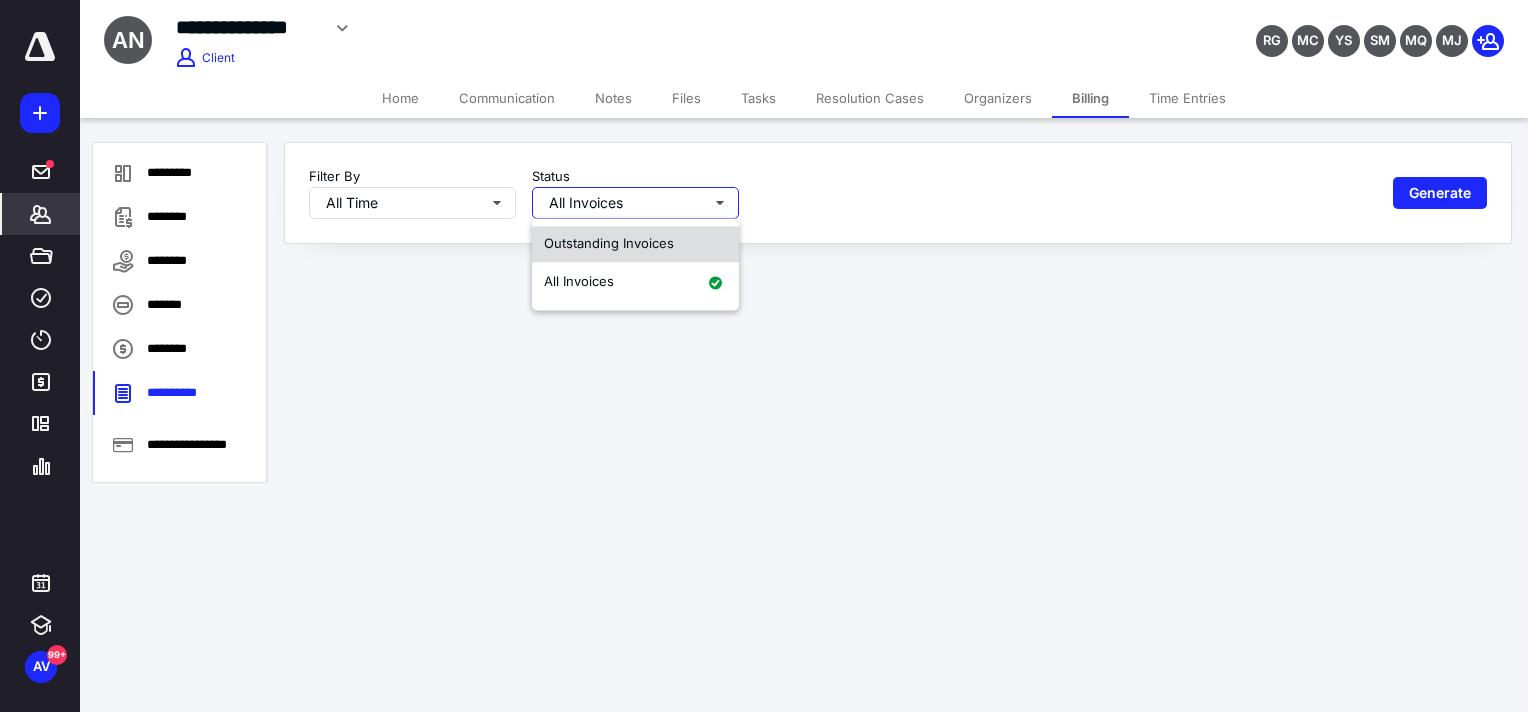click on "Outstanding Invoices" at bounding box center (635, 244) 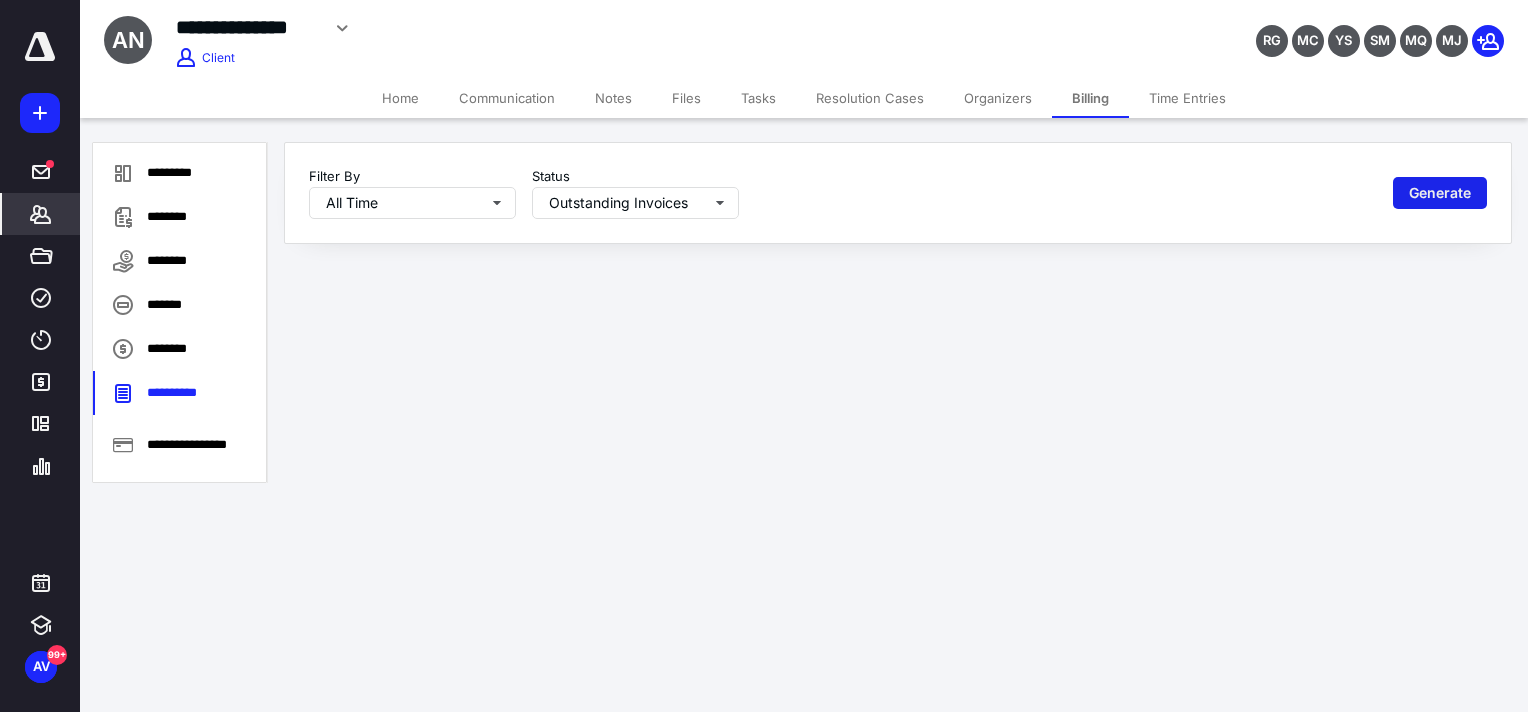 click on "Generate" at bounding box center (1440, 193) 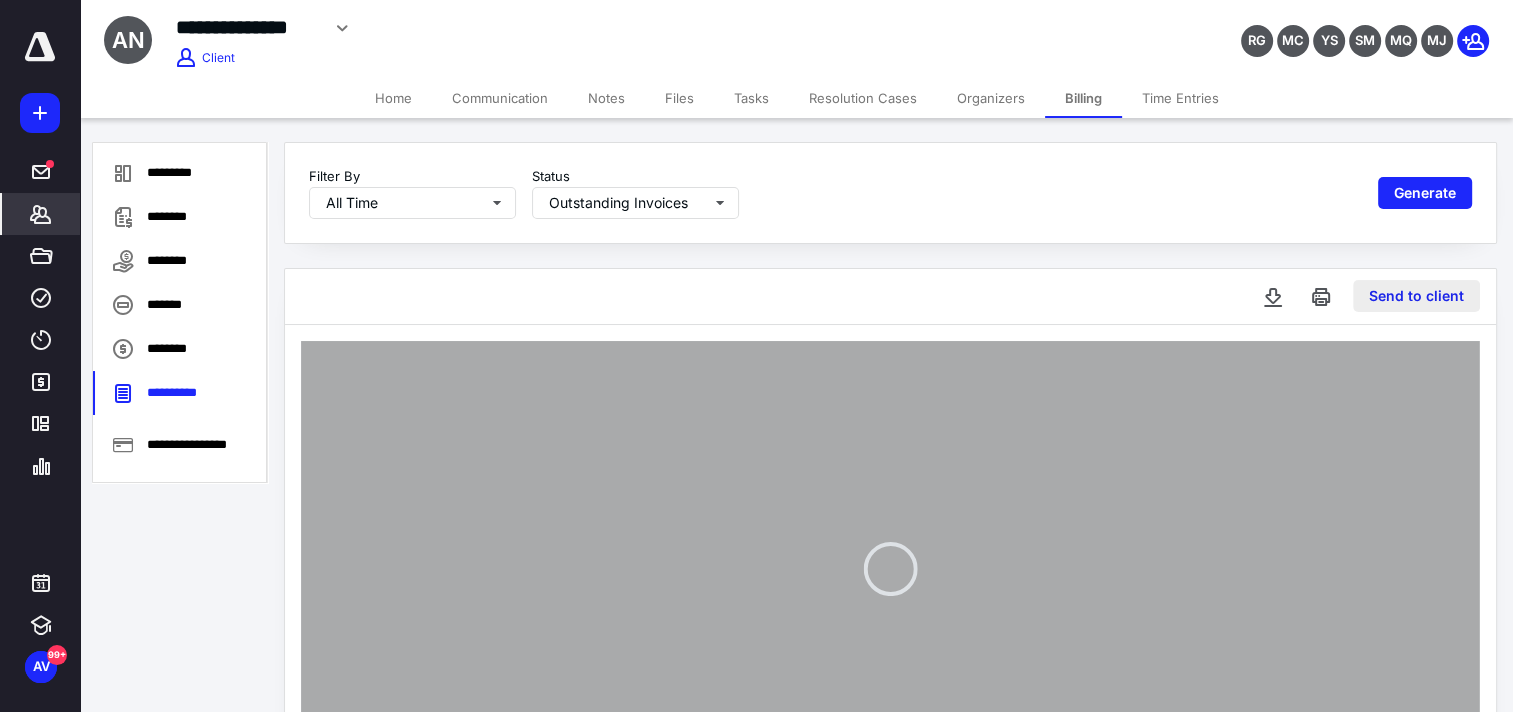 click on "Send to client" at bounding box center (1416, 296) 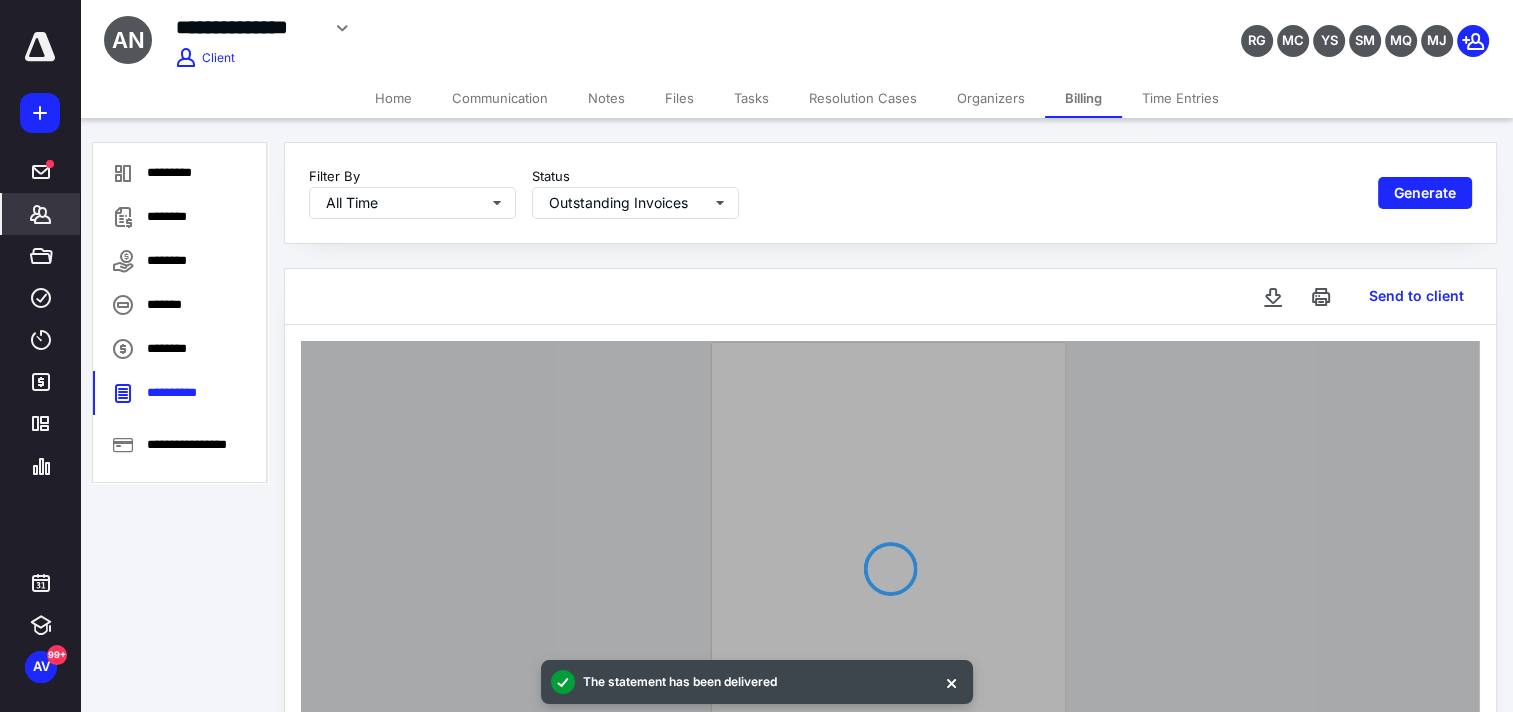 type 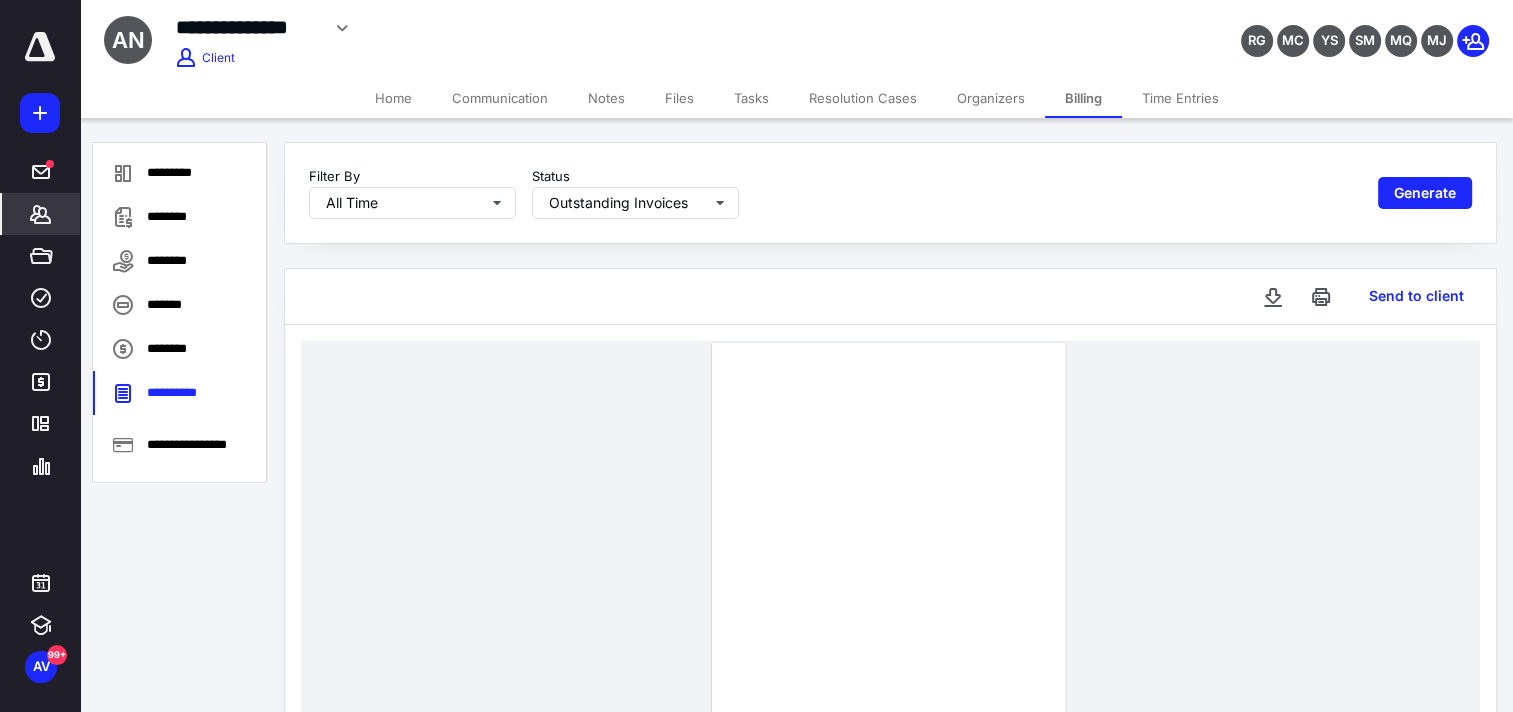 drag, startPoint x: 1435, startPoint y: 124, endPoint x: 1424, endPoint y: 134, distance: 14.866069 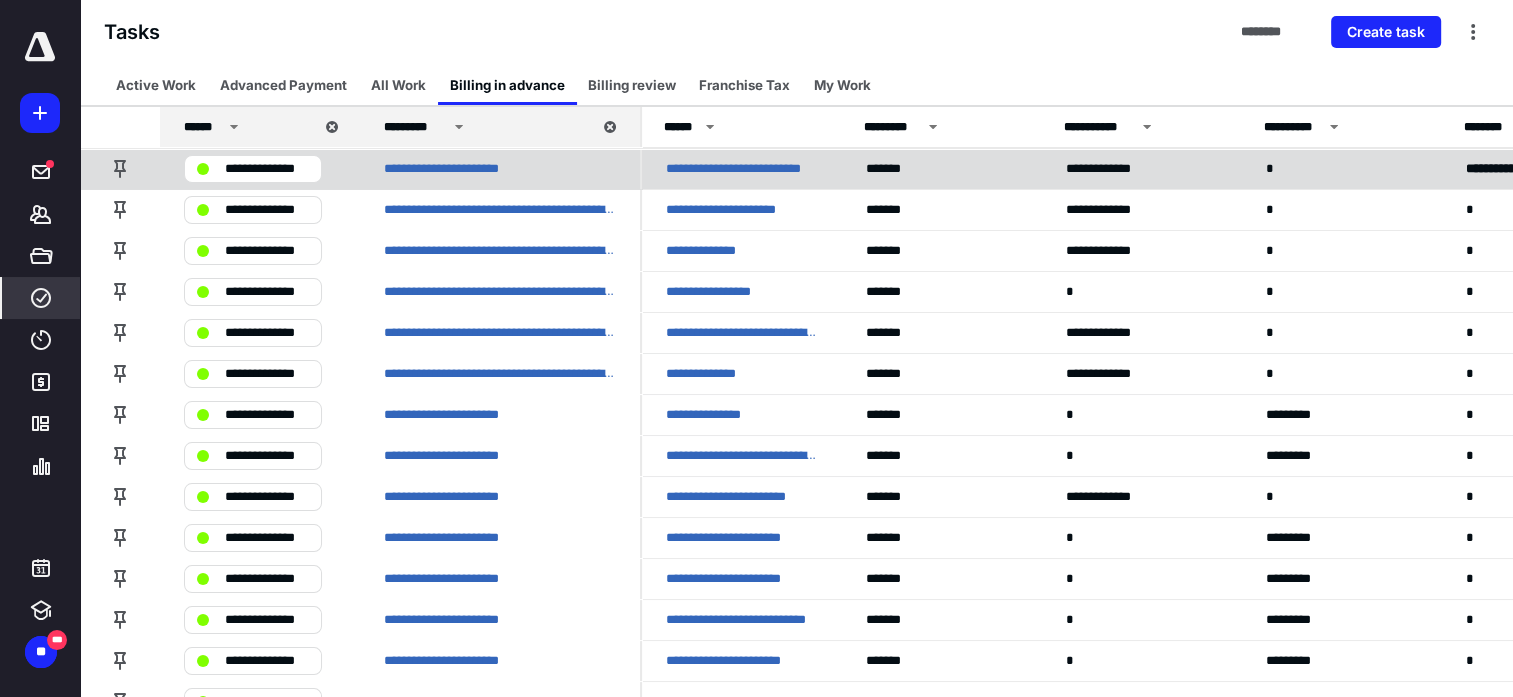 scroll, scrollTop: 0, scrollLeft: 0, axis: both 